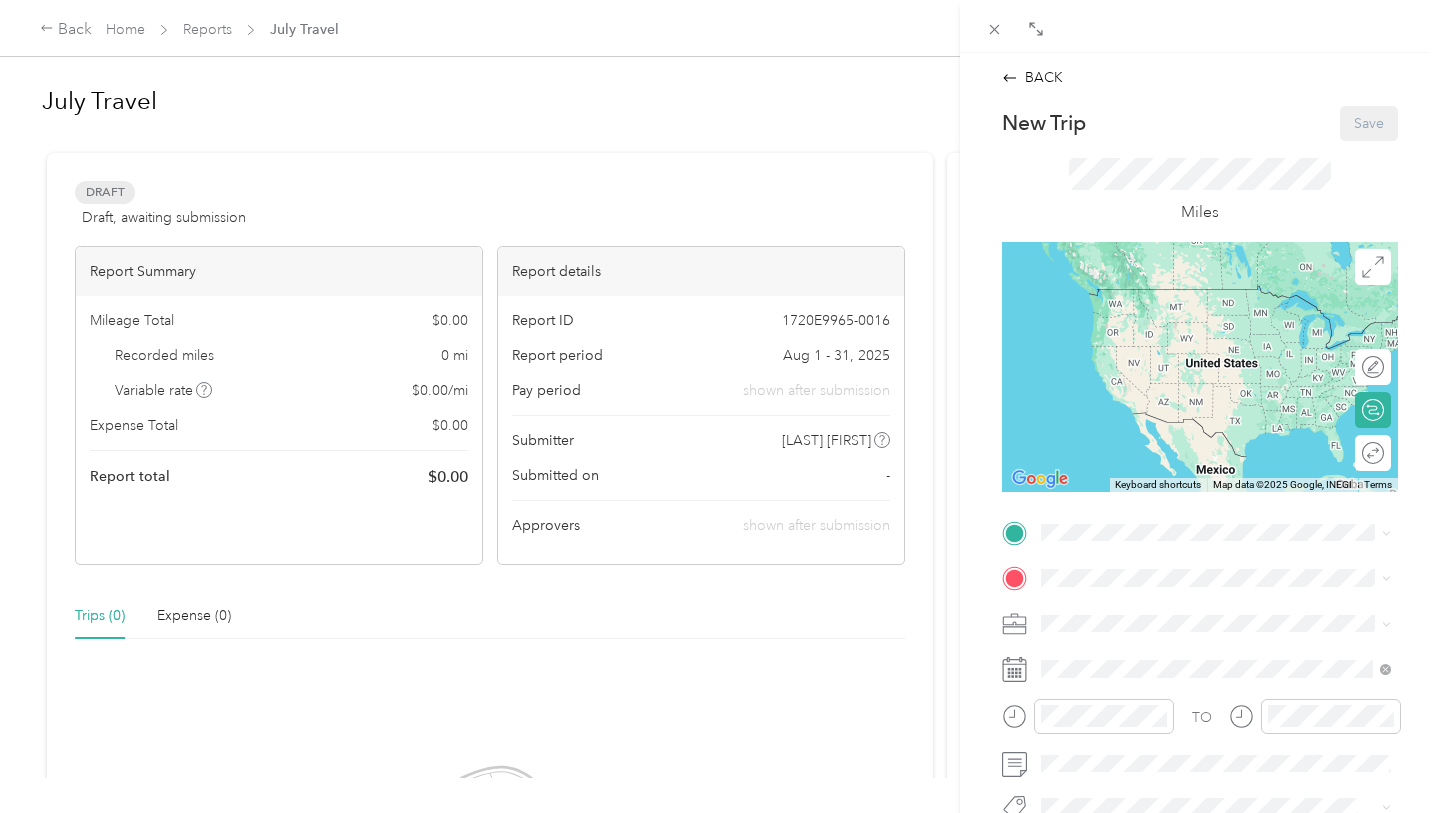 scroll, scrollTop: 0, scrollLeft: 0, axis: both 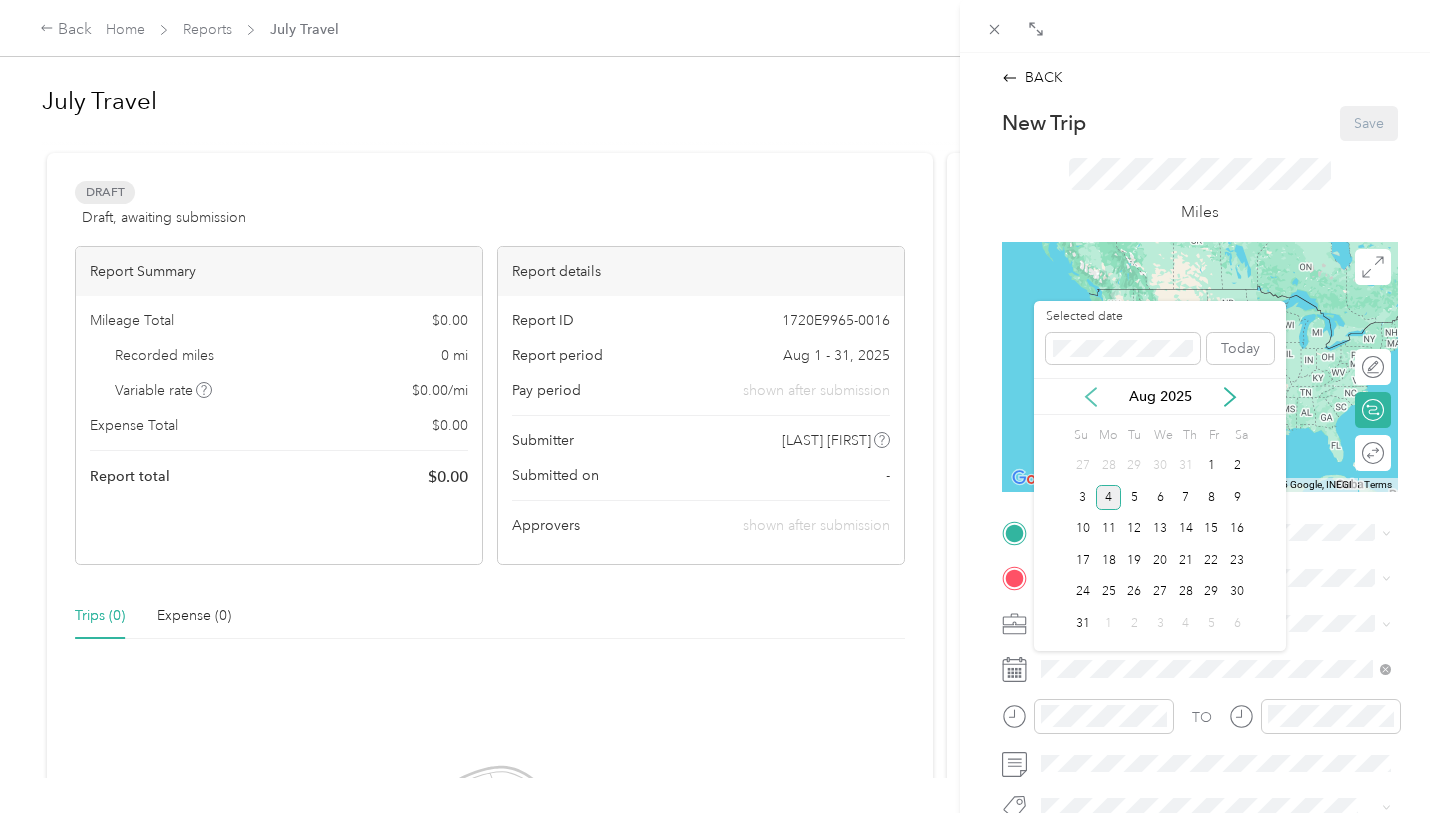 click 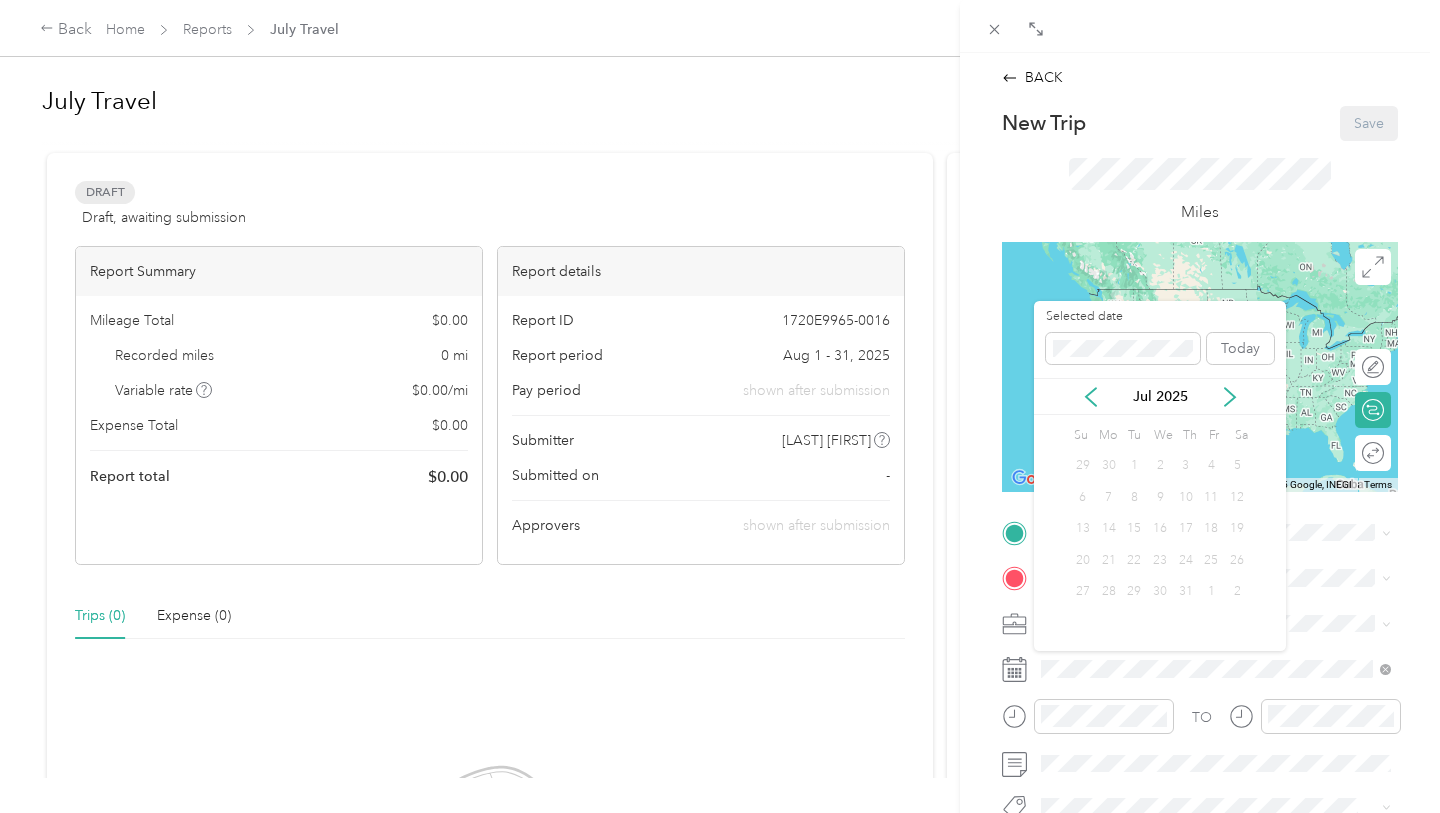 click on "7" at bounding box center (1109, 497) 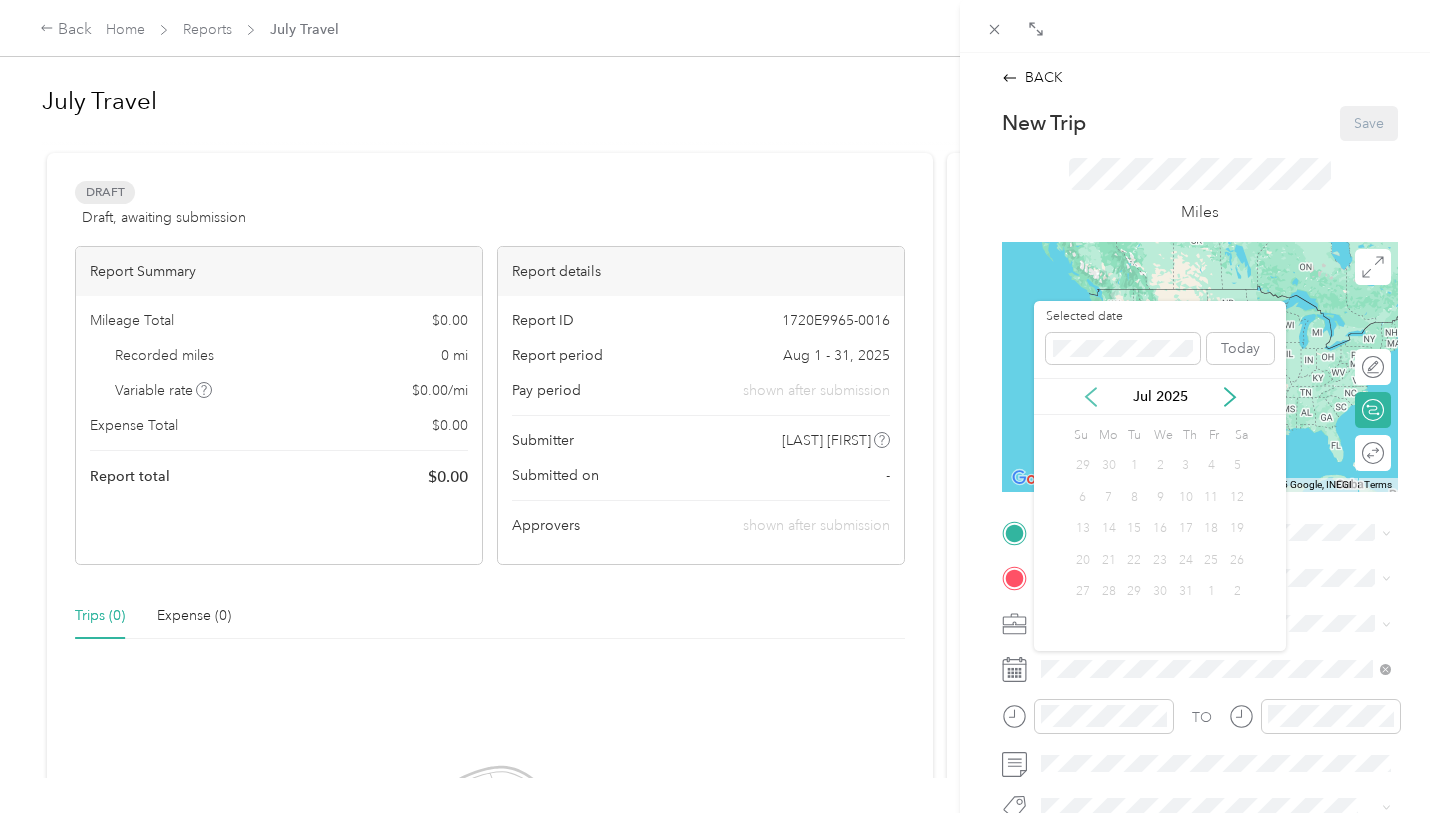 click 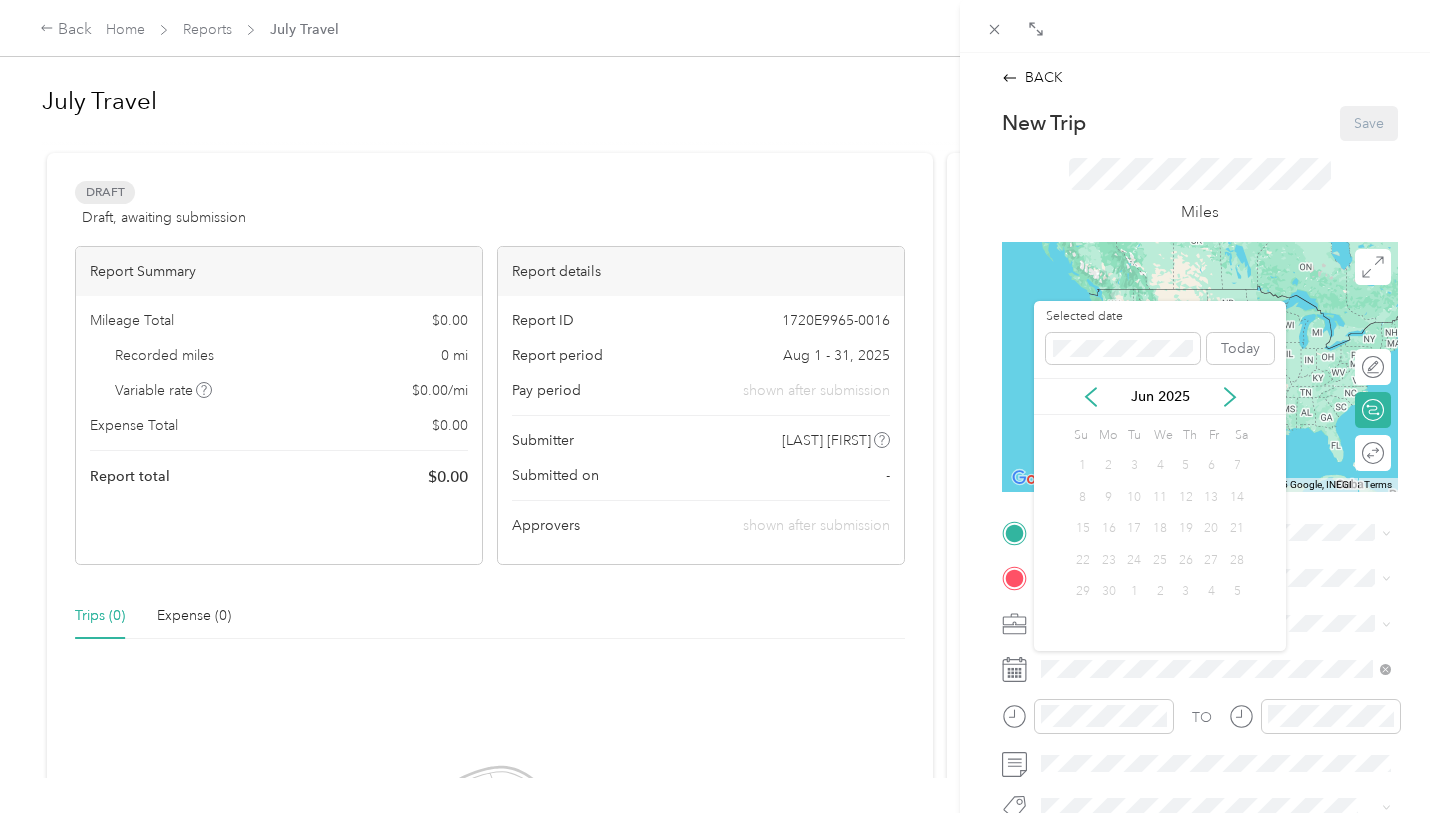 click on "Jun 2025" at bounding box center [1160, 396] 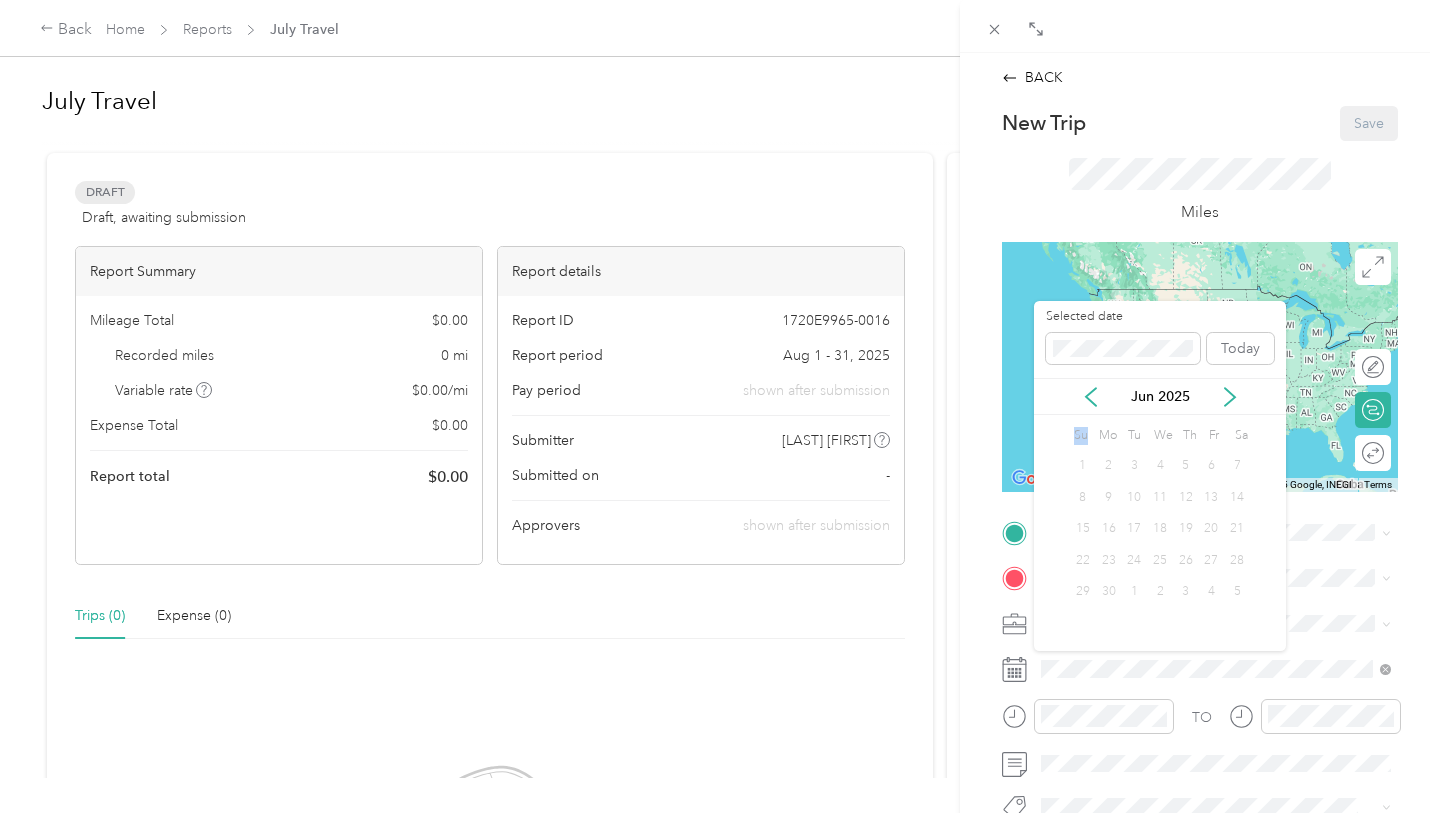 click on "Jun 2025" at bounding box center [1160, 396] 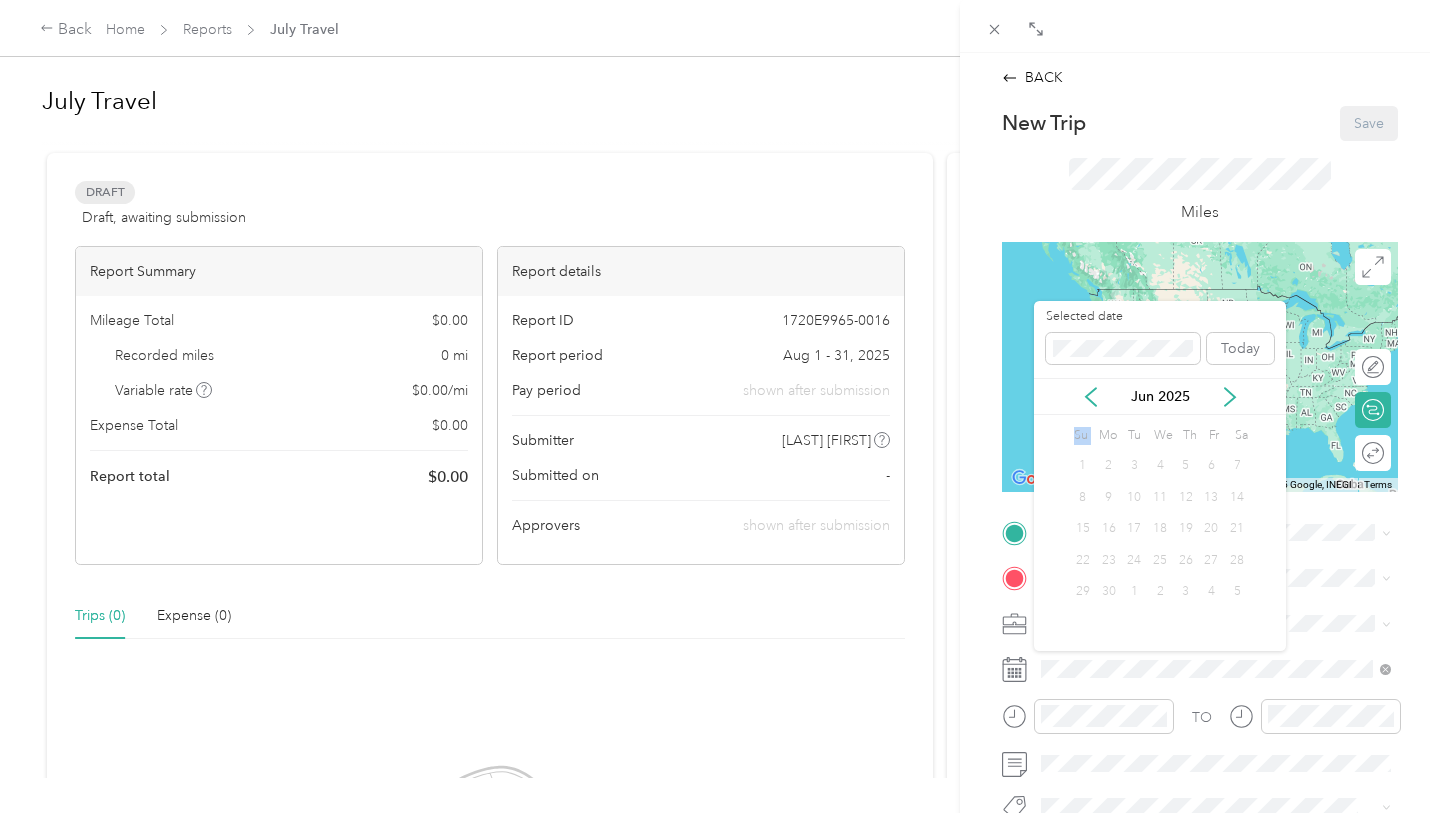 click on "Jun 2025" at bounding box center (1160, 396) 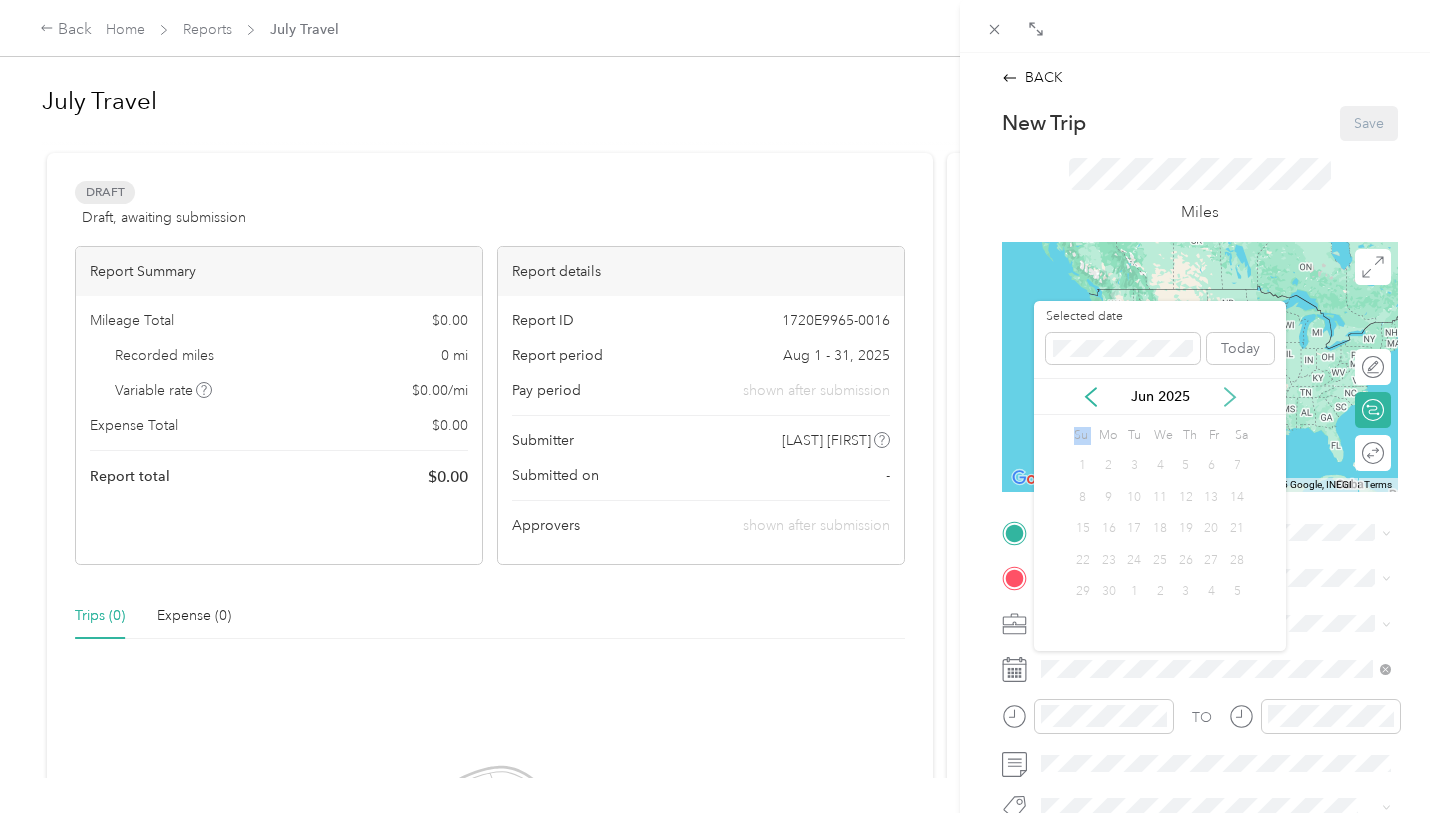 click 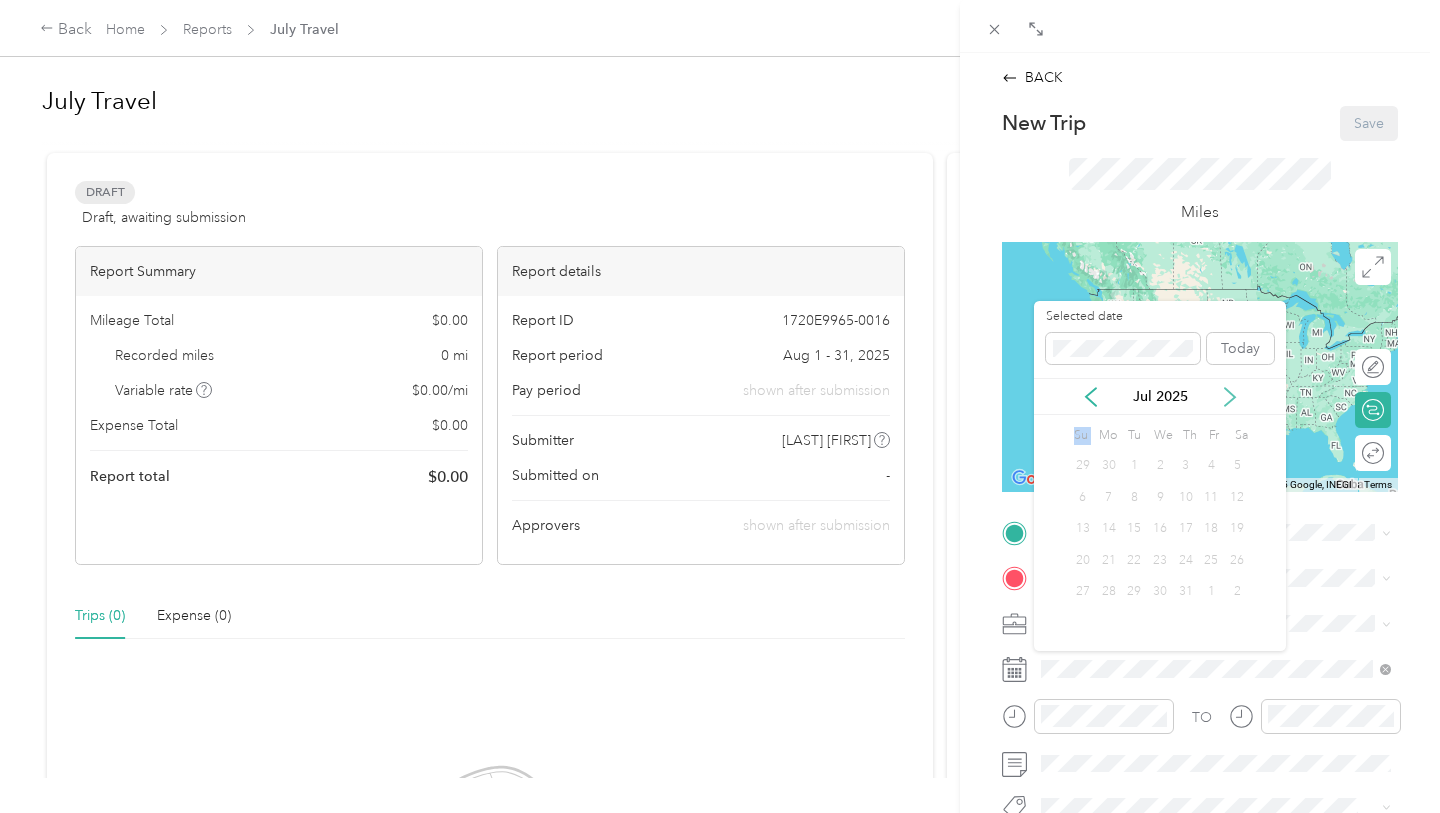 click 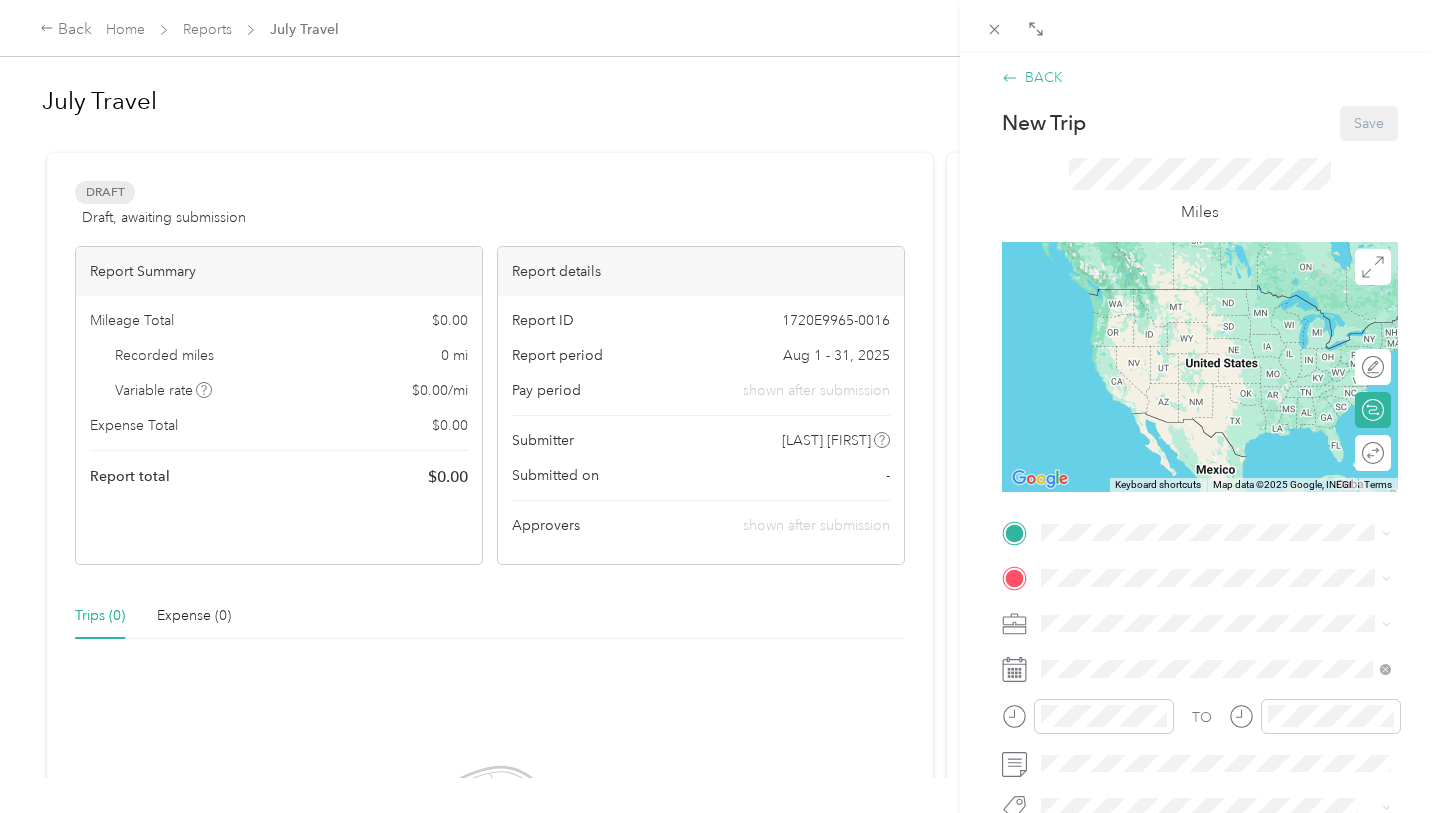 click on "BACK" at bounding box center (1032, 77) 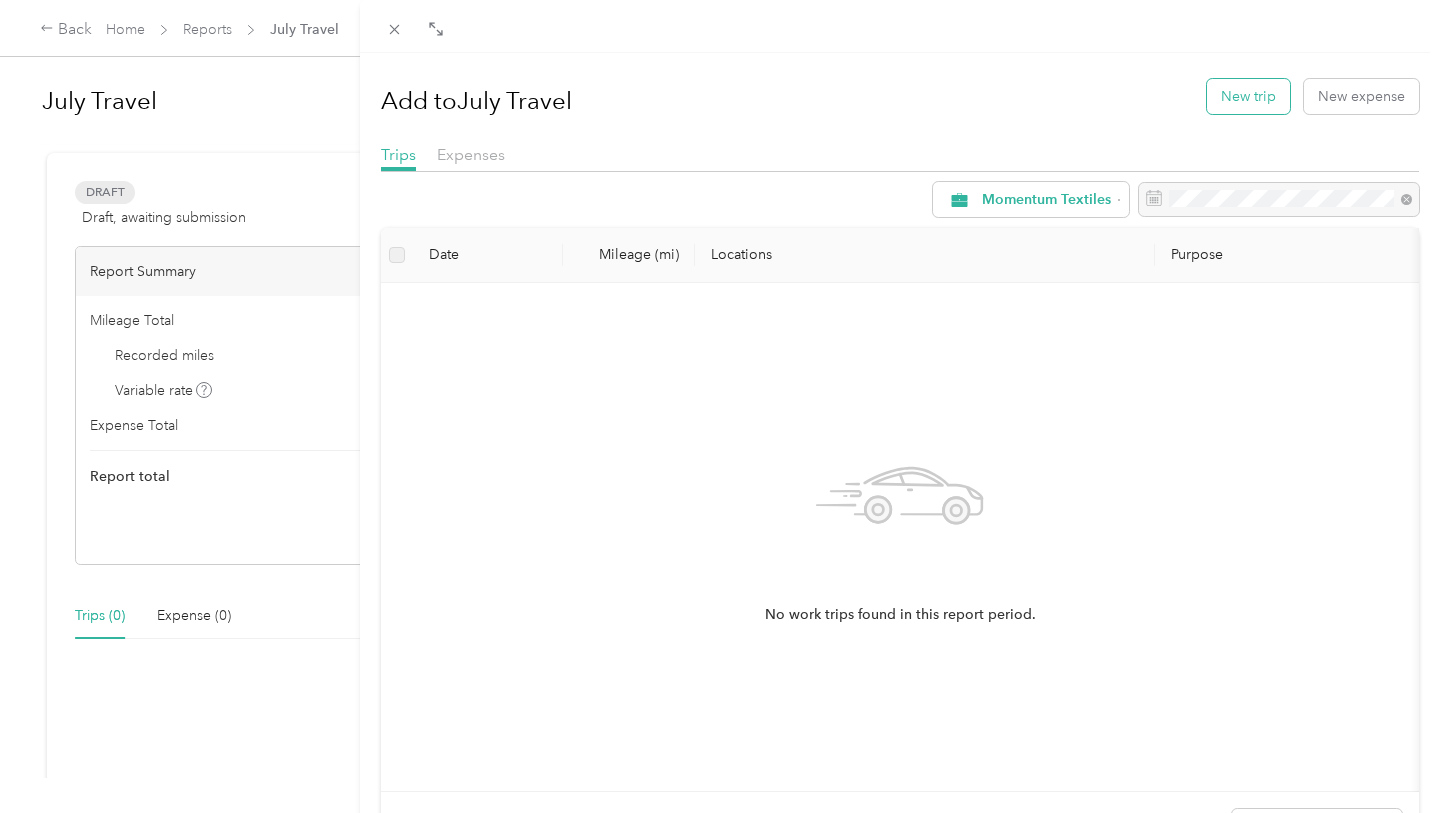 click on "New trip" at bounding box center (1248, 96) 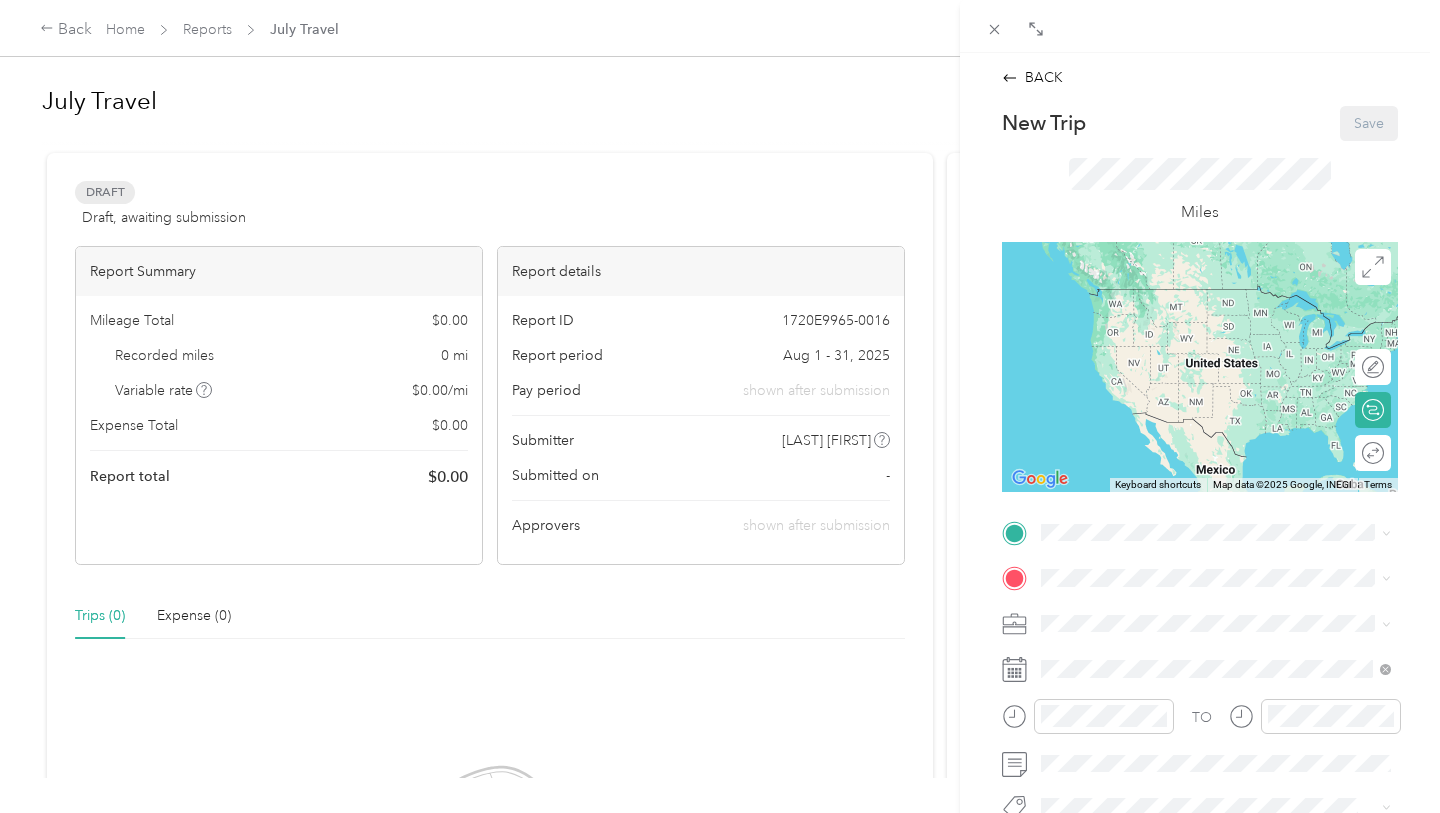 click 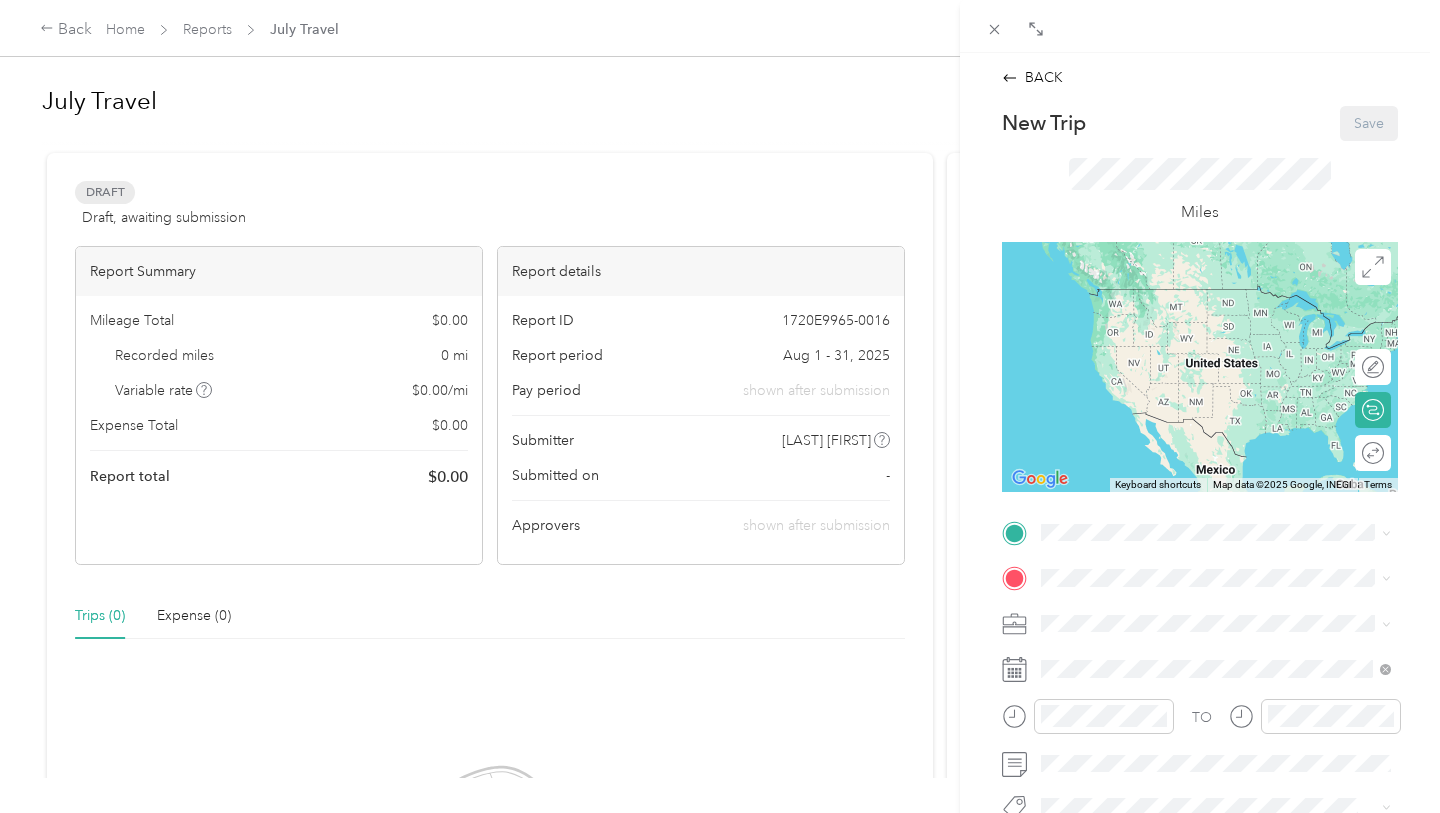 click 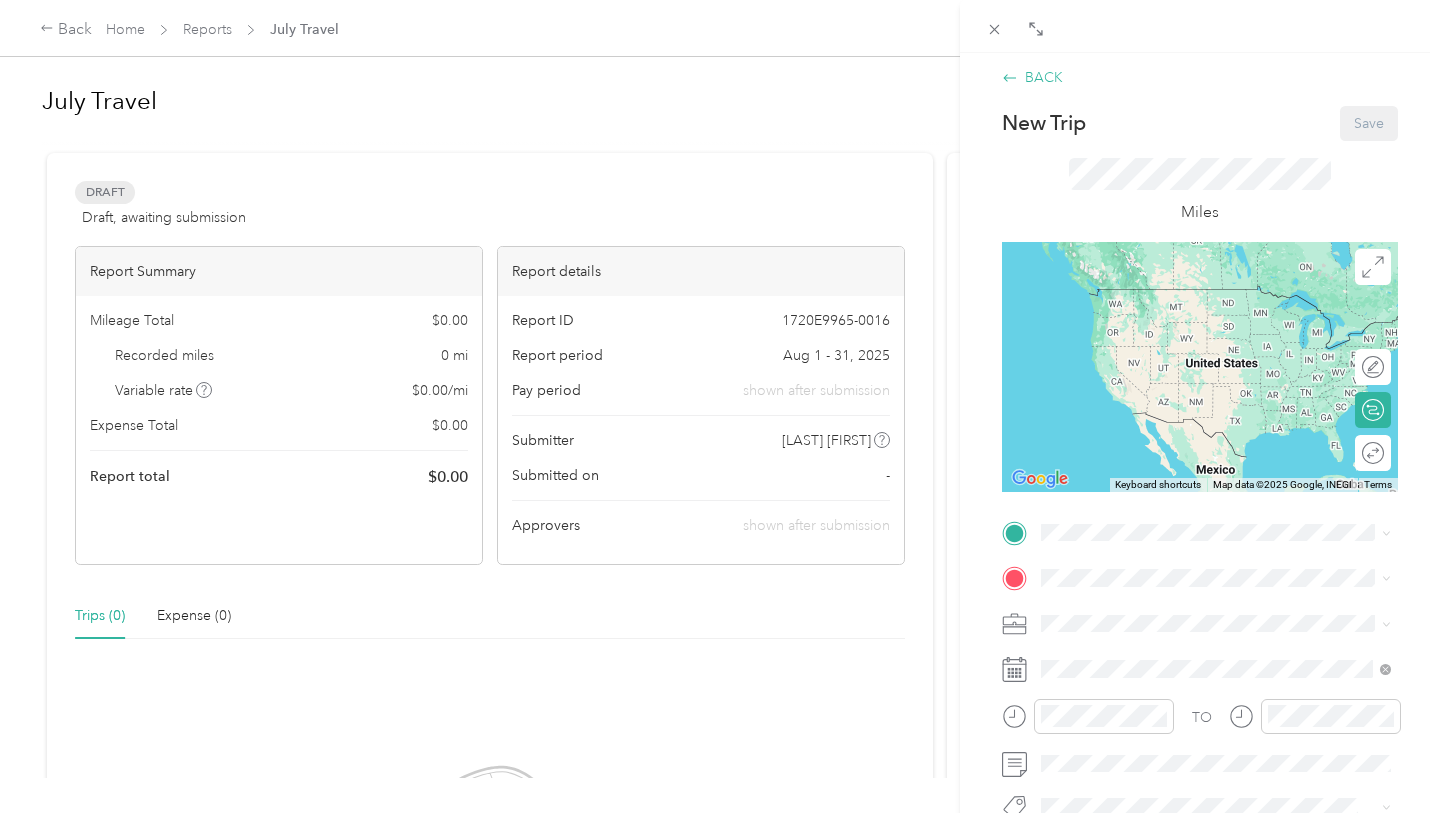 click on "BACK" at bounding box center (1032, 77) 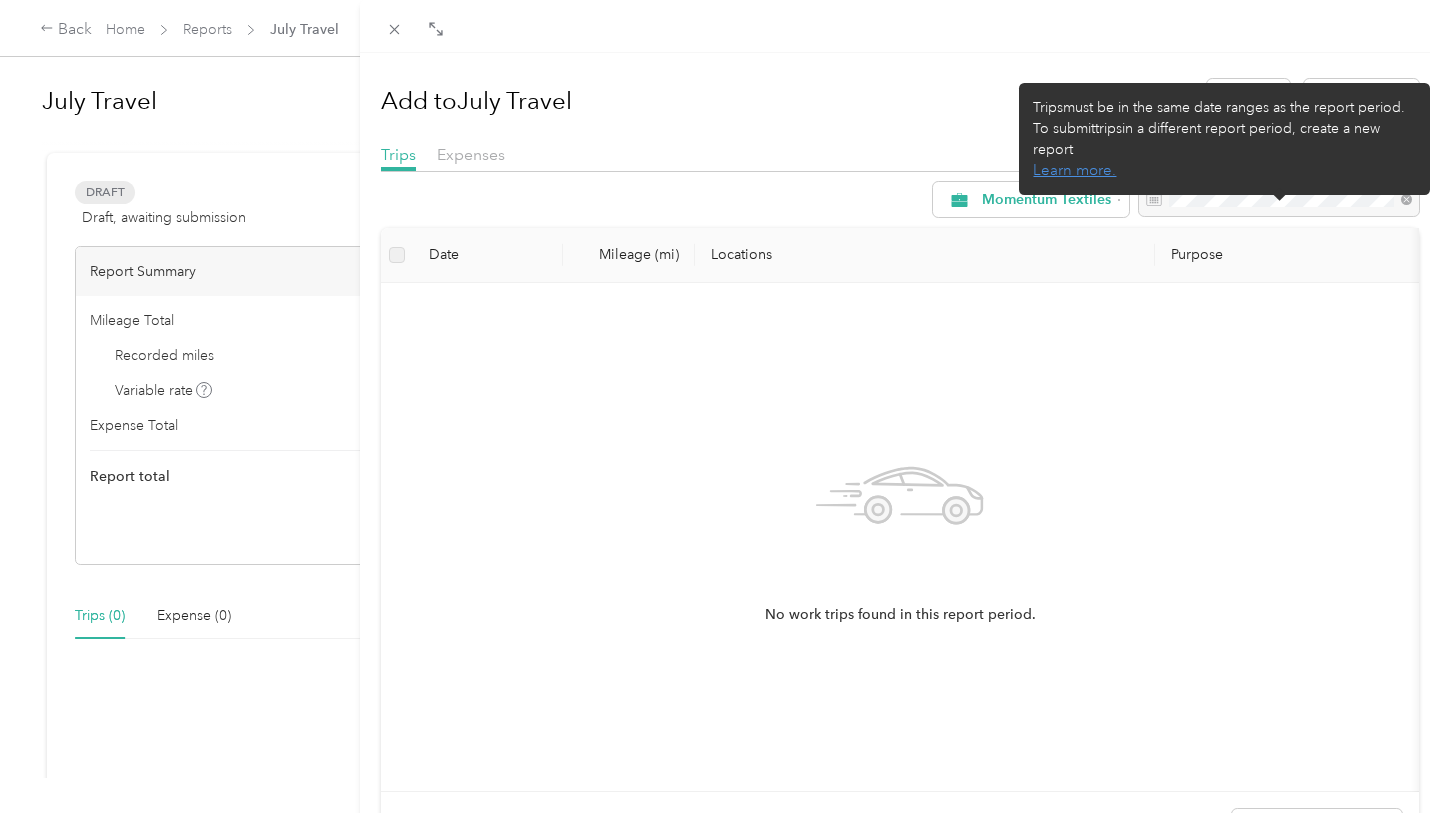 click at bounding box center (1279, 200) 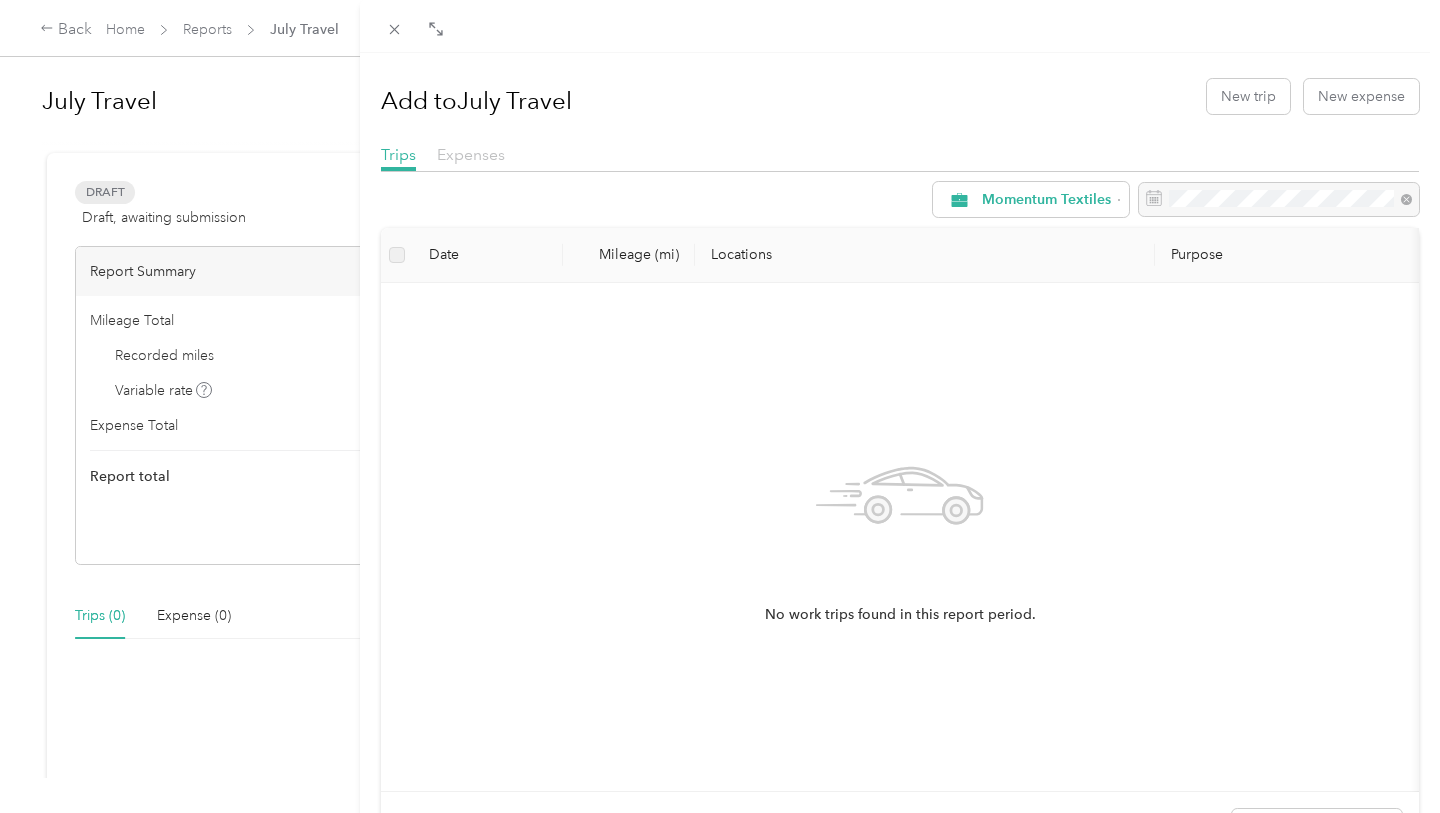 click on "Expenses" at bounding box center [471, 154] 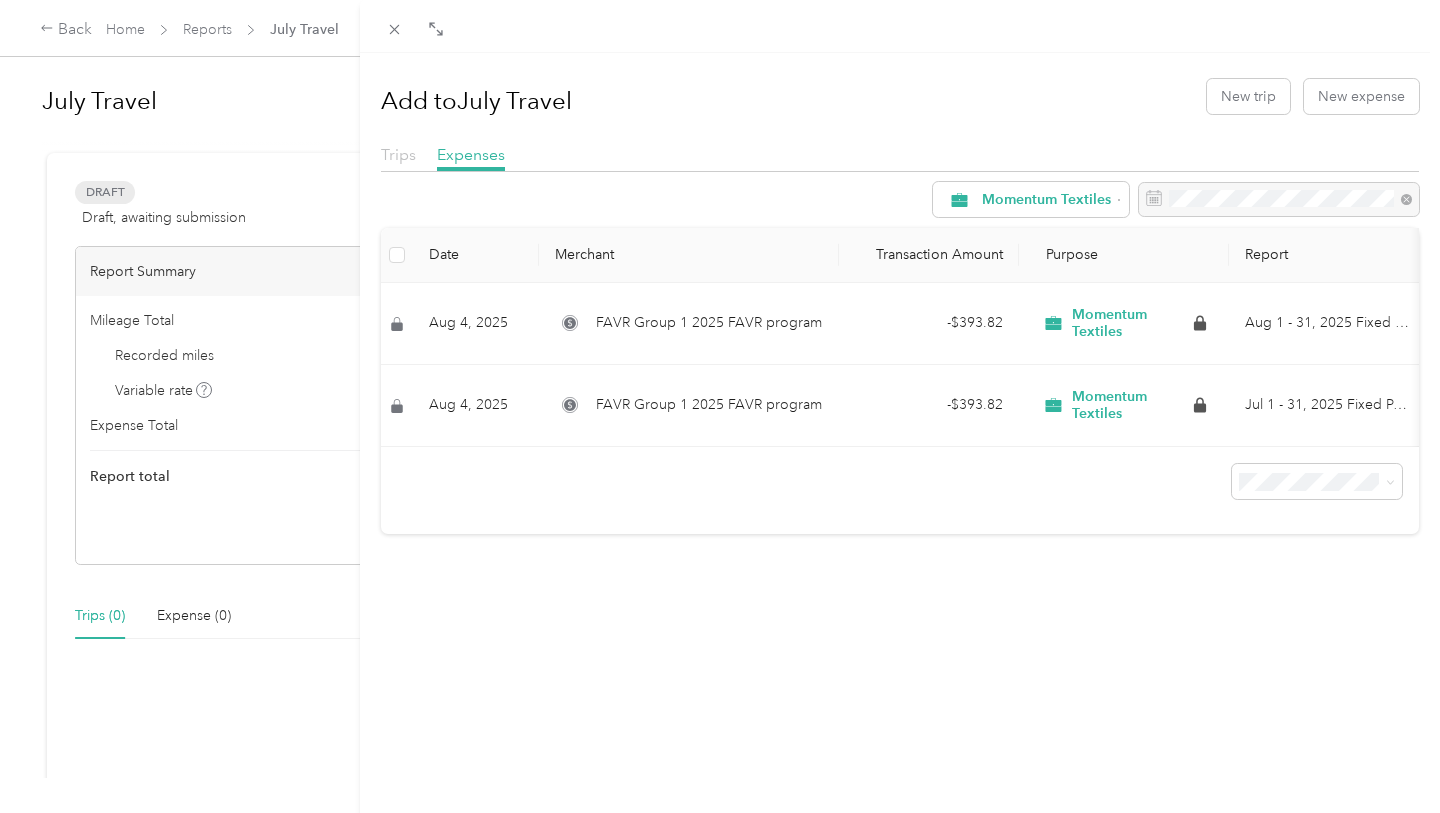click on "Trips" at bounding box center (398, 154) 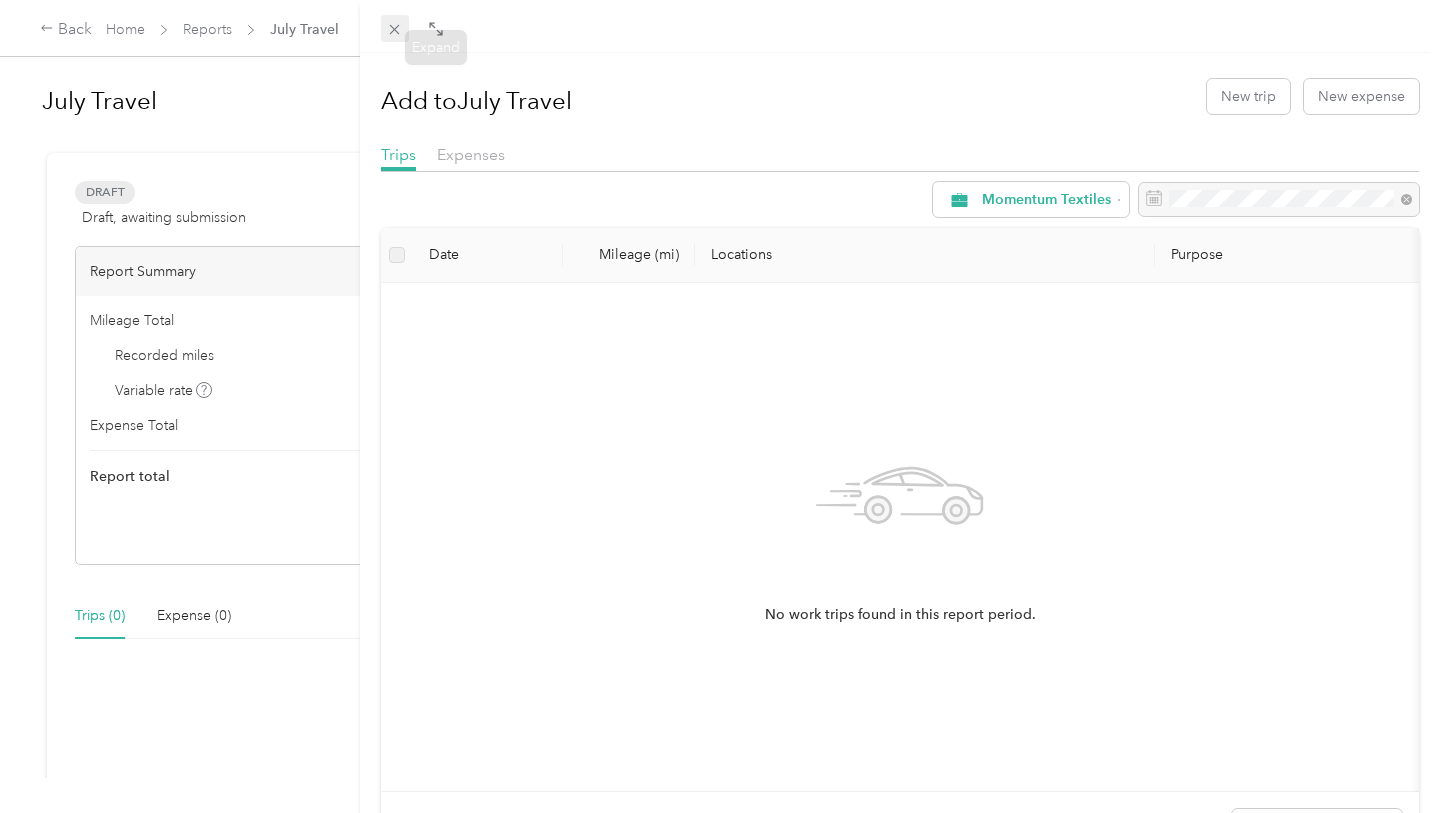 click 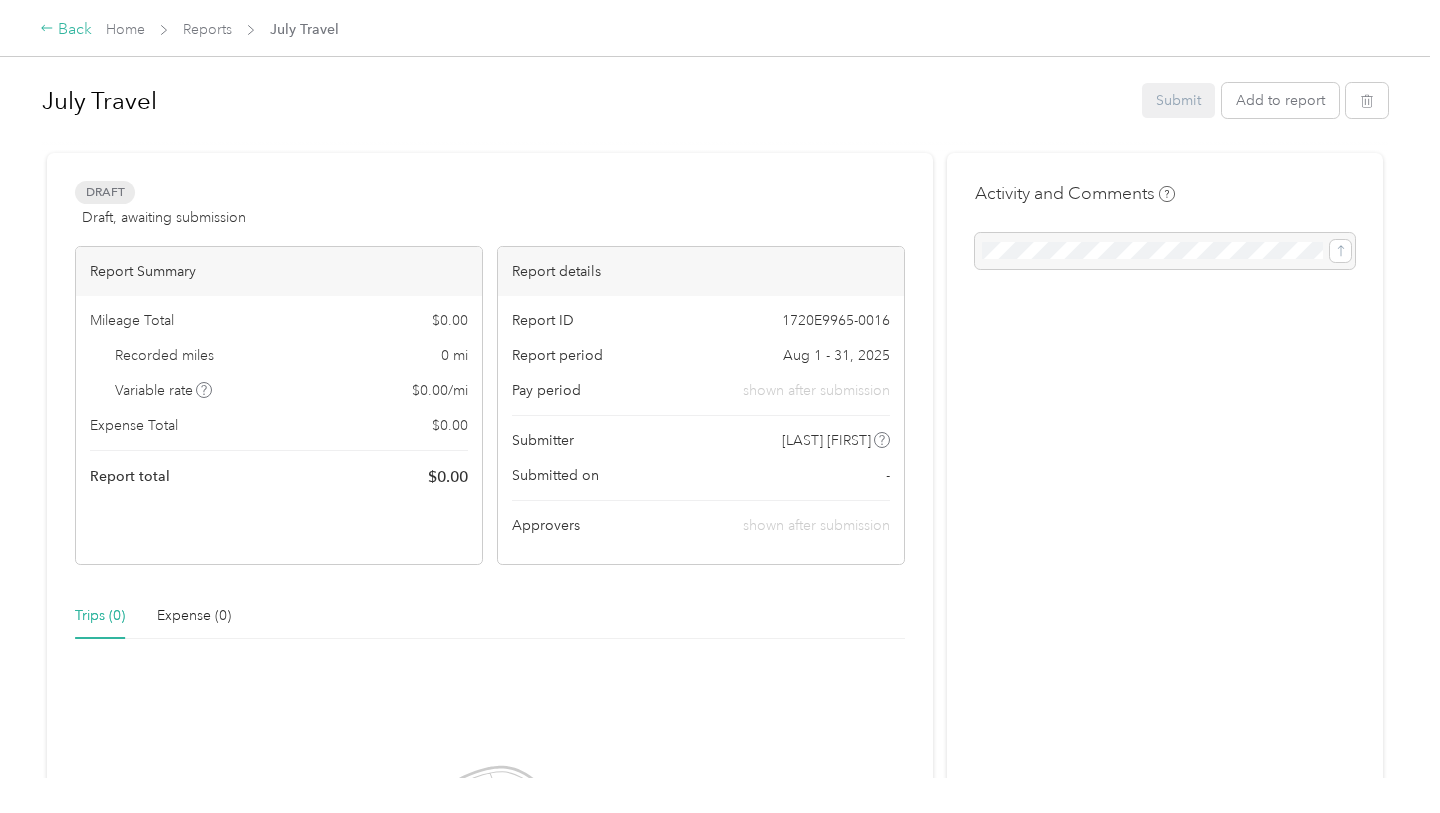 click on "Back" at bounding box center (66, 30) 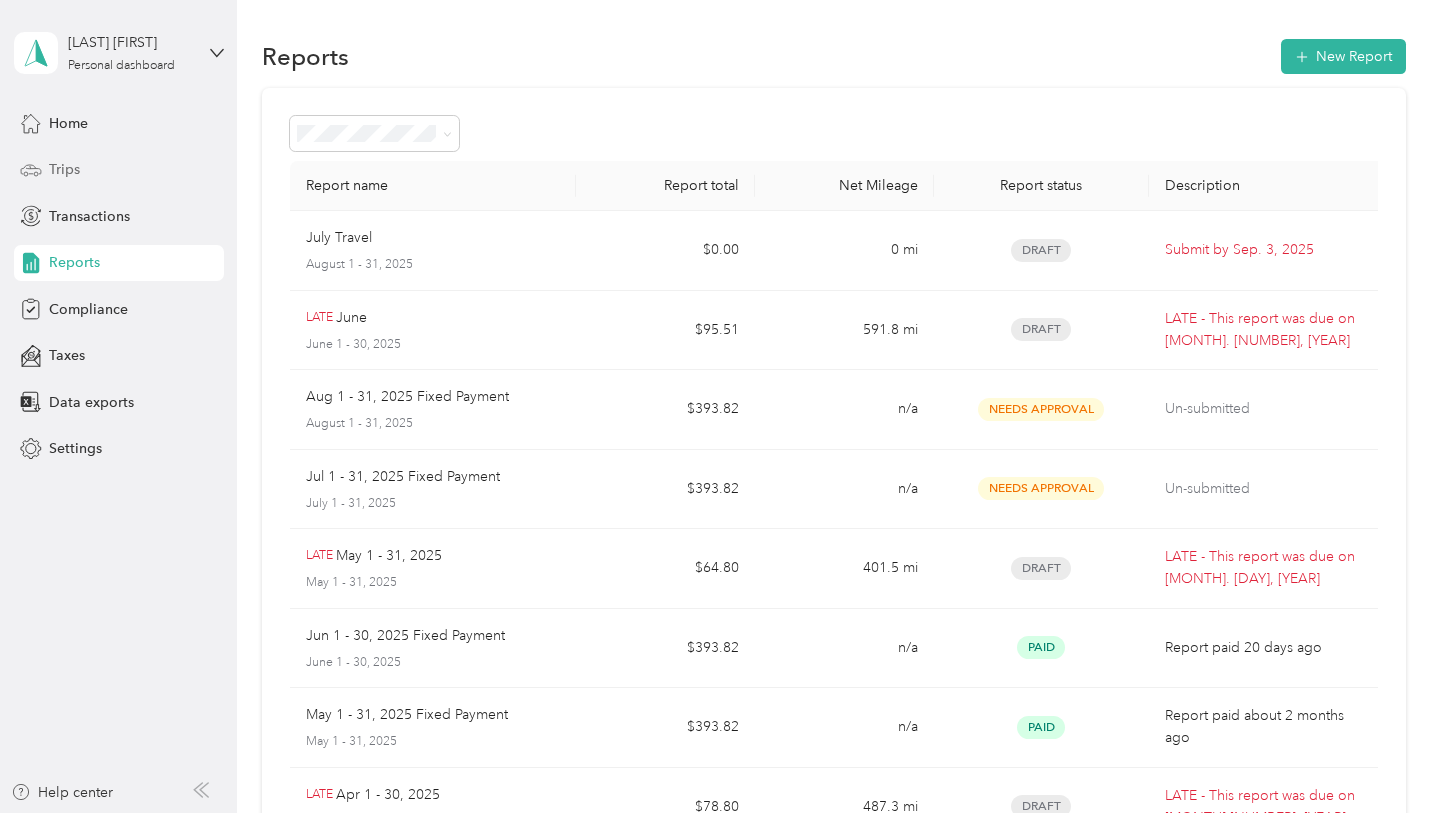 click on "Trips" at bounding box center (119, 170) 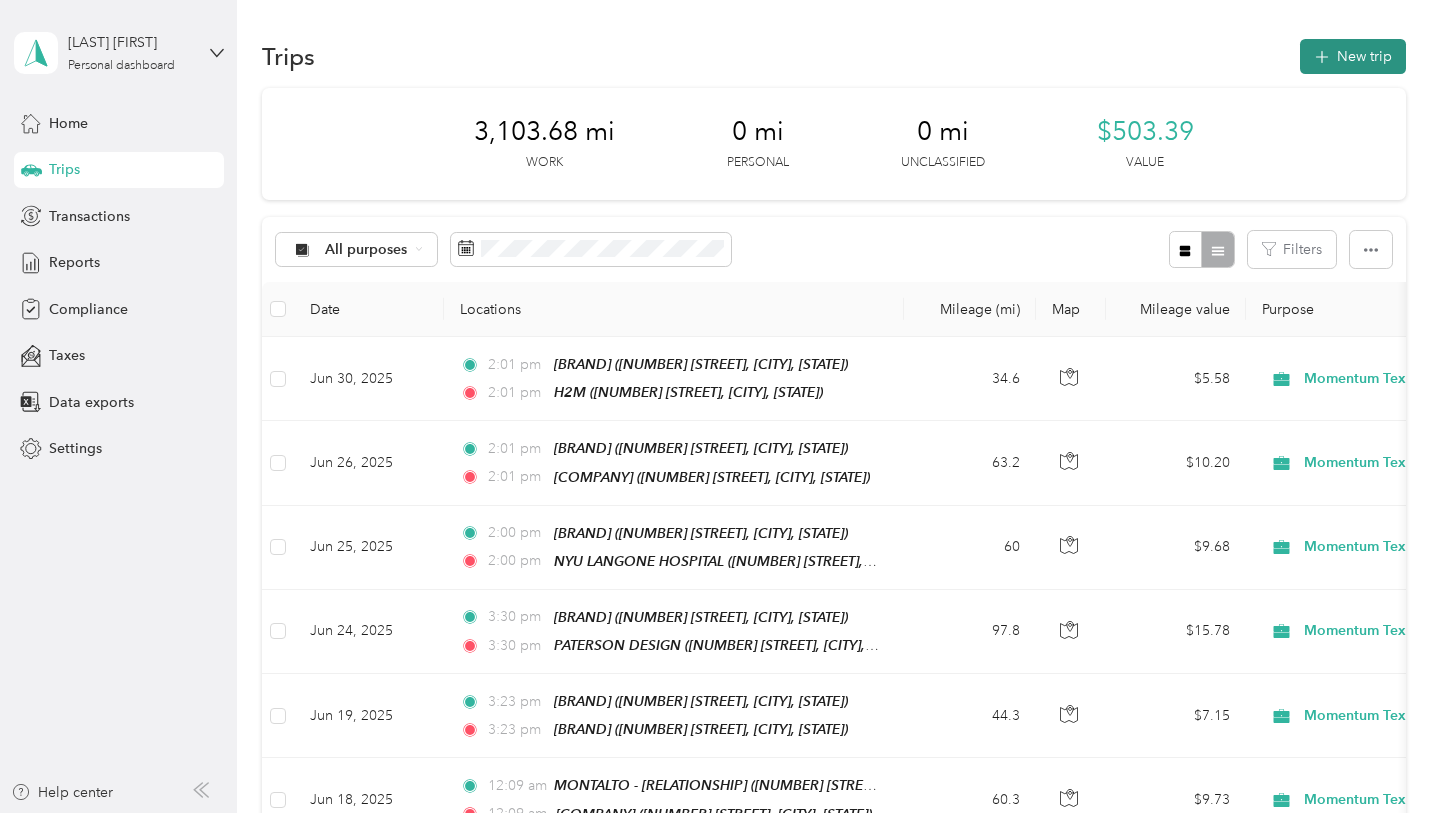 click on "New trip" at bounding box center (1353, 56) 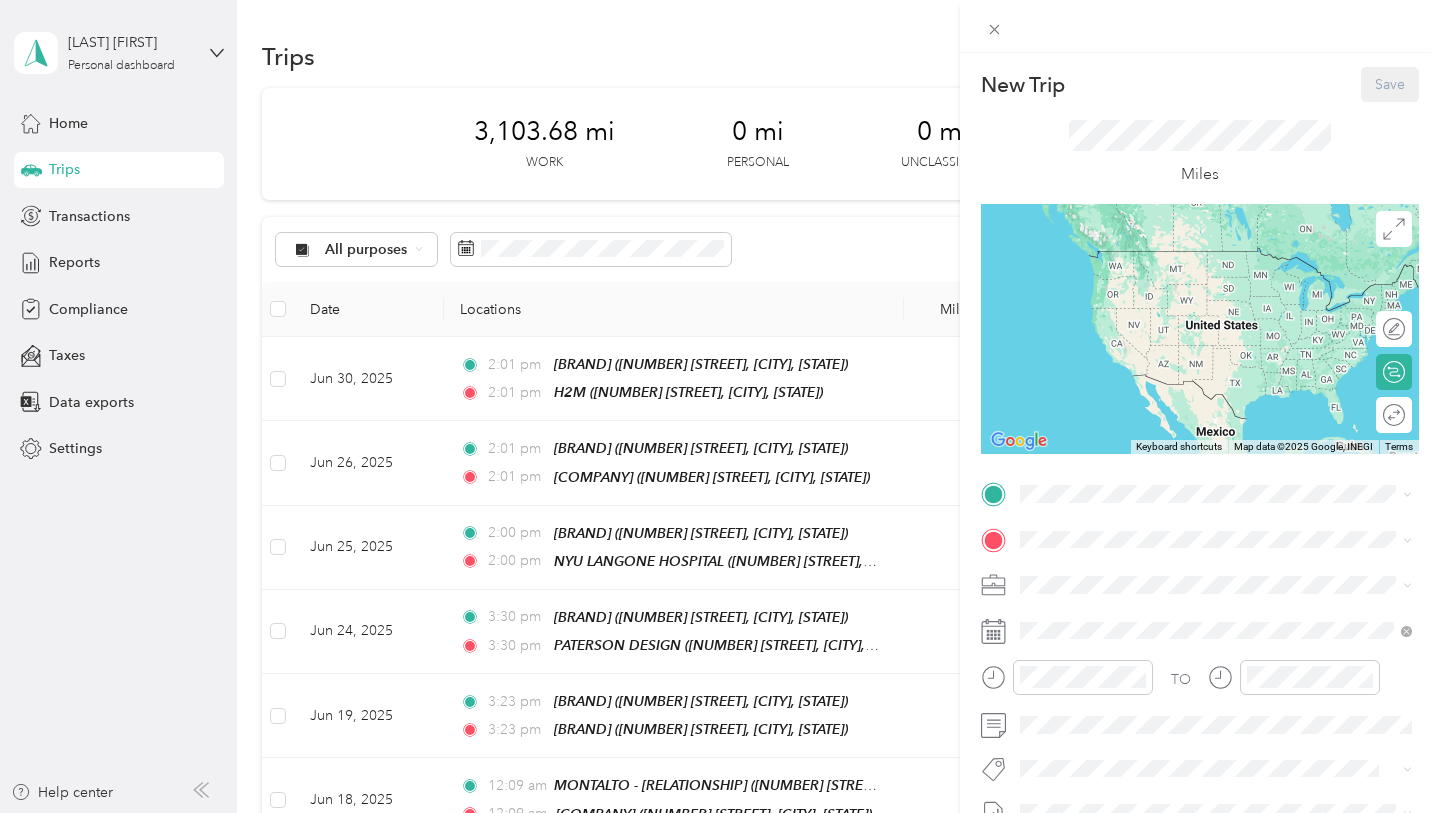 click 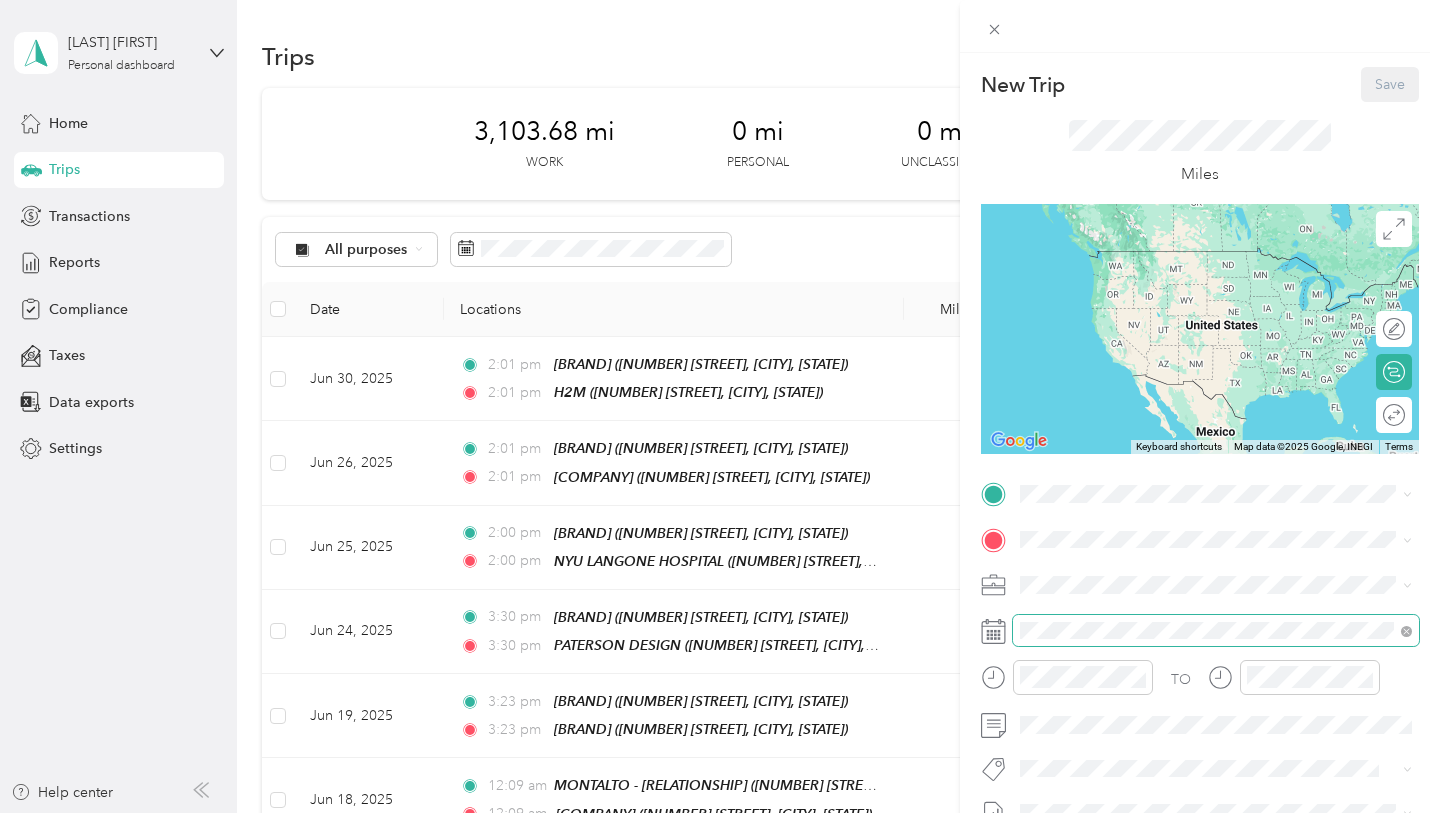 click at bounding box center [1216, 631] 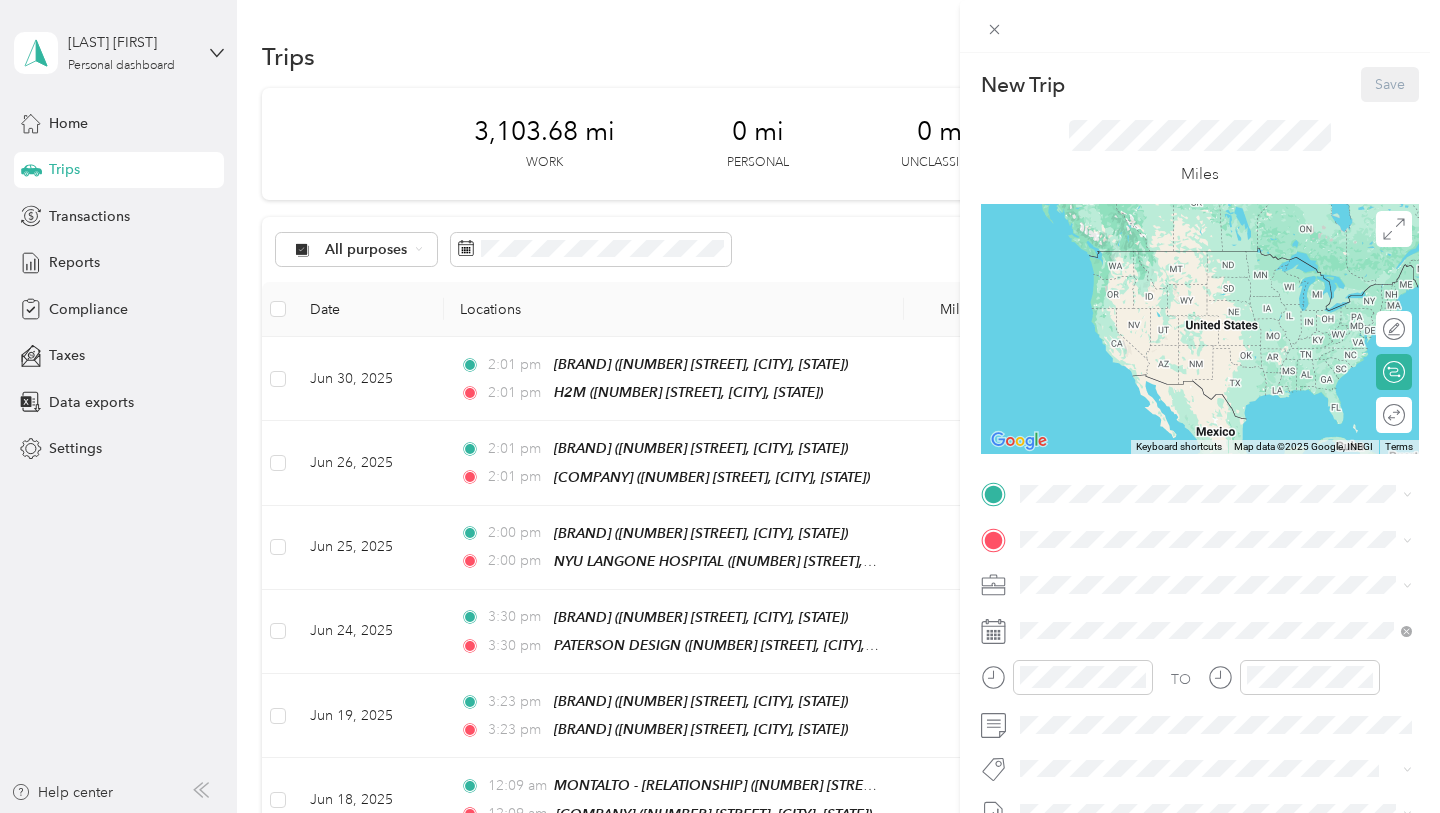 click 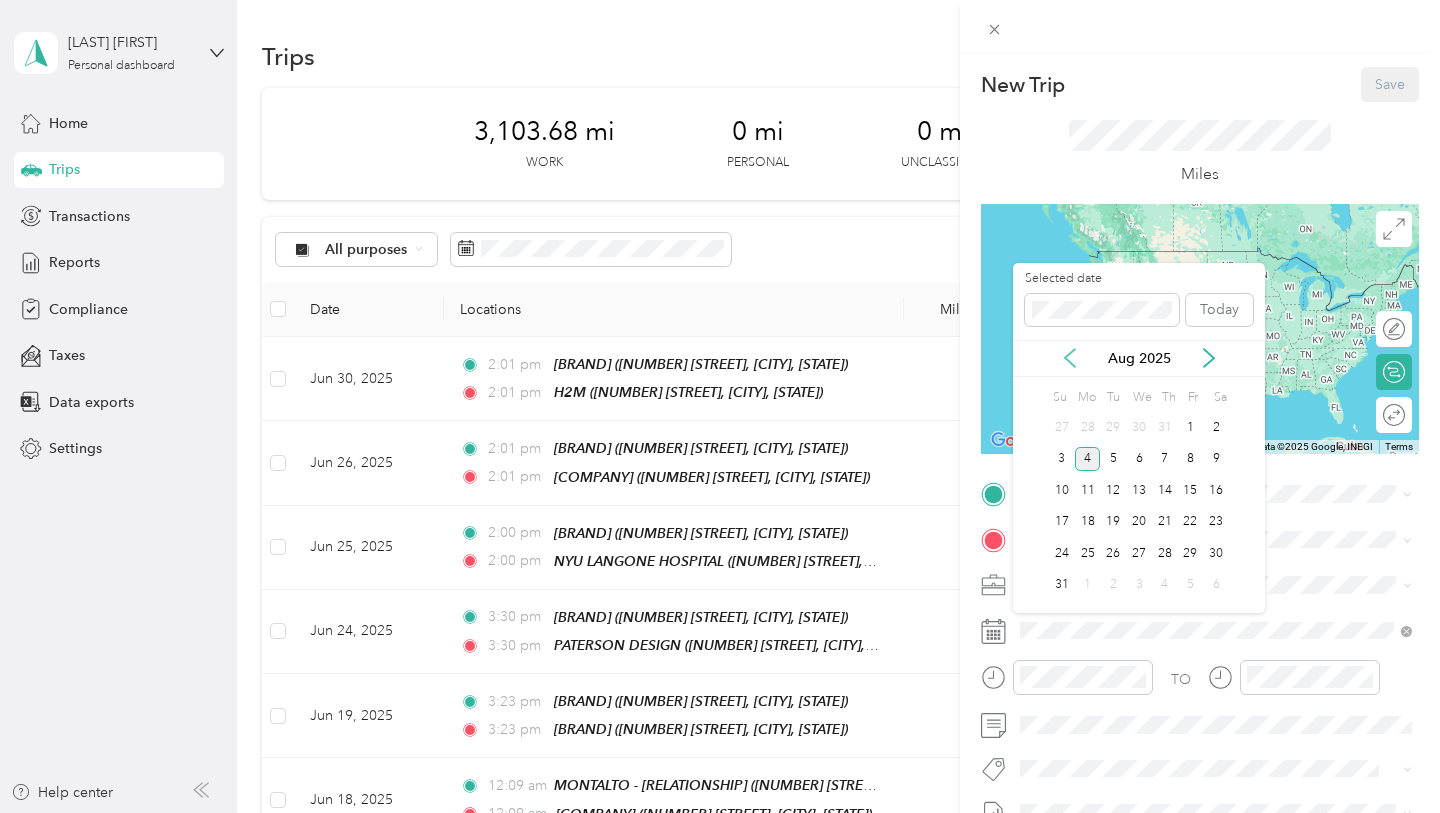 click 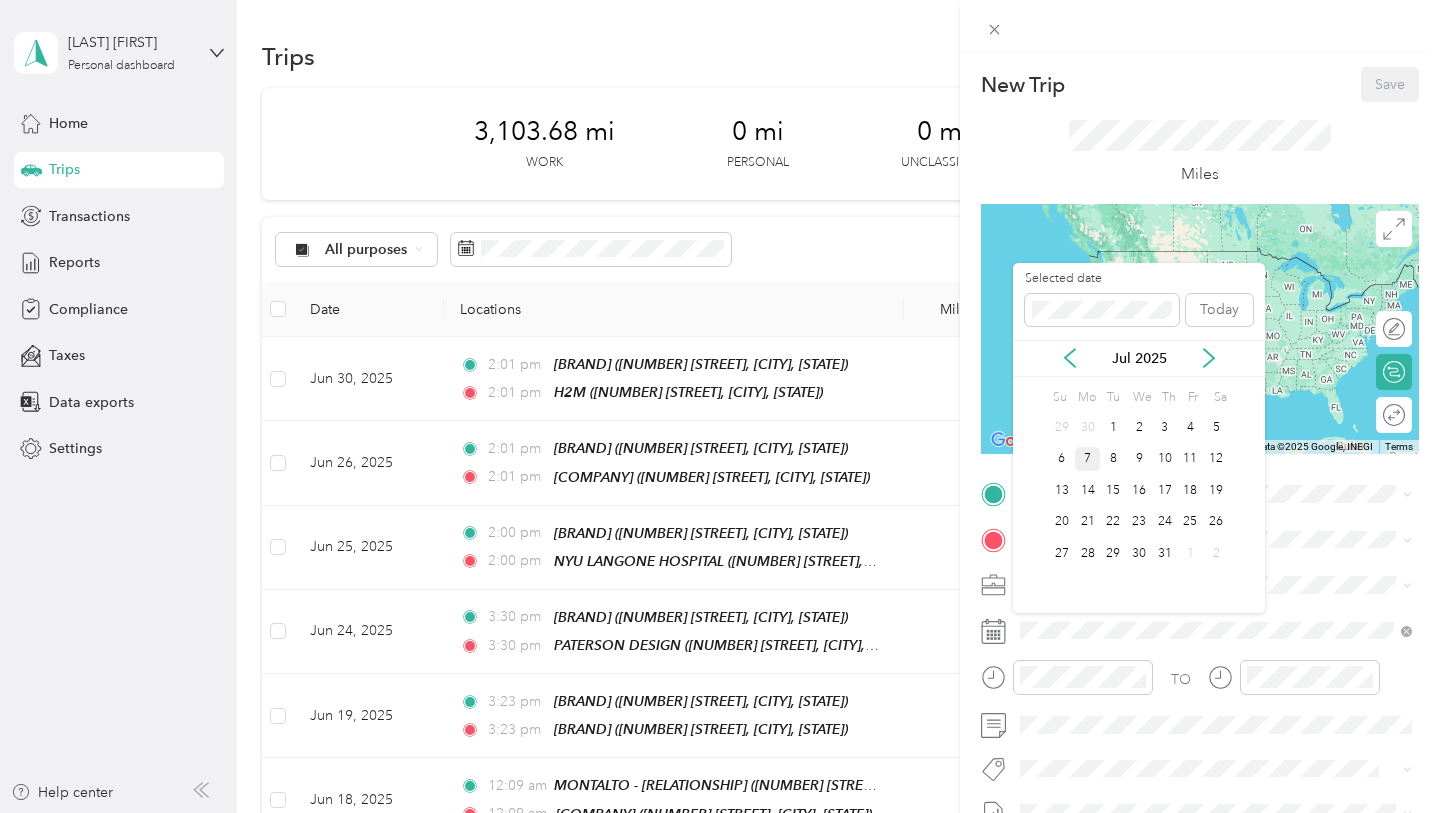 click on "7" at bounding box center [1088, 459] 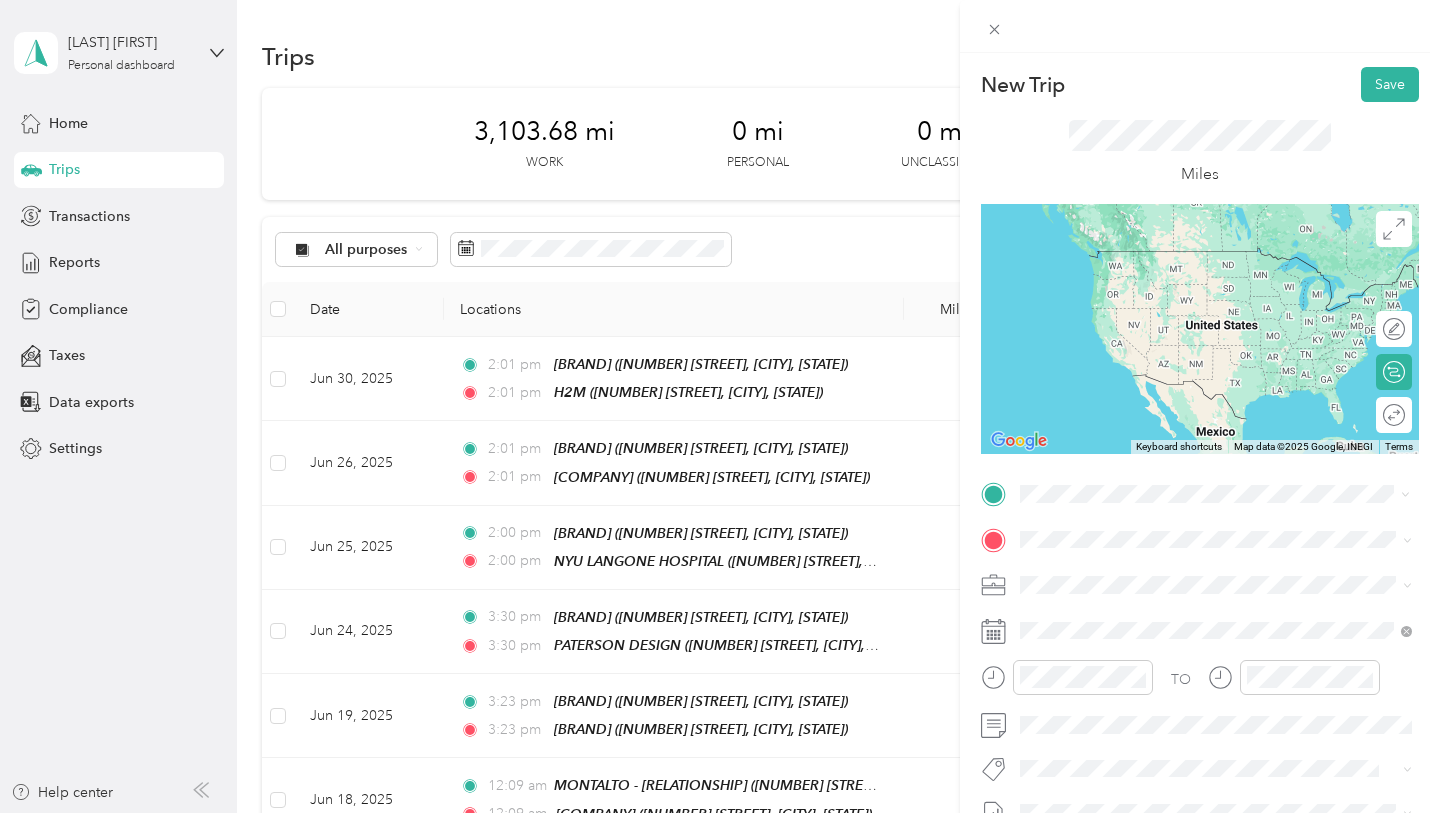click on "MONTALTO - ALLIANCE PARTNERSHIPS" at bounding box center [1260, 577] 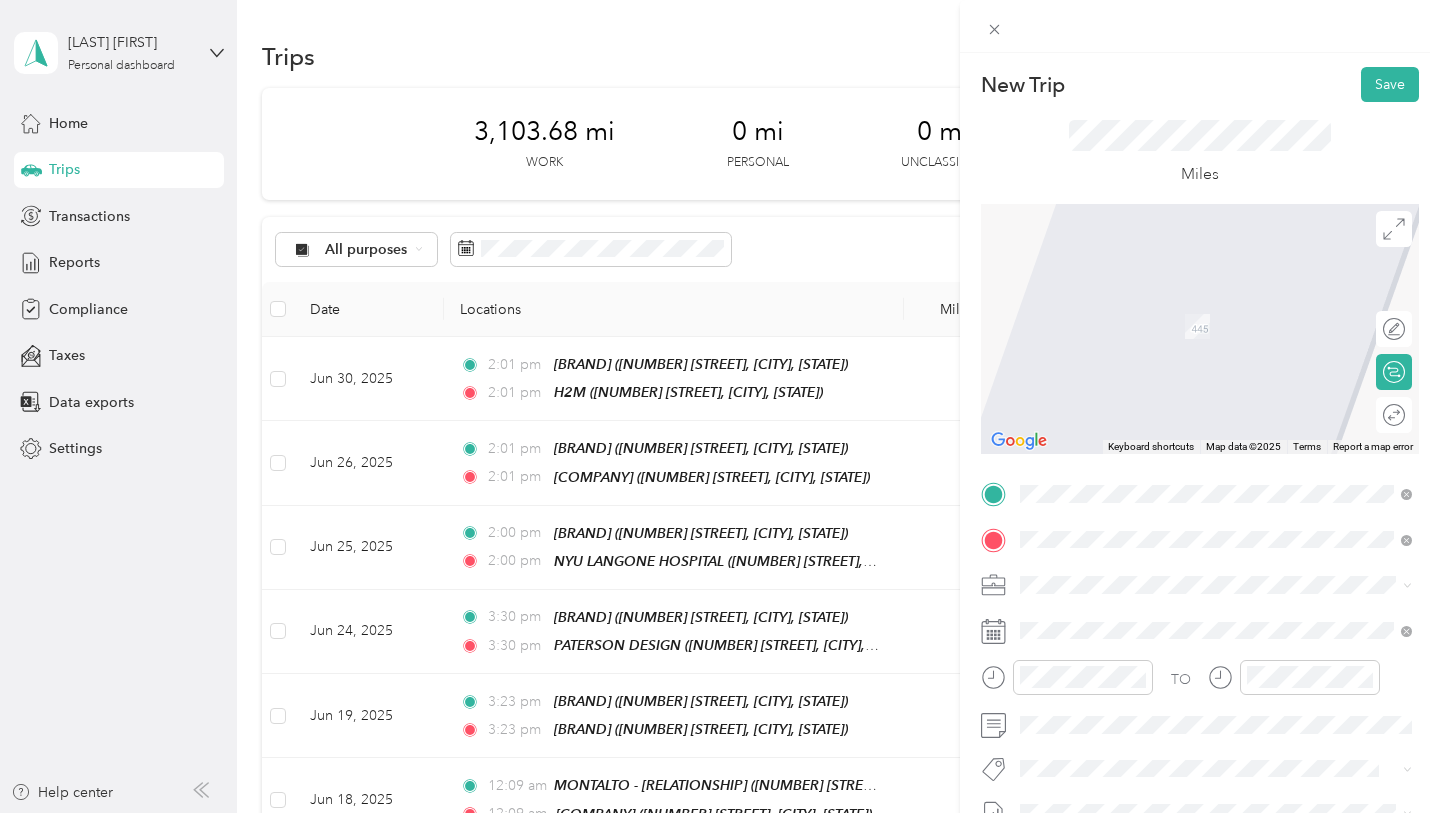 click on "TEAM [LAST] [NUMBER] [STREET], [POSTAL_CODE], [CITY], [STATE]" at bounding box center (1216, 459) 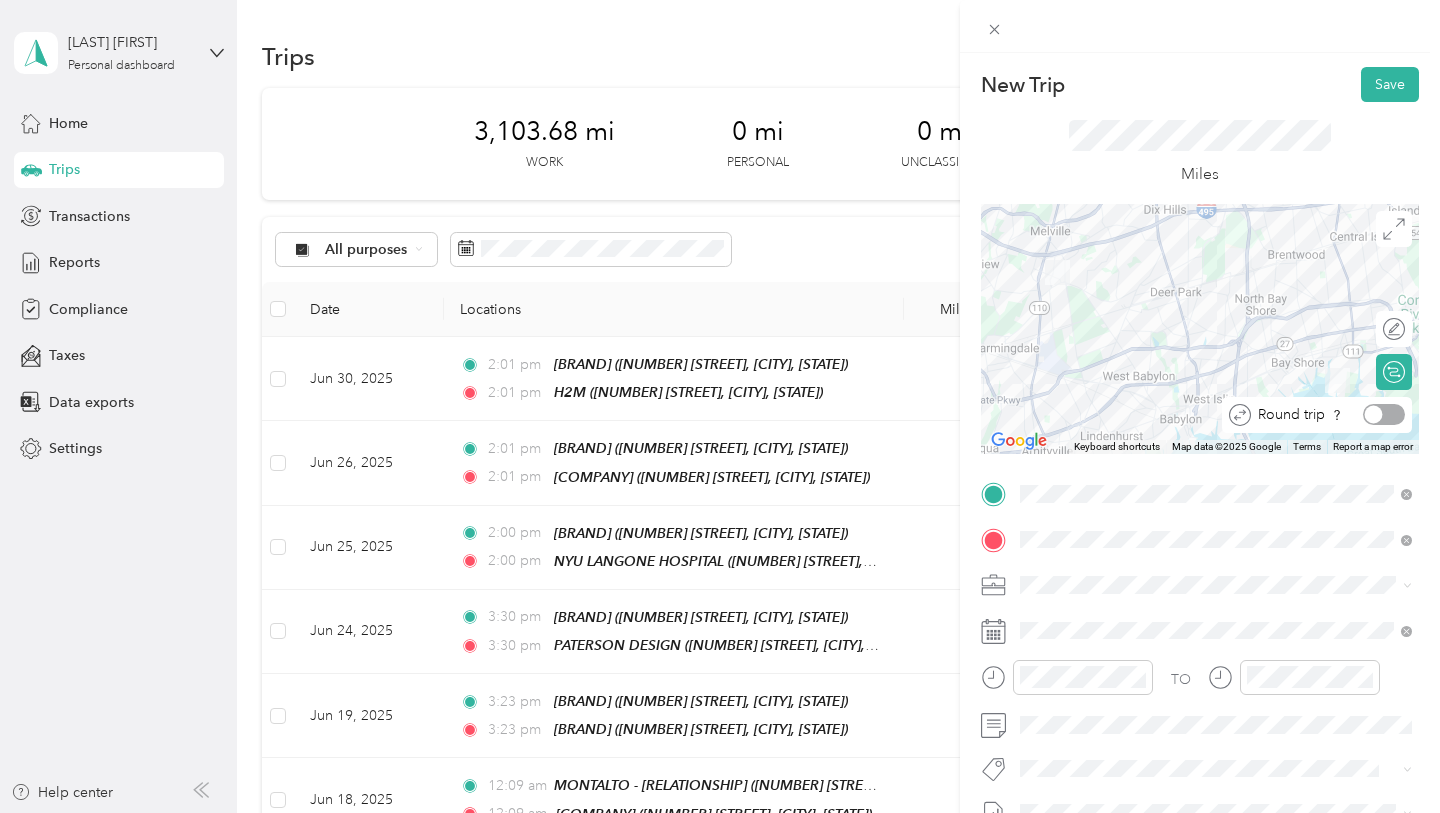 click at bounding box center [1384, 414] 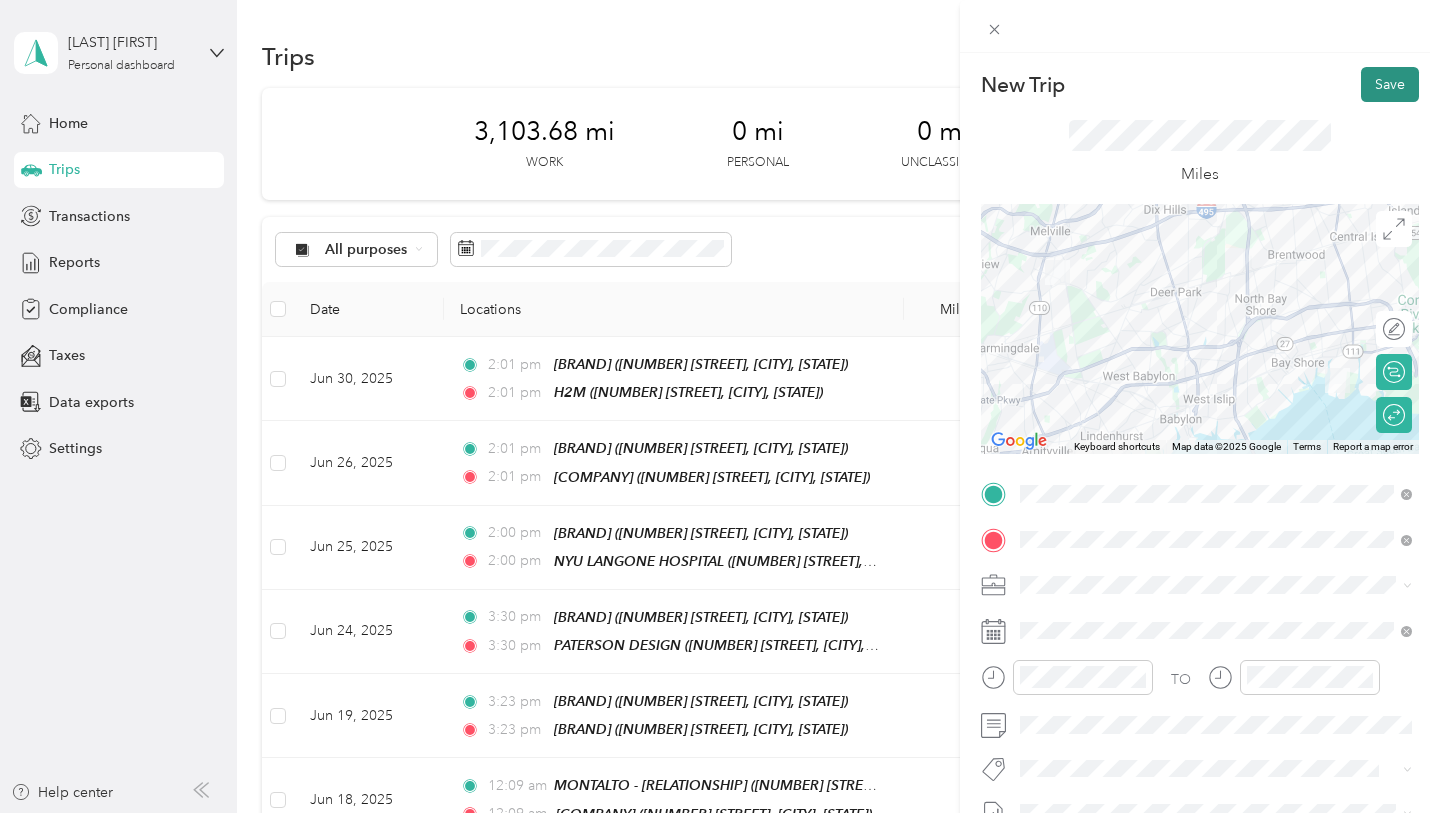 click on "Save" at bounding box center (1390, 84) 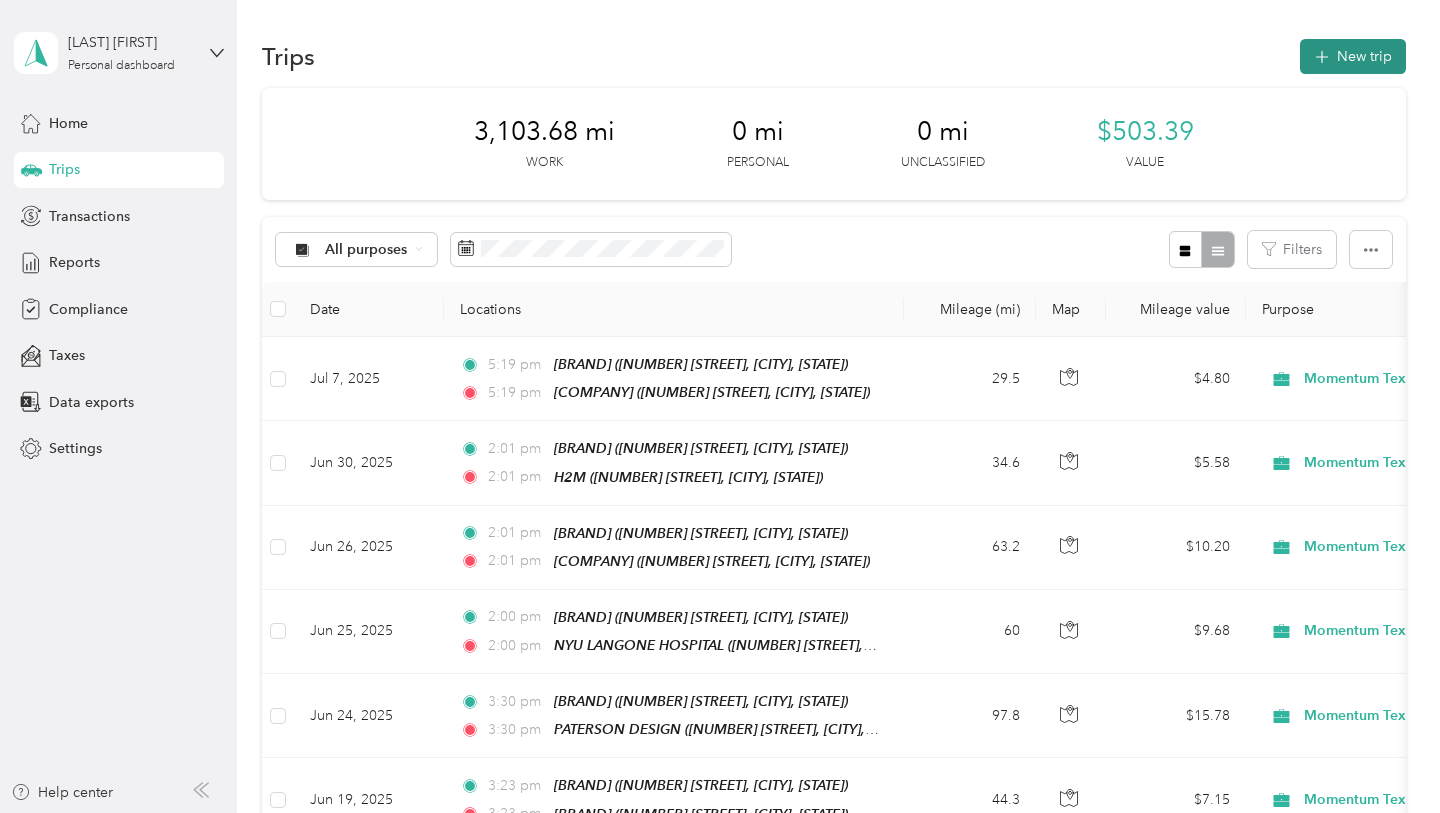 click on "New trip" at bounding box center (1353, 56) 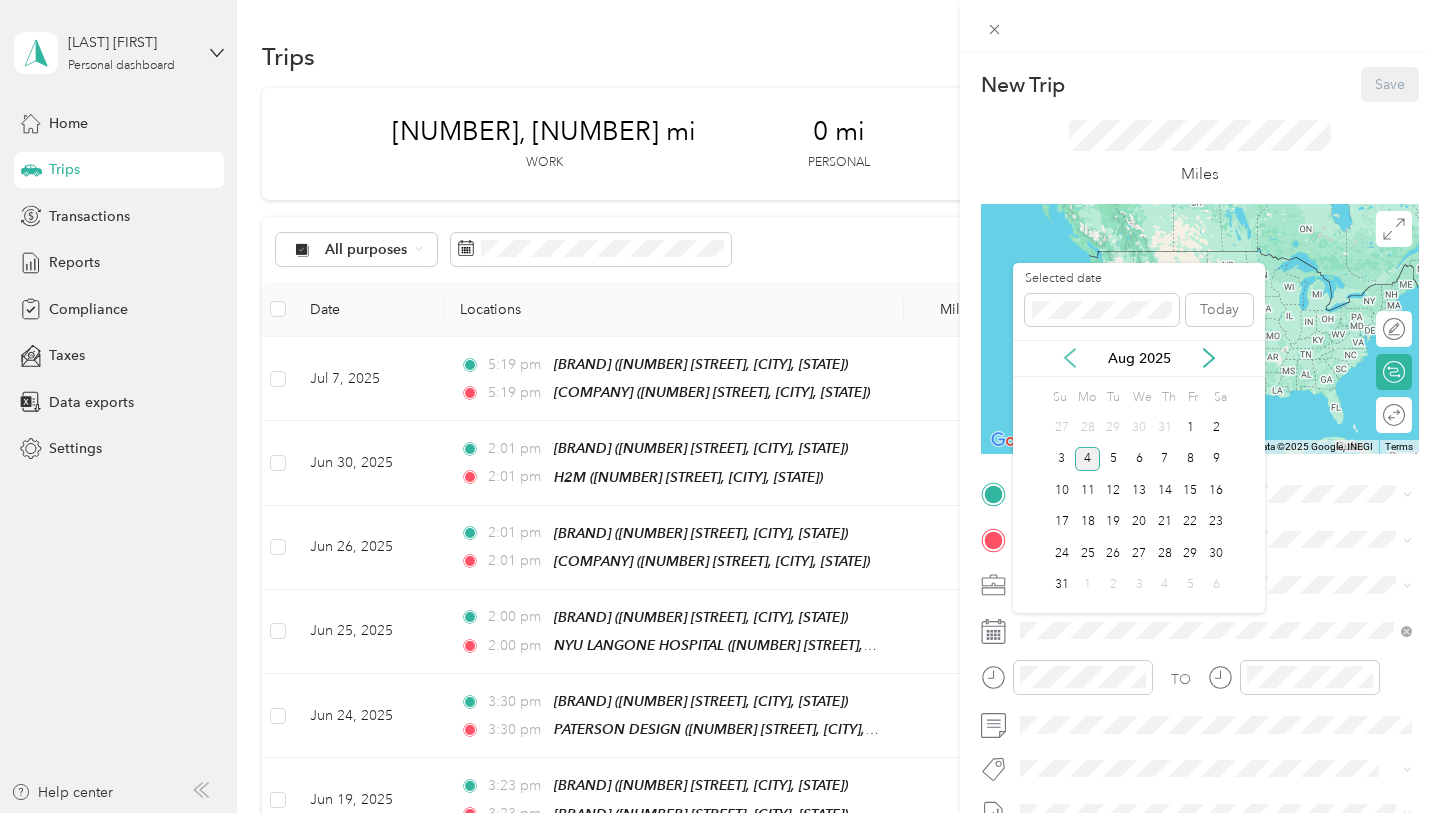 click 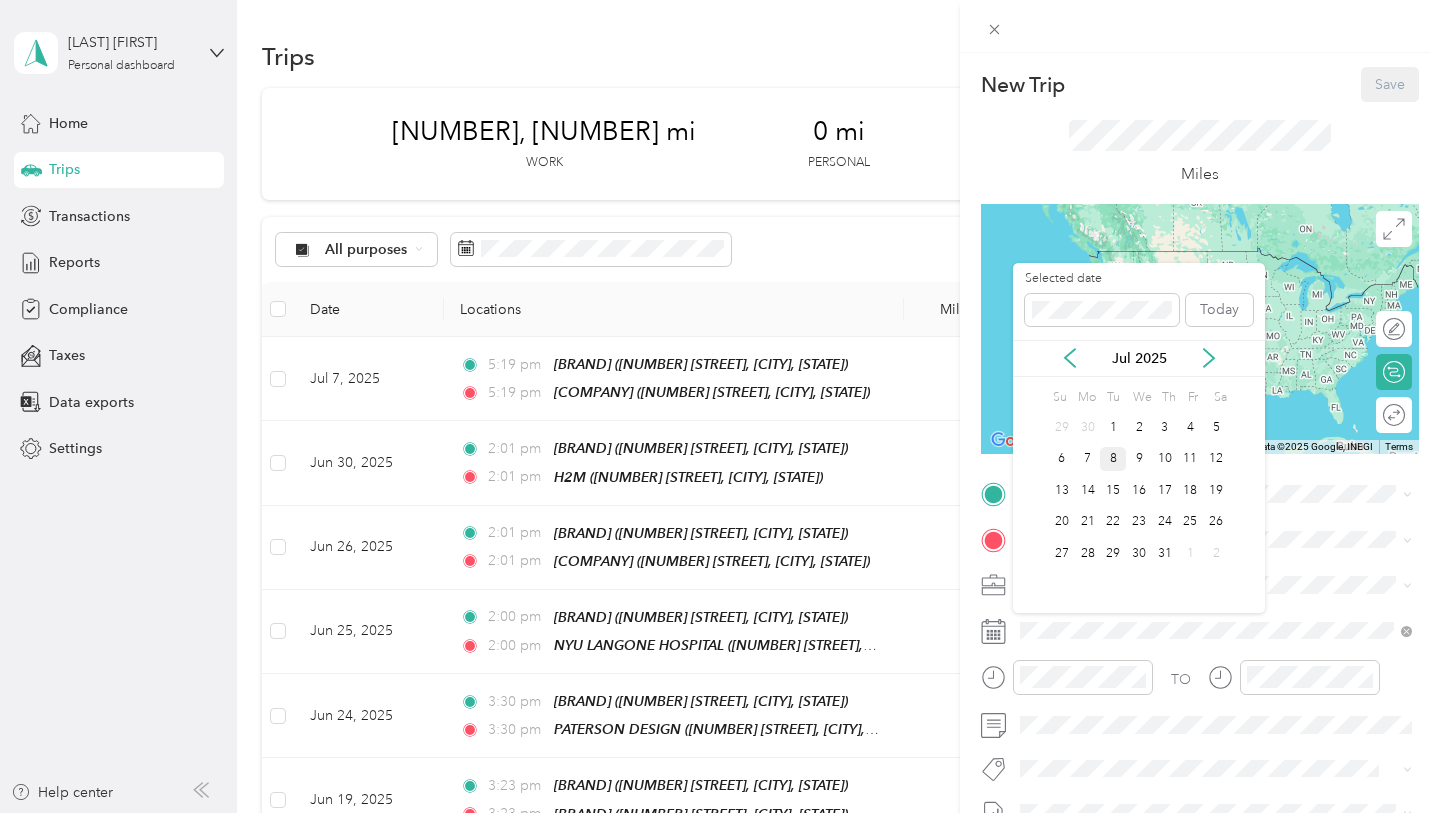 click on "8" at bounding box center (1113, 459) 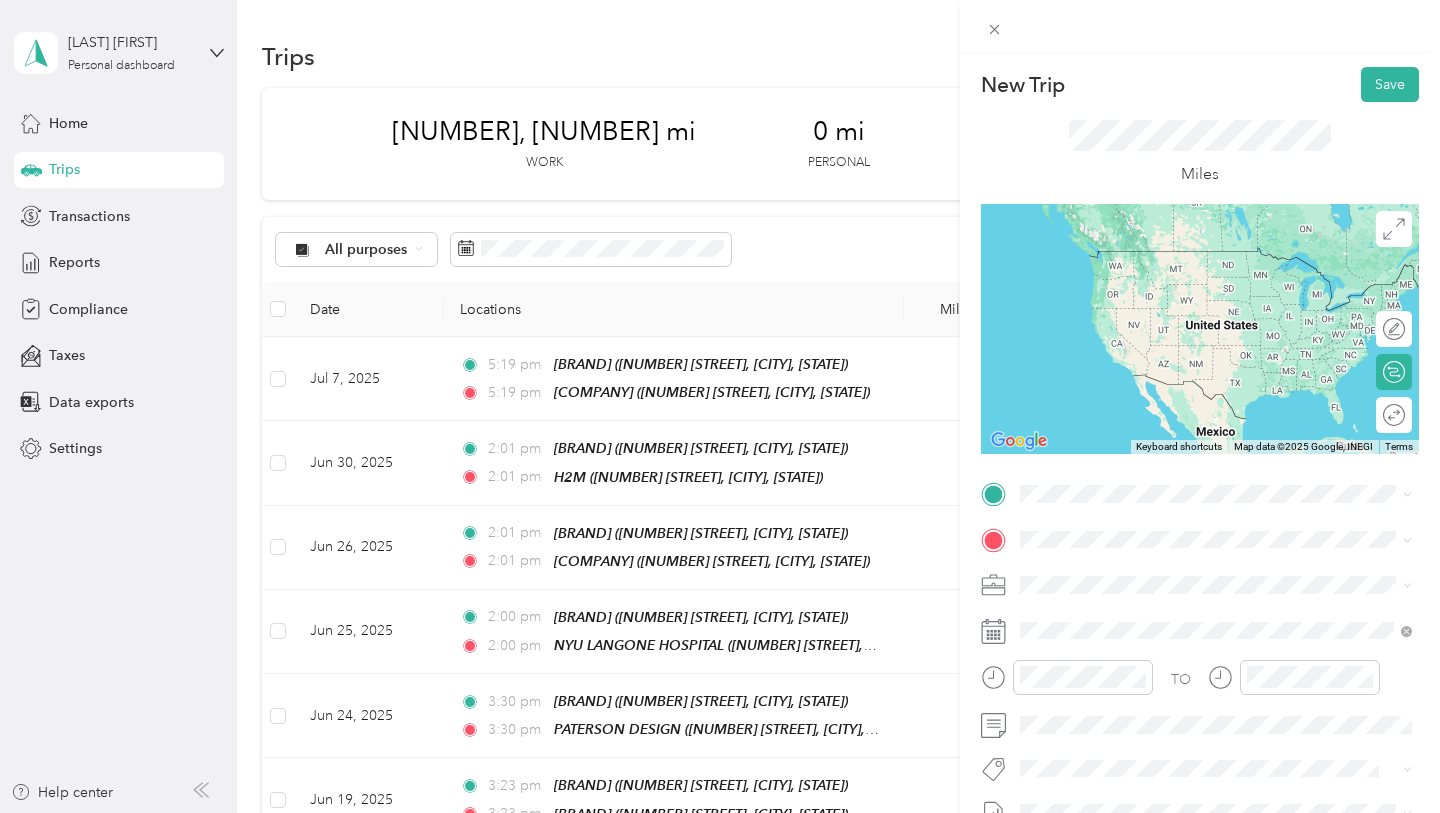 click on "[NUMBER] [STREET], [POSTAL_CODE], [CITY], [STATE]" at bounding box center [1230, 670] 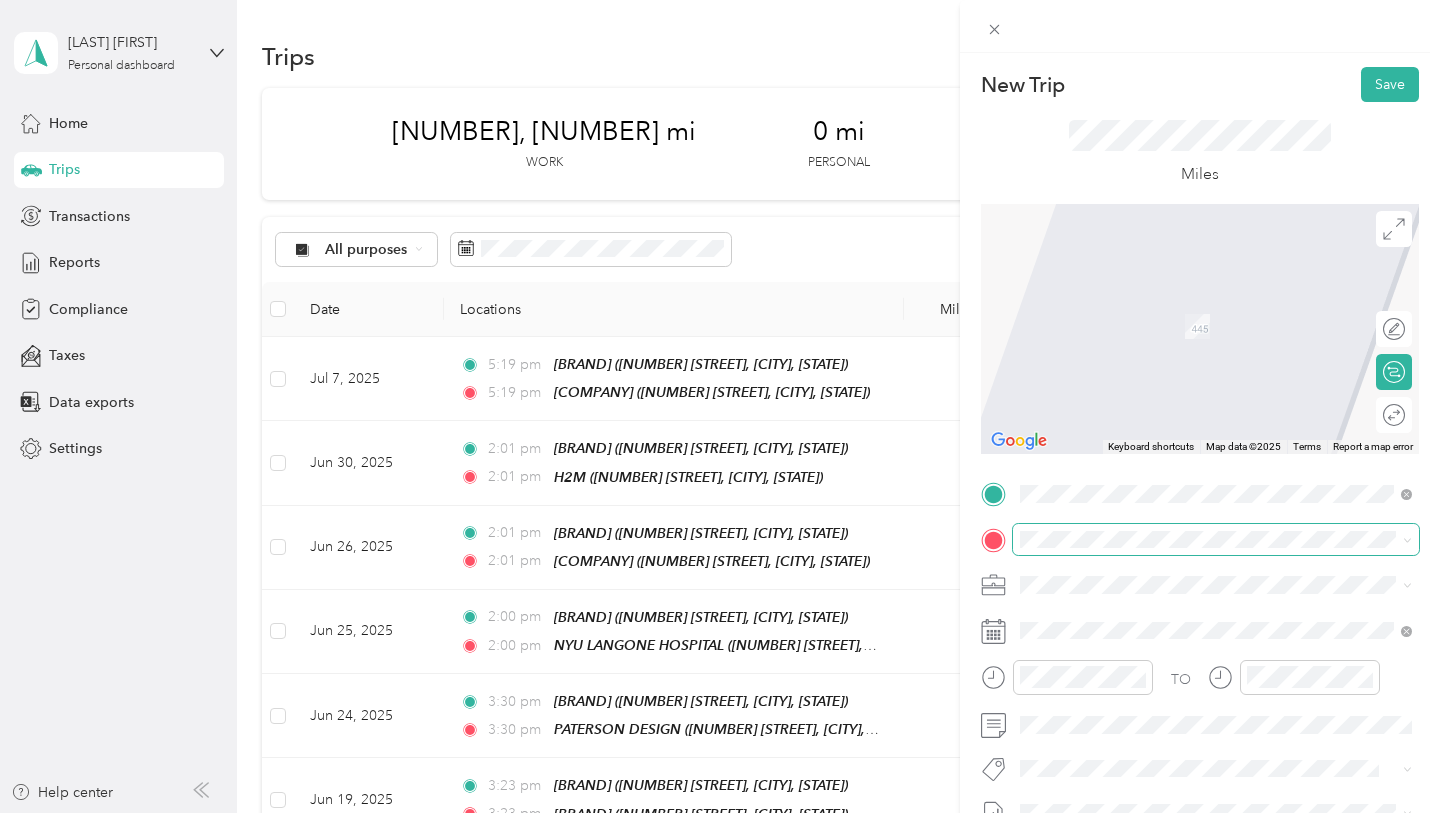 click at bounding box center [1216, 540] 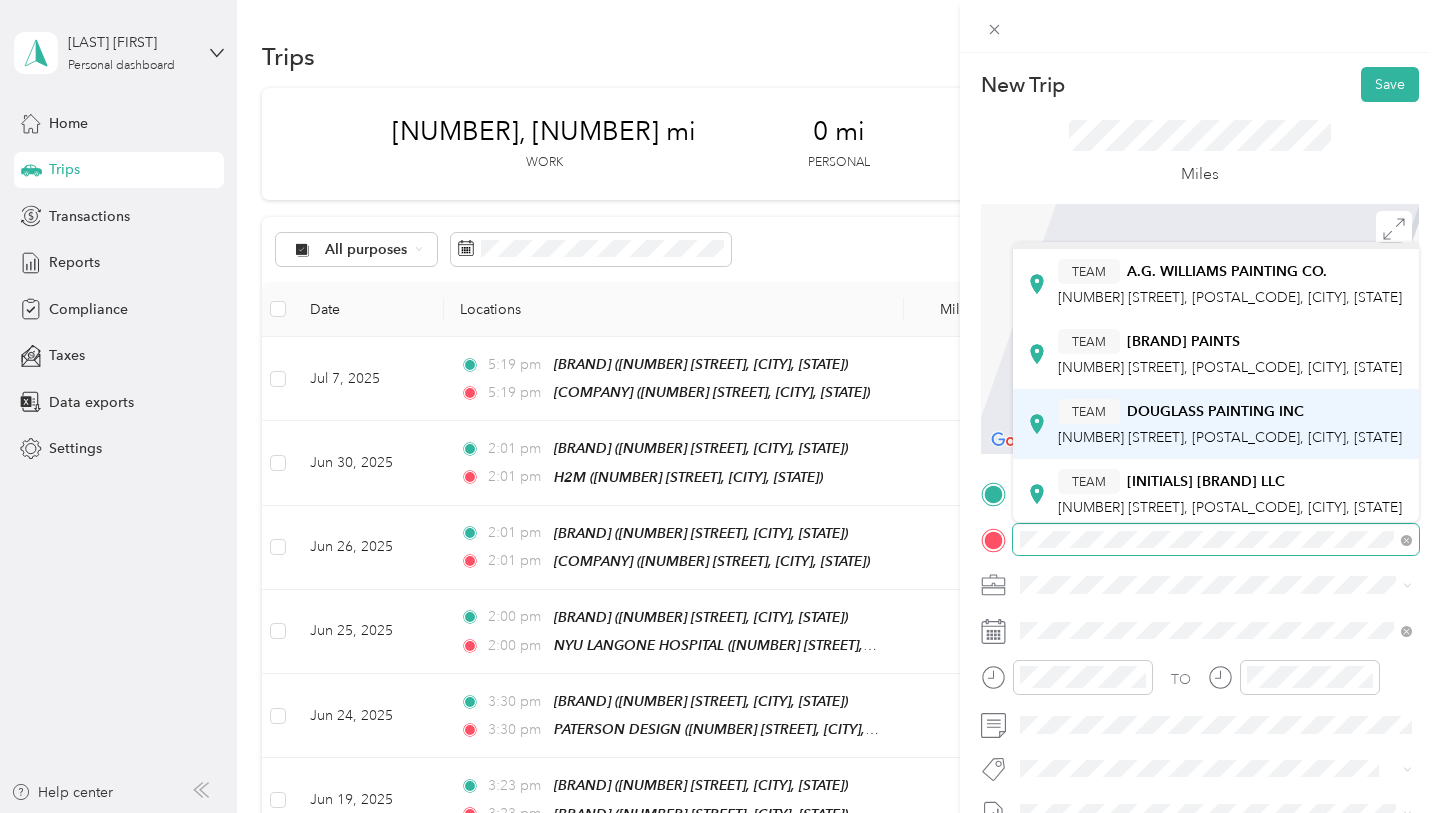 scroll, scrollTop: 0, scrollLeft: 0, axis: both 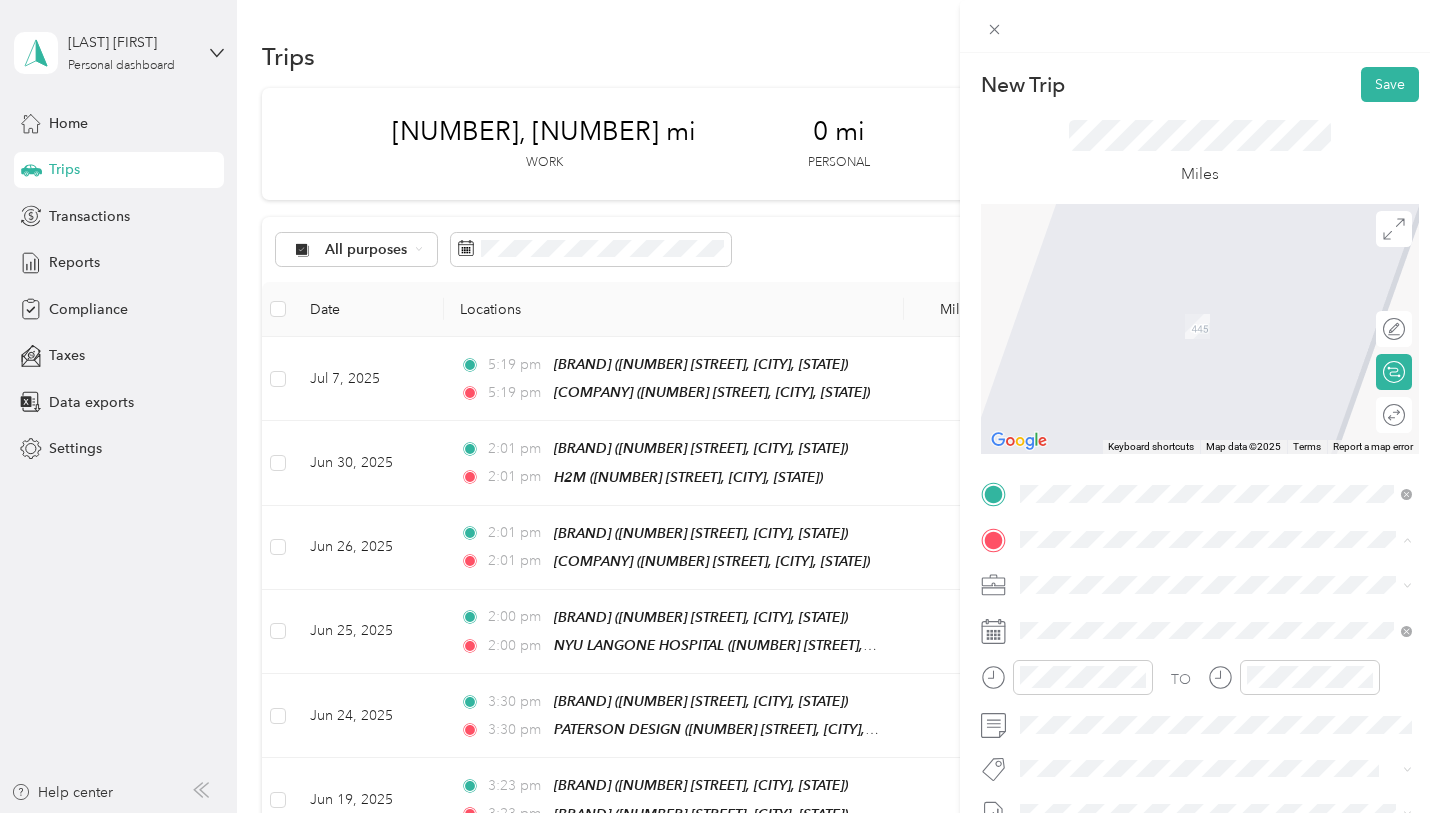 click on "[NUMBER] [STREET], [POSTAL_CODE], [CITY], [STATE]" at bounding box center [1230, 648] 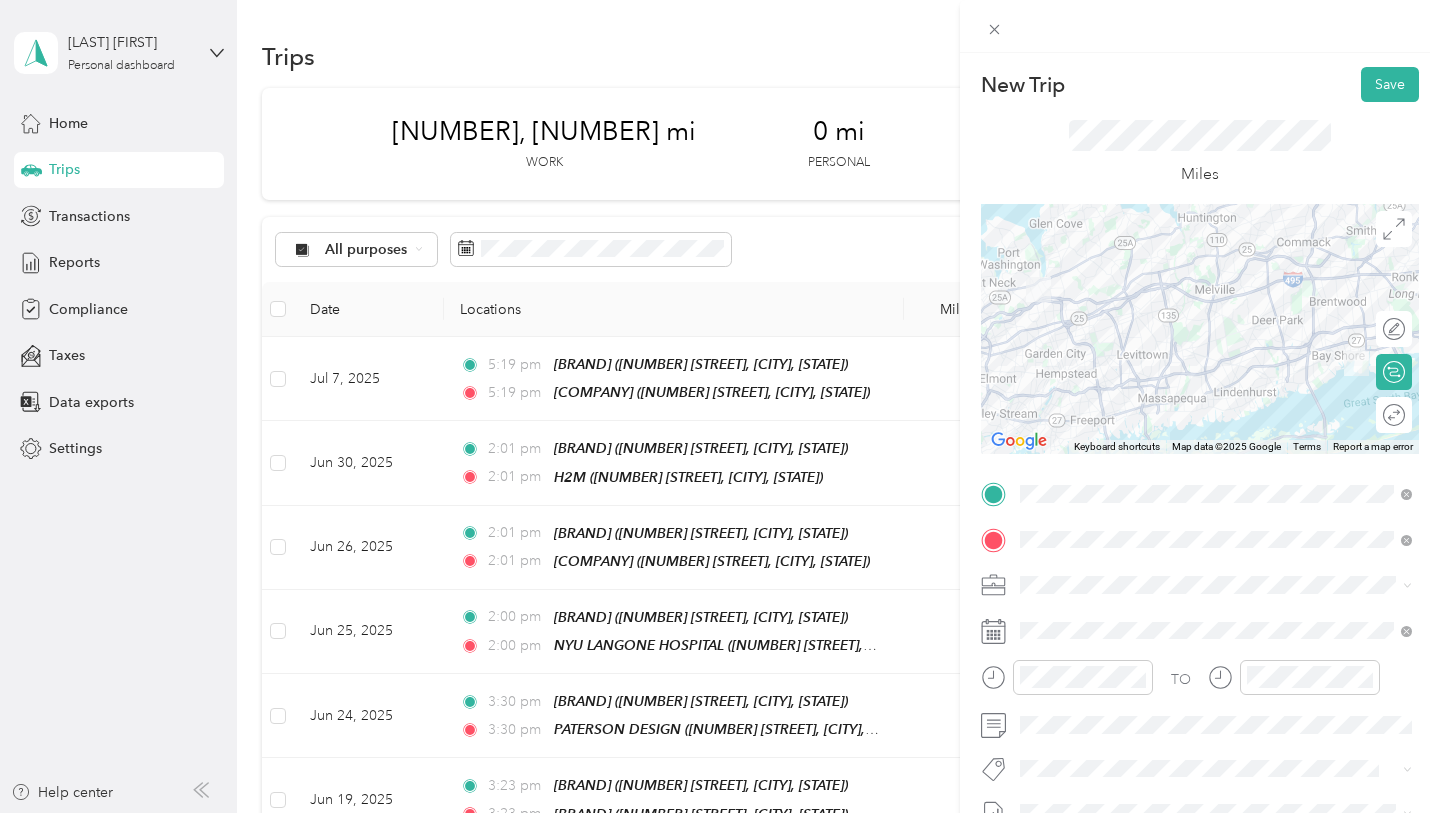 click 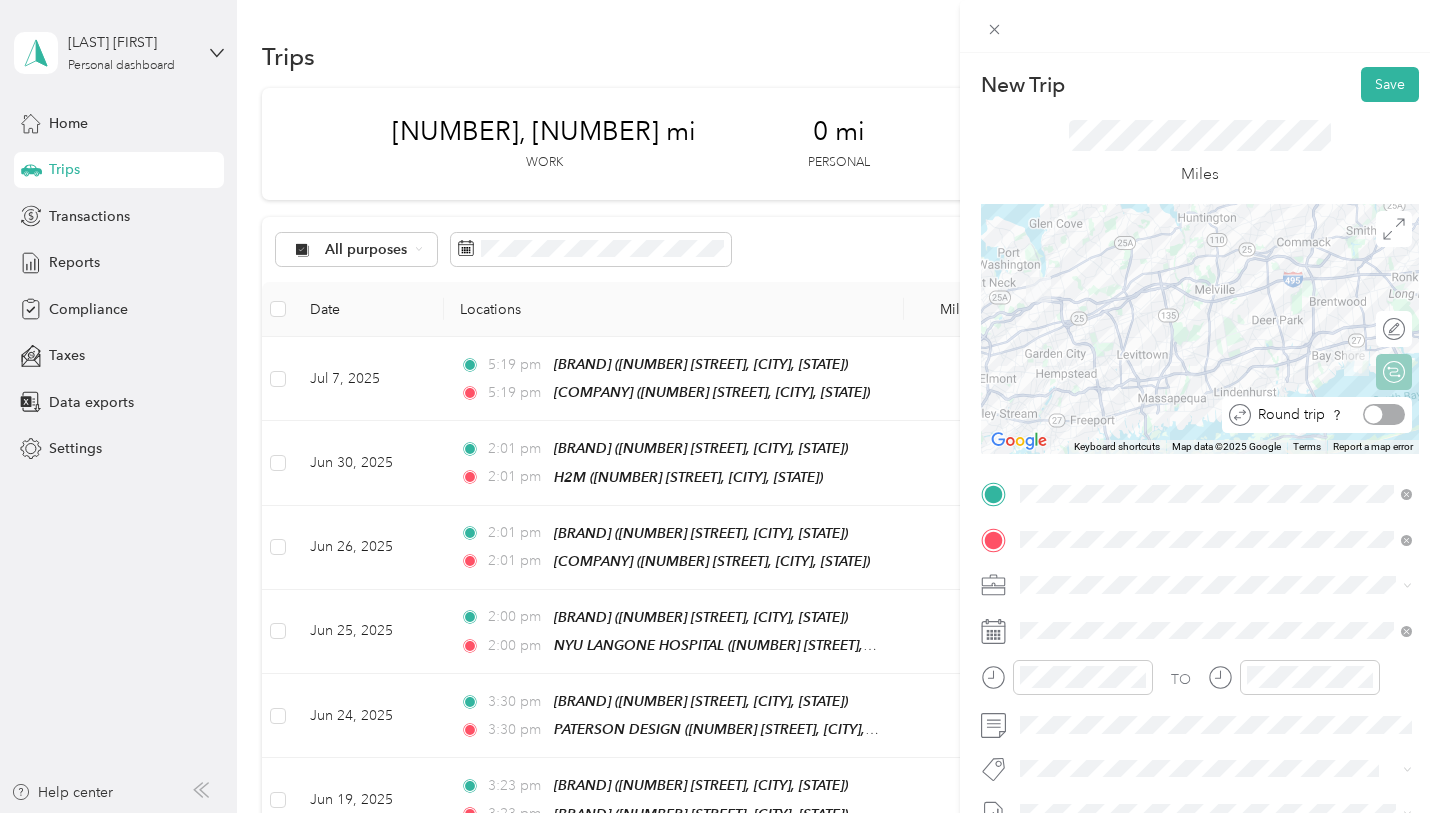 click at bounding box center (1384, 414) 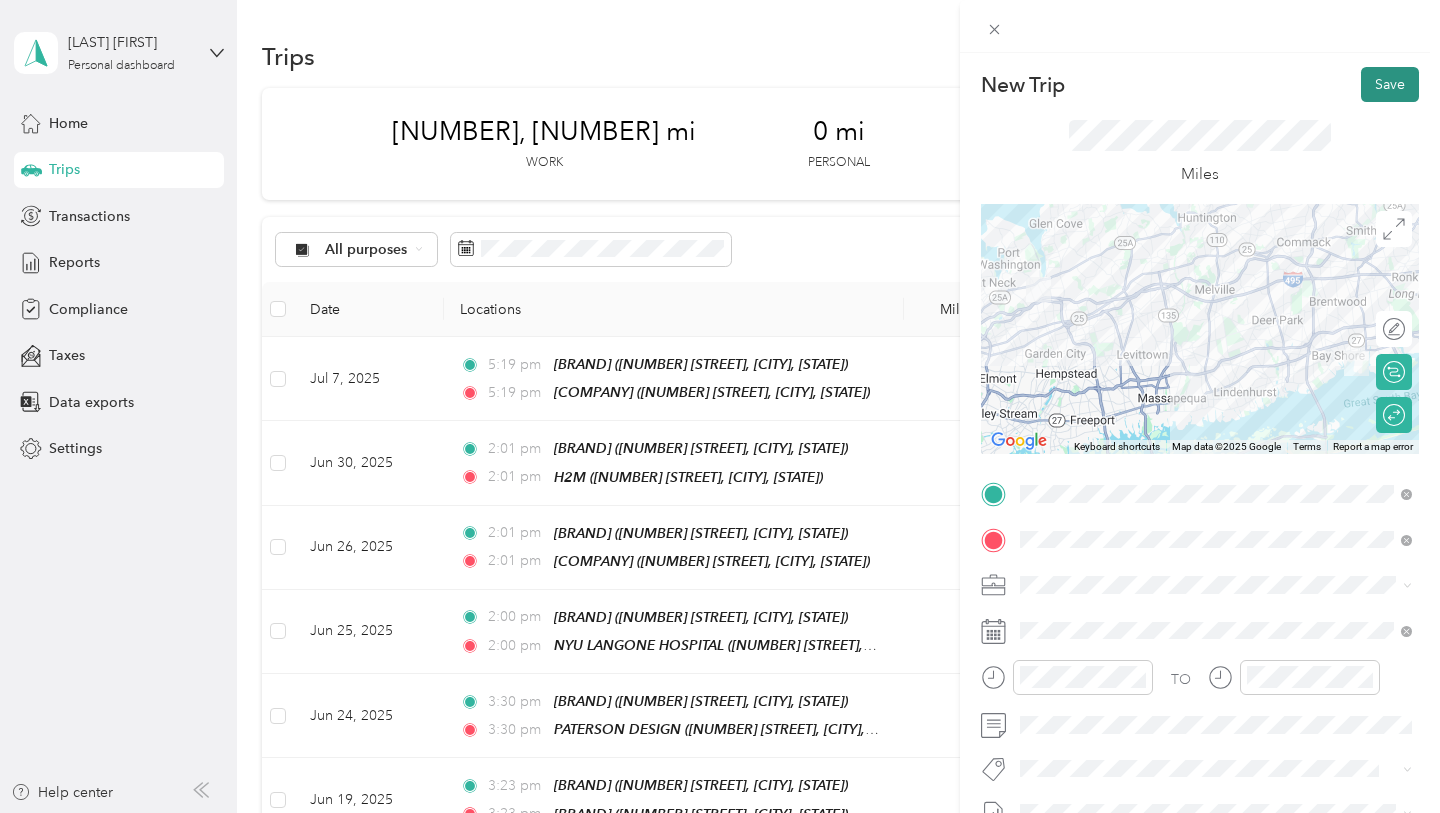 click on "Save" at bounding box center [1390, 84] 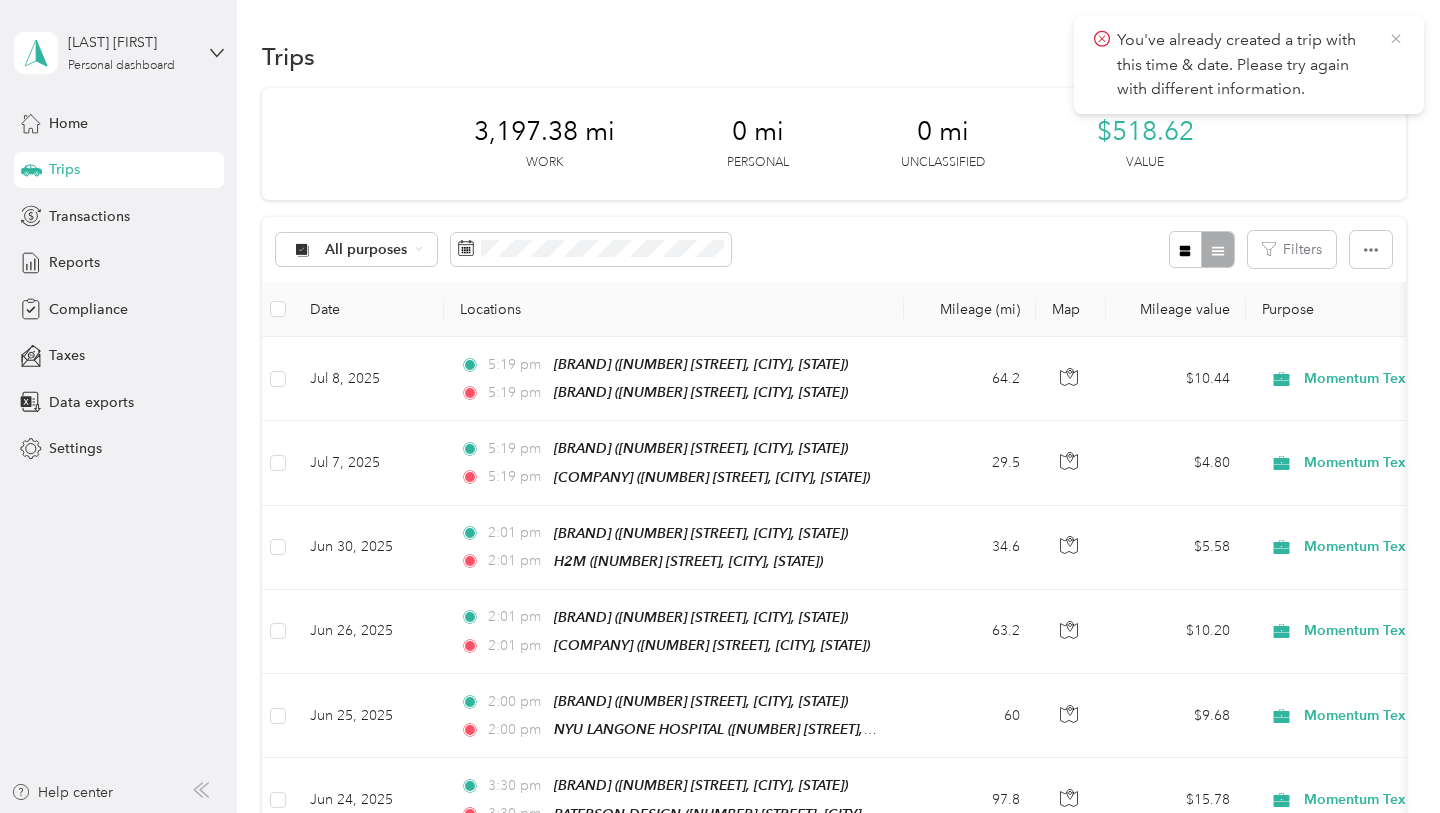 click 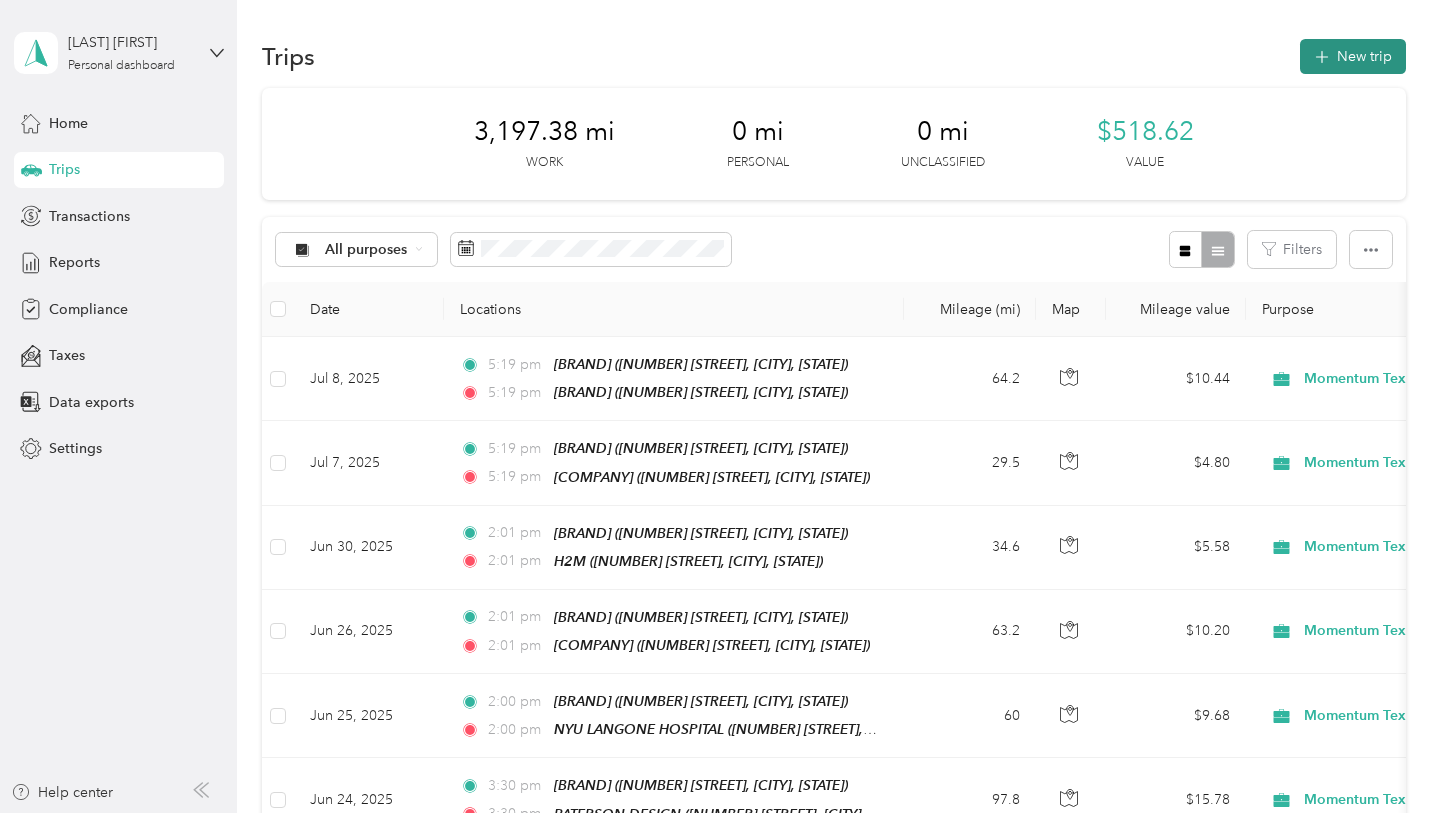 click on "New trip" at bounding box center [1353, 56] 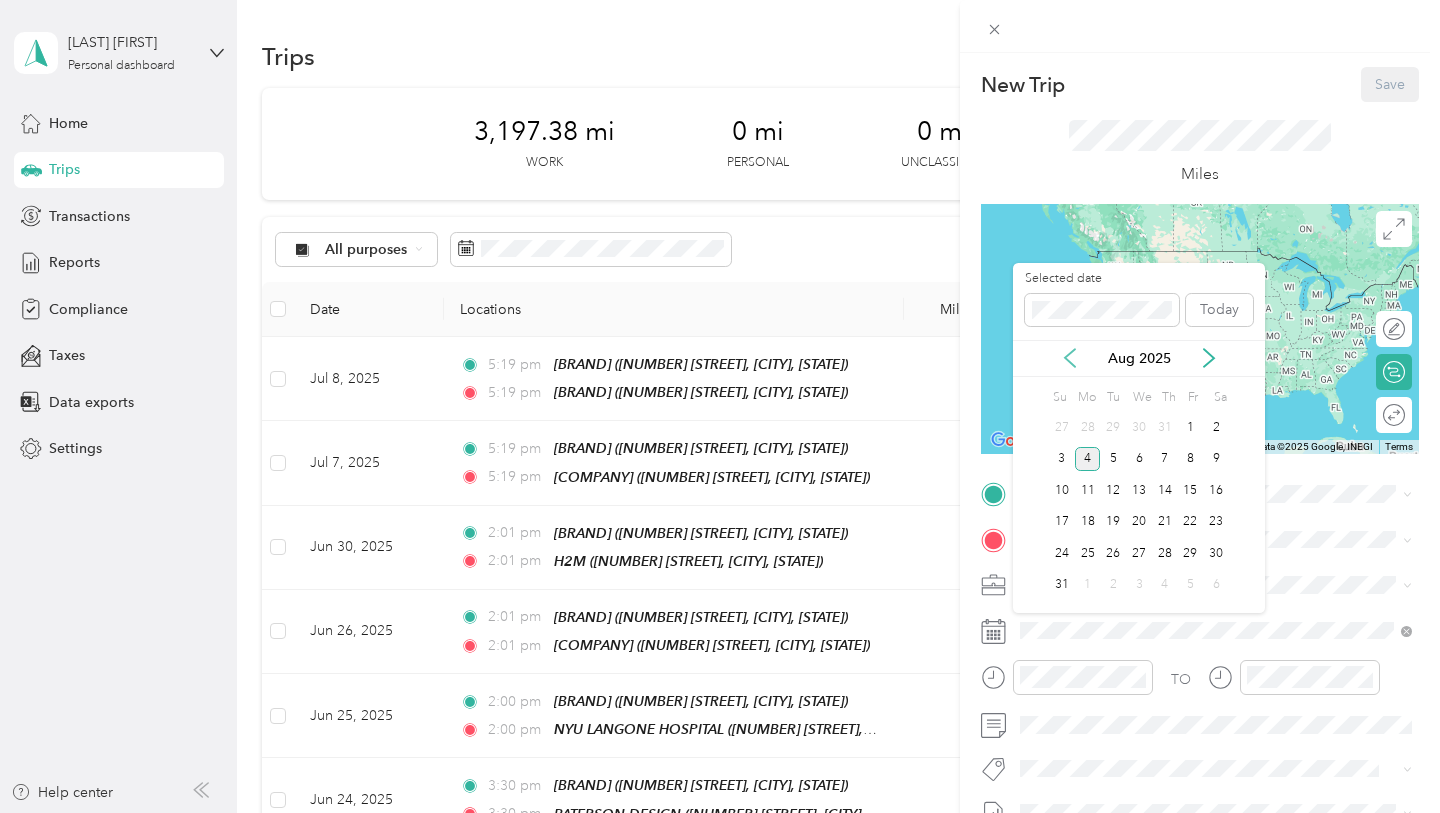 click 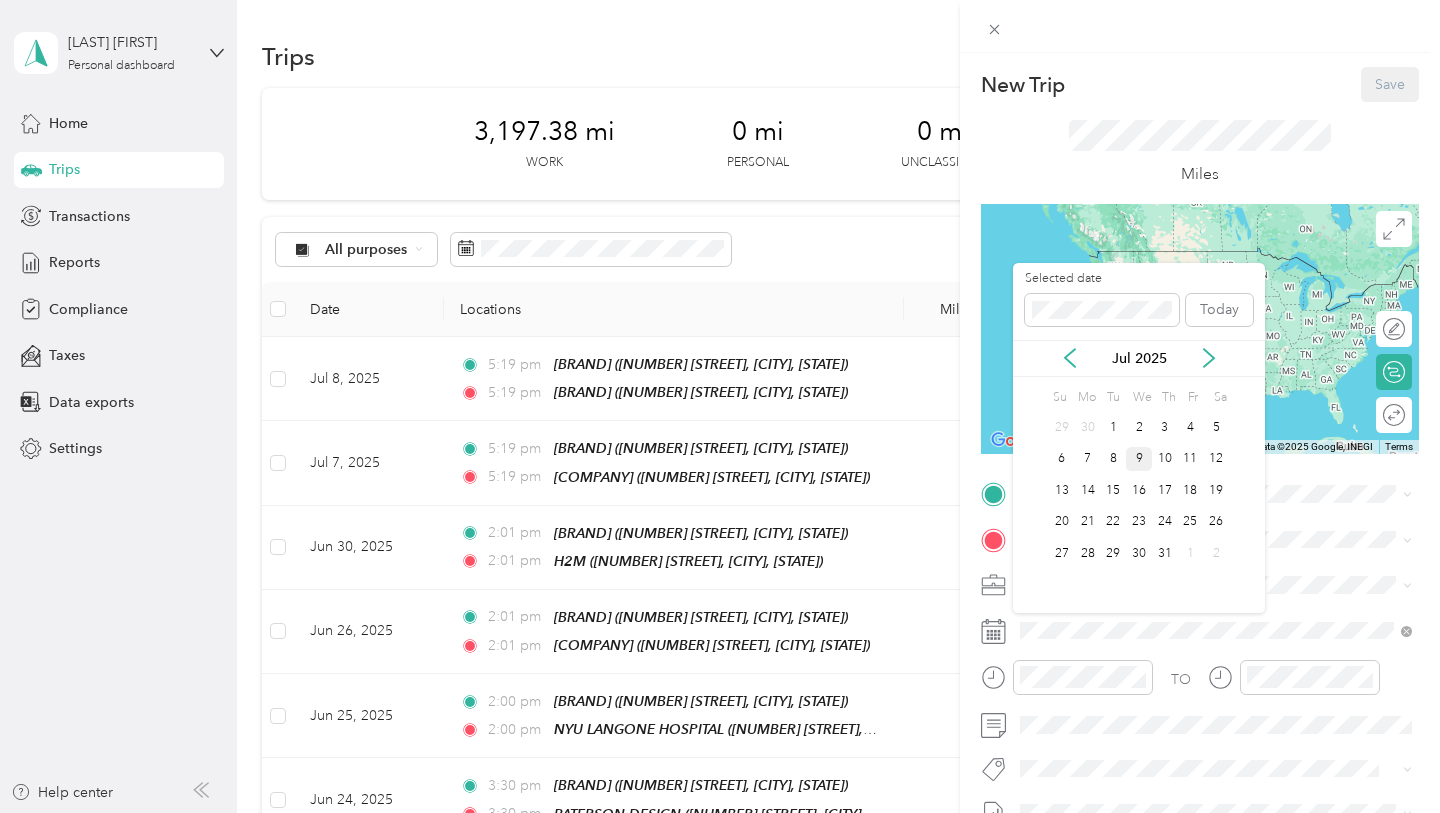 click on "9" at bounding box center [1139, 459] 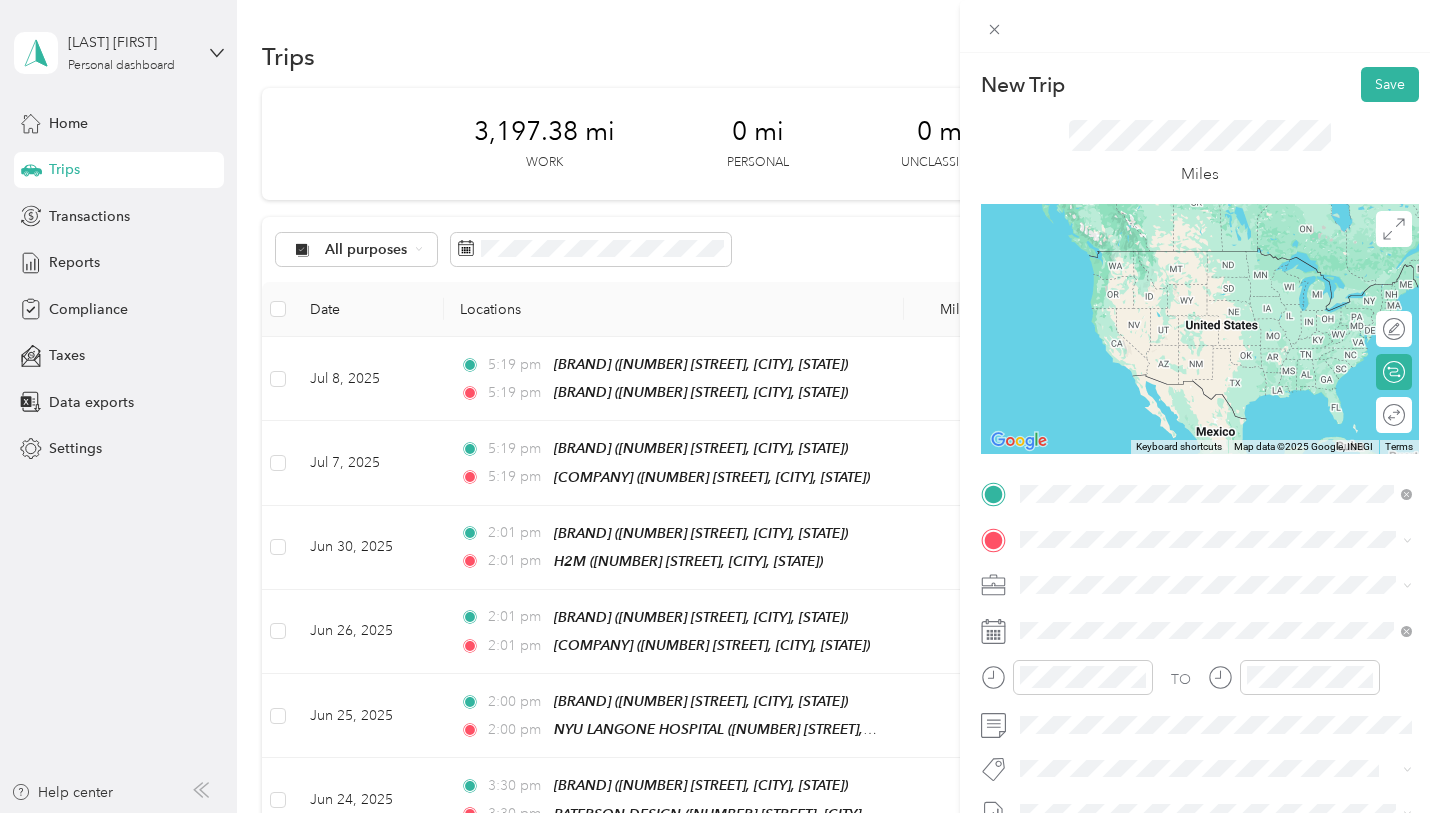 click on "[NUMBER] [STREET], [POSTAL_CODE], [CITY], [STATE]" at bounding box center (1230, 602) 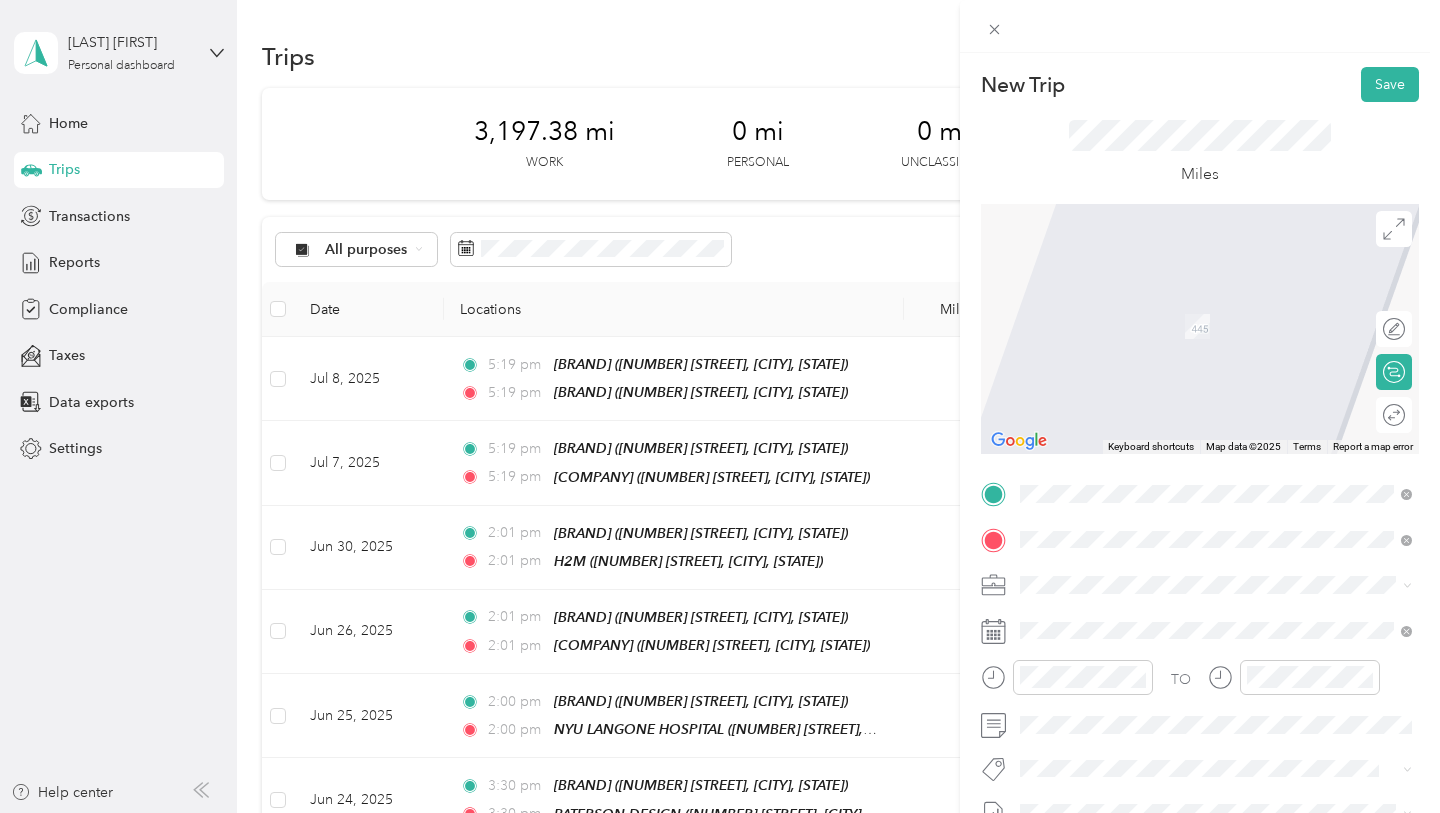 click on "[COMPANY] [NUMBER] [STREET], [POSTAL_CODE], [CITY], [STATE]" at bounding box center [1216, 459] 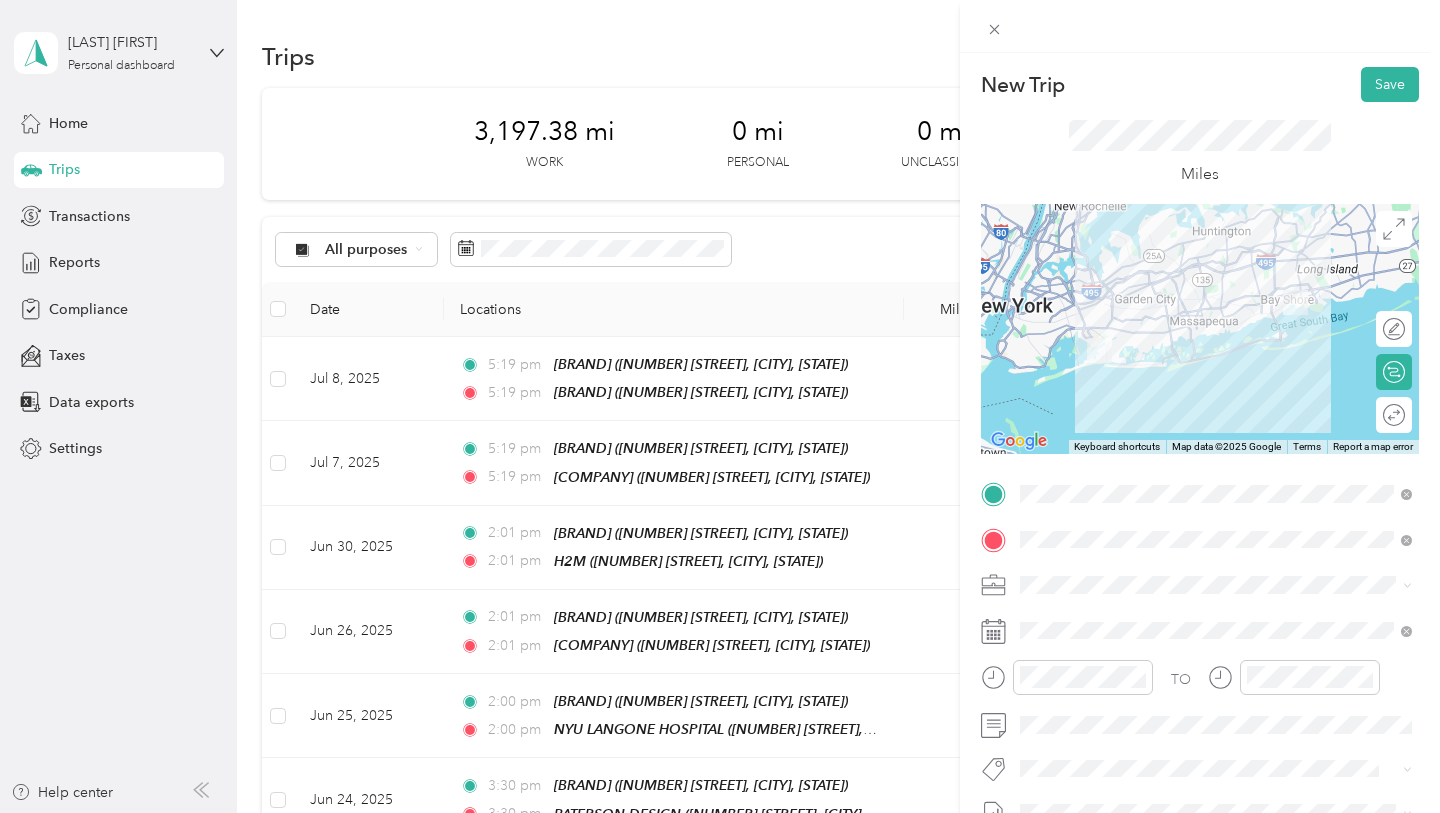 click on "Edit route Calculate route Round trip" at bounding box center (1394, 379) 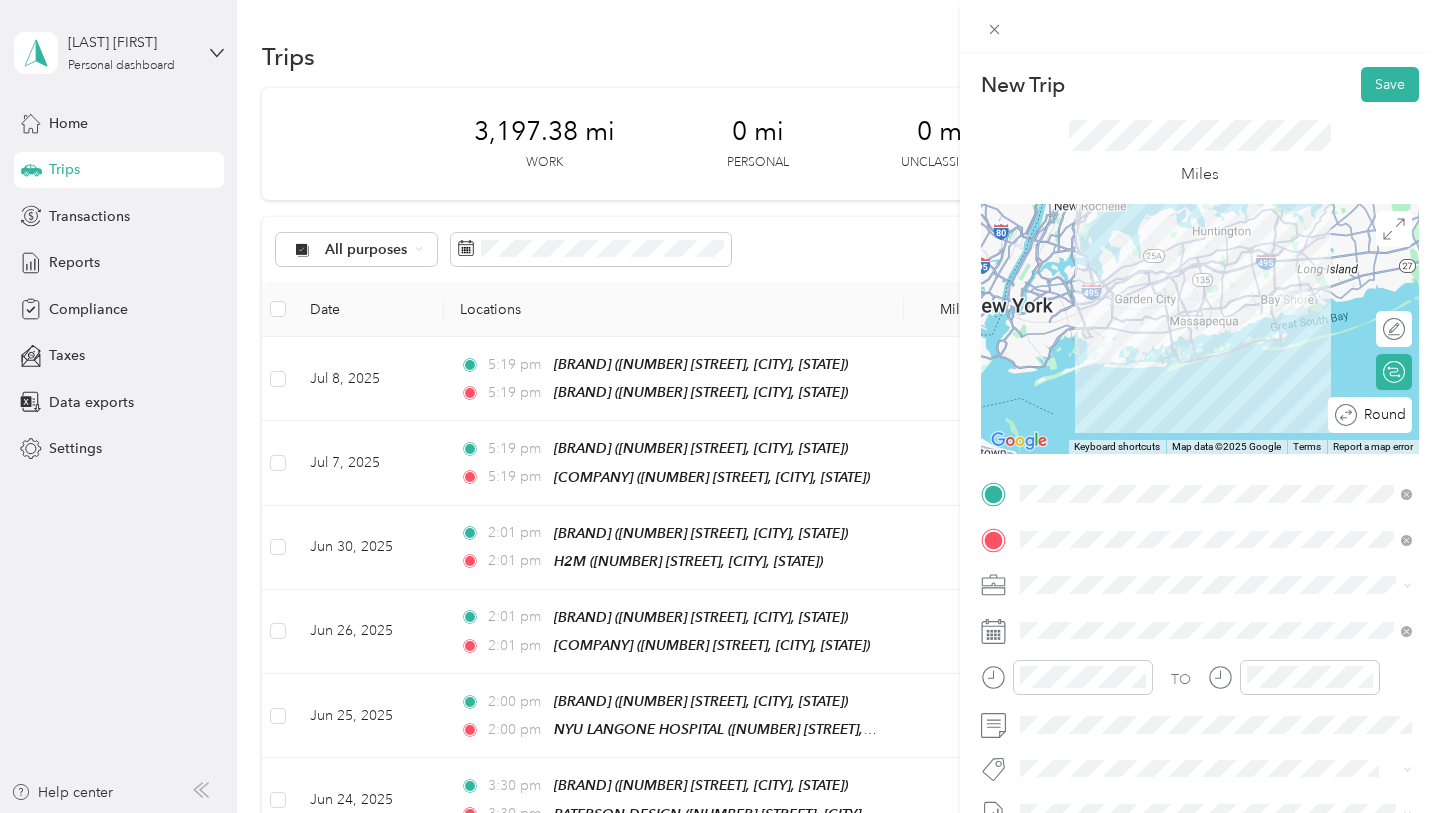 click on "Round trip" at bounding box center [1397, 415] 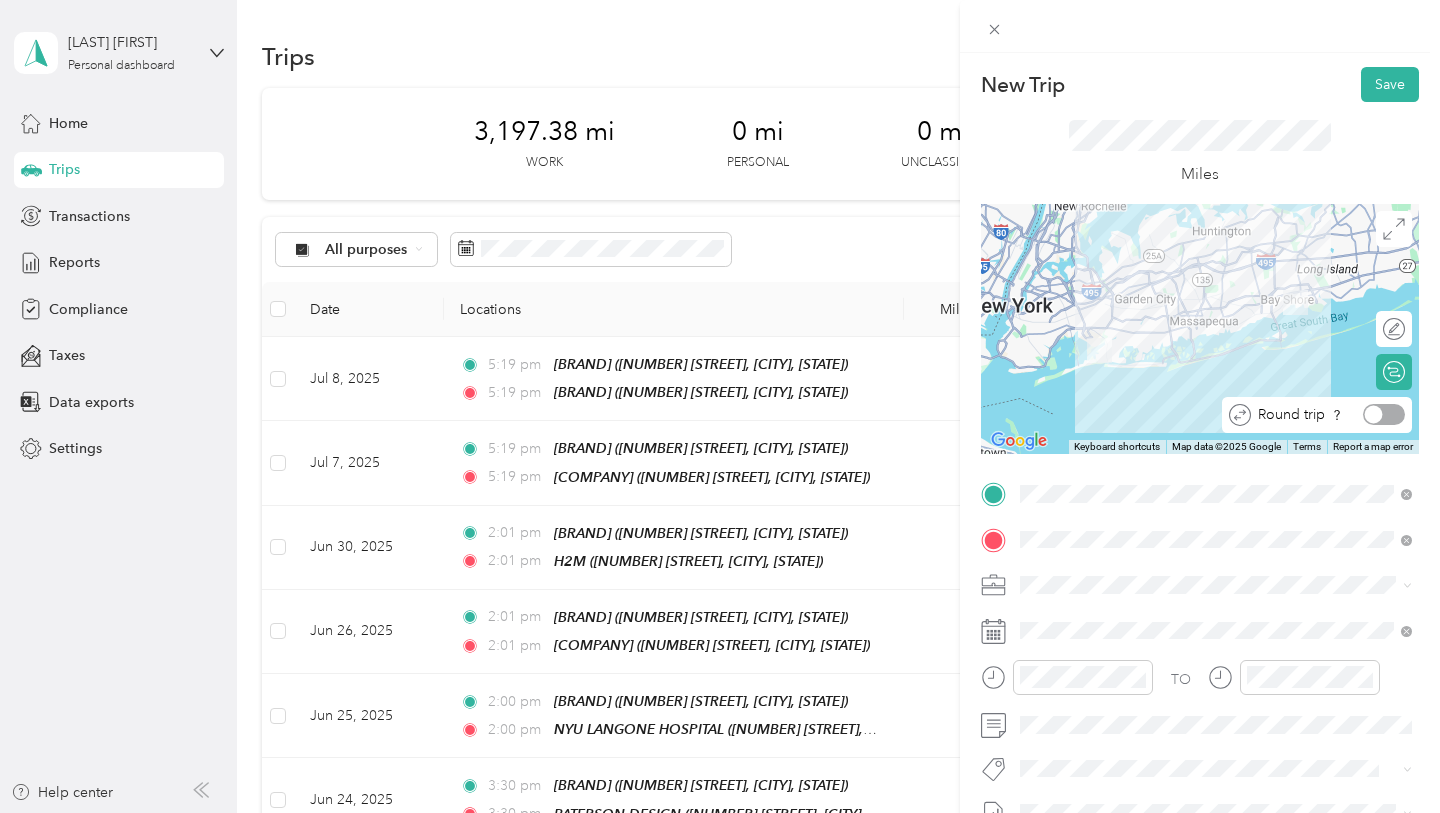 click at bounding box center [1384, 414] 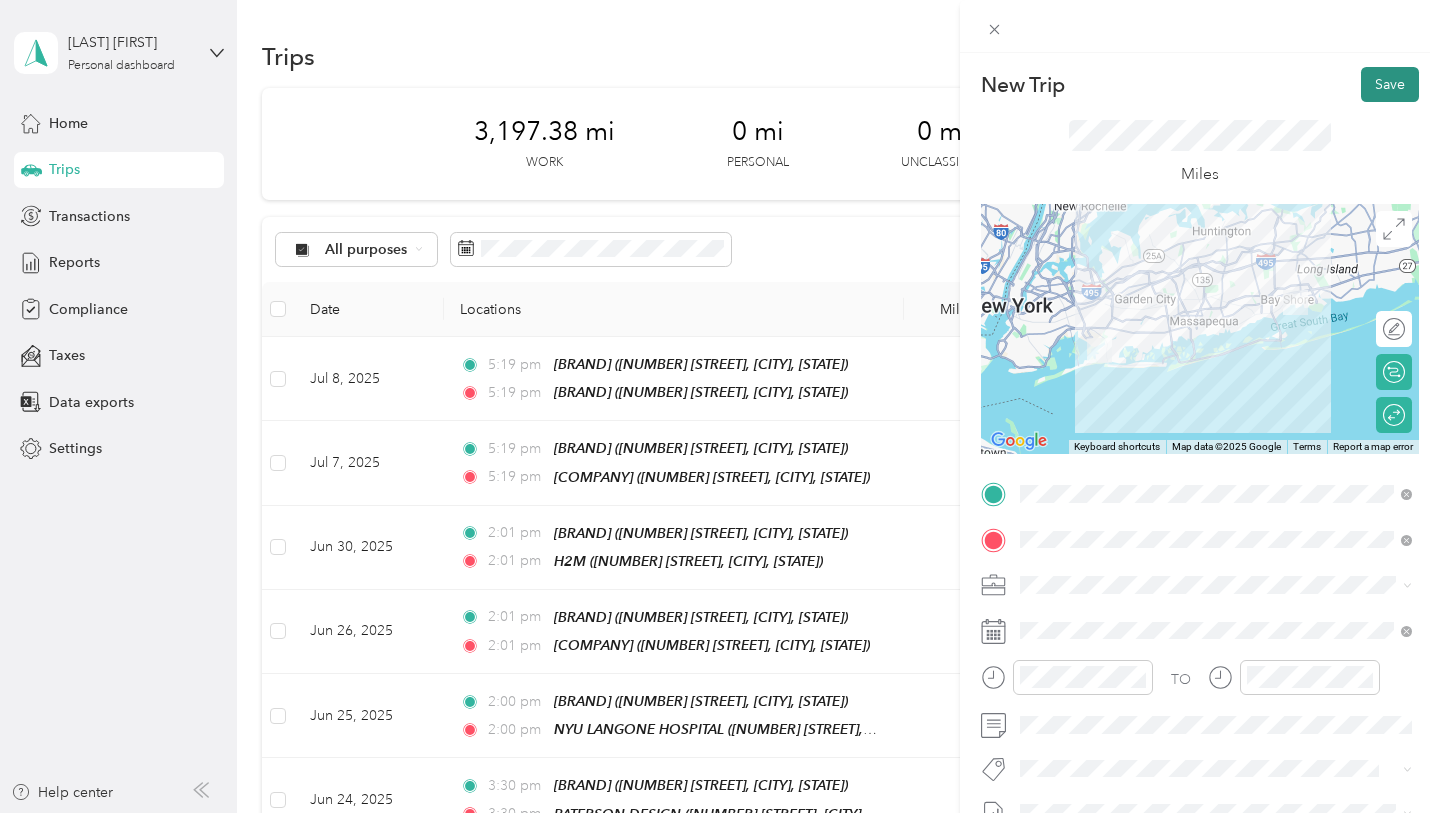 click on "Save" at bounding box center [1390, 84] 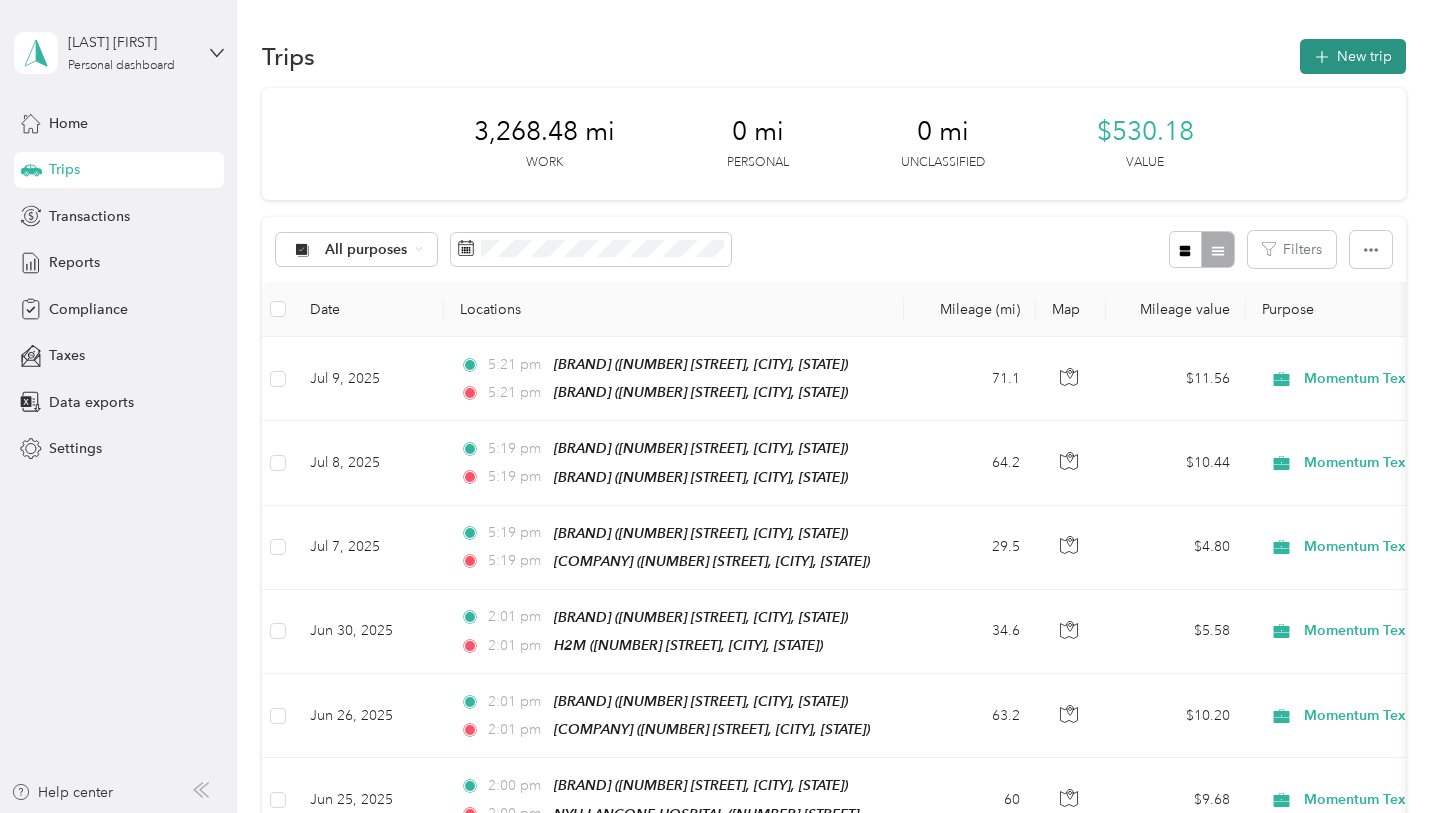 click on "New trip" at bounding box center [1353, 56] 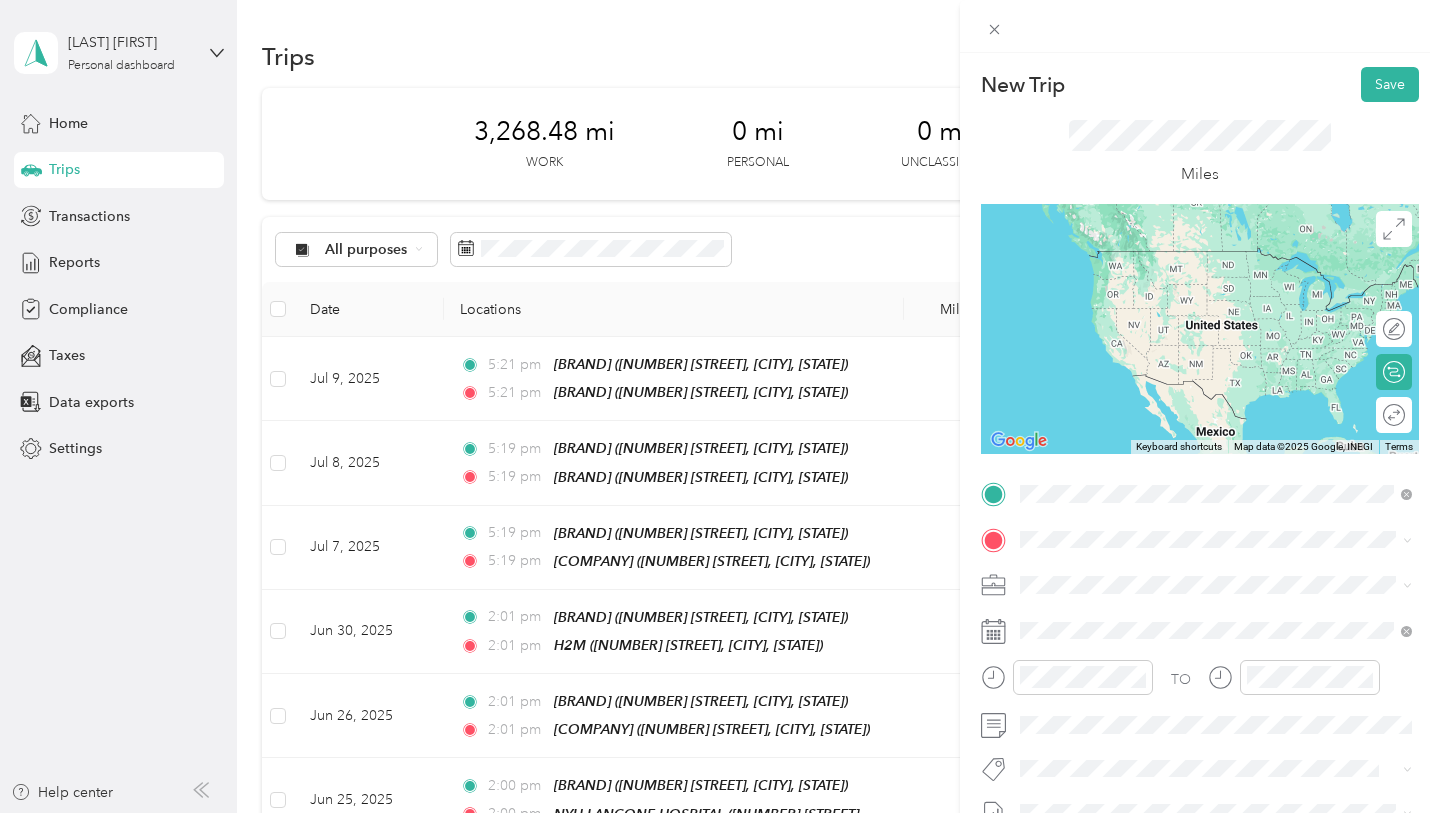click on "TEAM [LAST] - [RELATIONSHIP] [NUMBER] [STREET], [POSTAL_CODE], [CITY], [STATE]" at bounding box center (1216, 589) 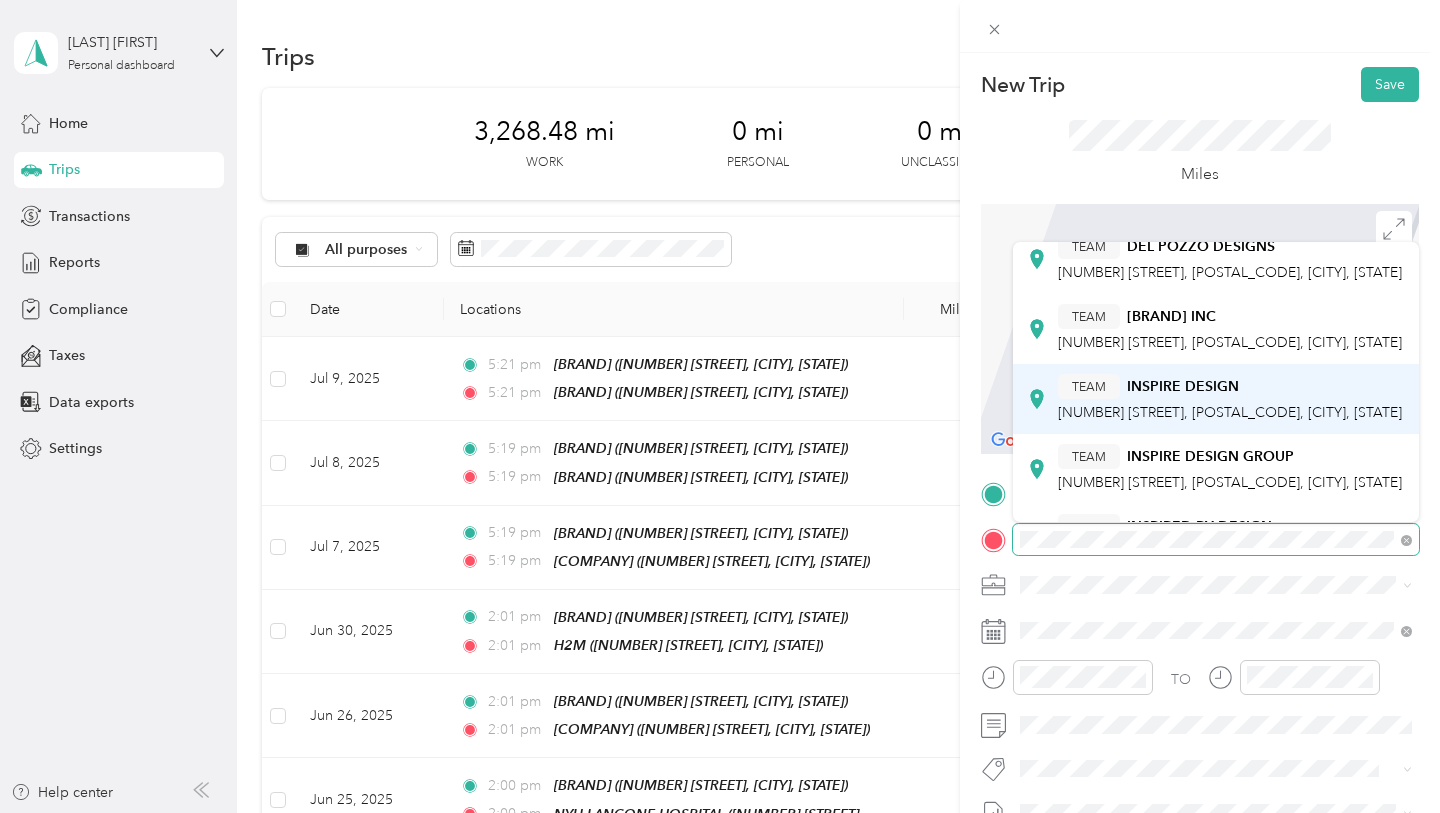 scroll, scrollTop: 70, scrollLeft: 0, axis: vertical 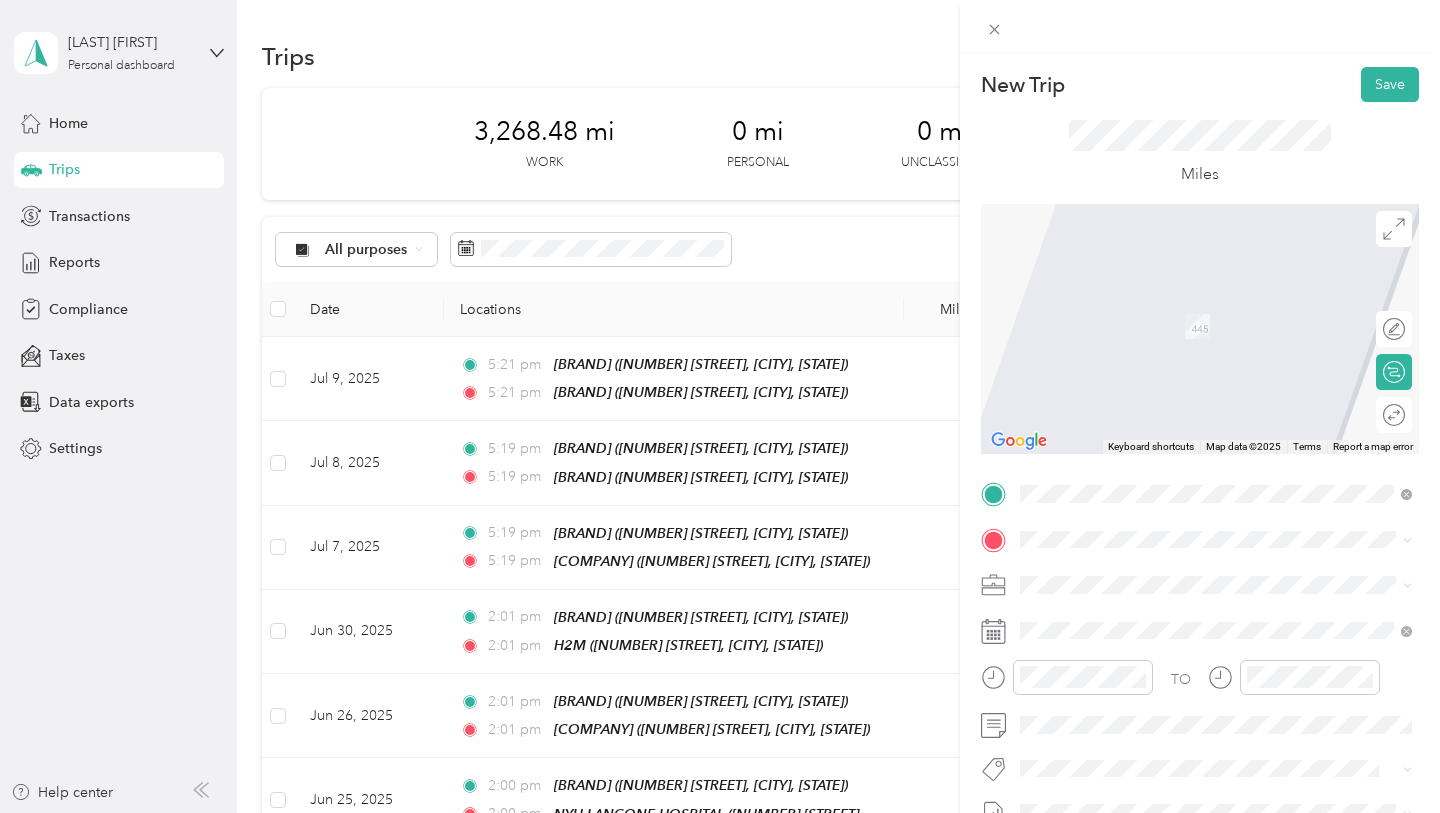 click on "TEAM [NAME] [NUMBER] [STREET], [POSTAL_CODE], [CITY], [STATE]" at bounding box center (1216, 457) 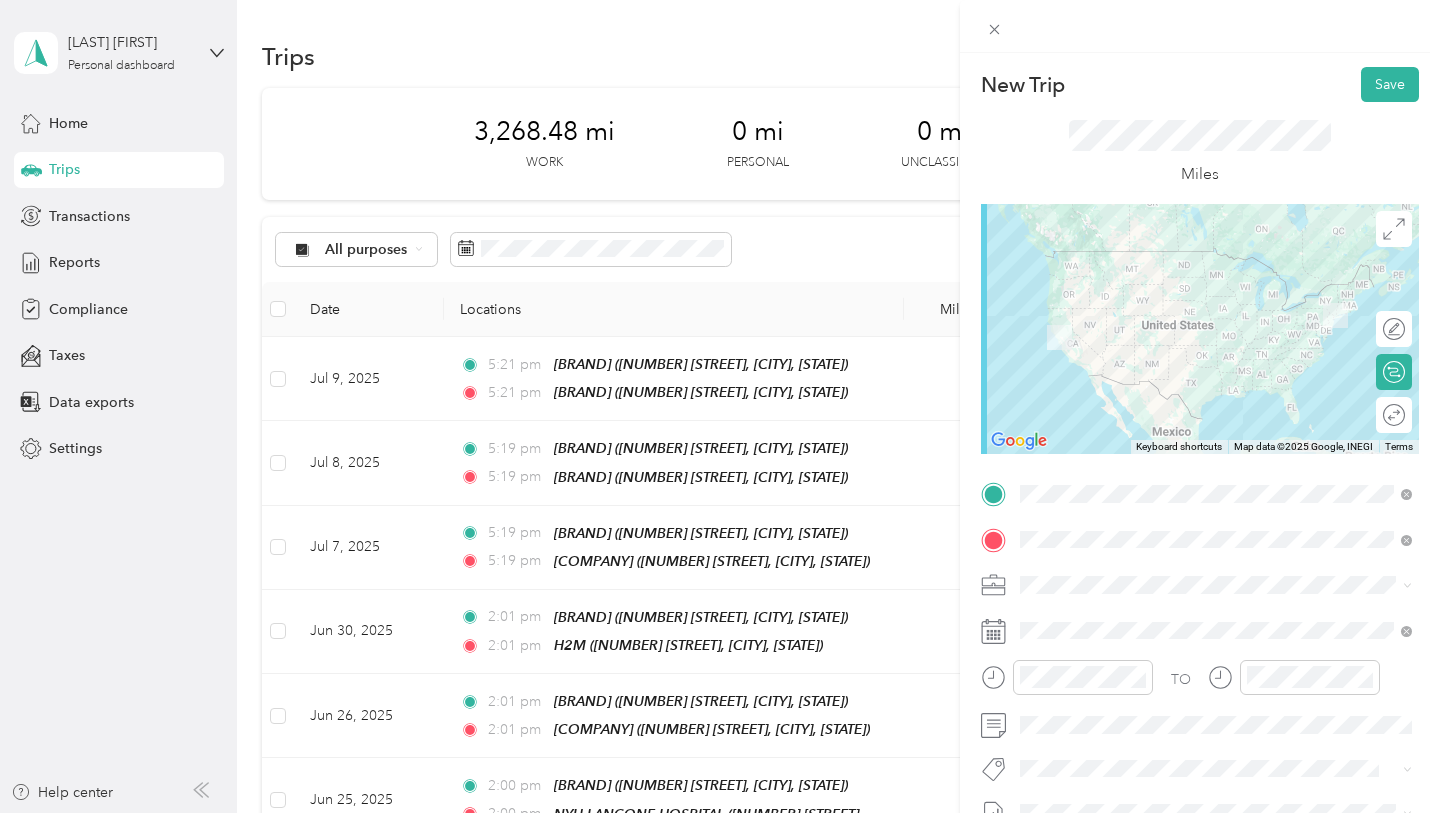 click on "[NUMBER] [STREET], [POSTAL_CODE], [CITY], [STATE]" at bounding box center [1230, 472] 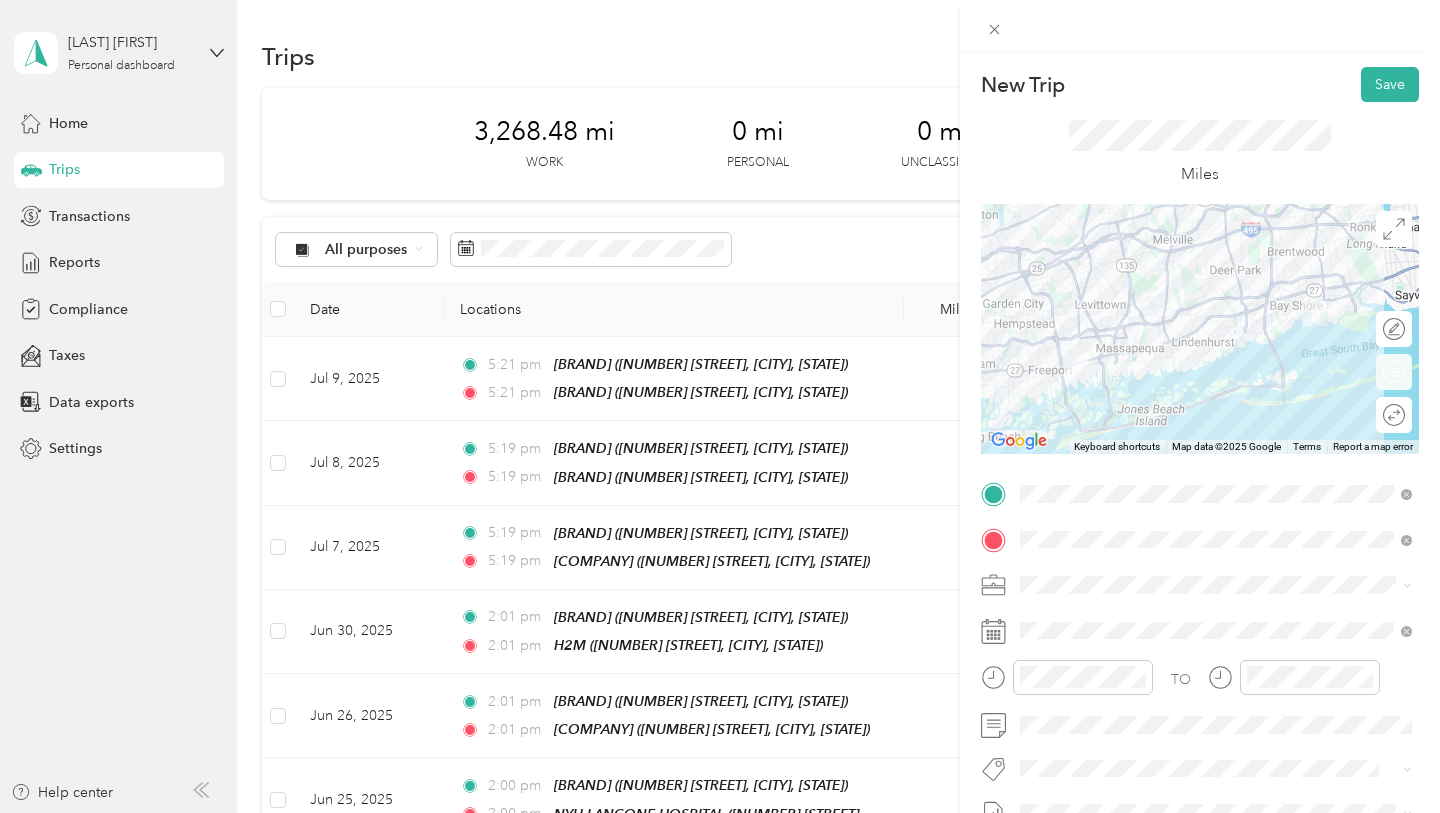 click on "Round trip" at bounding box center (1394, 415) 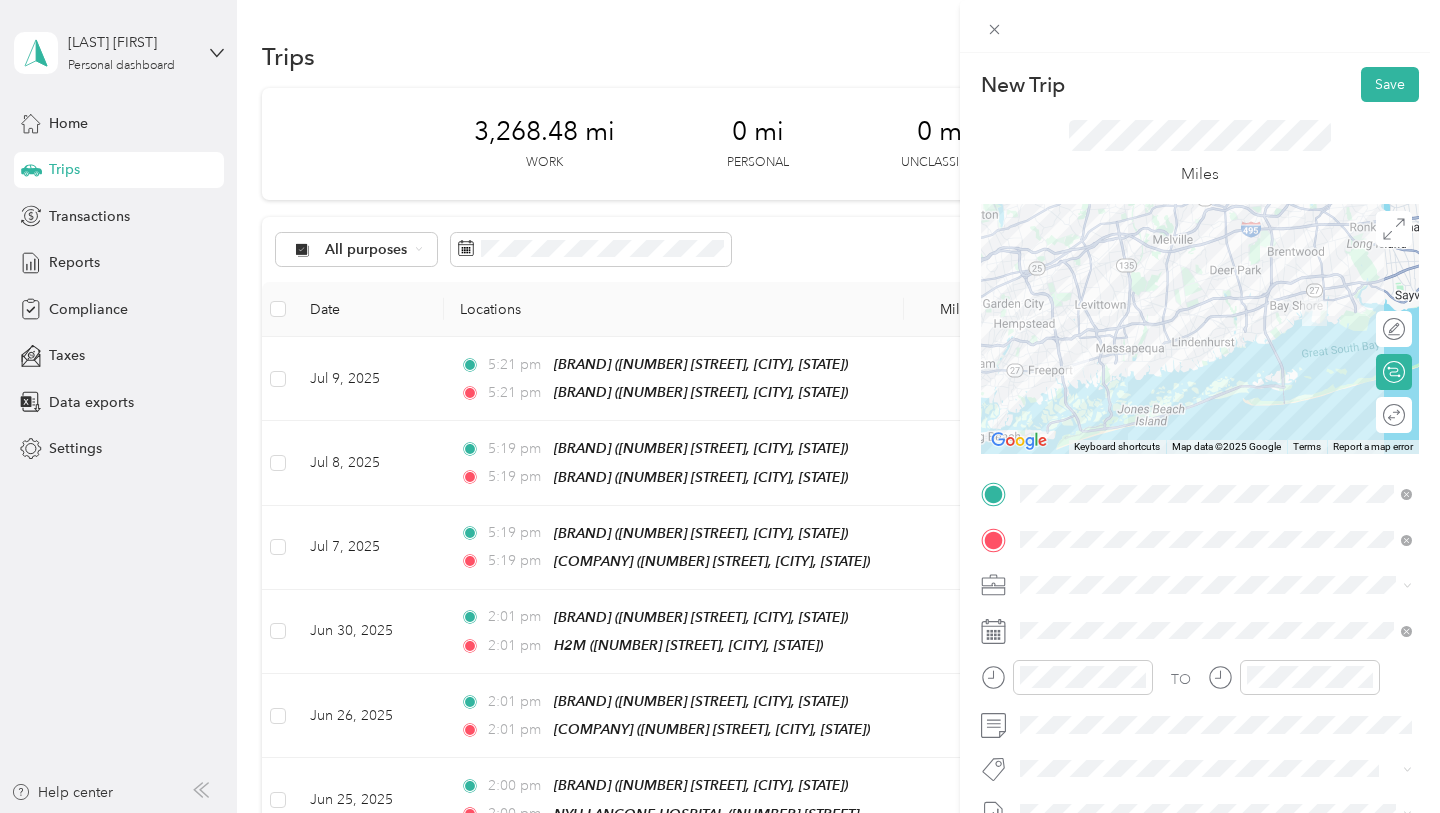 click at bounding box center [1200, 329] 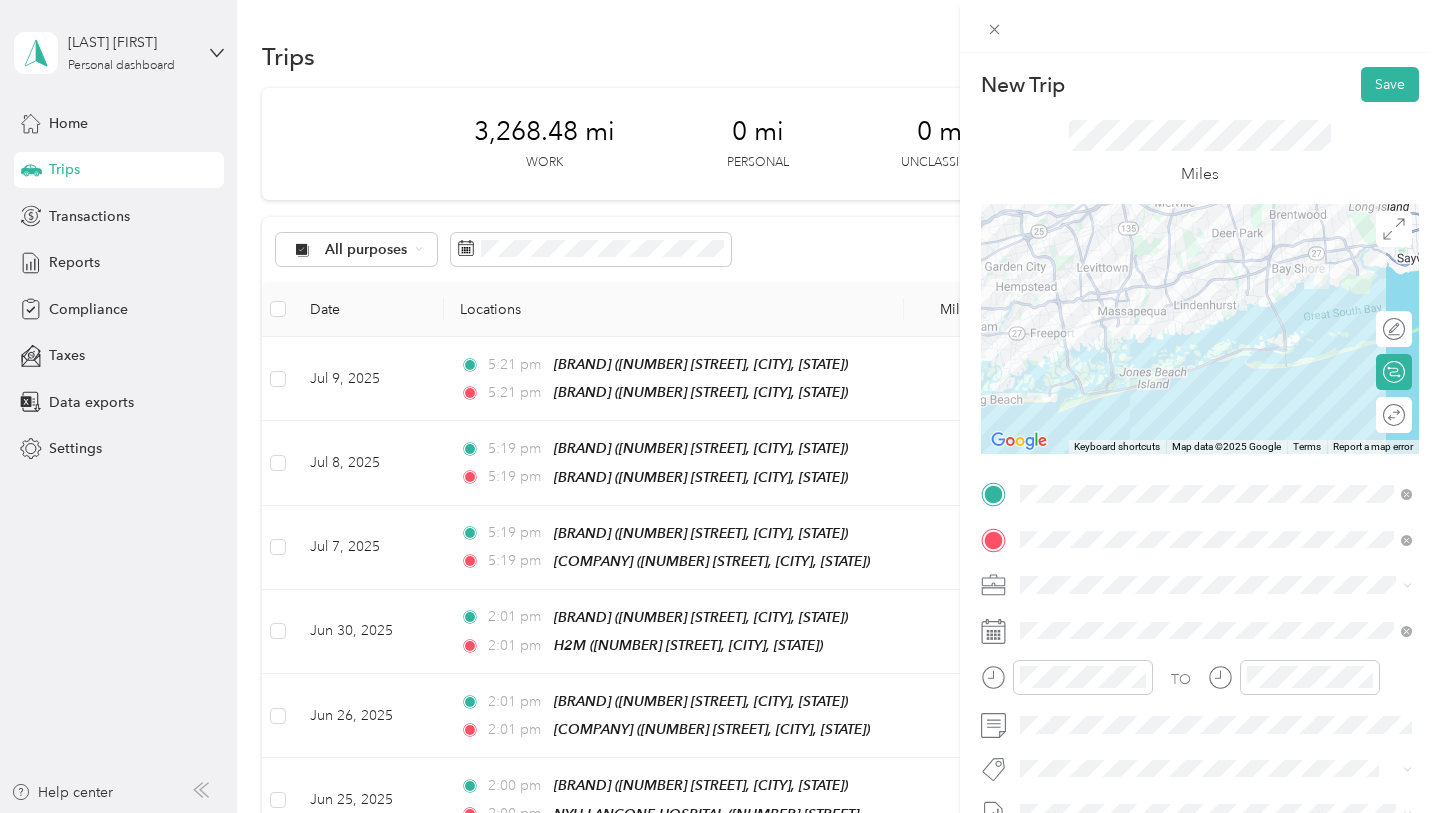 click at bounding box center (1200, 329) 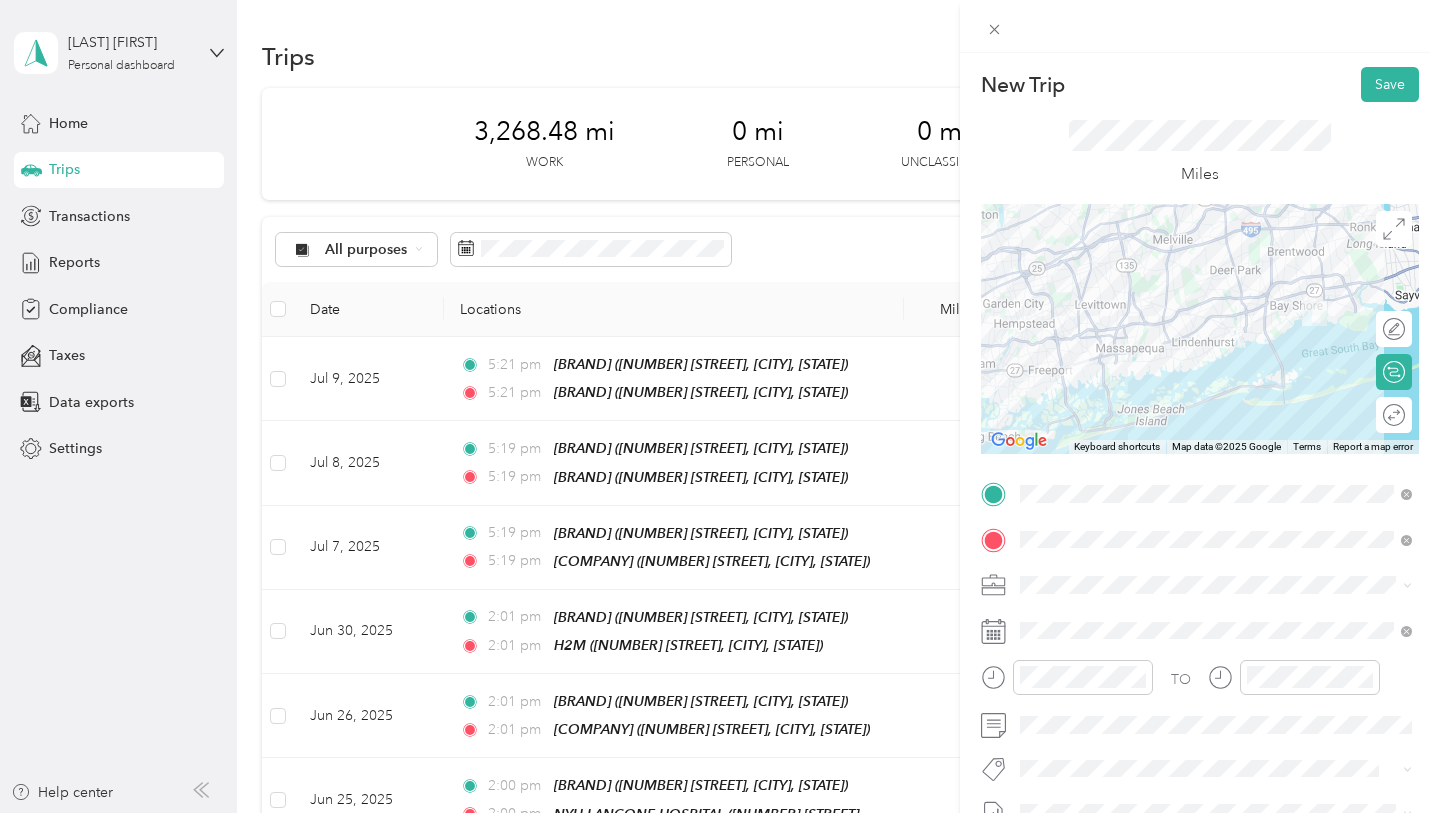 click at bounding box center (1200, 329) 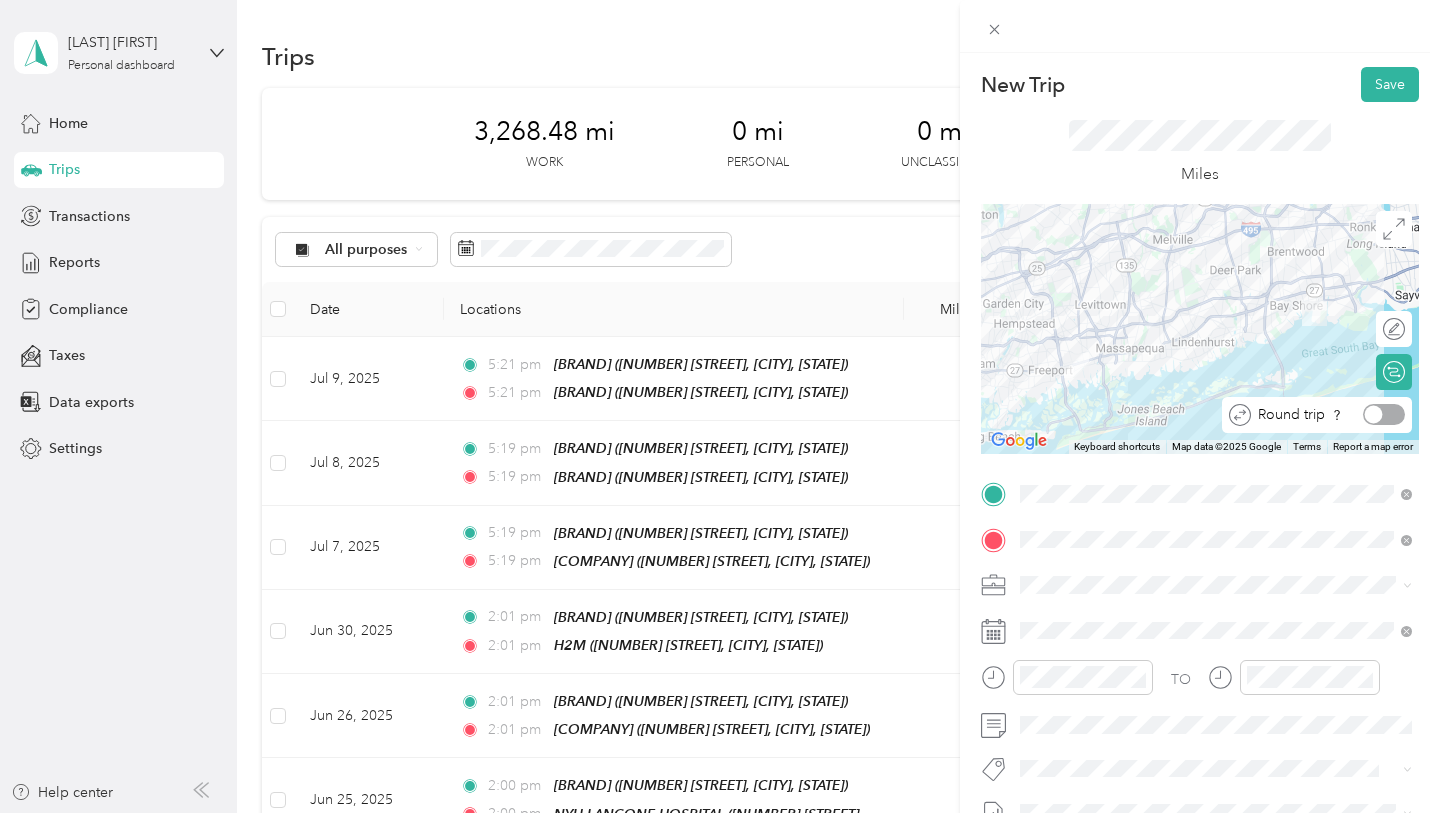 click at bounding box center [1384, 414] 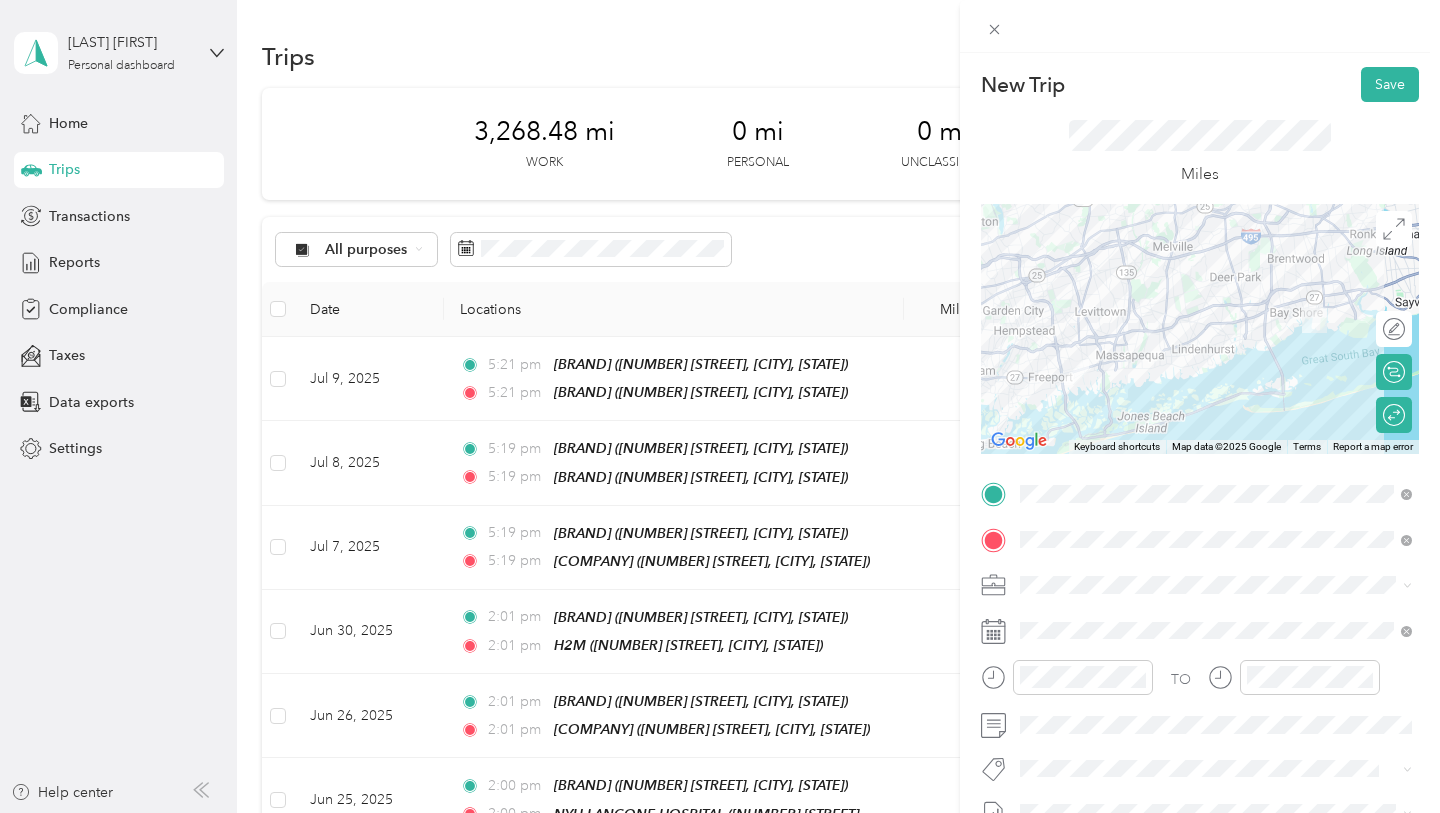 click at bounding box center (1200, 329) 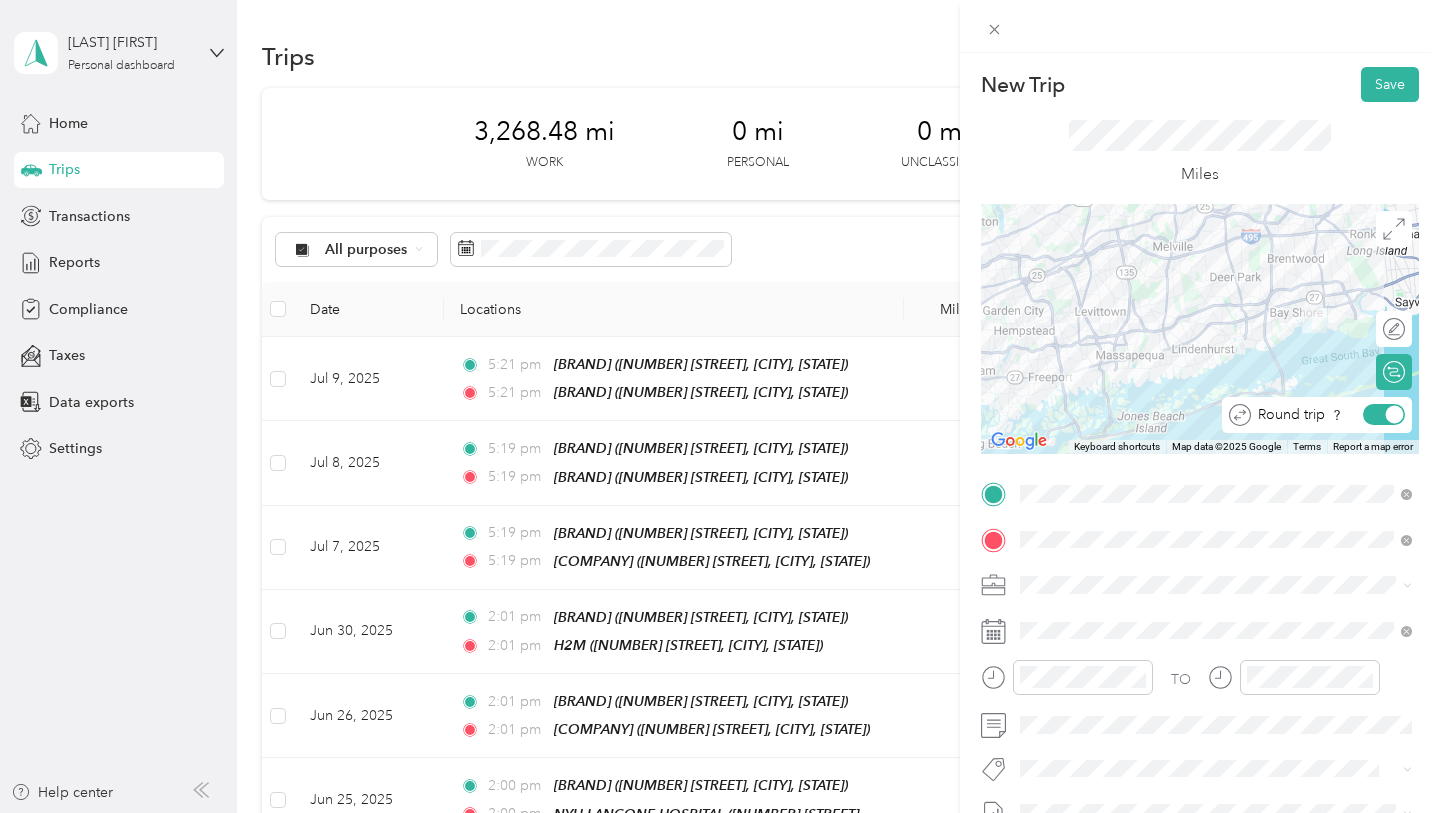 click at bounding box center [1395, 415] 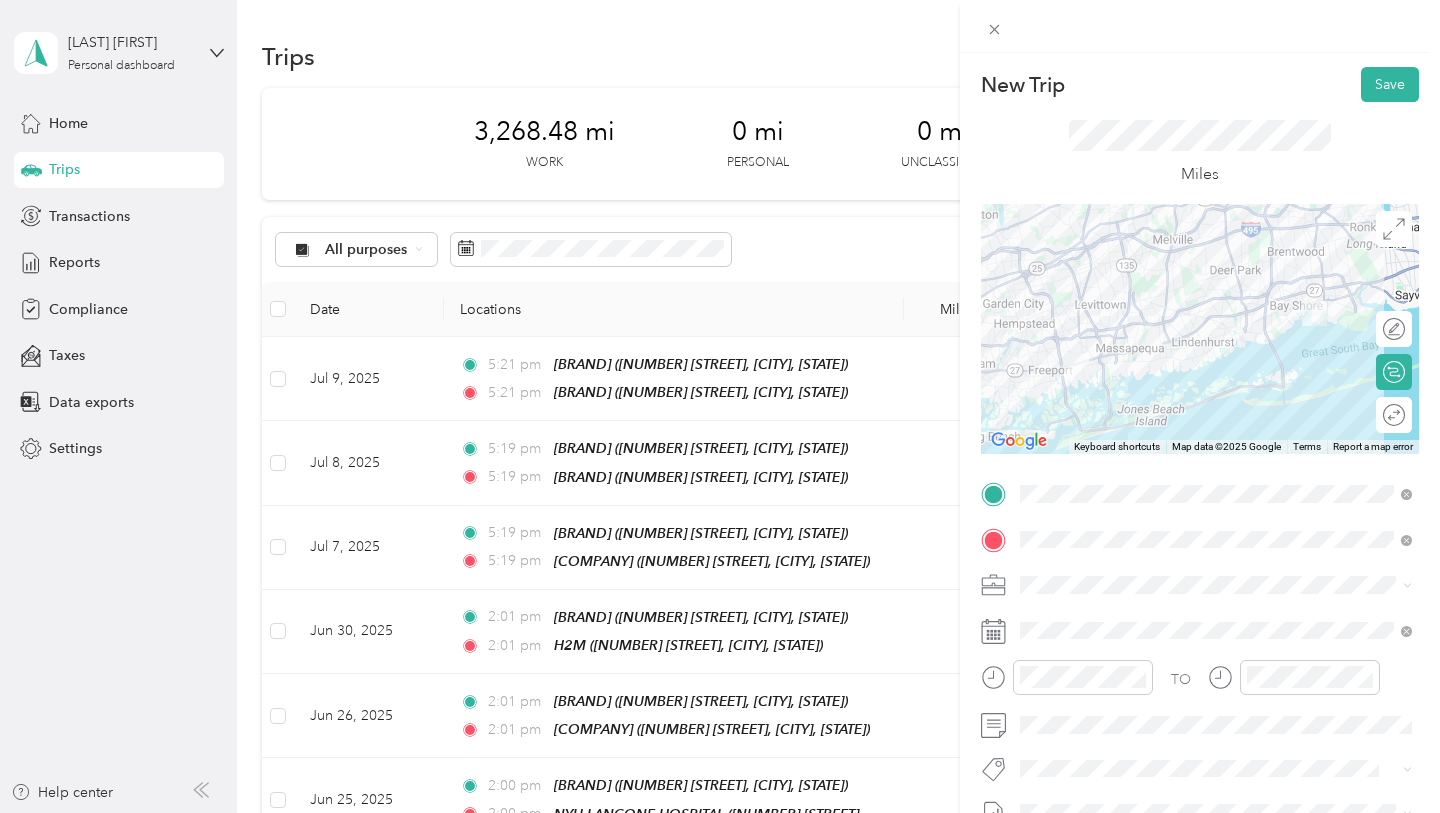 click at bounding box center (1200, 329) 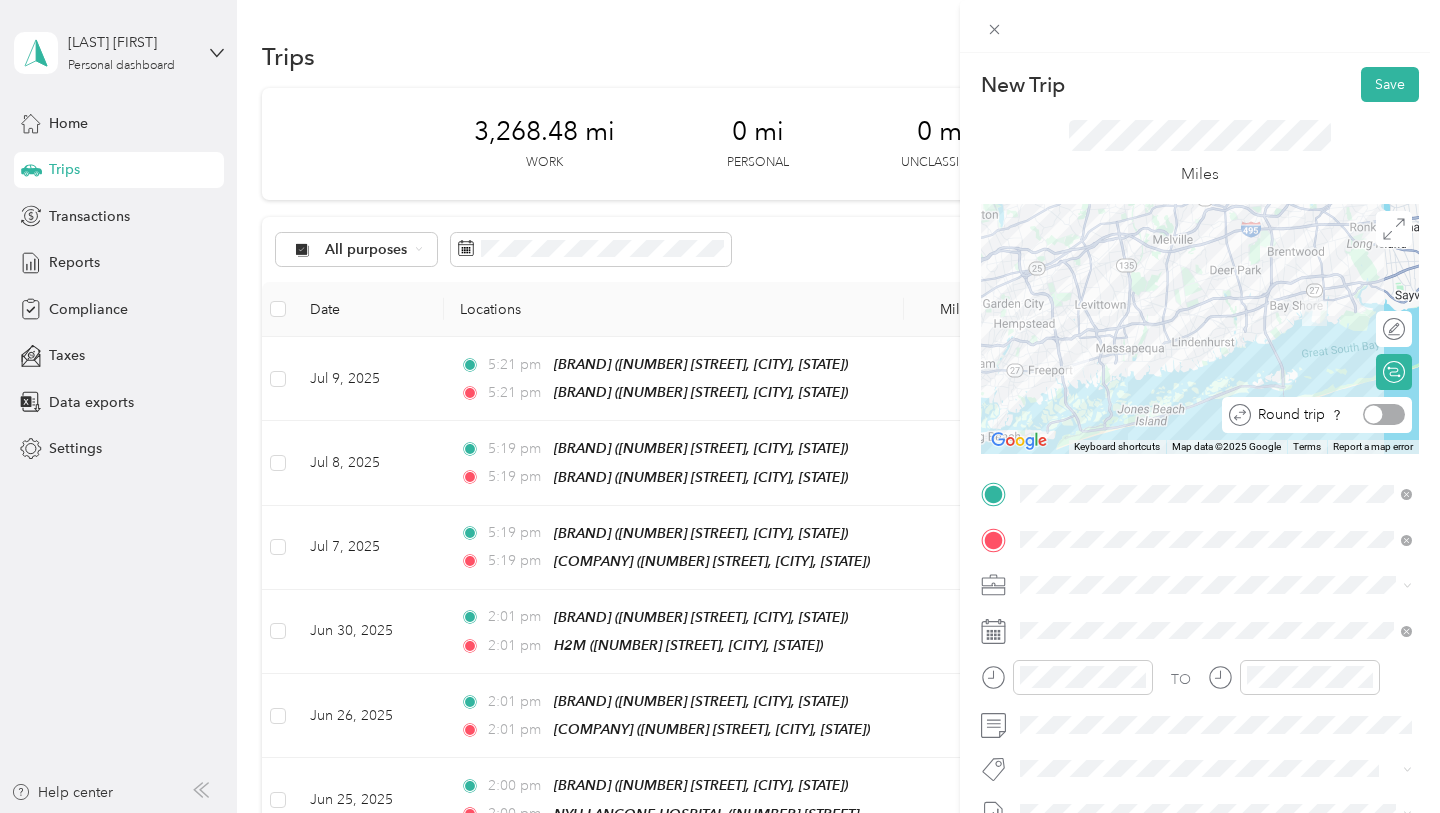 click at bounding box center (1384, 414) 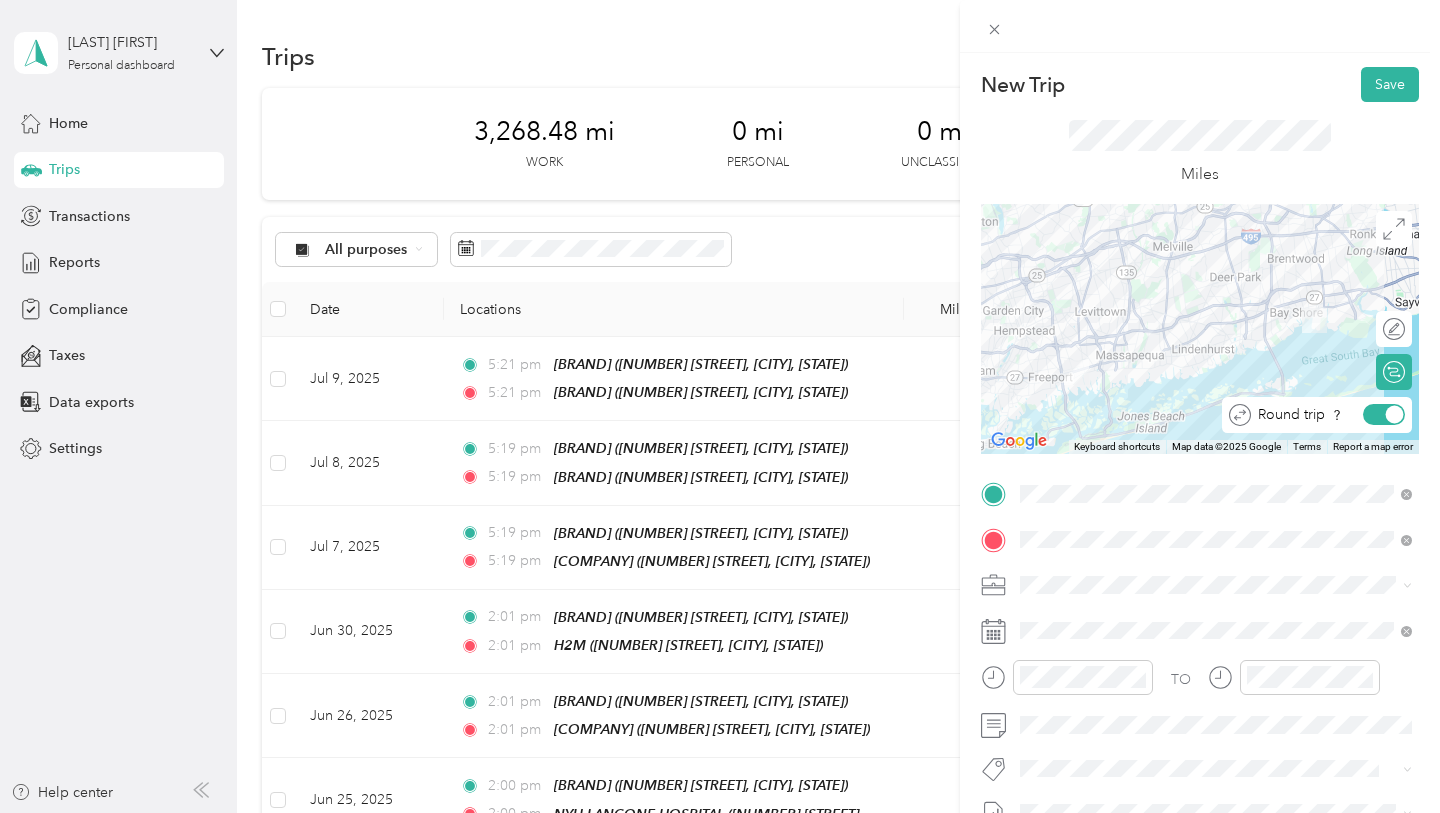 click at bounding box center (1395, 415) 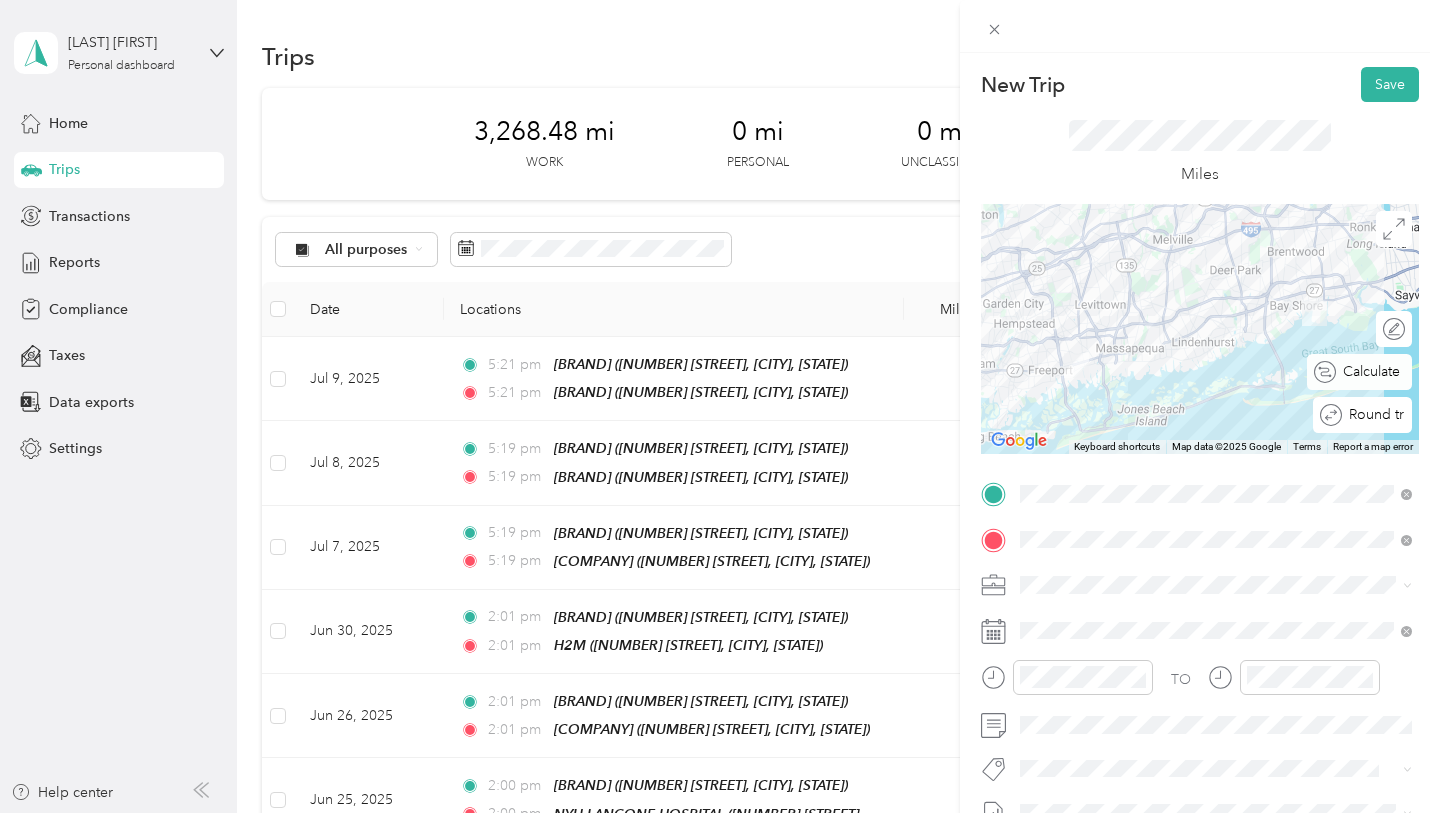 click on "Calculate route" at bounding box center (1390, 372) 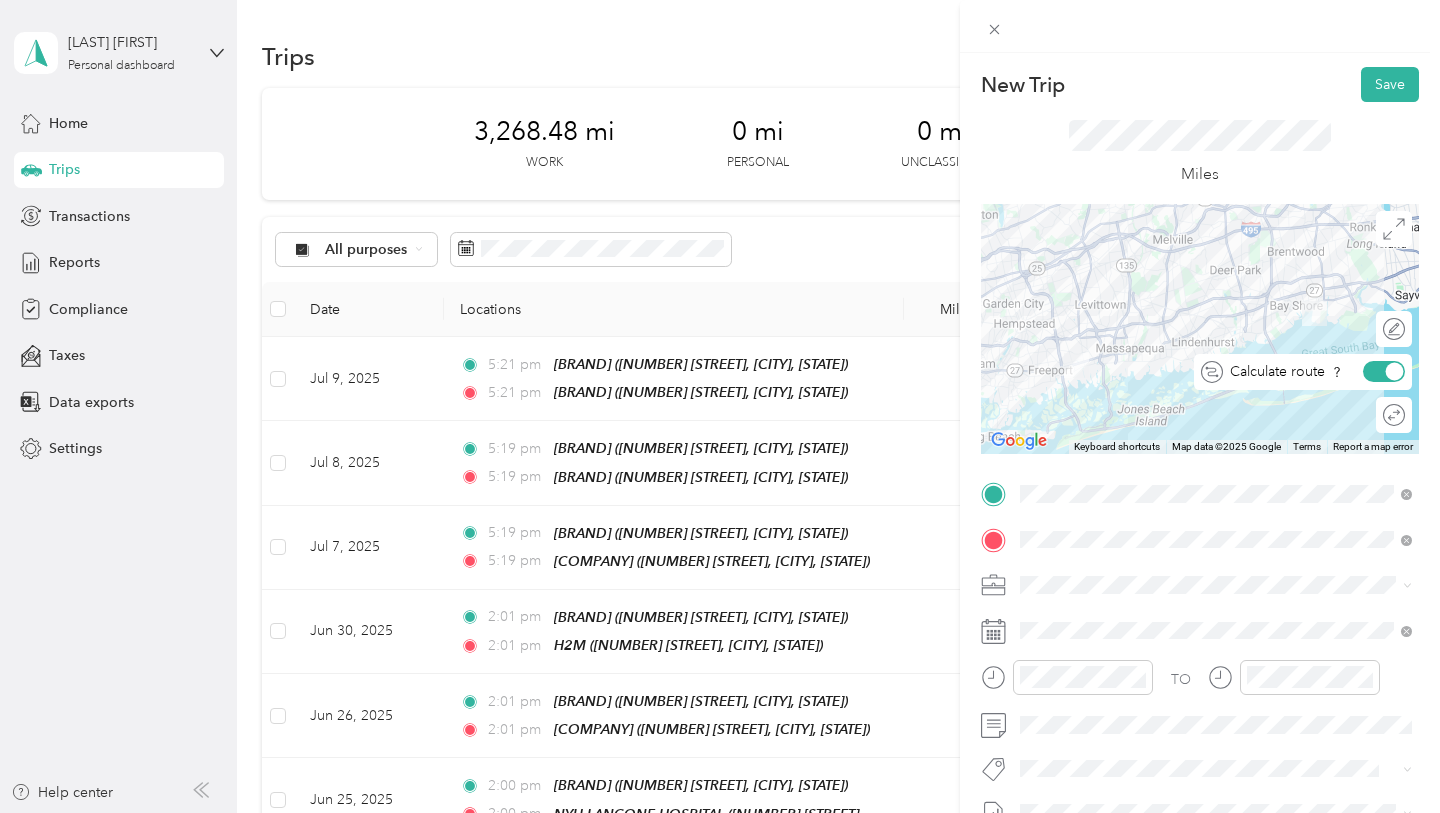 click at bounding box center [1395, 372] 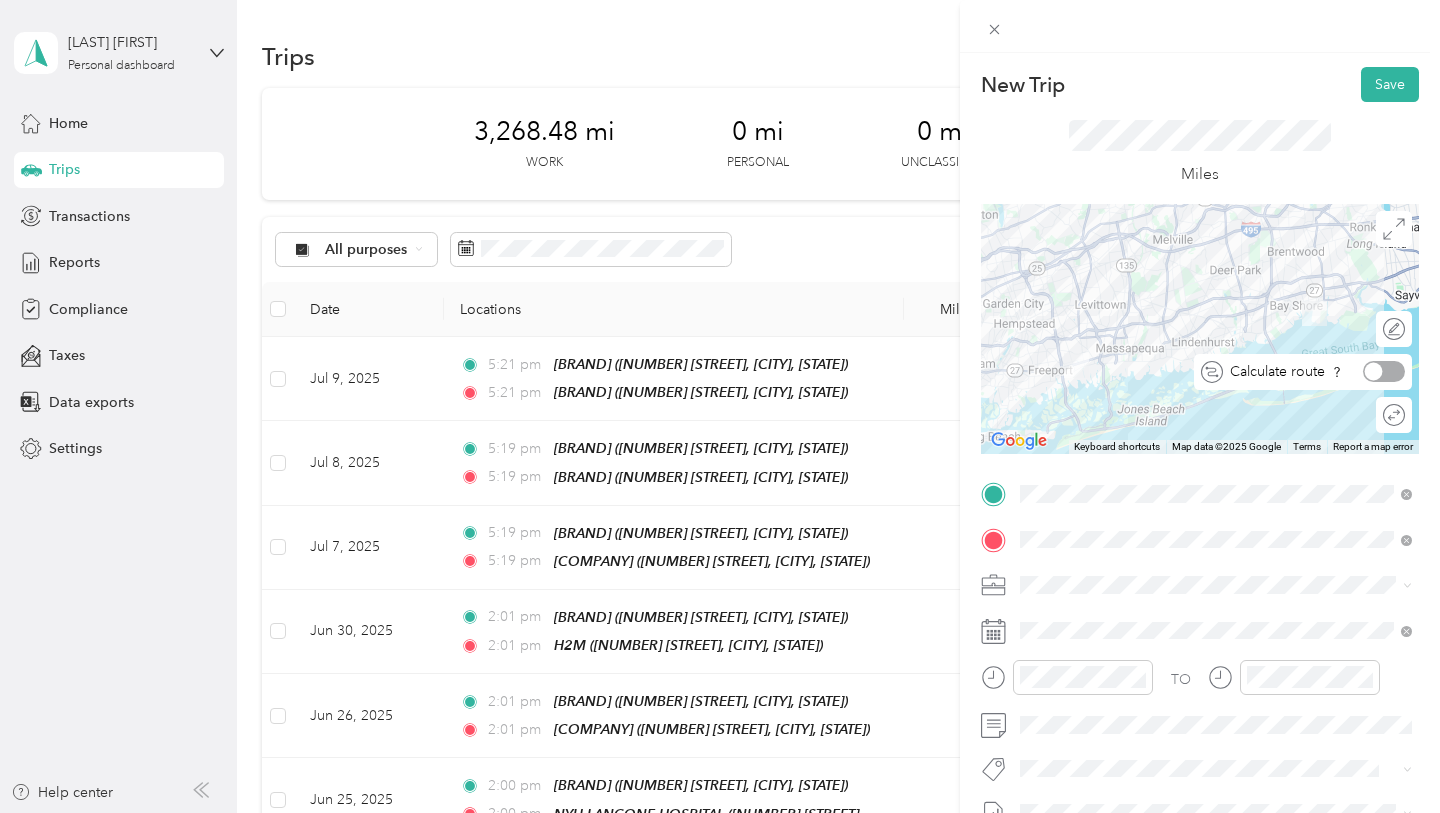 click at bounding box center (1384, 371) 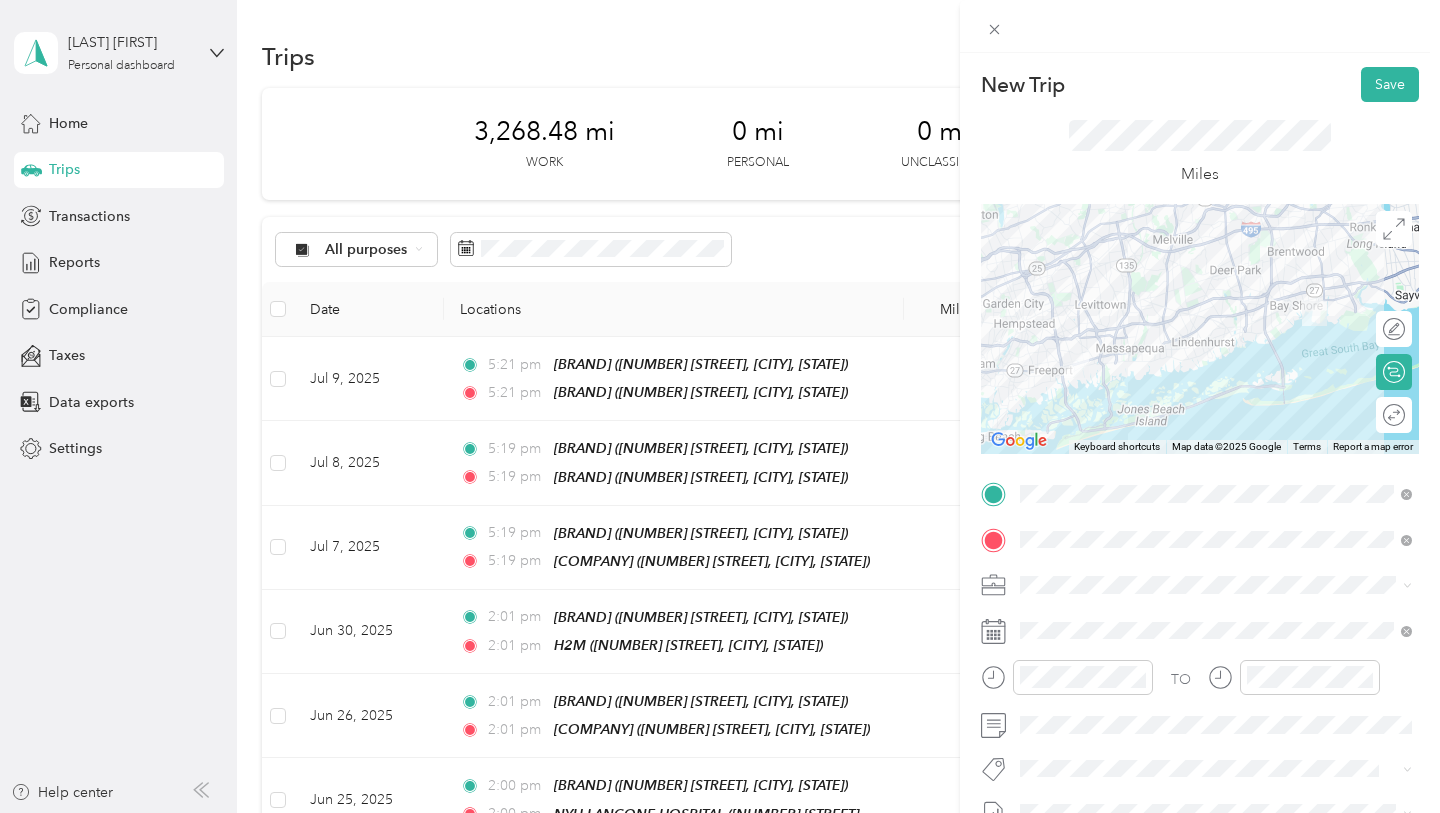 click at bounding box center (1200, 329) 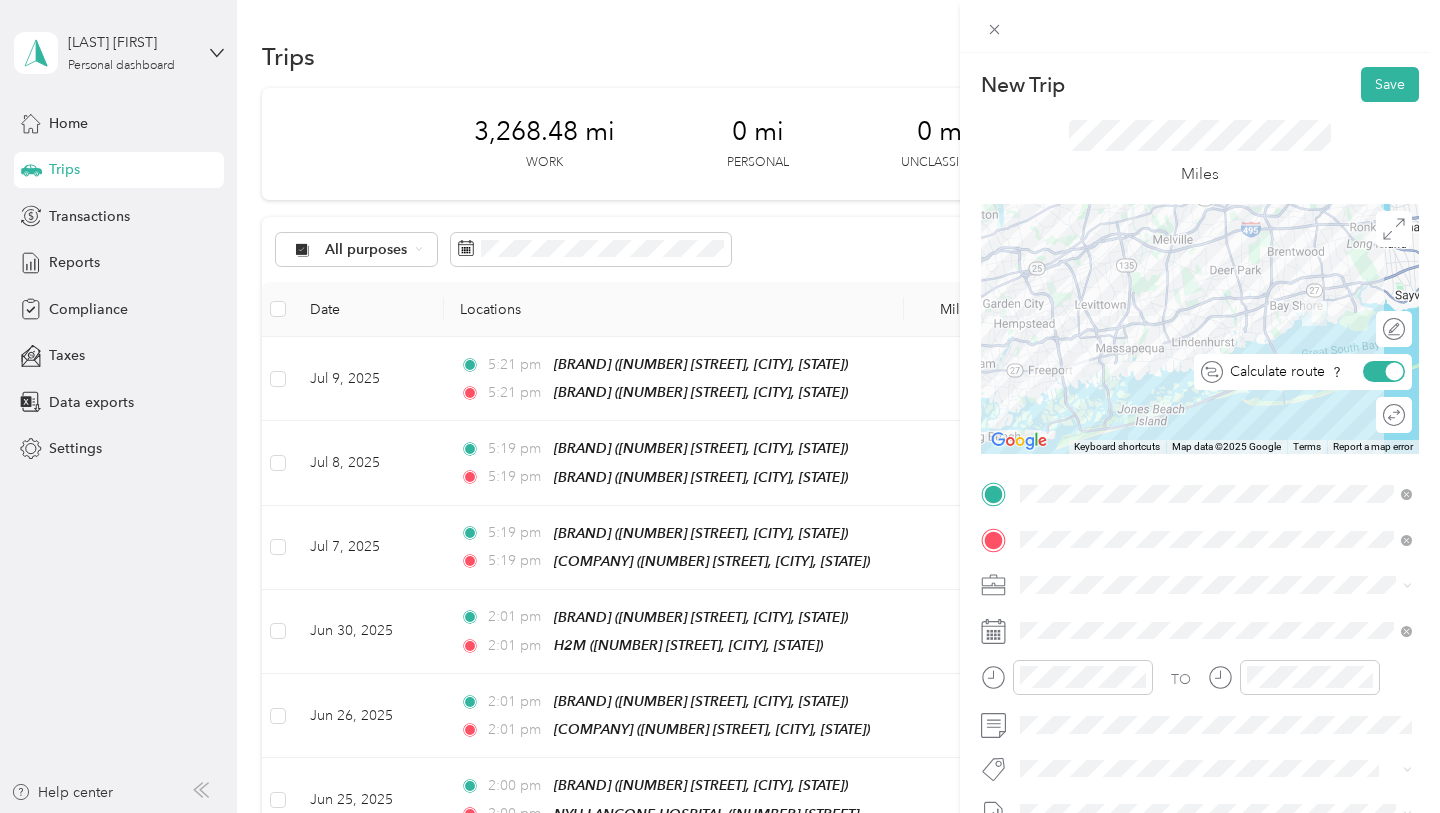 click at bounding box center [1395, 372] 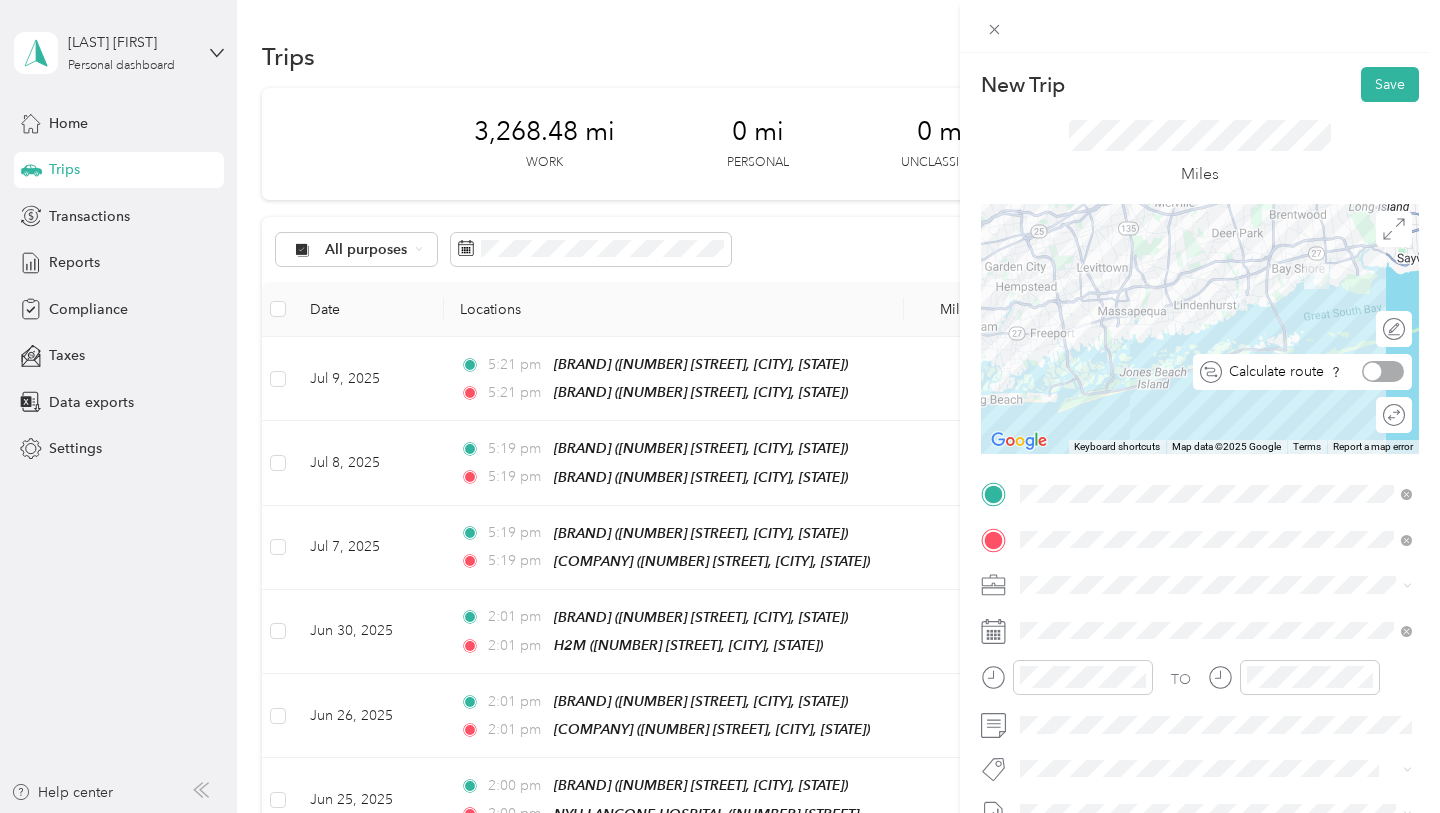 click on "Edit route Calculate route Round trip" at bounding box center [1302, 379] 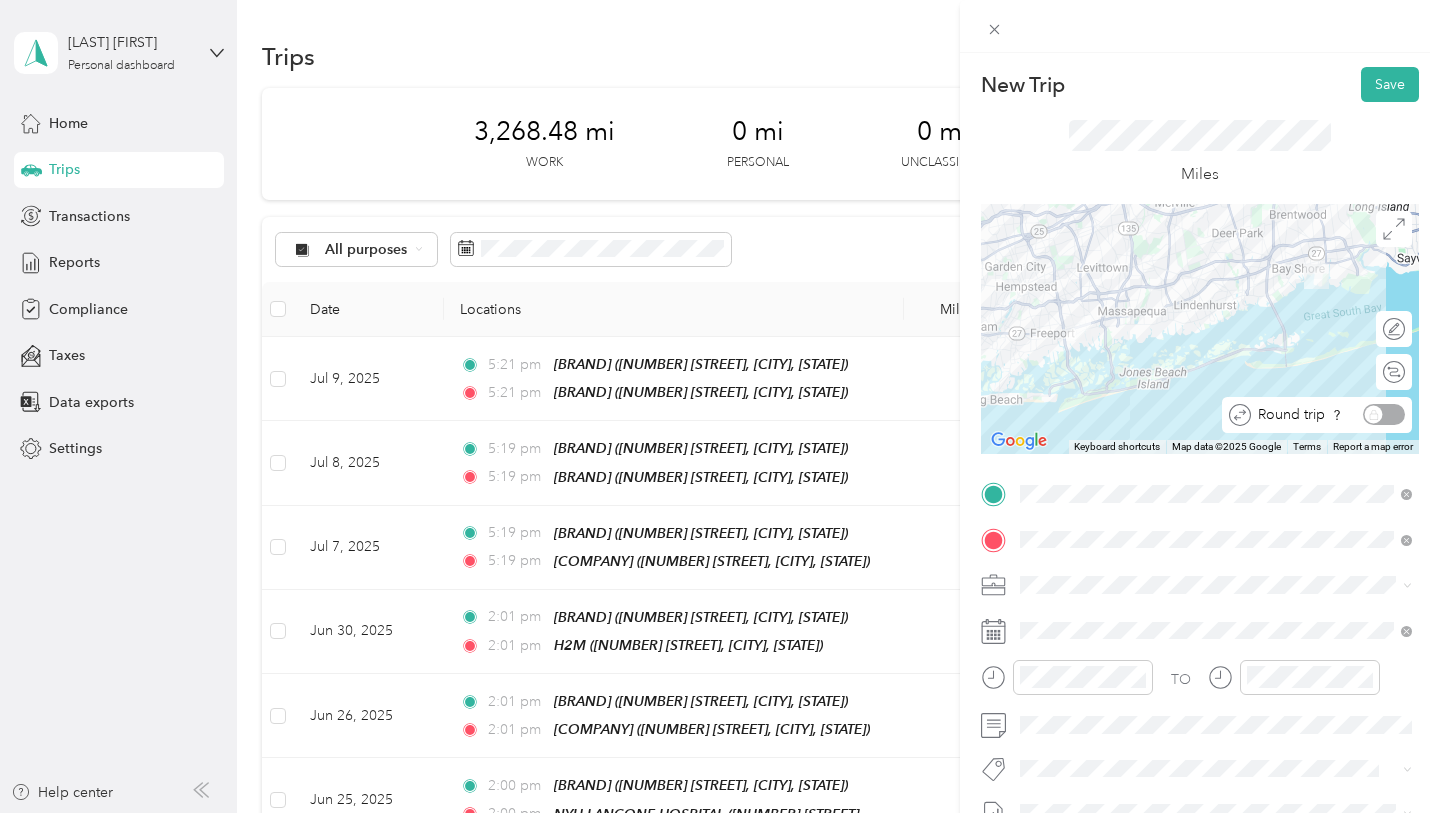 click on "Round trip" at bounding box center [1328, 414] 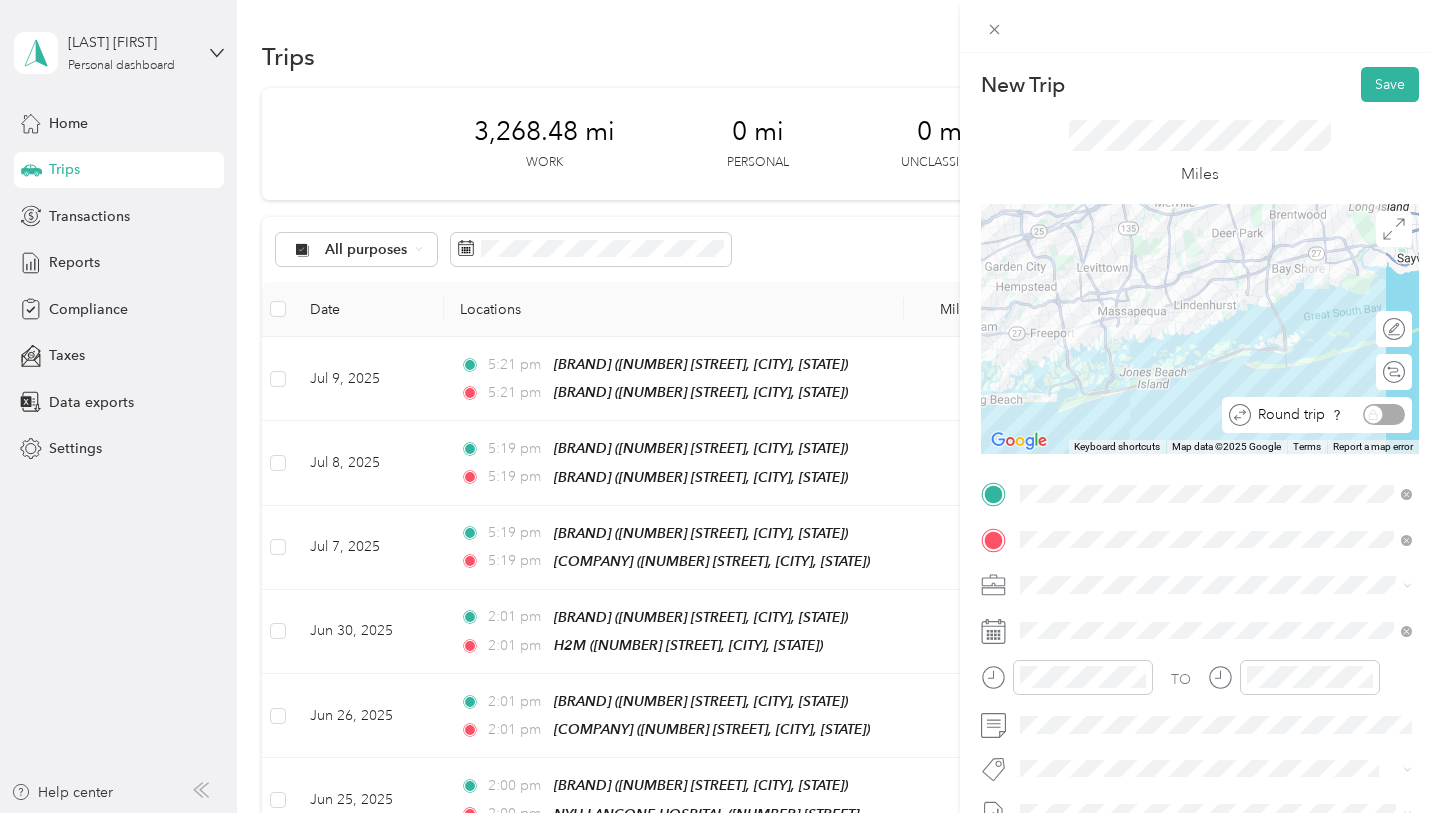 click on "Edit route Calculate route Round trip" at bounding box center [1317, 379] 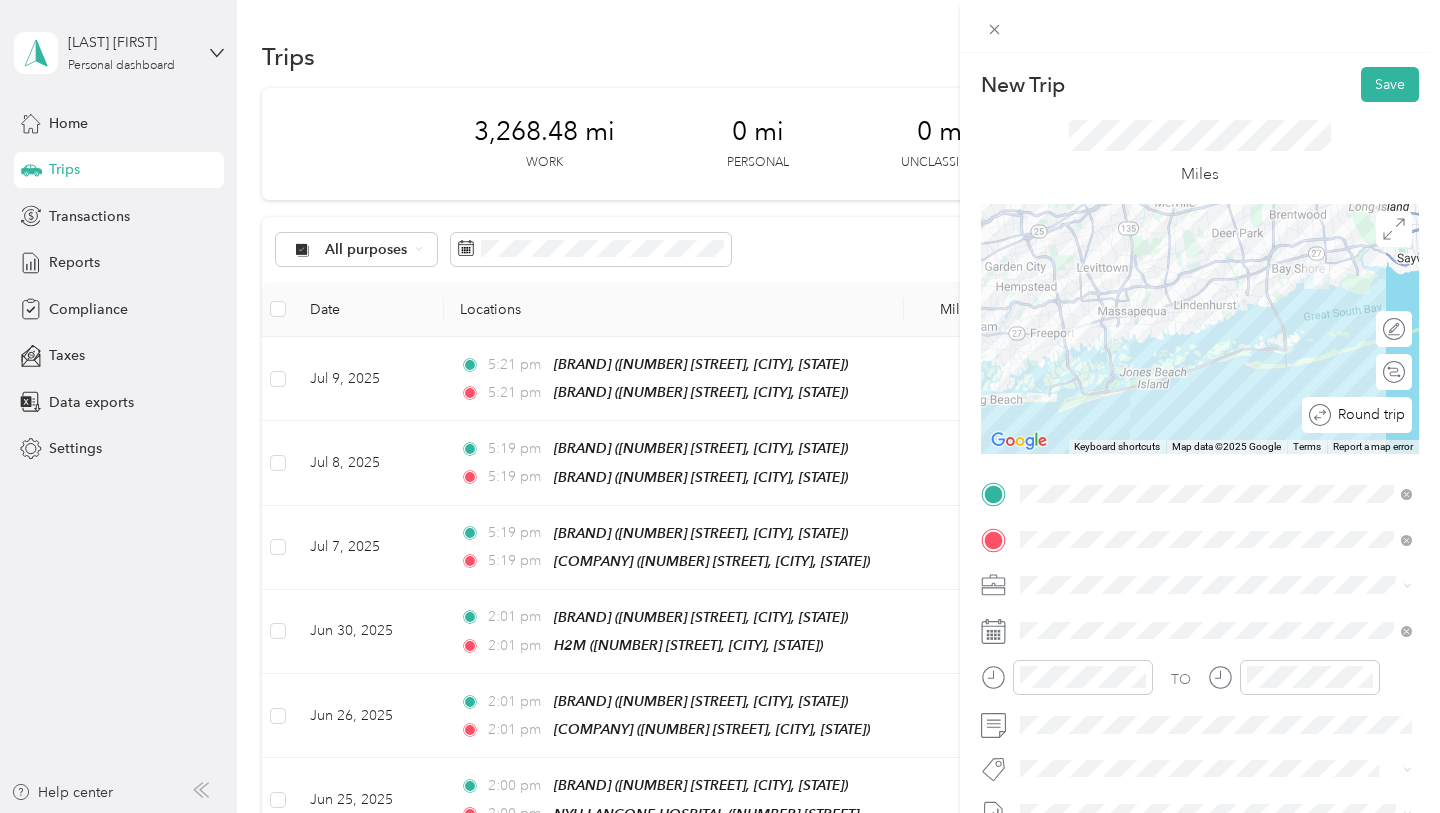 click on "Round trip" at bounding box center [1357, 415] 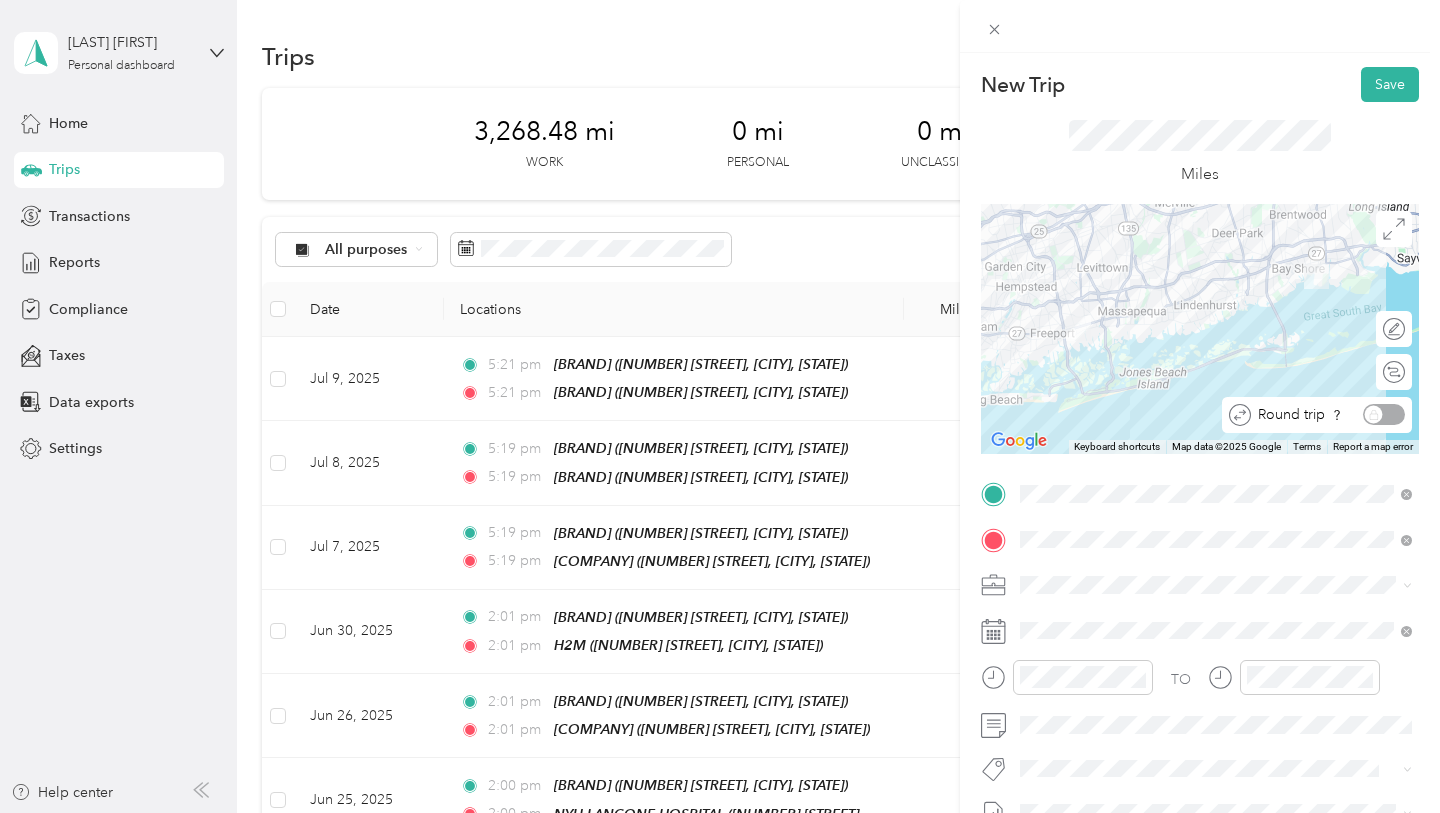 click on "Round trip" at bounding box center [1328, 414] 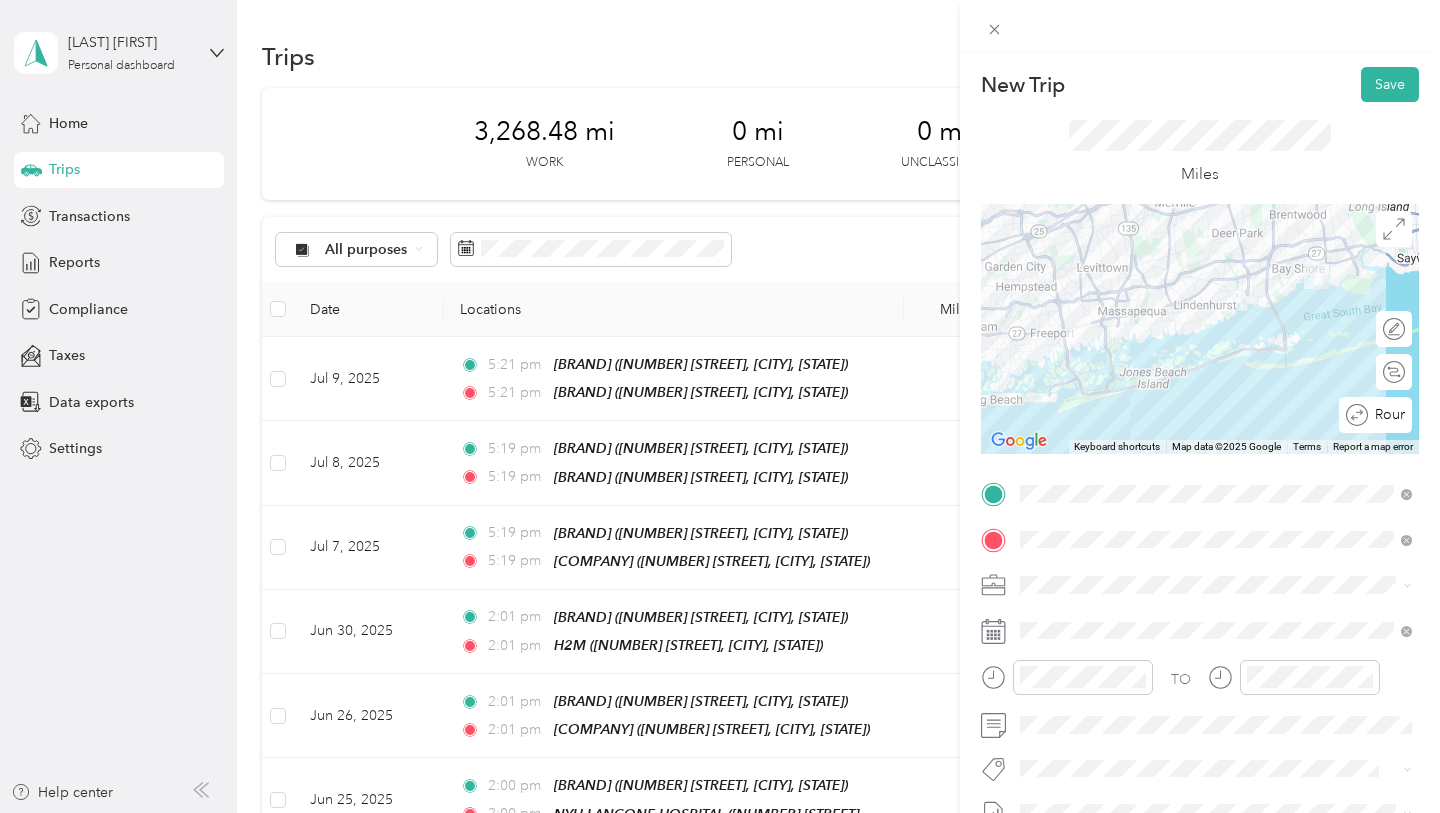 click on "Edit route" at bounding box center [1394, 329] 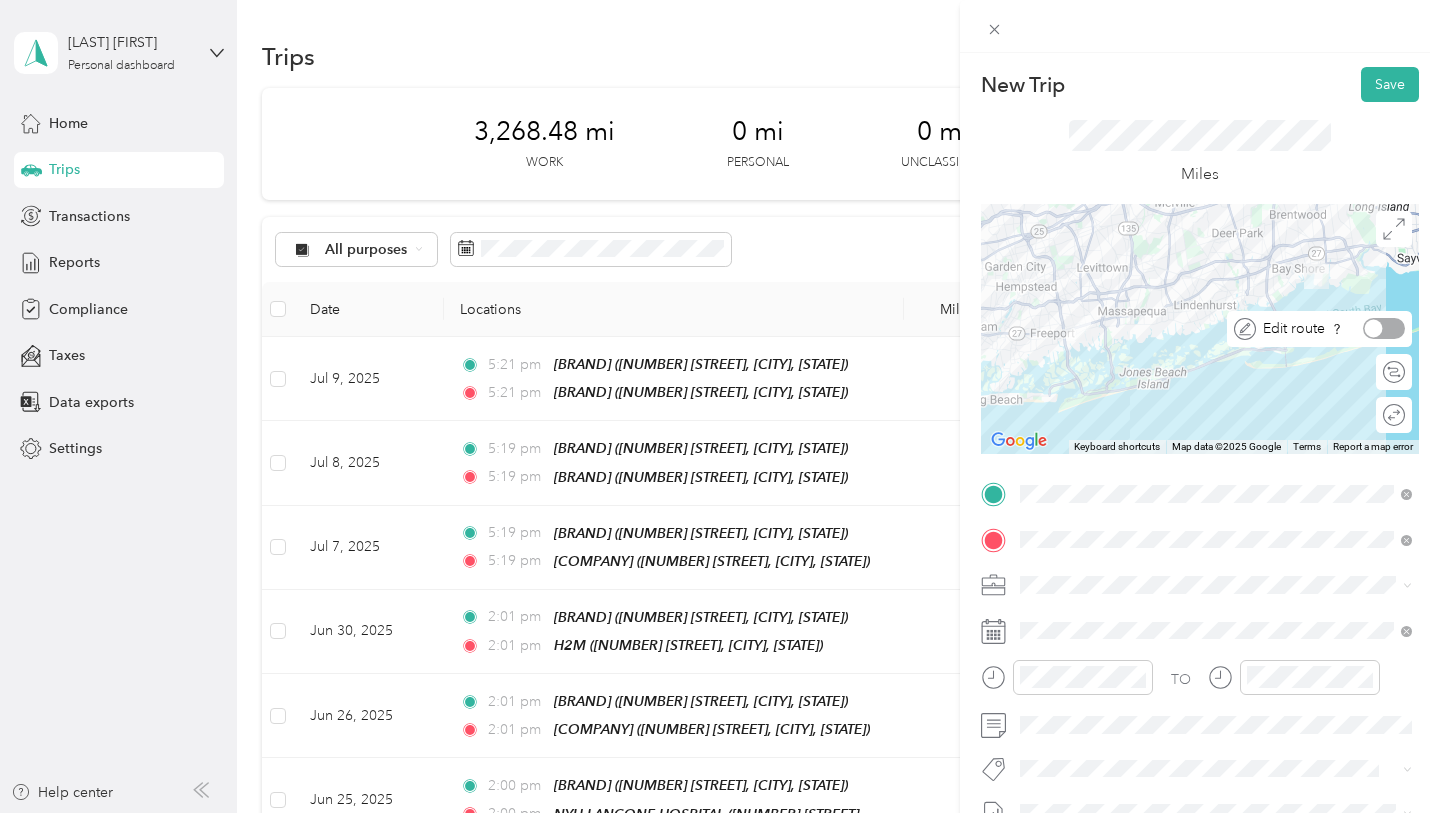 click on "← Move left → Move right ↑ Move up ↓ Move down + Zoom in - Zoom out Home Jump left by 75% End Jump right by 75% Page Up Jump up by 75% Page Down Jump down by 75% Keyboard shortcuts Map Data Map data ©2025 Google Map data ©2025 Google 5 km  Click to toggle between metric and imperial units Terms Report a map error Edit route Calculate route Round trip" at bounding box center [1200, 329] 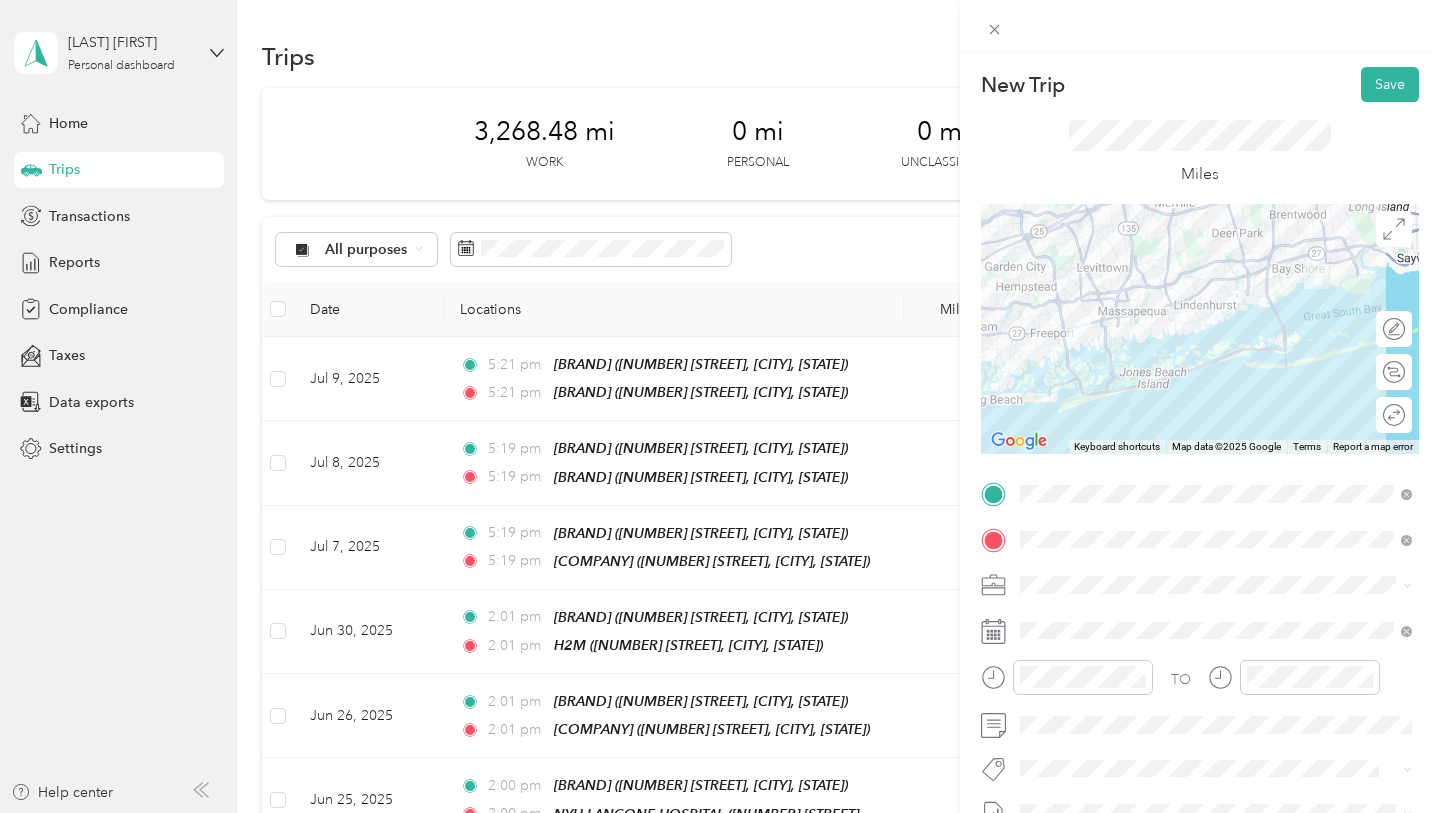 click on "Calculate route" at bounding box center (1394, 372) 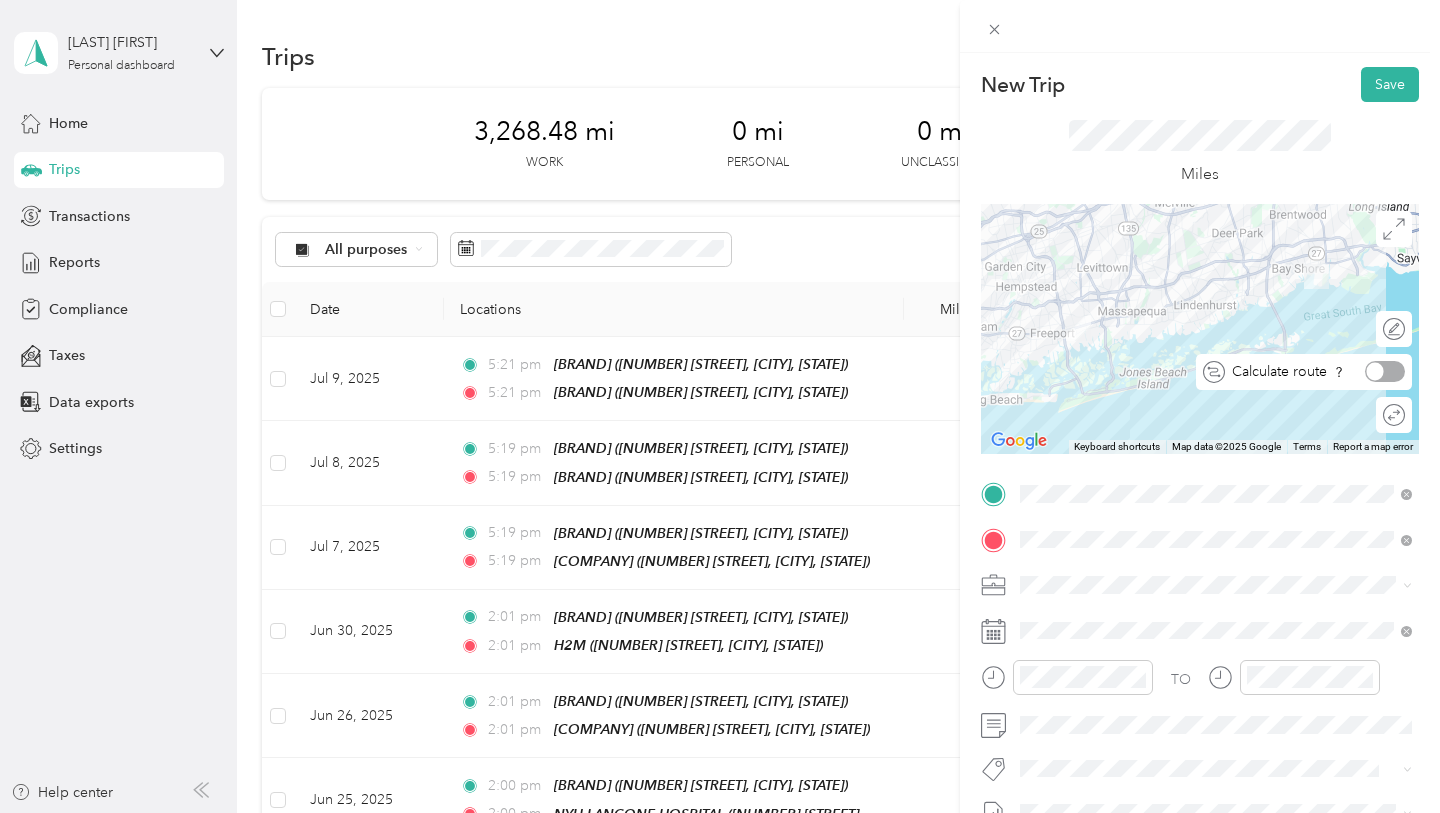 click at bounding box center [1385, 371] 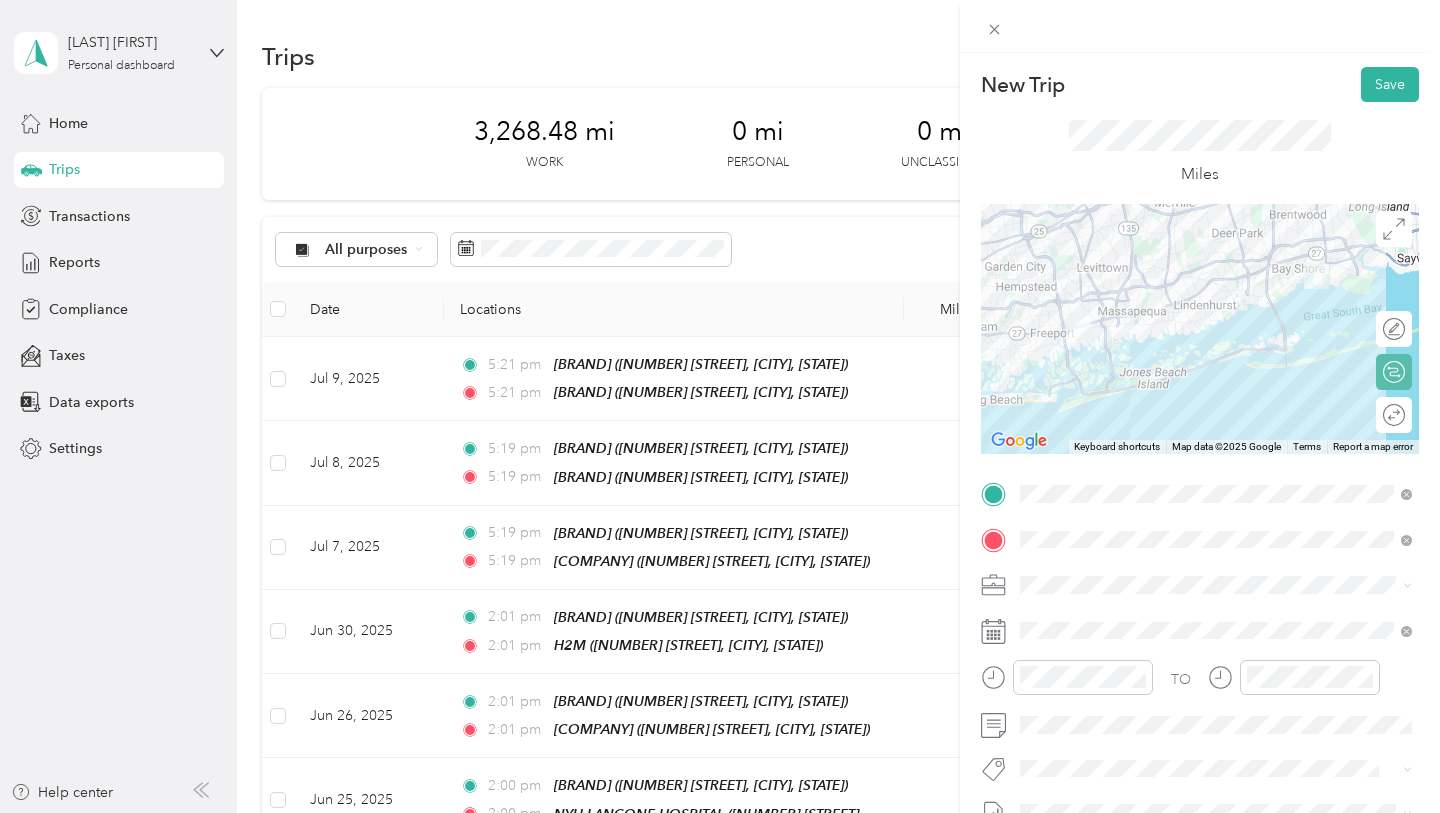 click 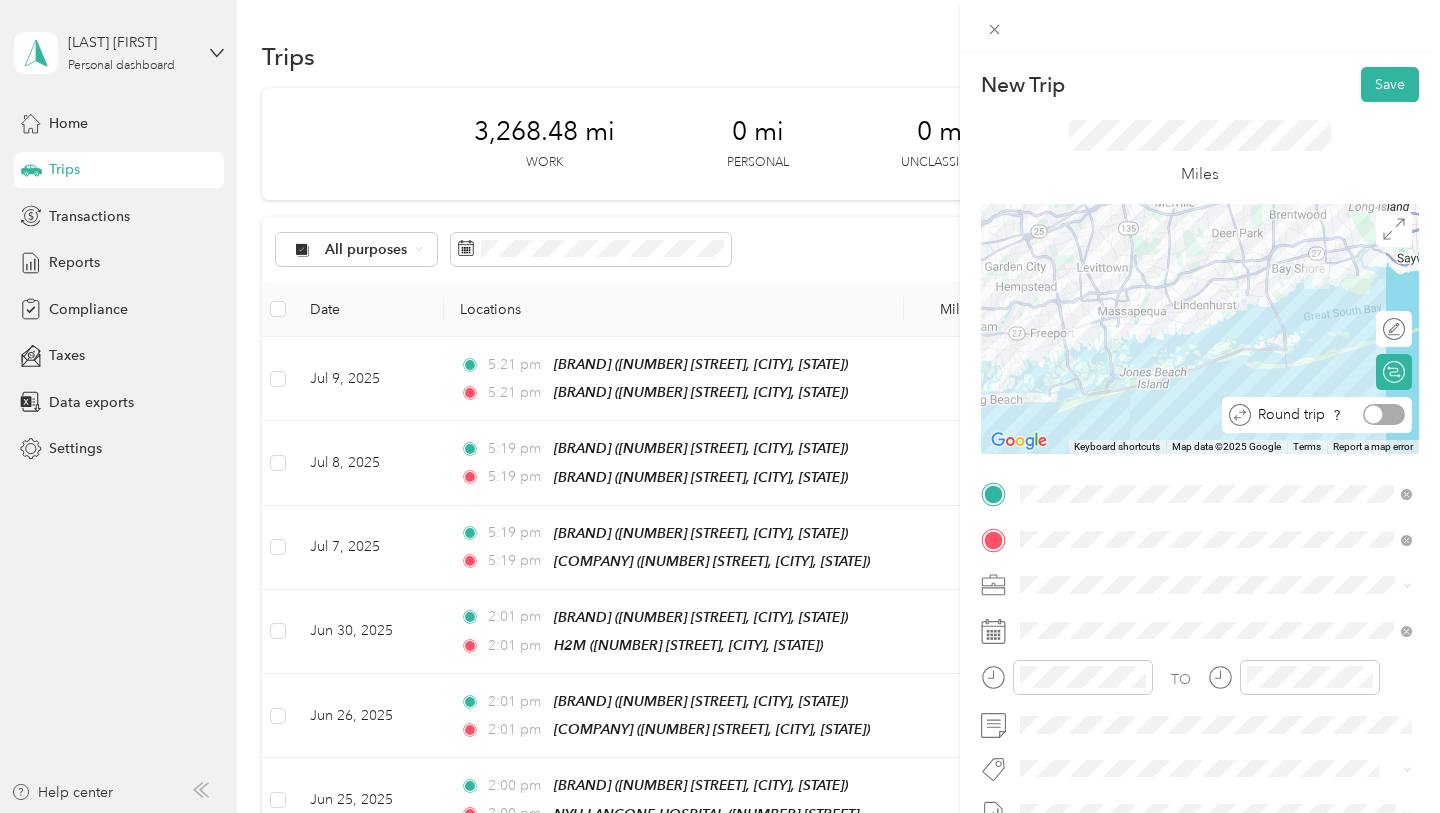 click at bounding box center [1384, 414] 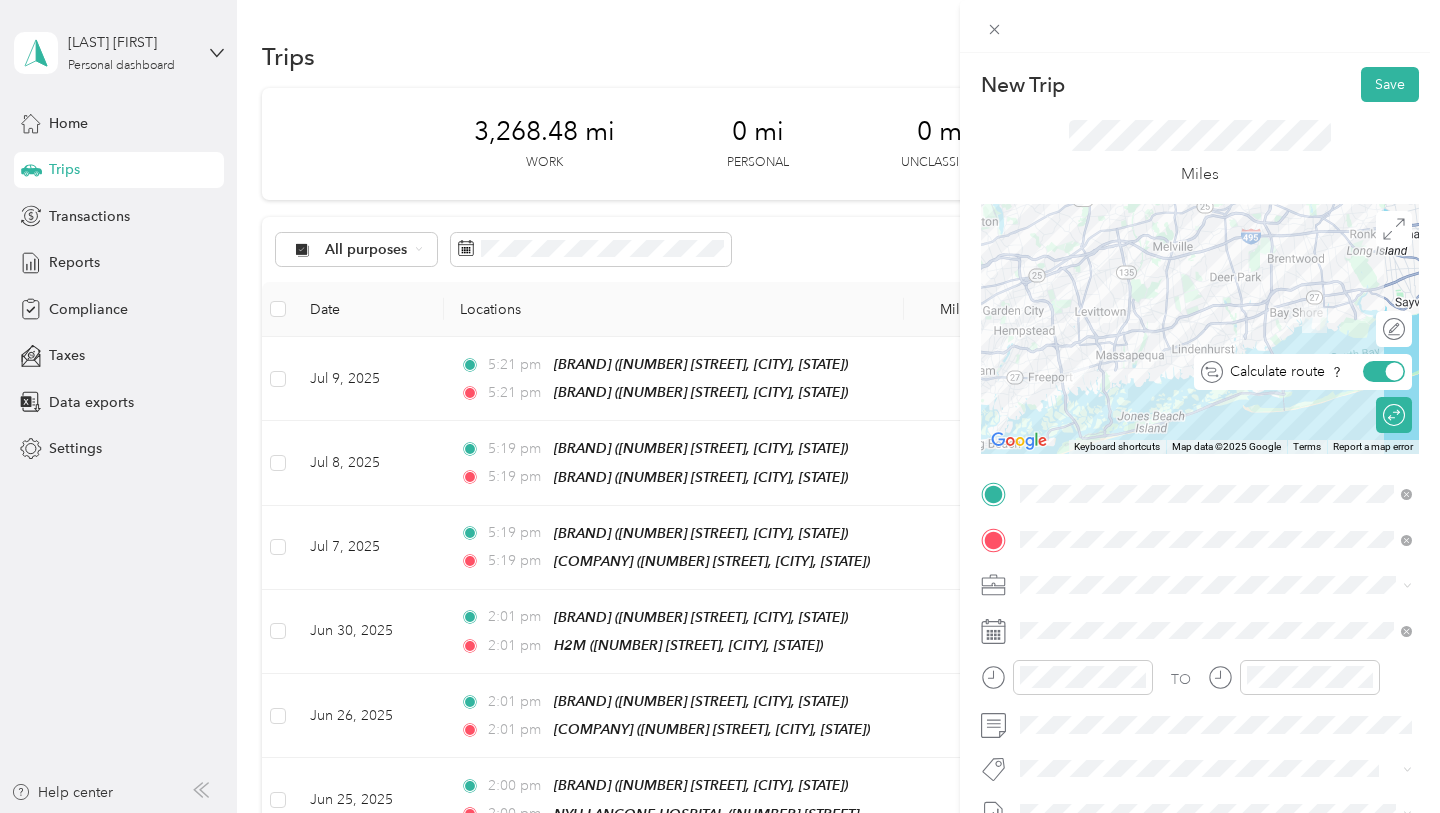 click at bounding box center (1384, 371) 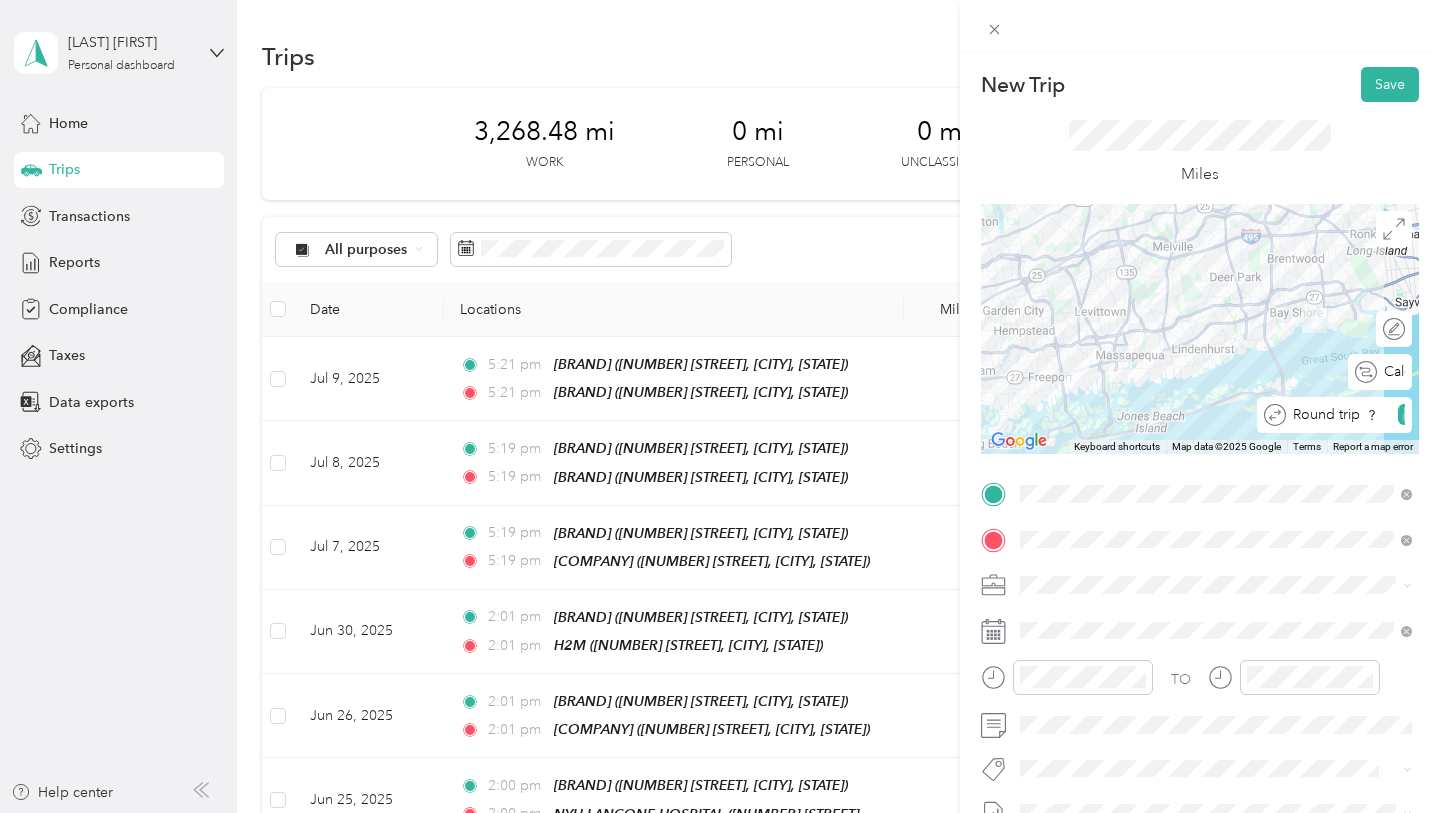 click on "Round trip" at bounding box center [1345, 414] 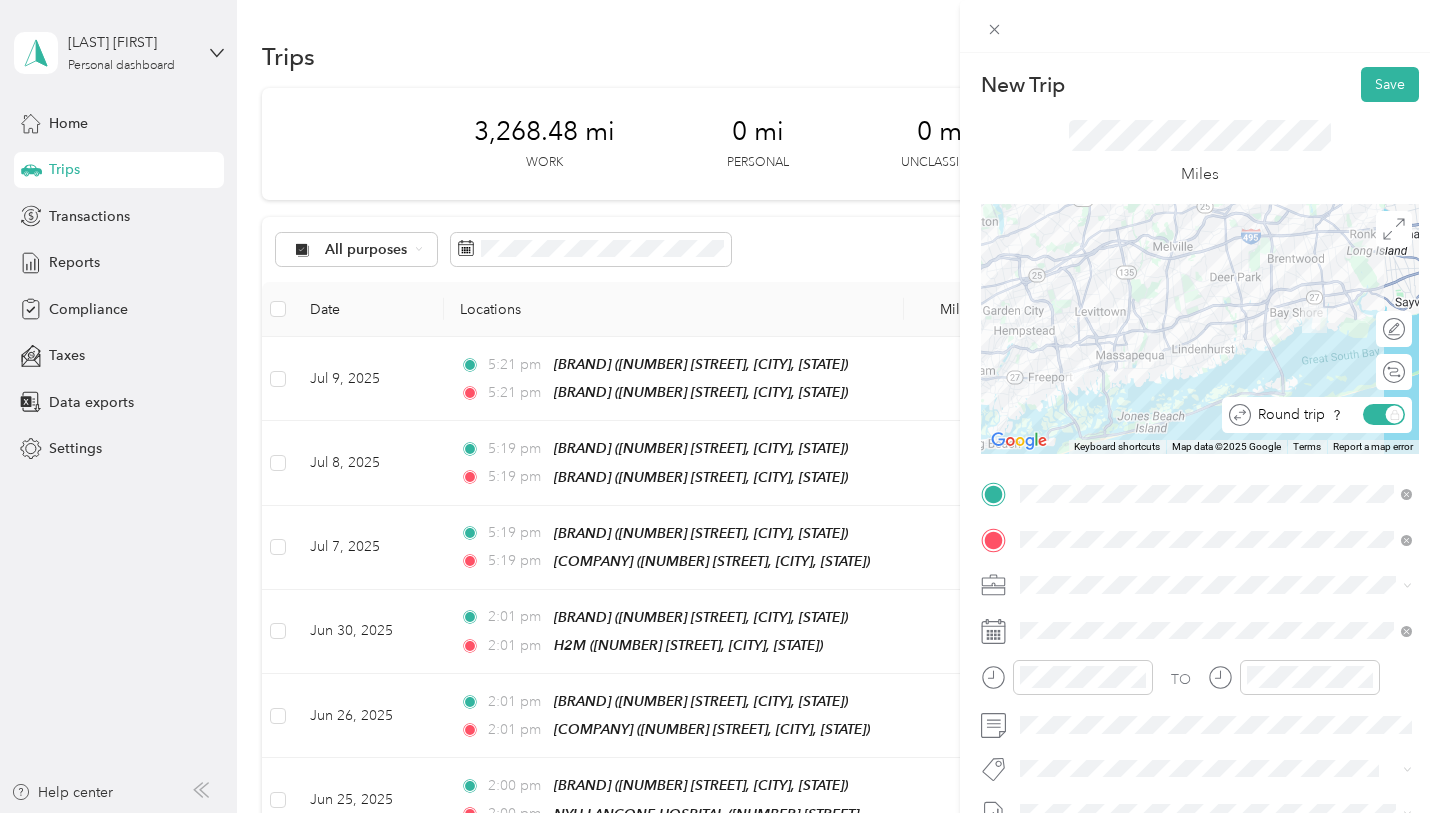 click on "Round trip" at bounding box center (1328, 414) 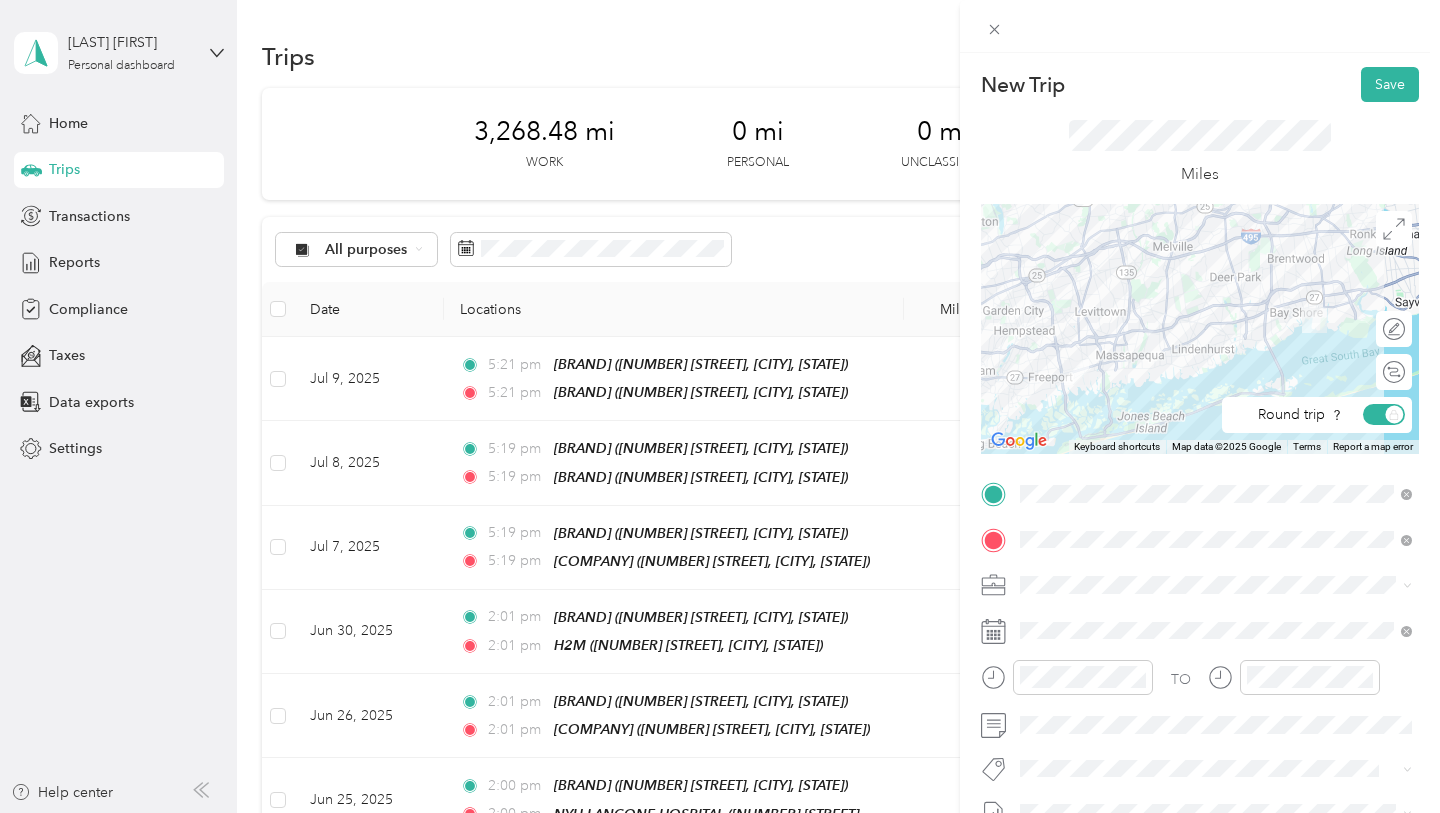 click 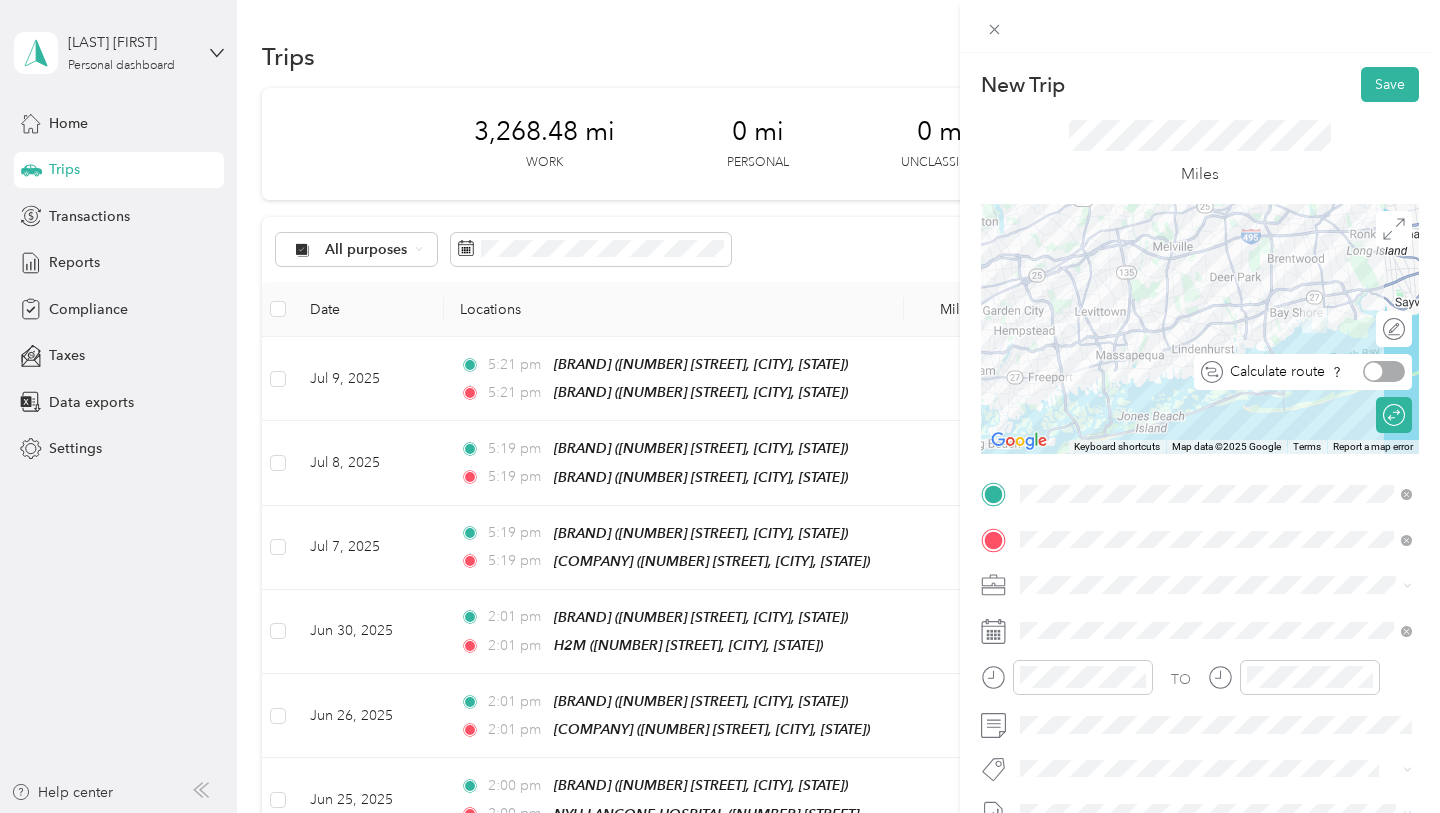 click at bounding box center [1384, 371] 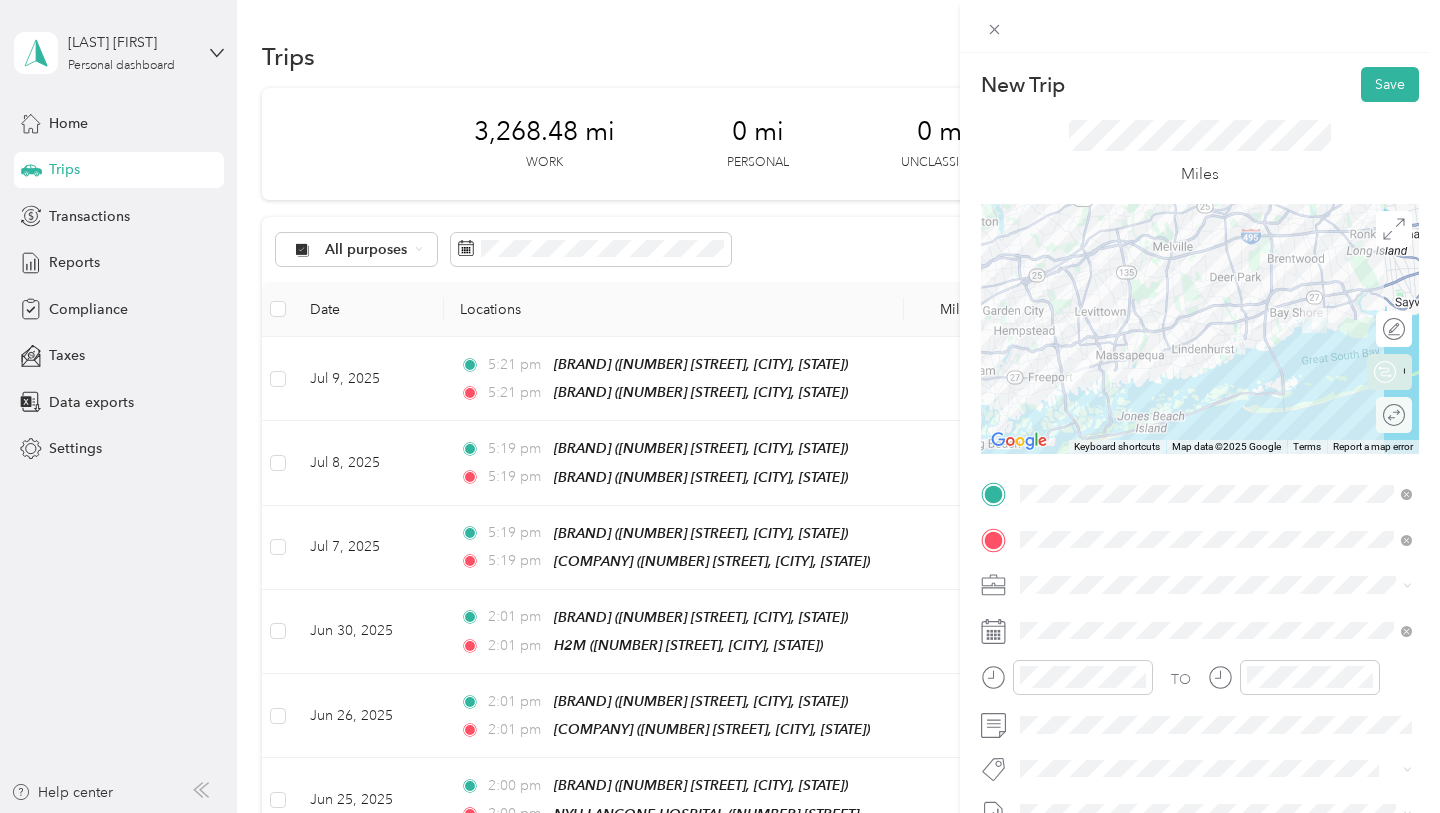 click on "Round trip" at bounding box center (1405, 414) 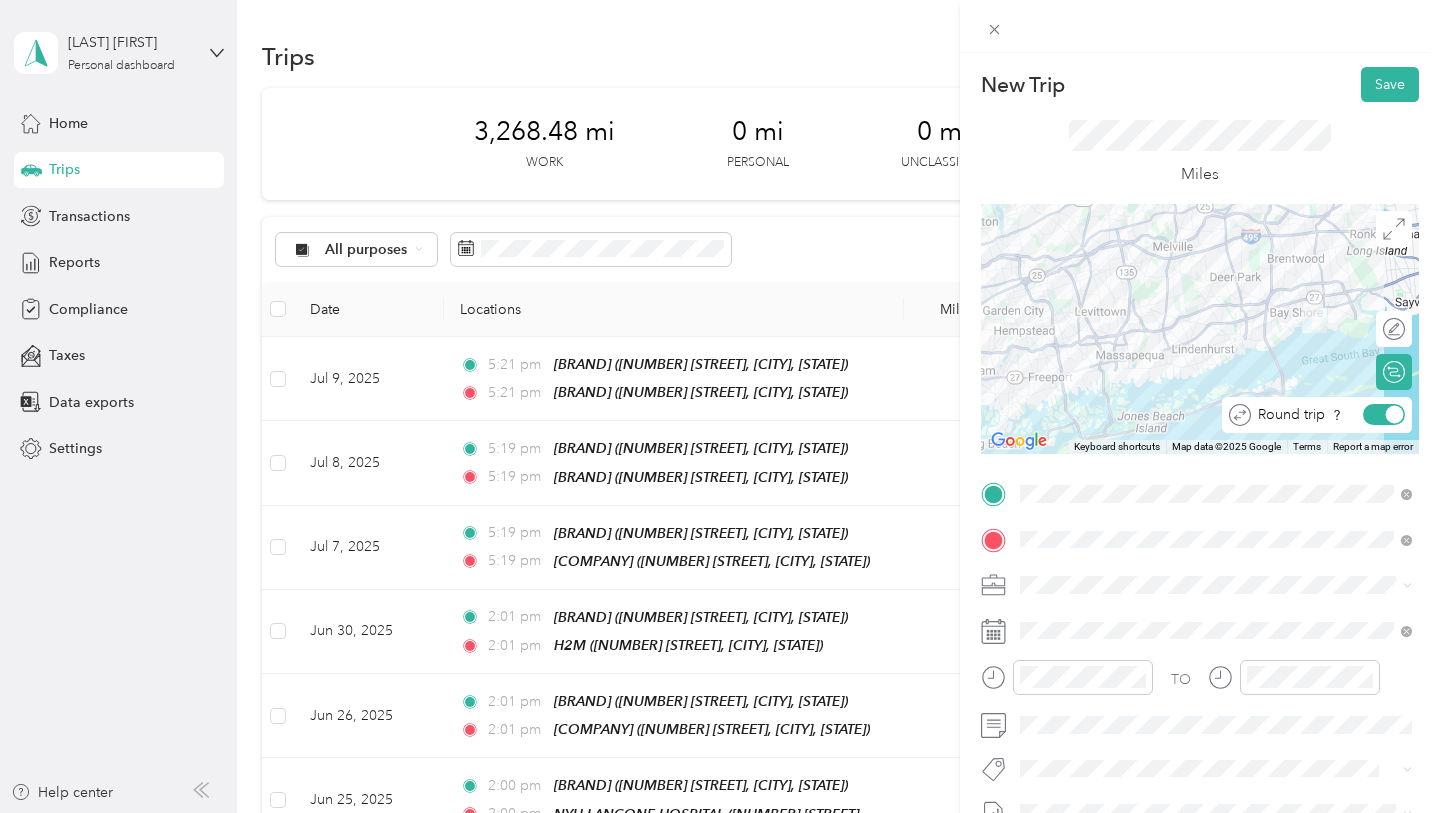 click at bounding box center [1395, 415] 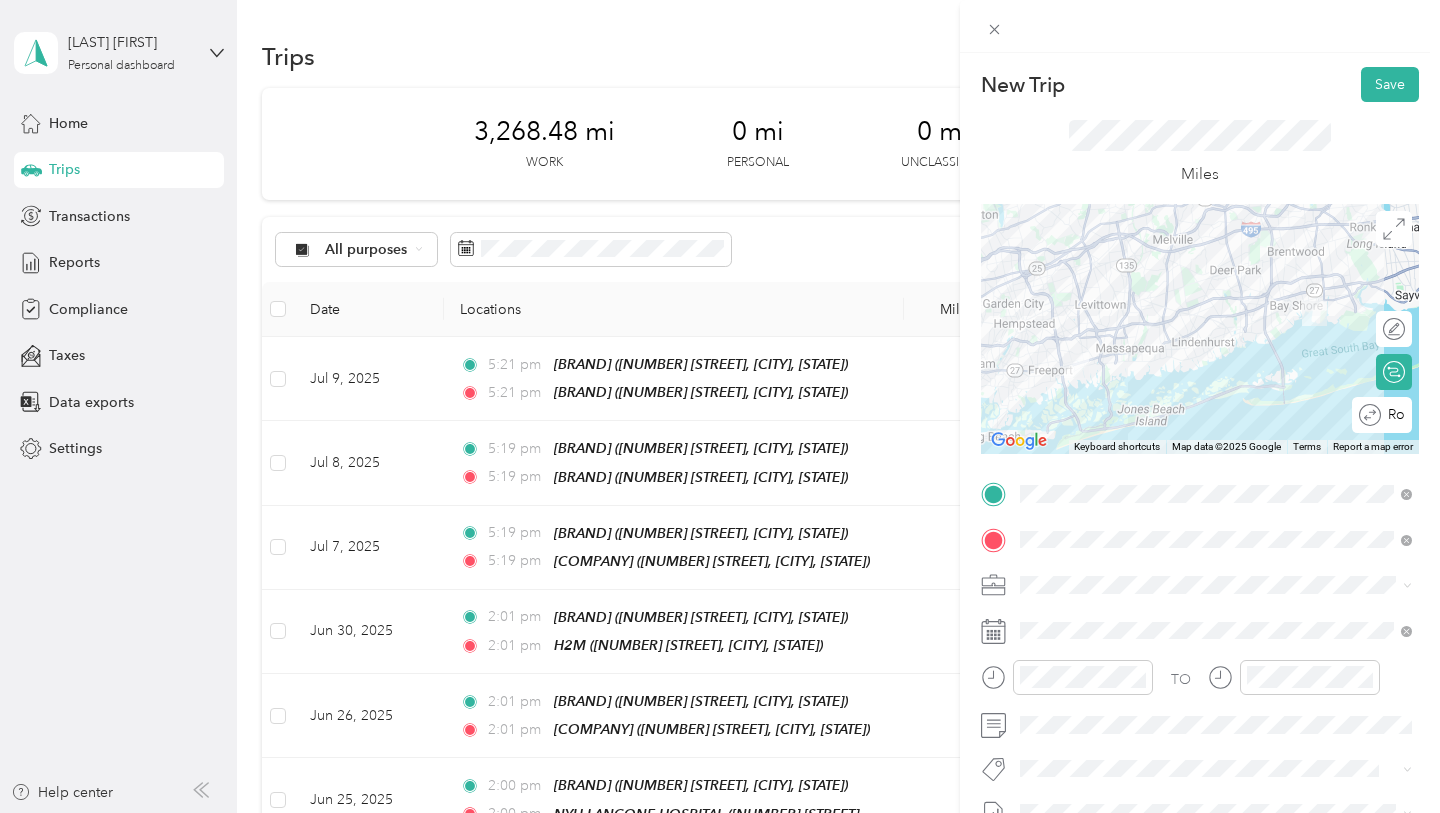 click at bounding box center (1200, 329) 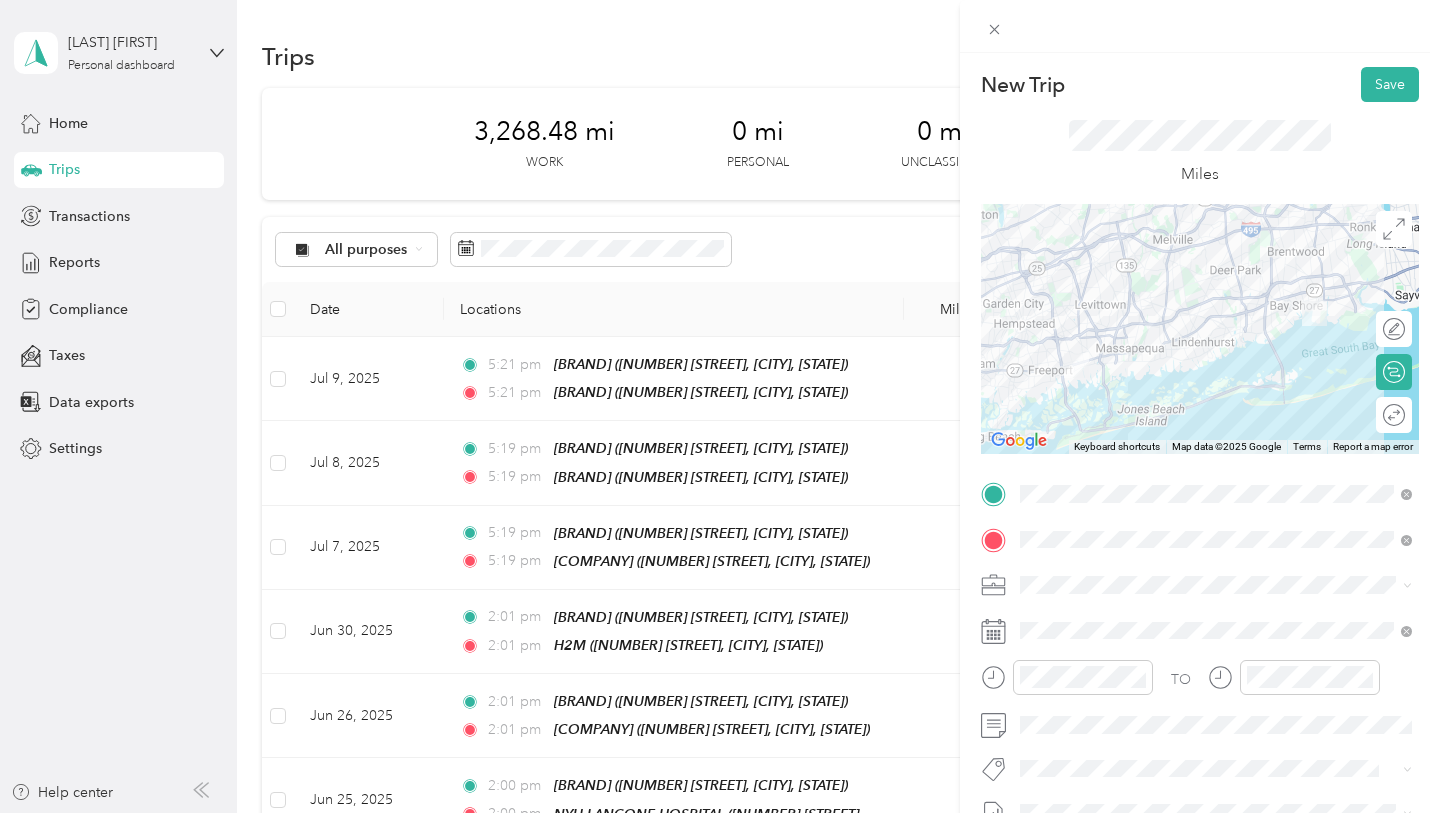 click at bounding box center (1200, 329) 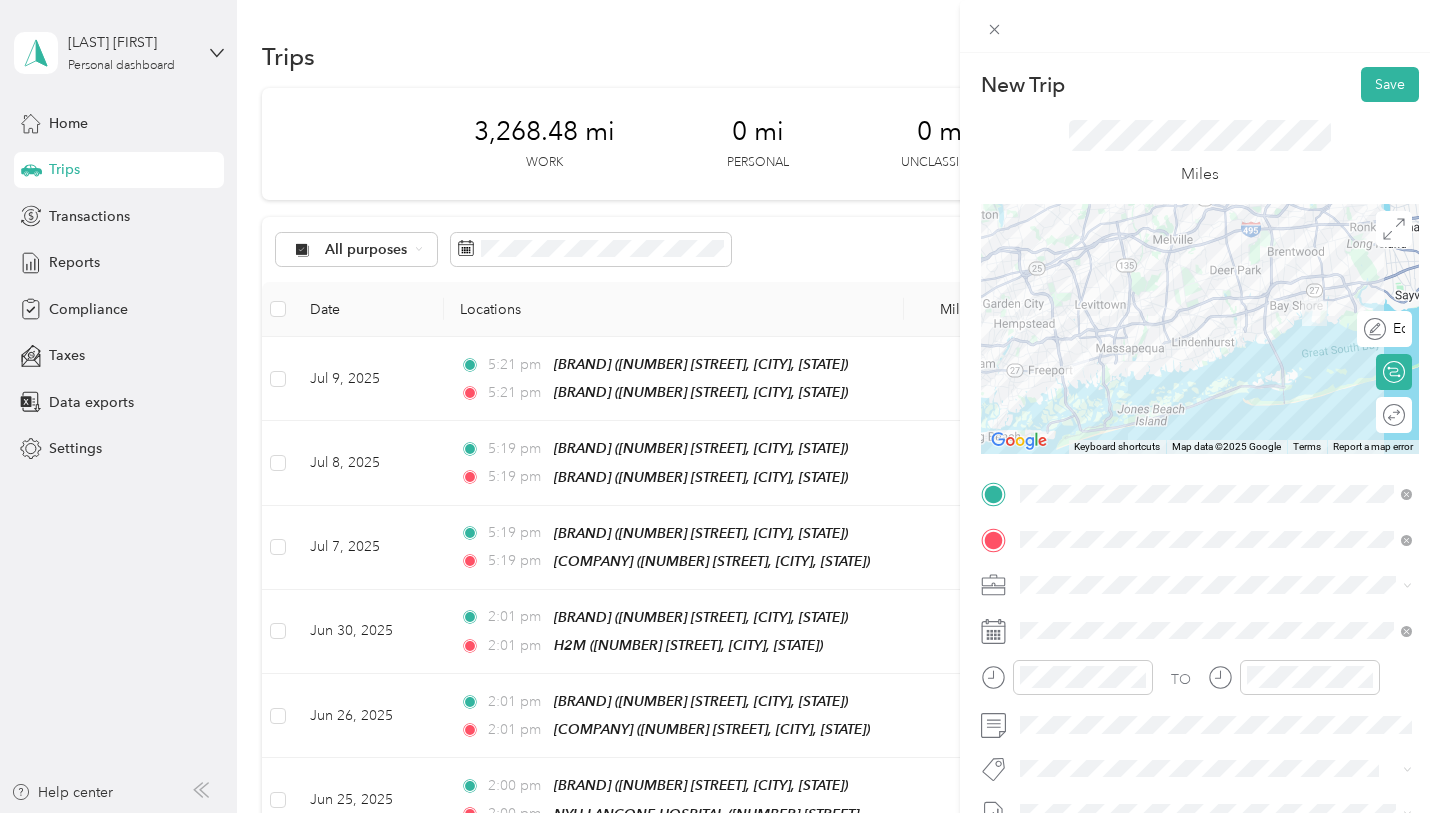 click at bounding box center (1493, 328) 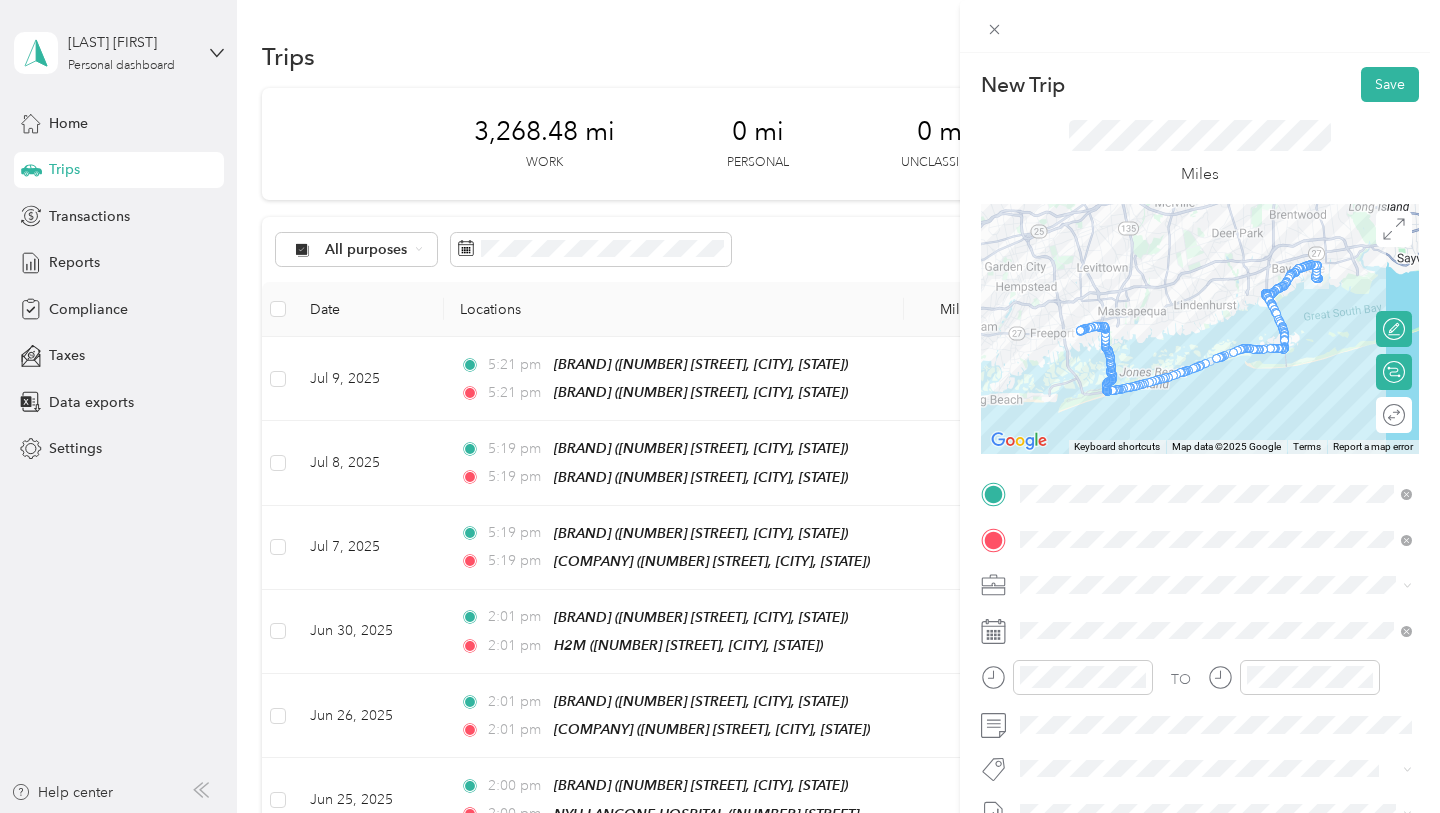 click on "Round trip" at bounding box center [1394, 415] 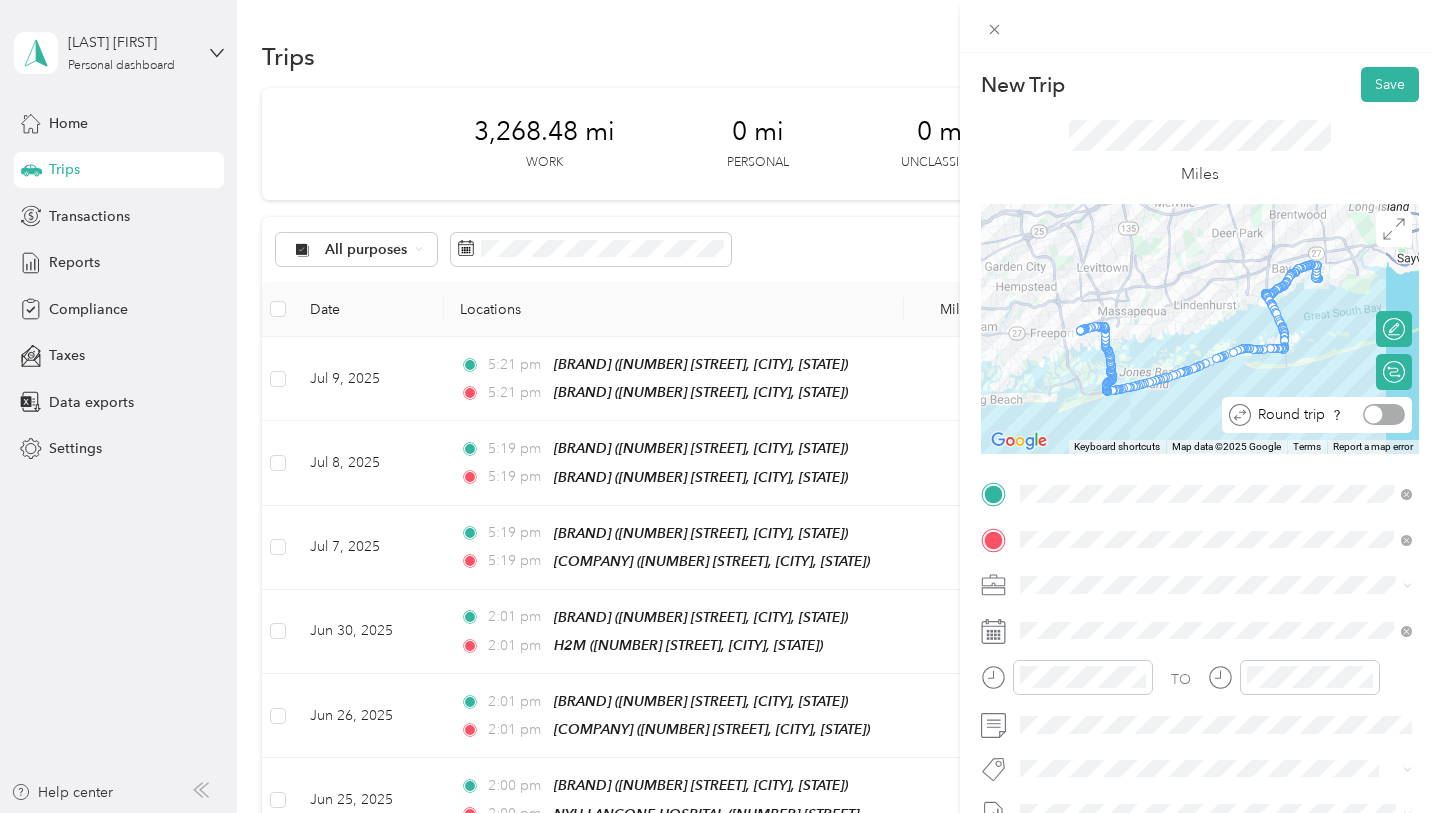 click at bounding box center [1384, 414] 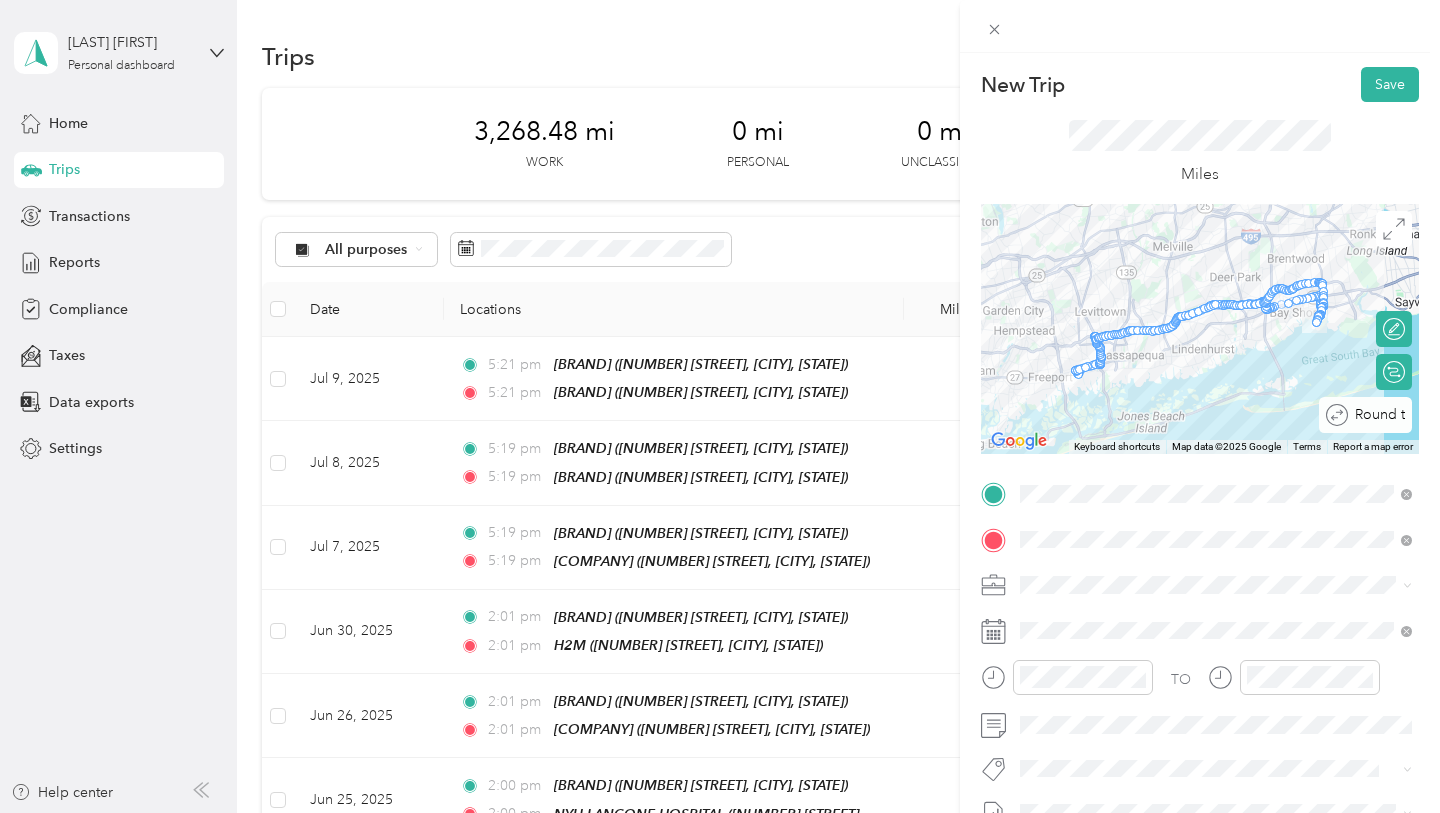click on "Round trip" at bounding box center [1365, 415] 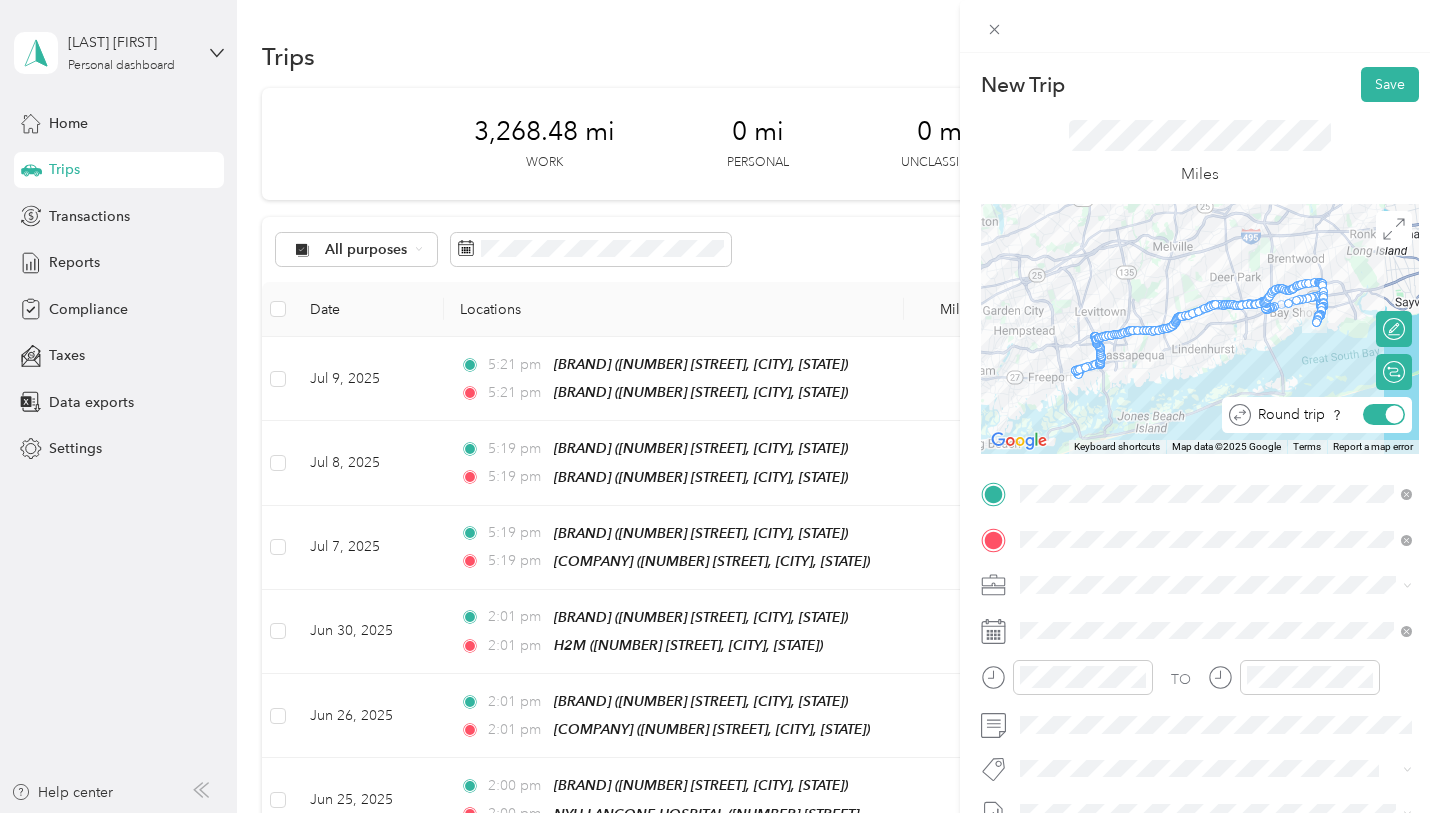 click at bounding box center (1395, 415) 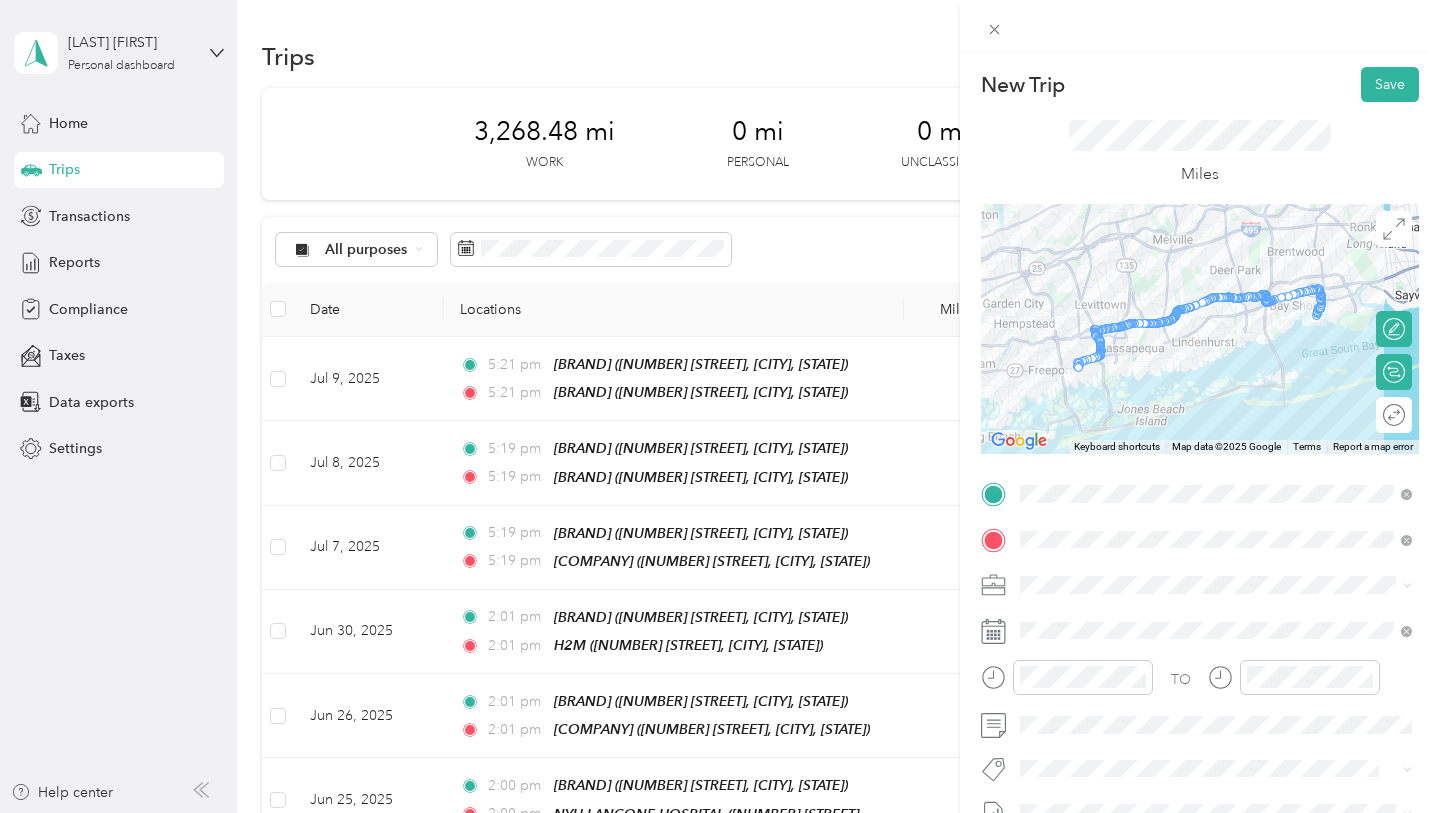 click on "Round trip" at bounding box center (1394, 415) 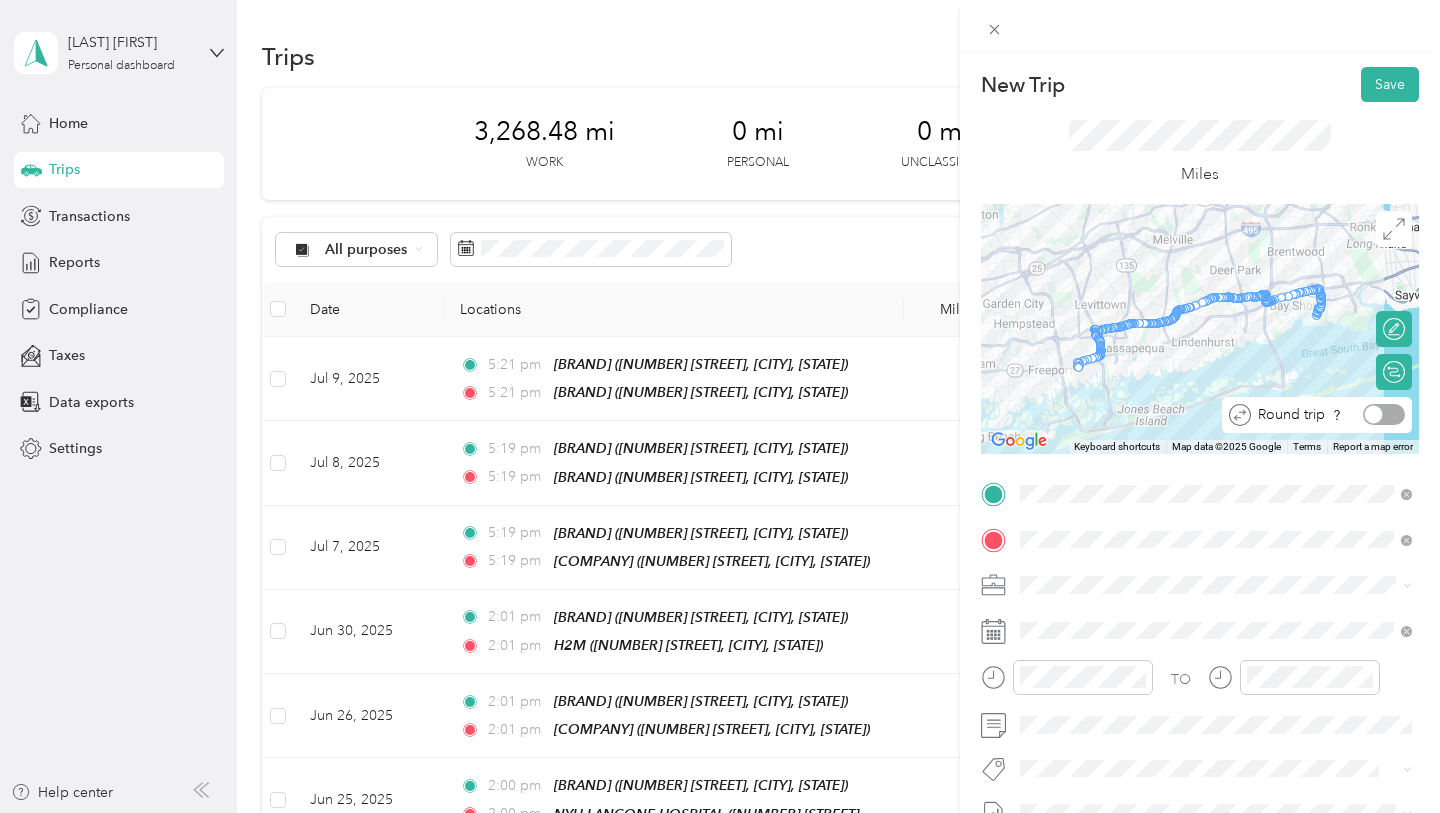 click at bounding box center (1374, 415) 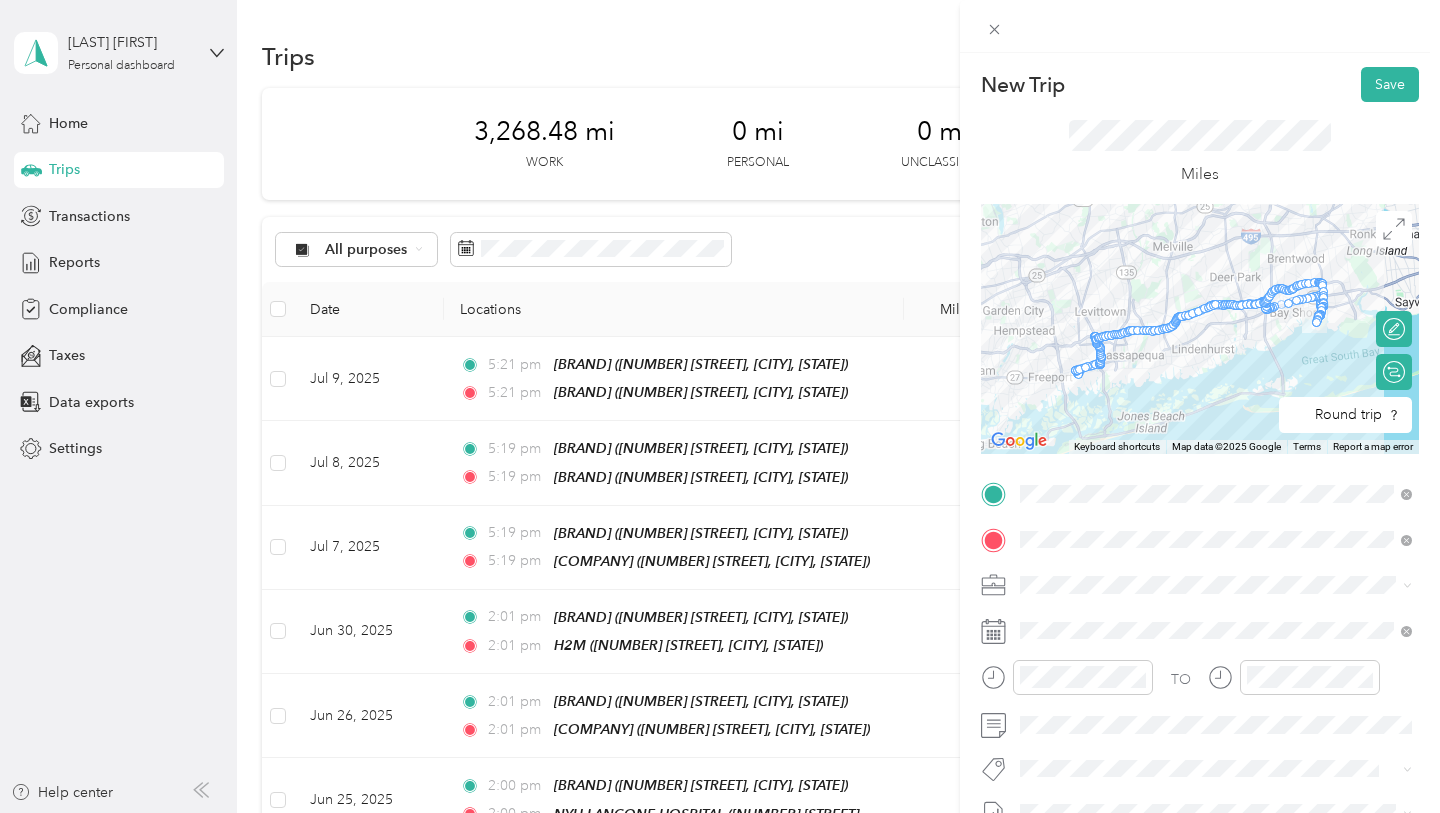 click at bounding box center (1200, 329) 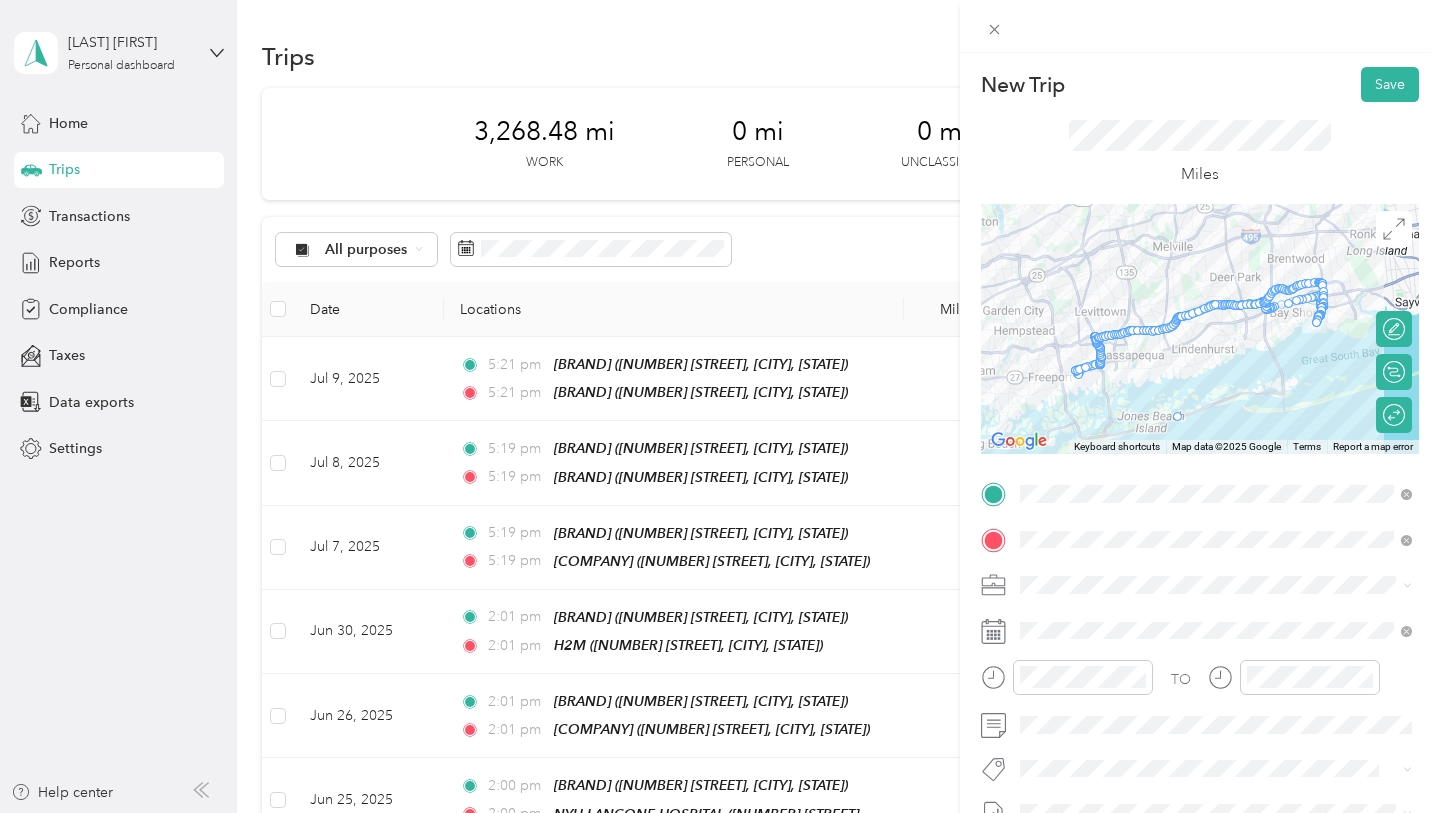 drag, startPoint x: 1176, startPoint y: 326, endPoint x: 1178, endPoint y: 423, distance: 97.020615 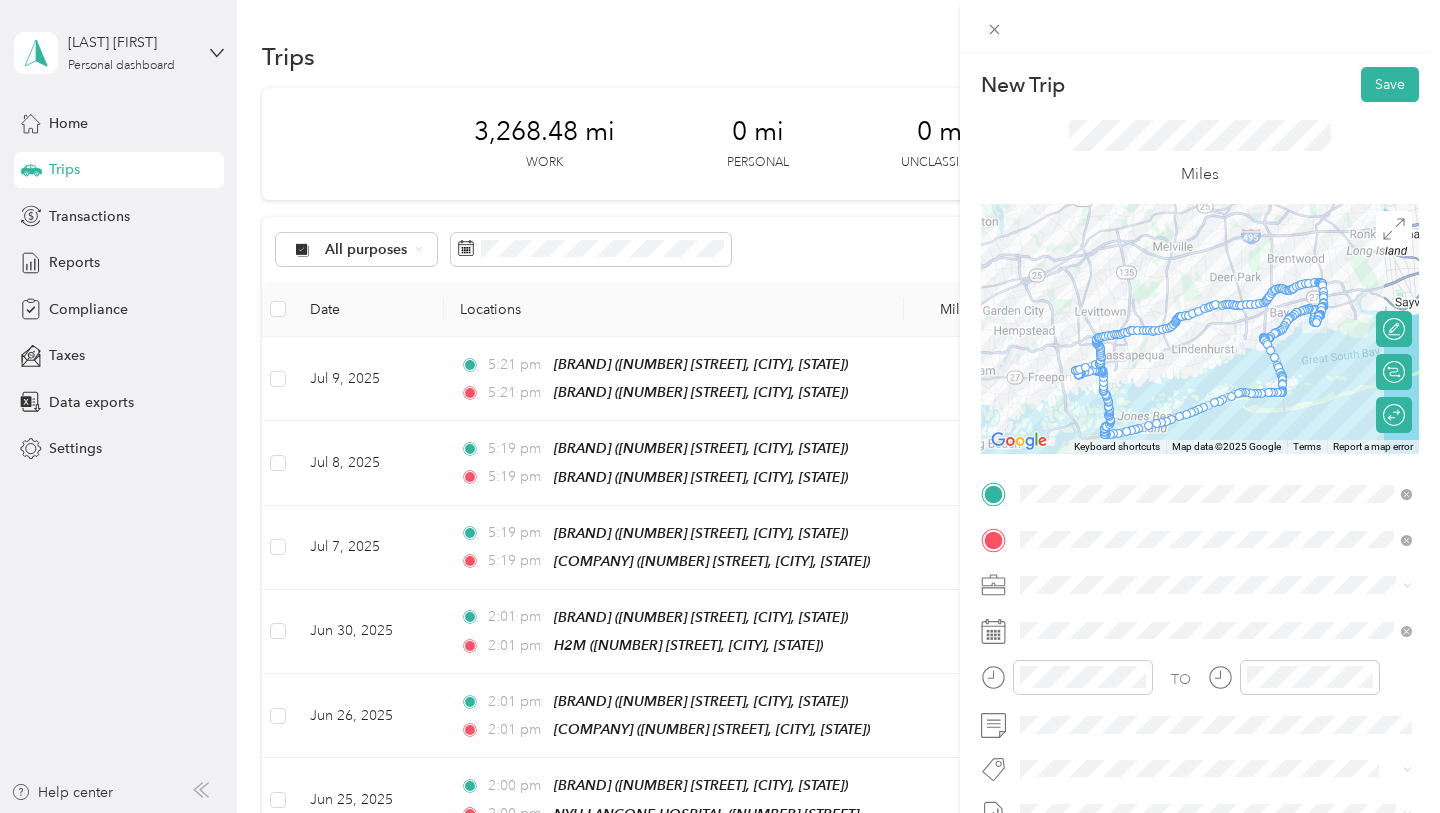 click at bounding box center [1200, 329] 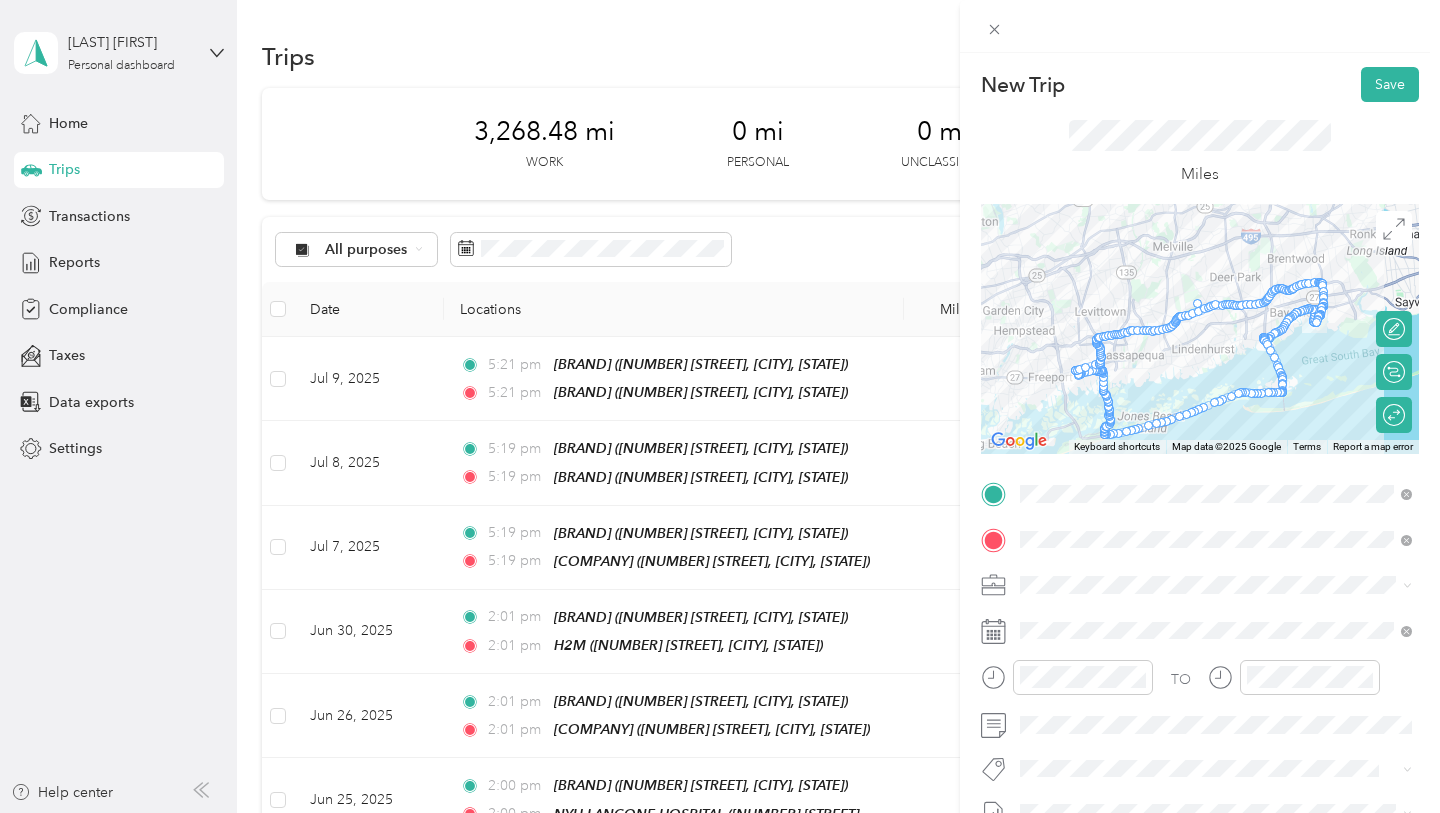 drag, startPoint x: 1098, startPoint y: 339, endPoint x: 1200, endPoint y: 299, distance: 109.56277 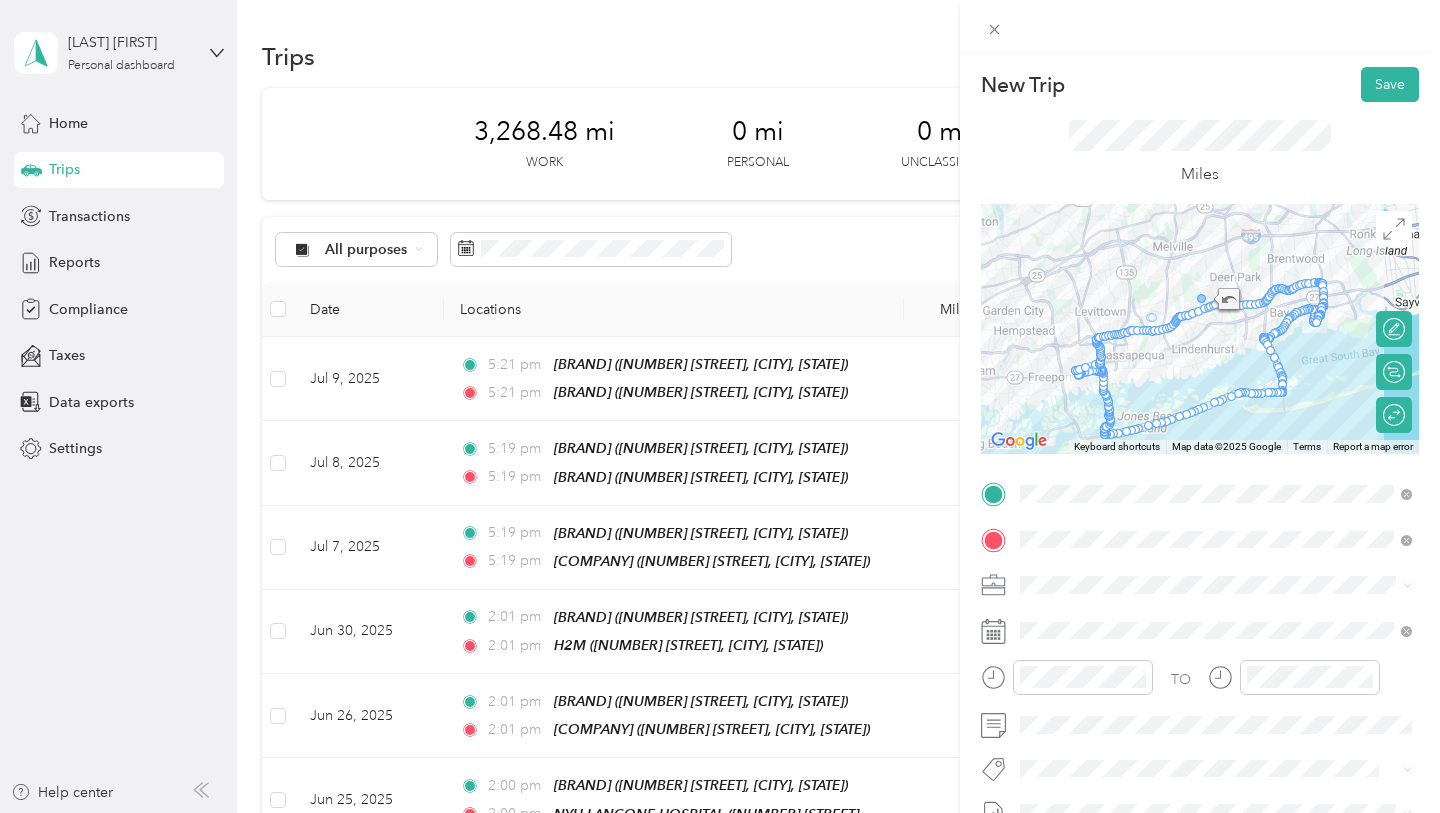 click at bounding box center [1201, 298] 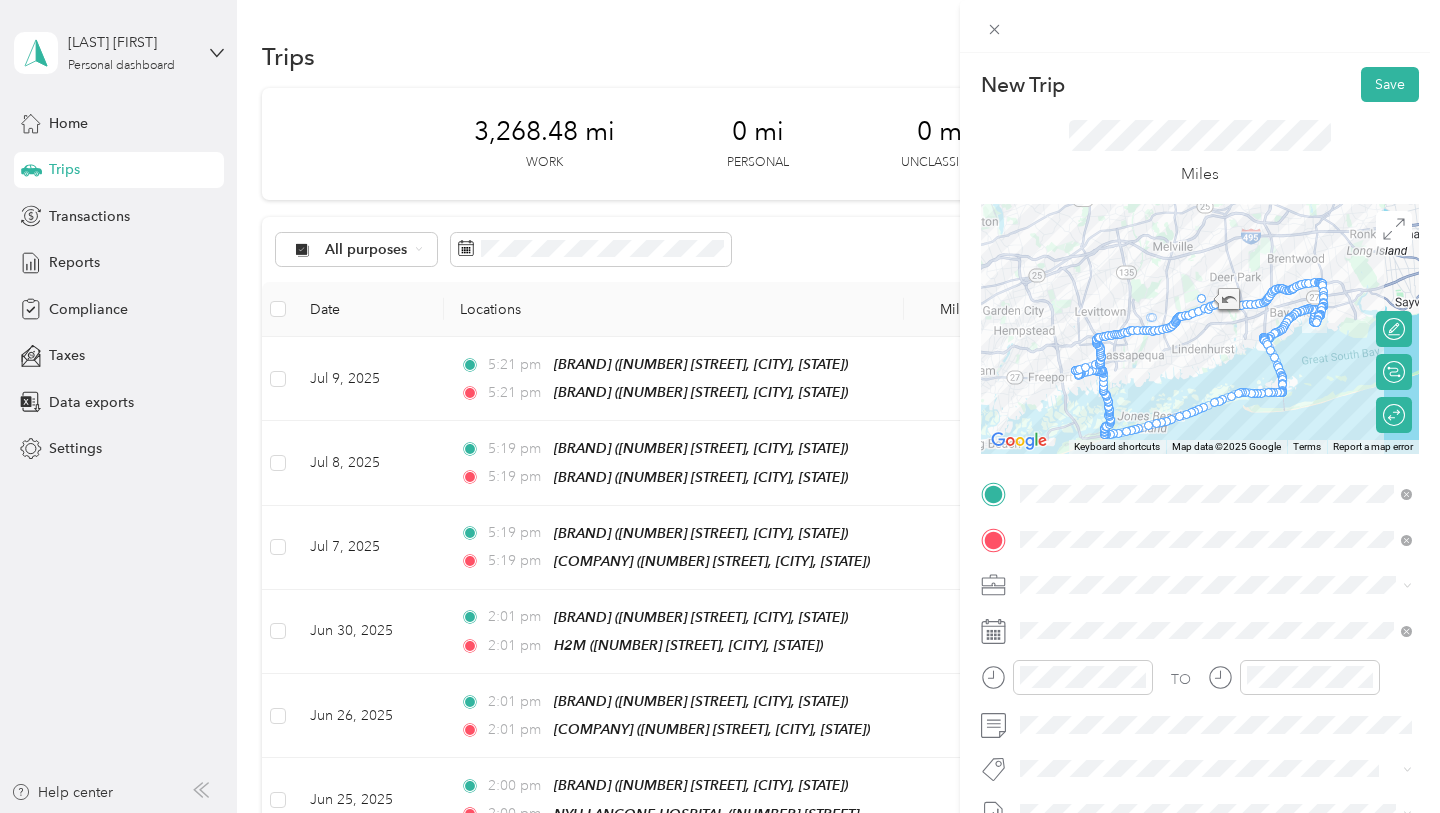 drag, startPoint x: 1205, startPoint y: 304, endPoint x: 1219, endPoint y: 329, distance: 28.653097 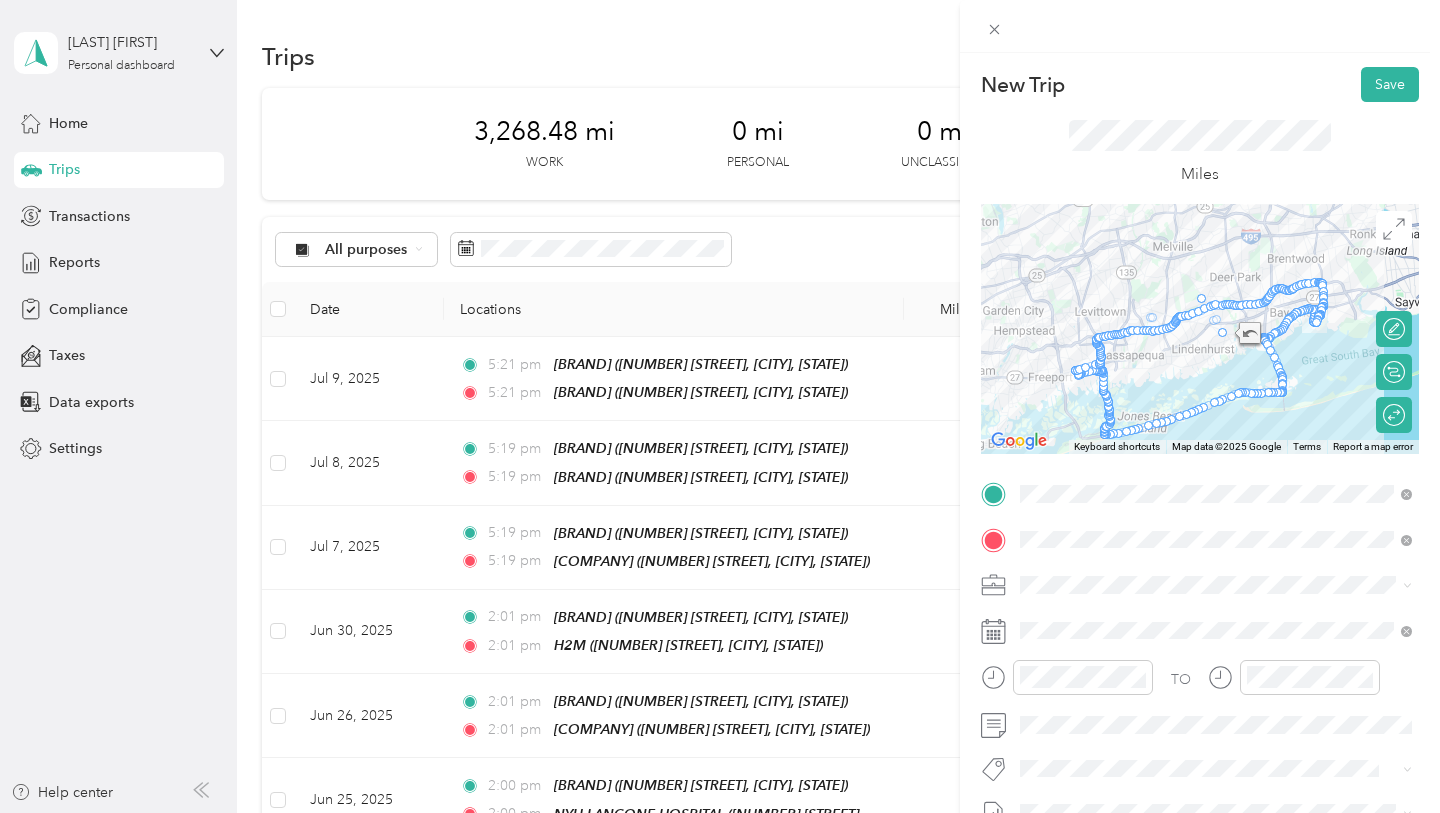 click at bounding box center (1314, 320) 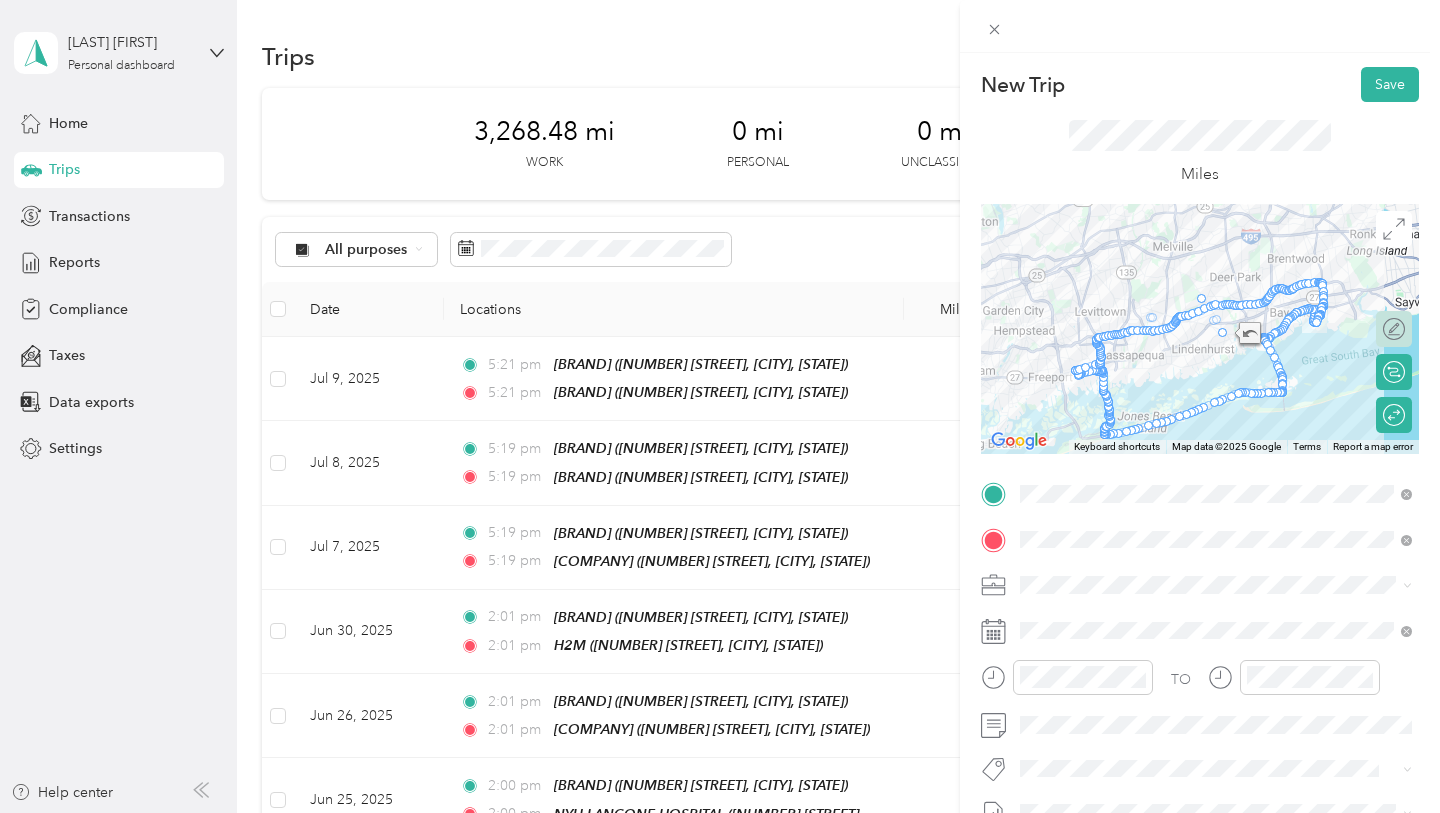 click on "Edit route" at bounding box center (1394, 329) 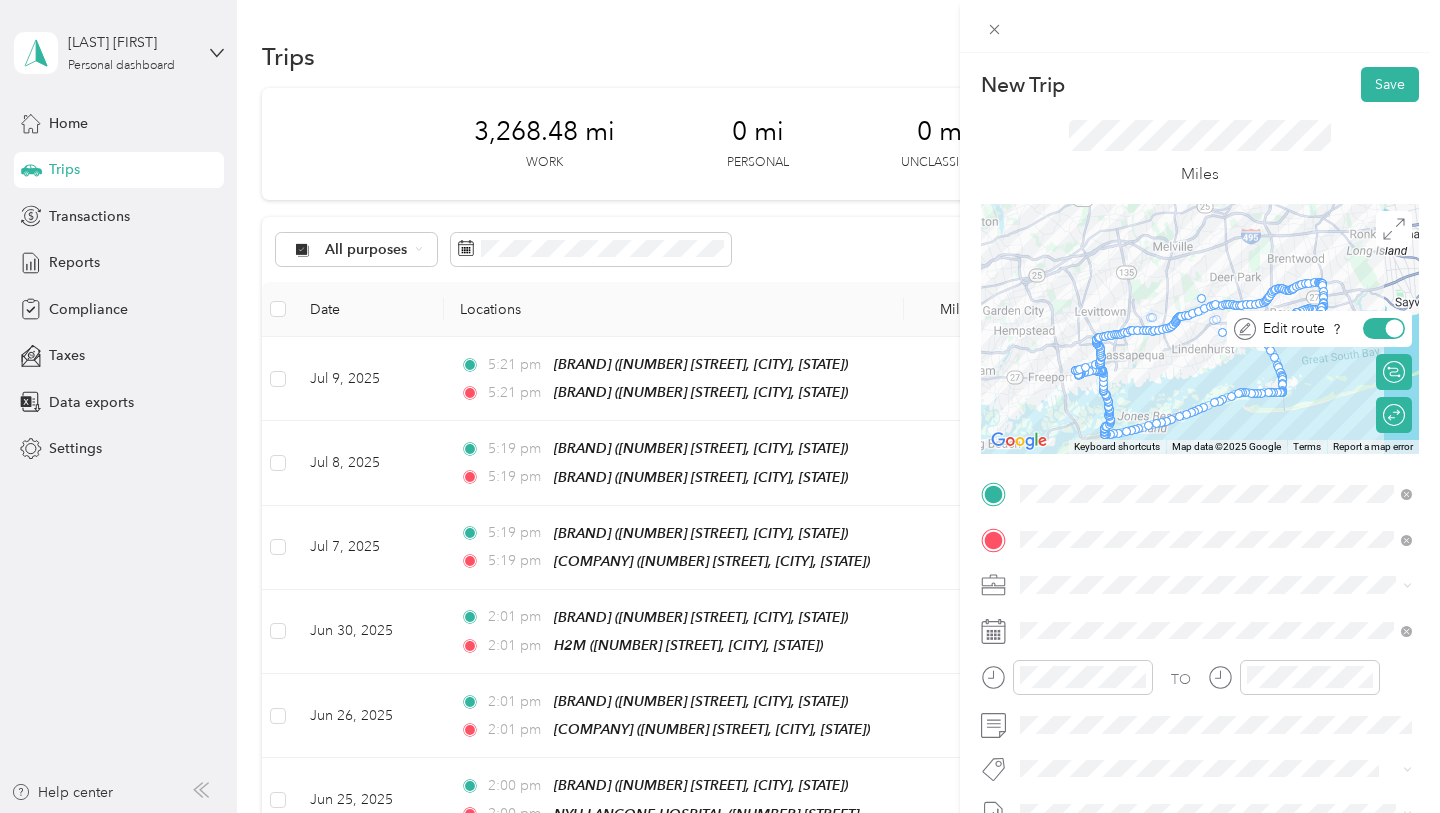 click at bounding box center [1384, 328] 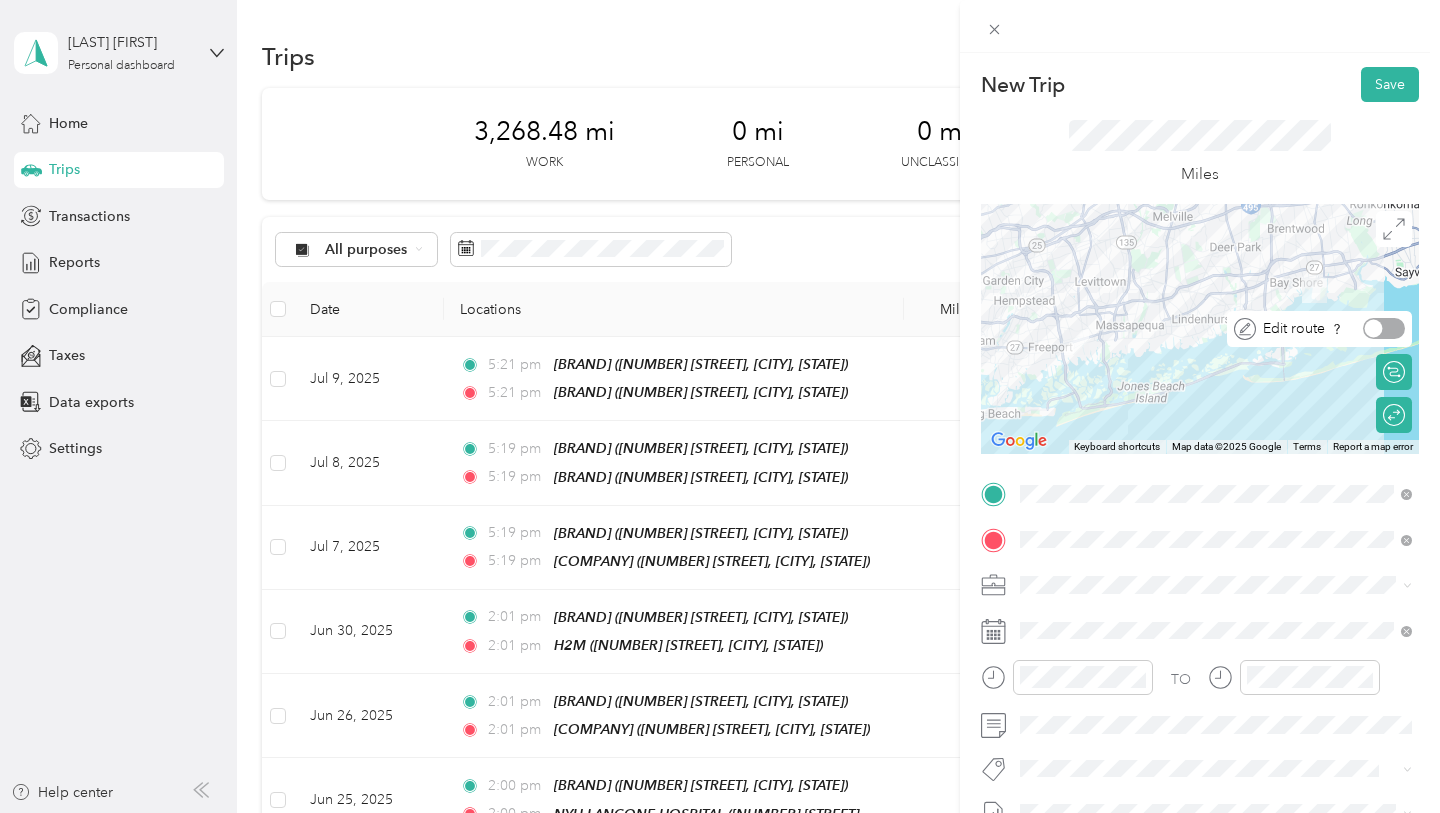 click at bounding box center [1374, 329] 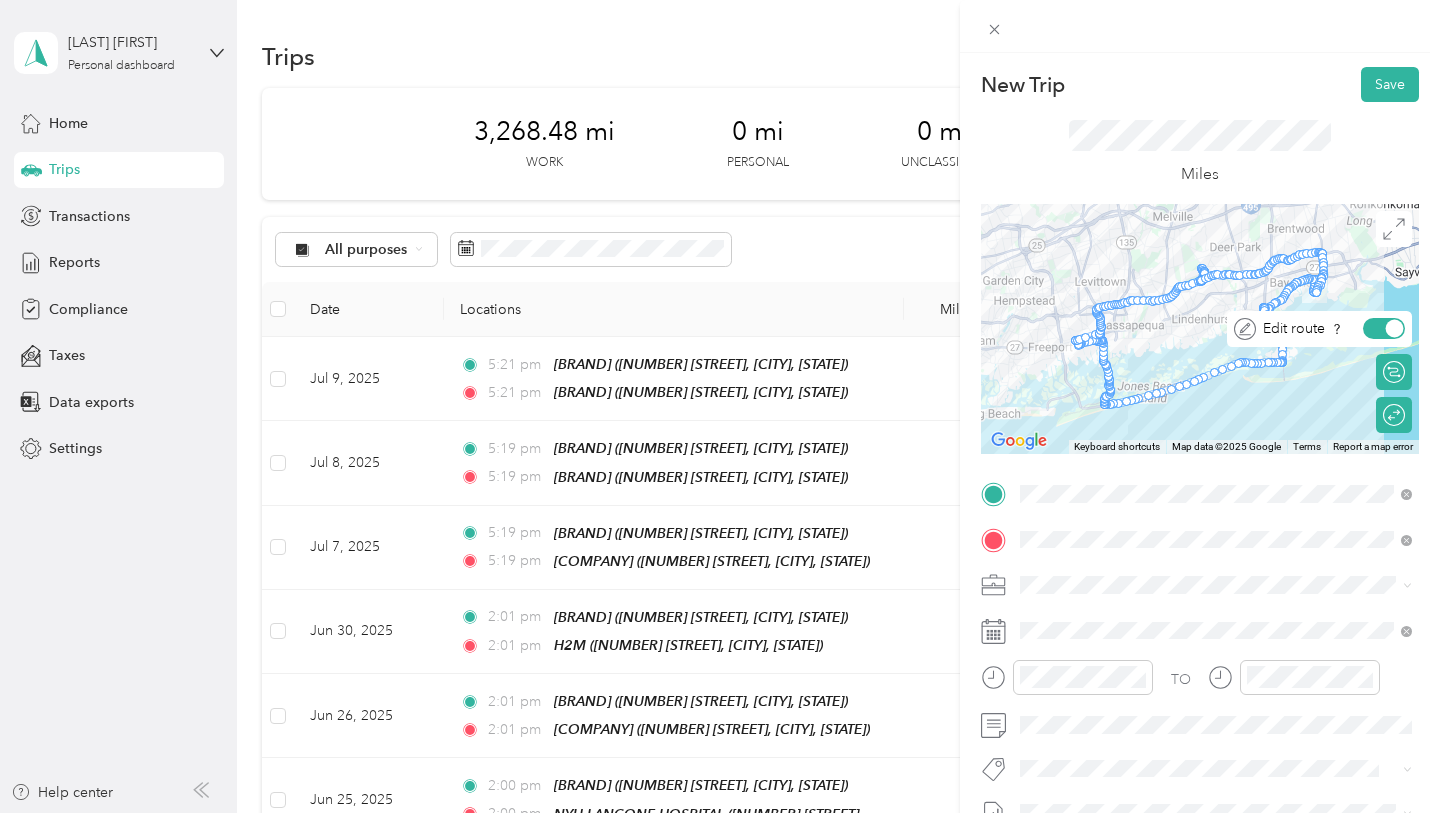 click at bounding box center (1395, 329) 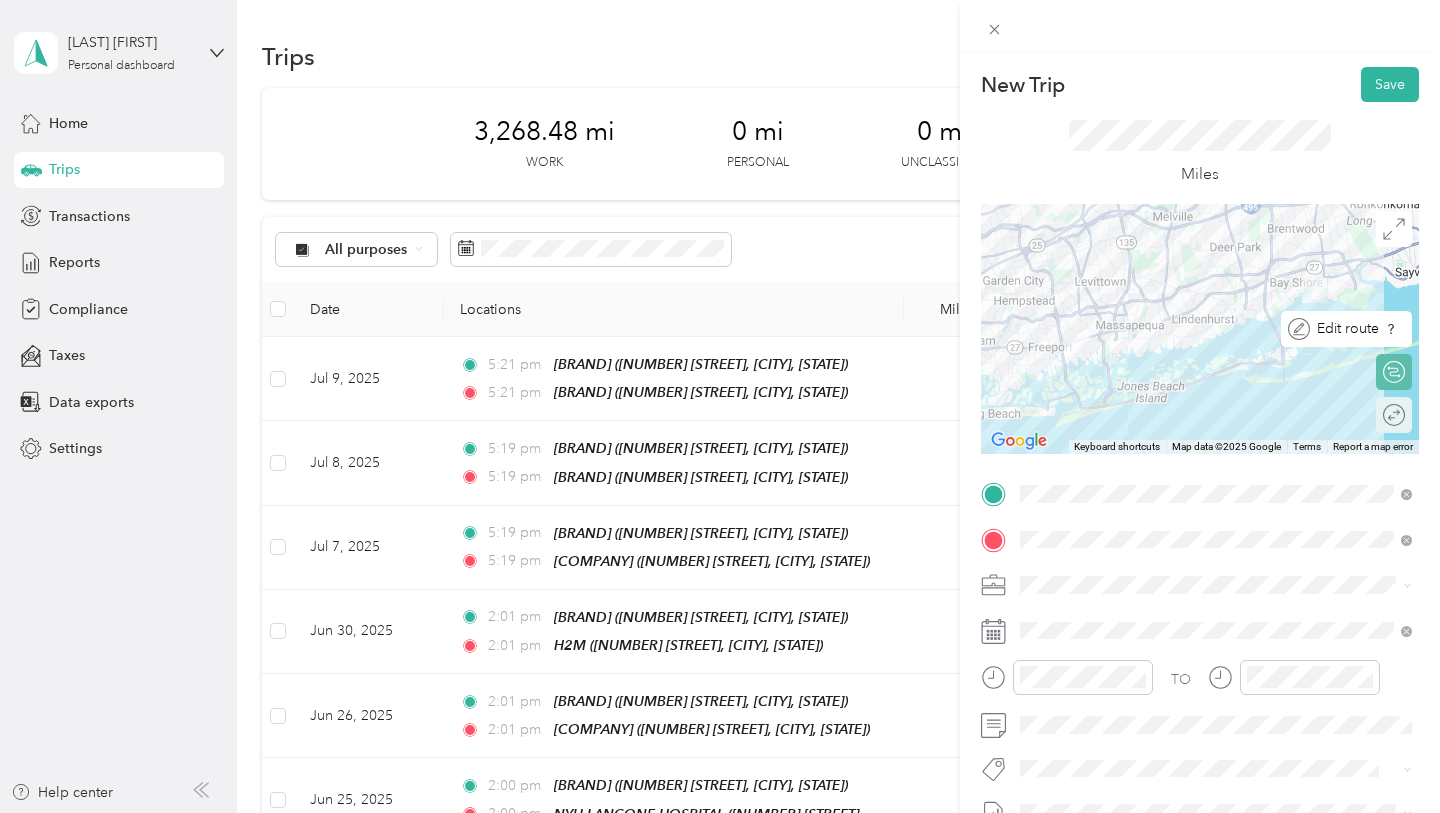click on "Round trip" at bounding box center (1405, 414) 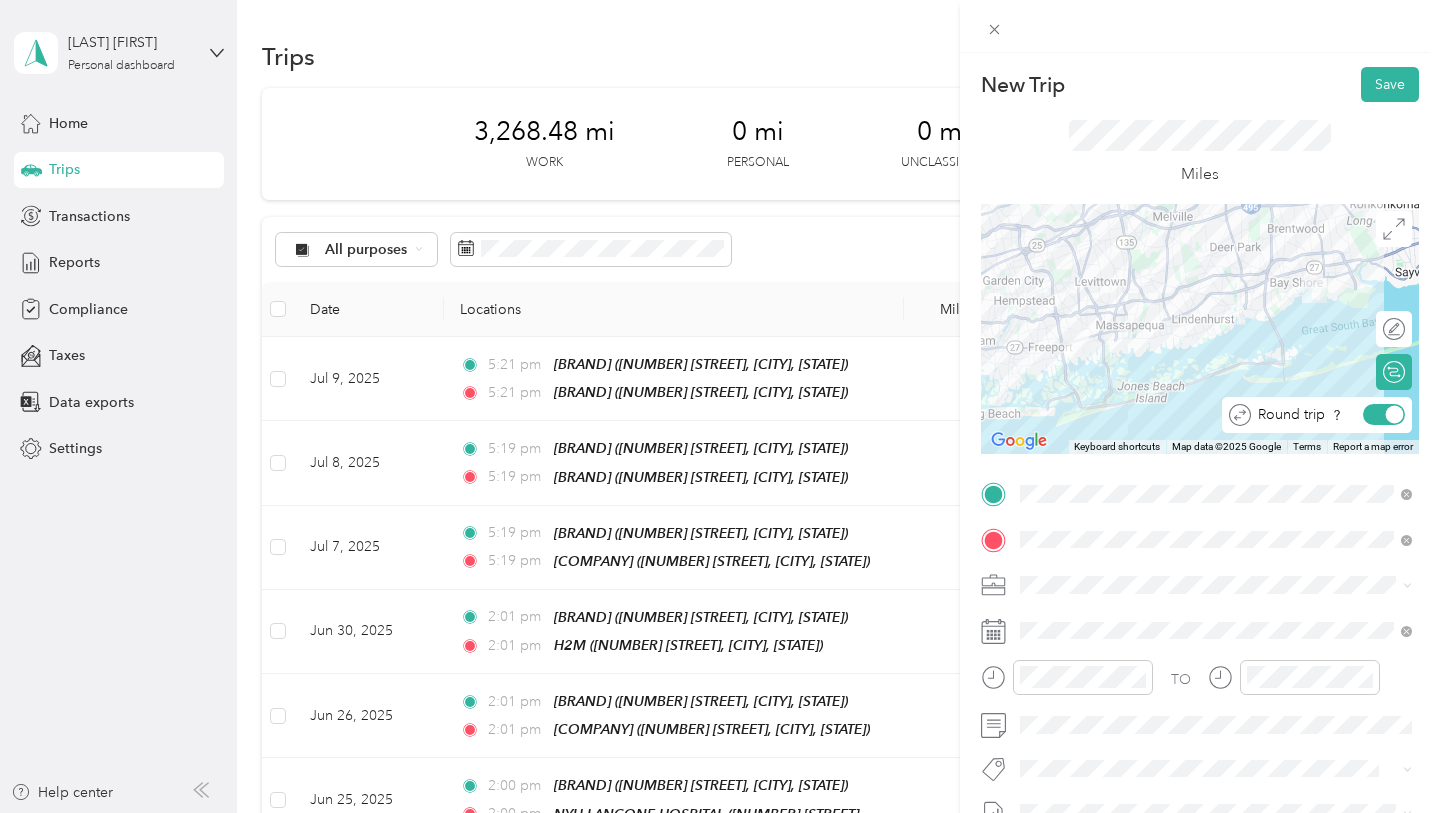 click at bounding box center [1395, 415] 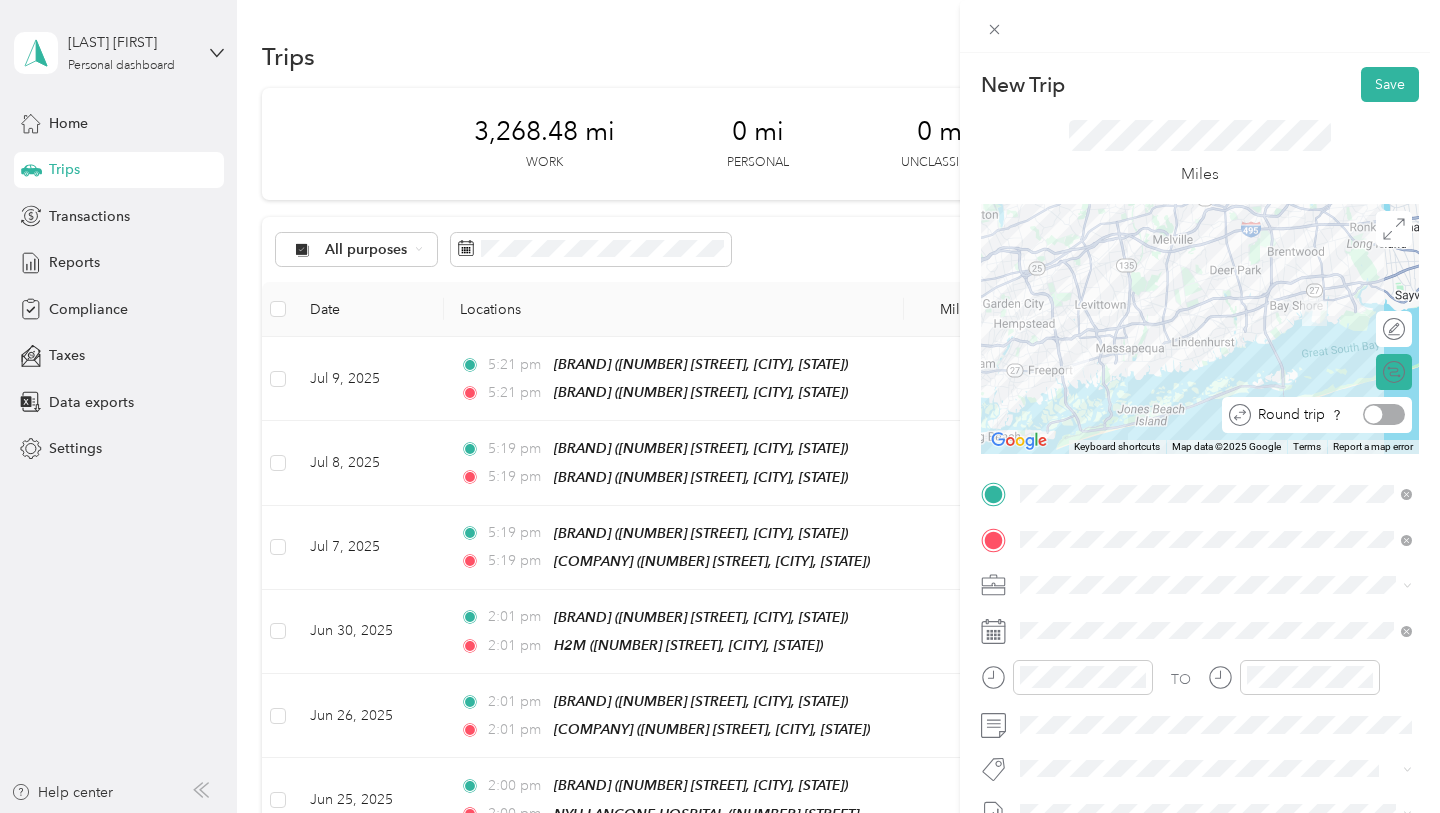 click 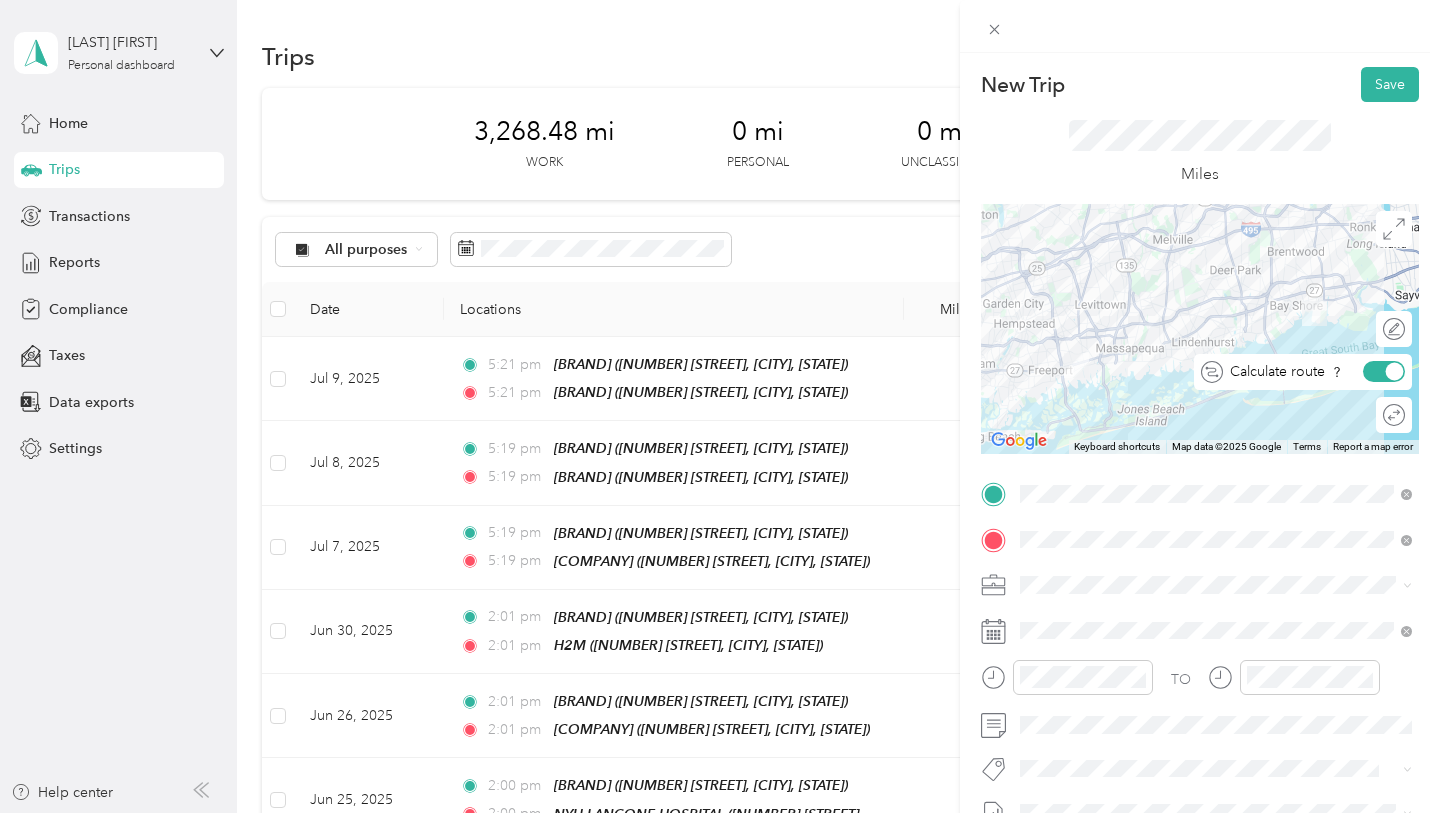 click at bounding box center (1384, 371) 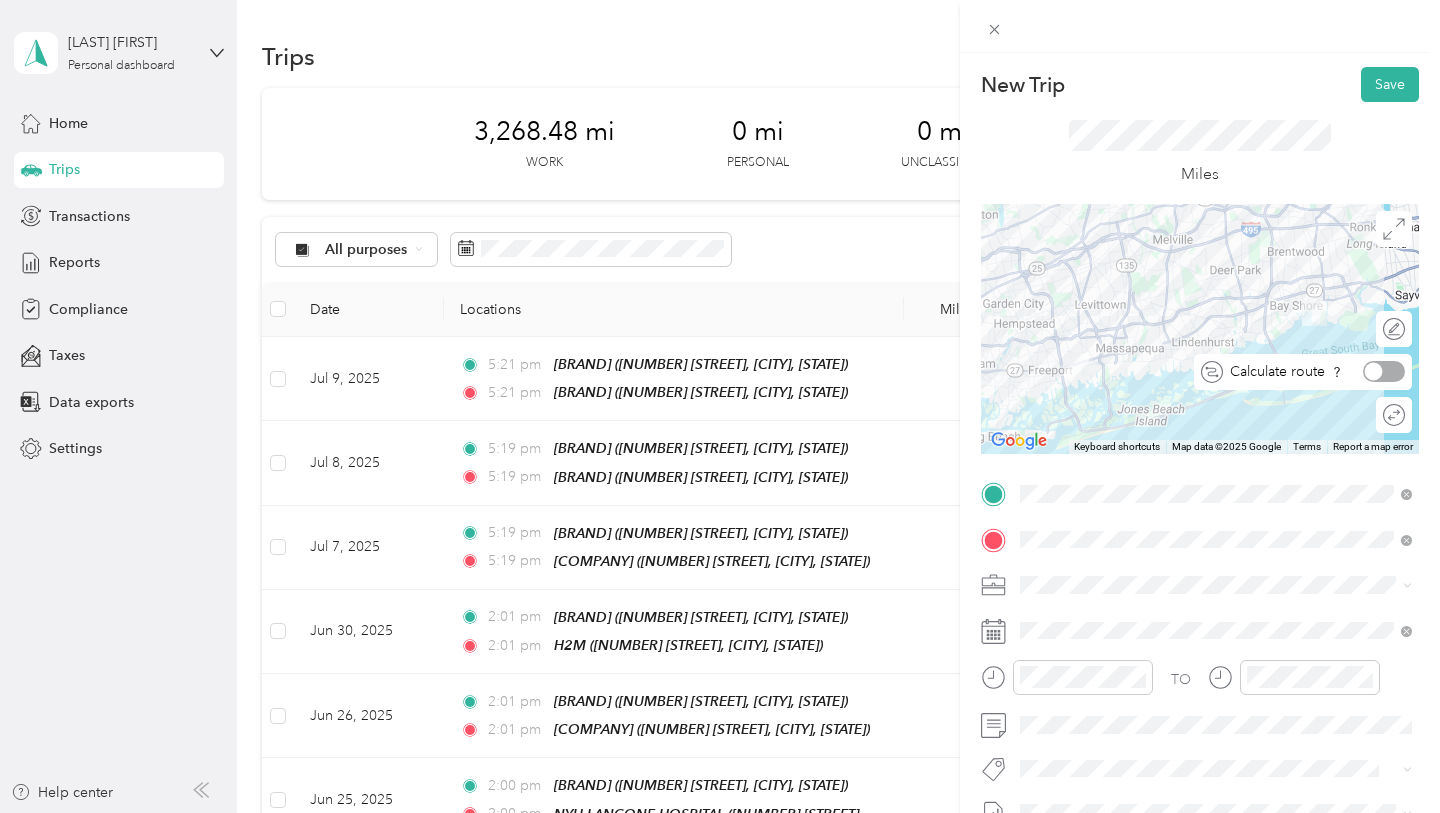 click at bounding box center [1384, 371] 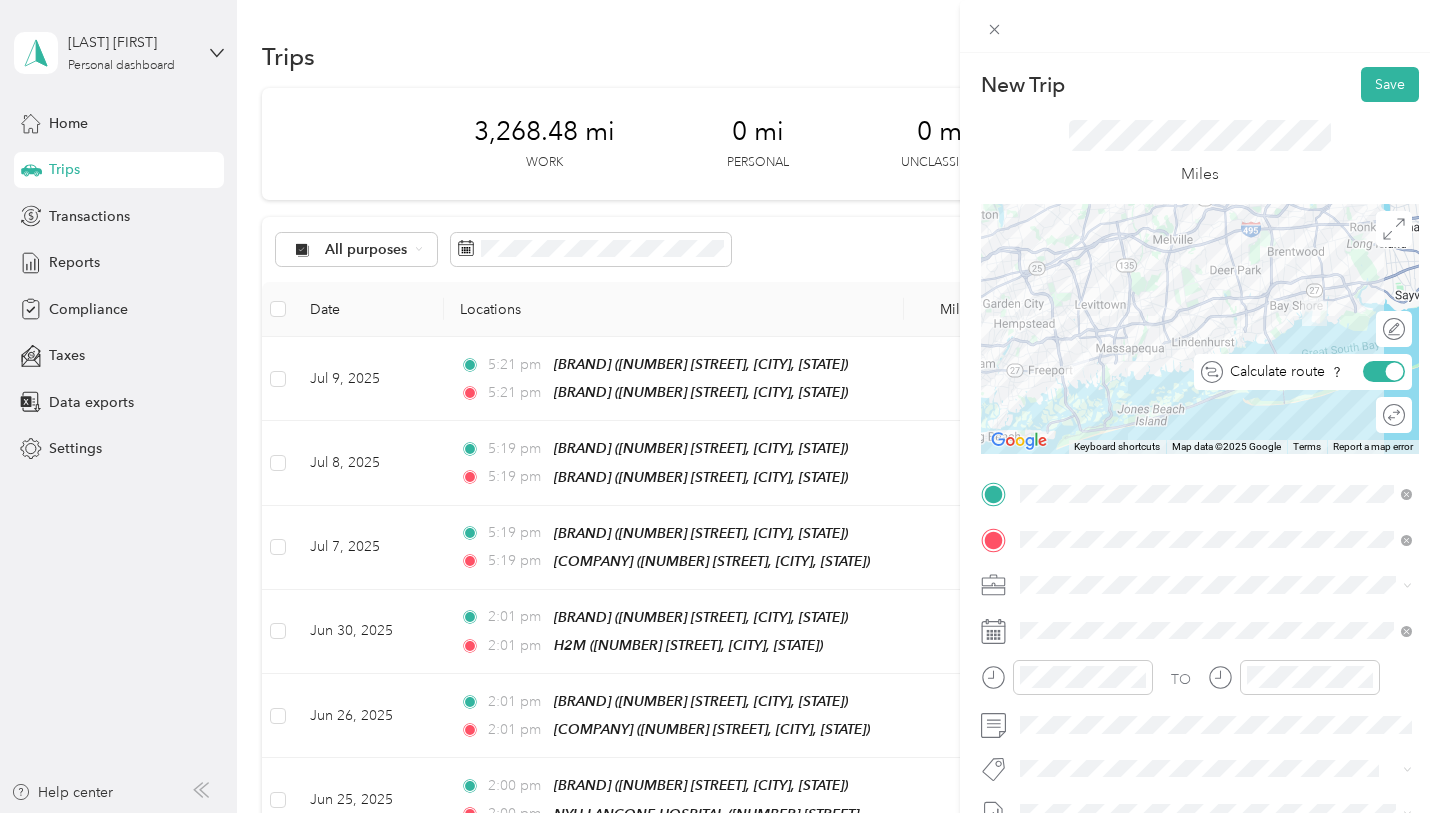 click at bounding box center [1384, 371] 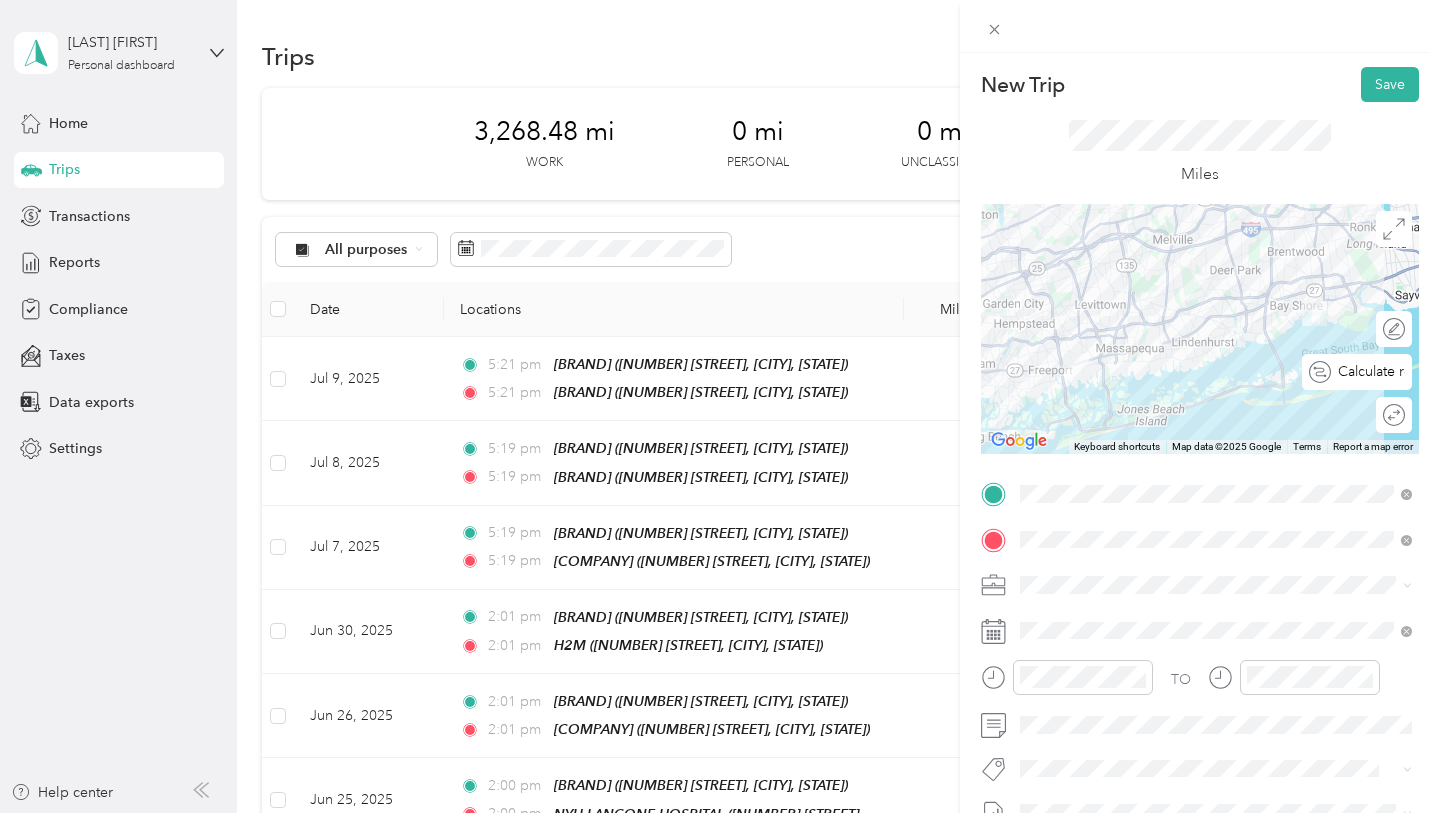 click at bounding box center (1200, 329) 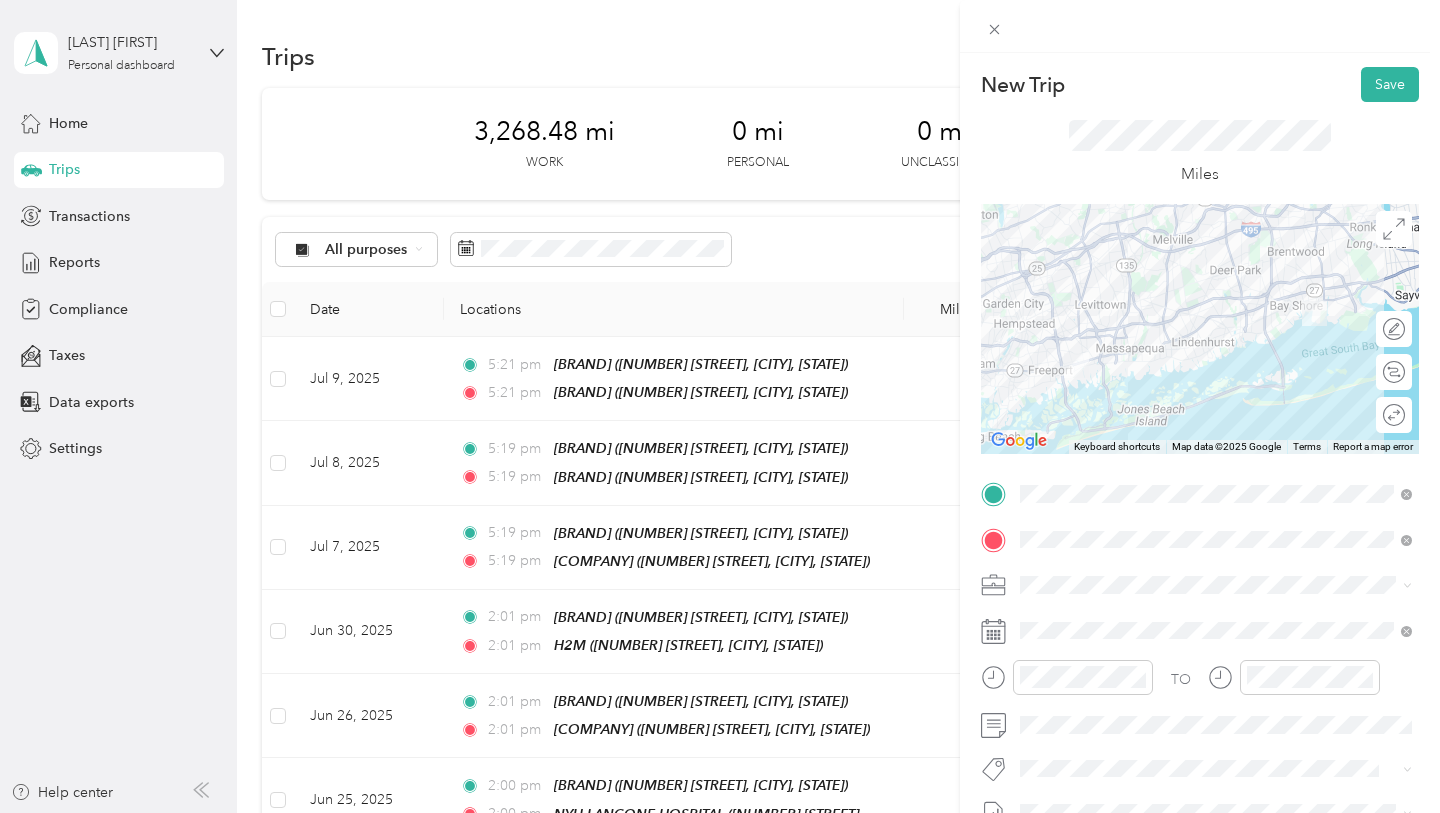 click at bounding box center (1200, 329) 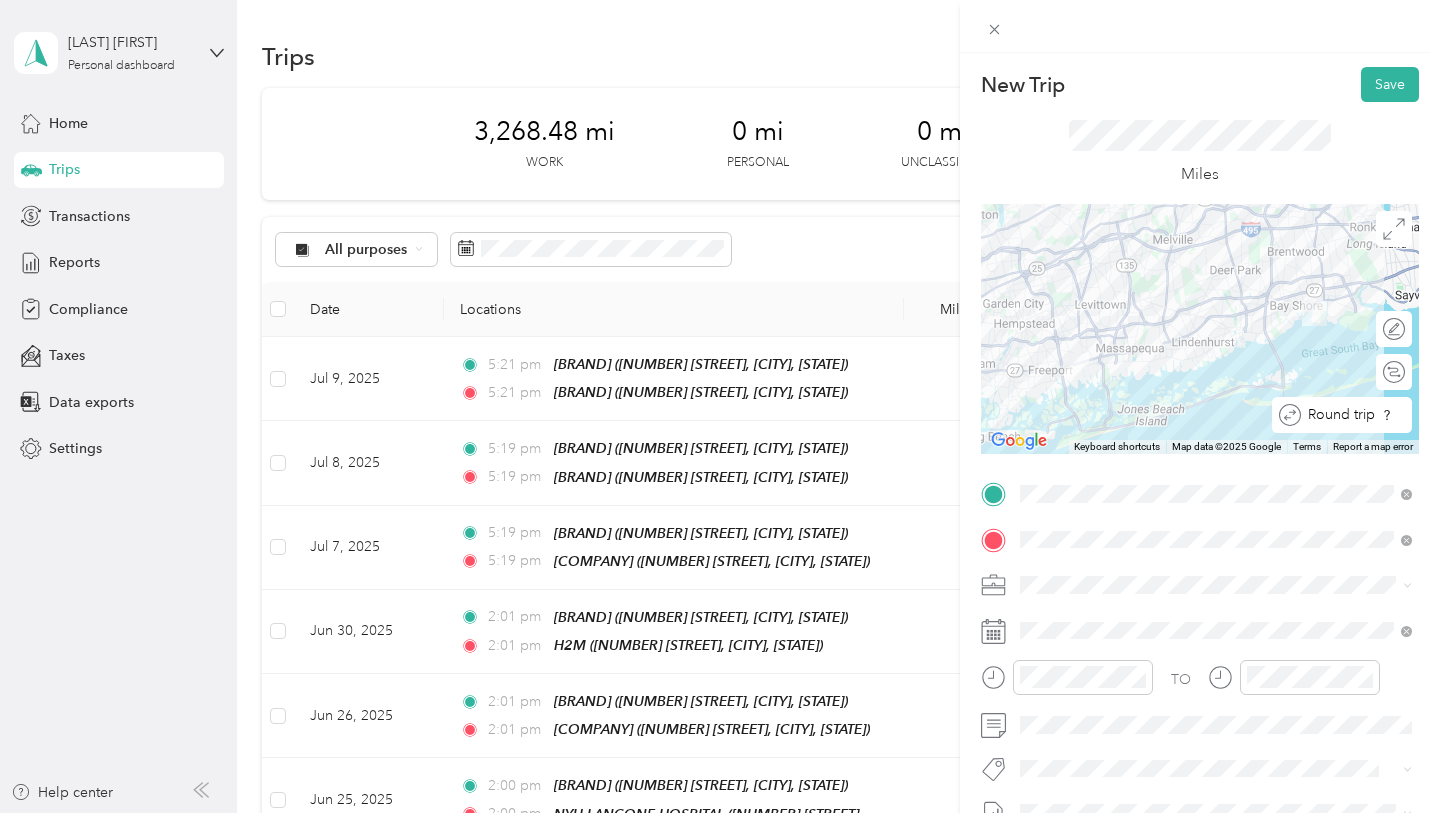 click on "Round trip" at bounding box center (1353, 414) 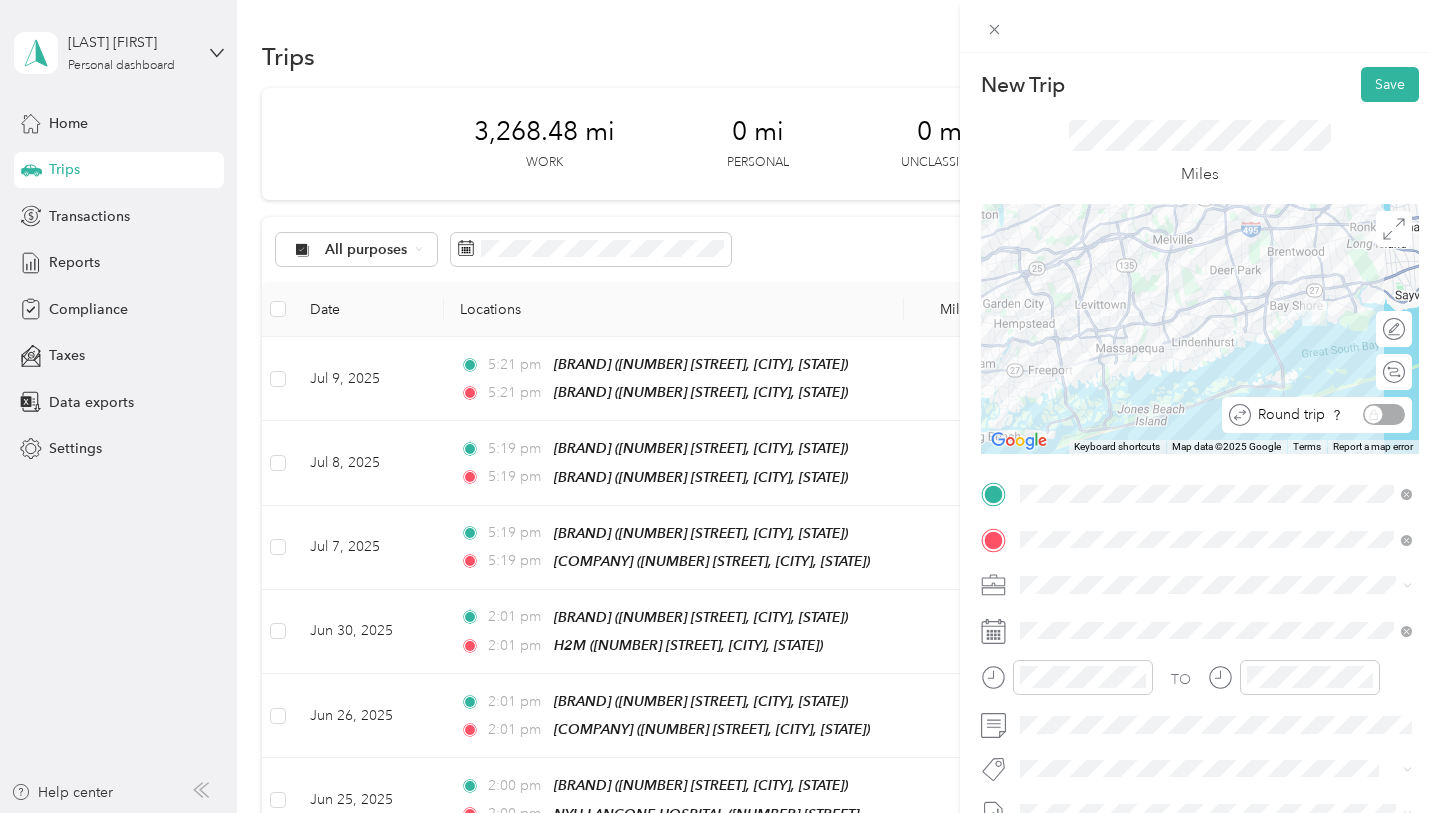 click on "Round trip" at bounding box center (1328, 414) 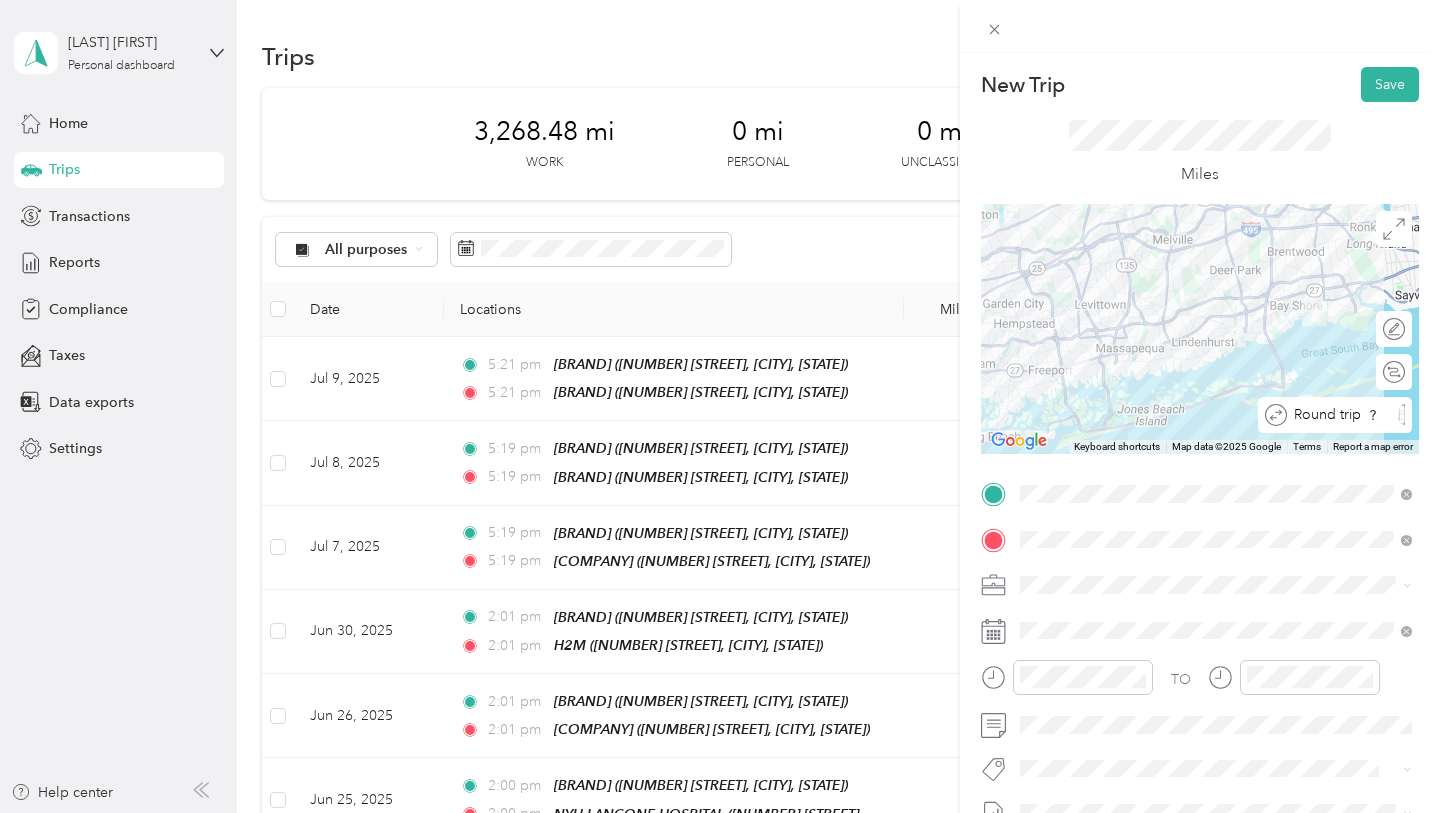 click 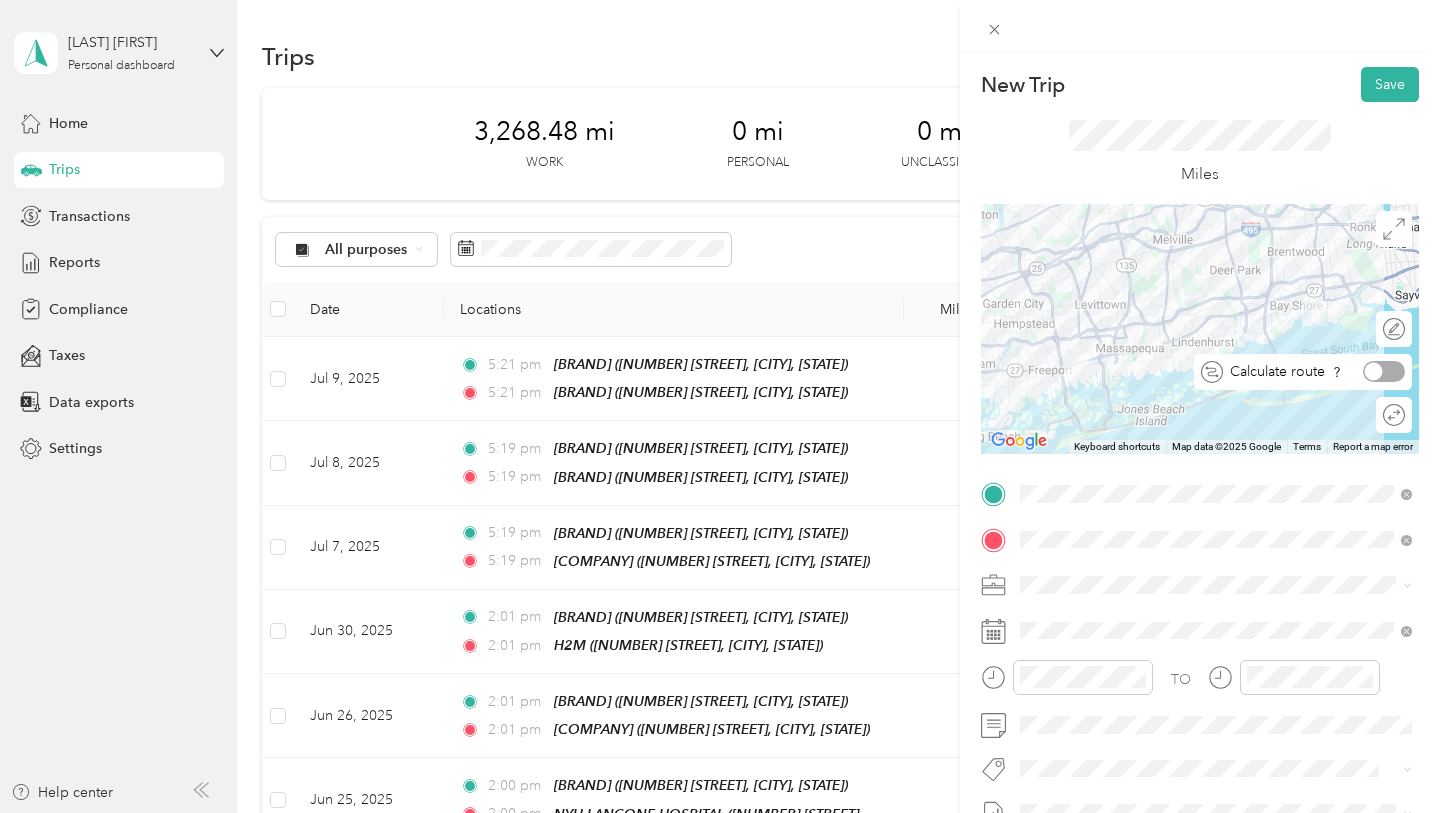 click at bounding box center (1384, 371) 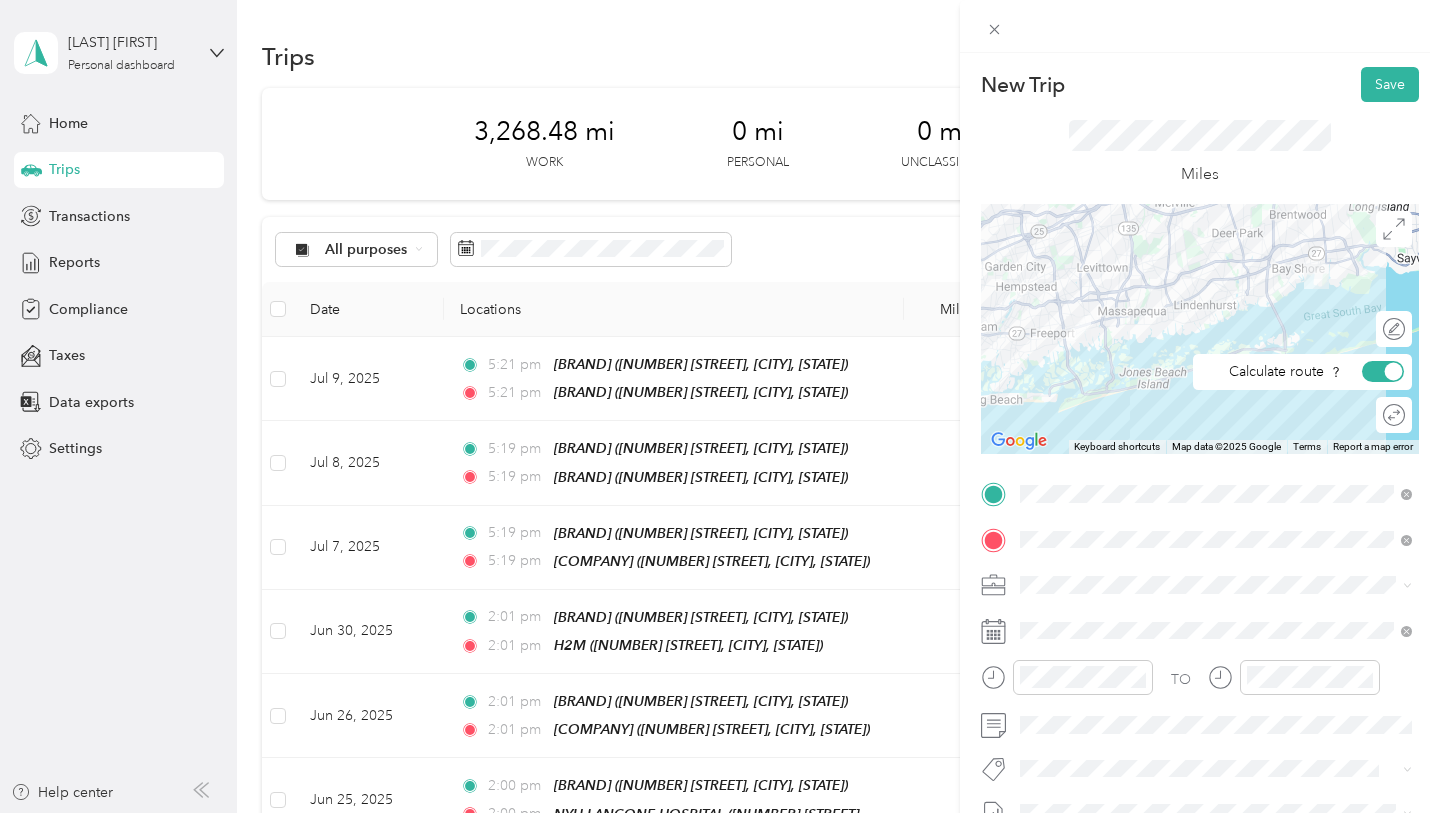 click 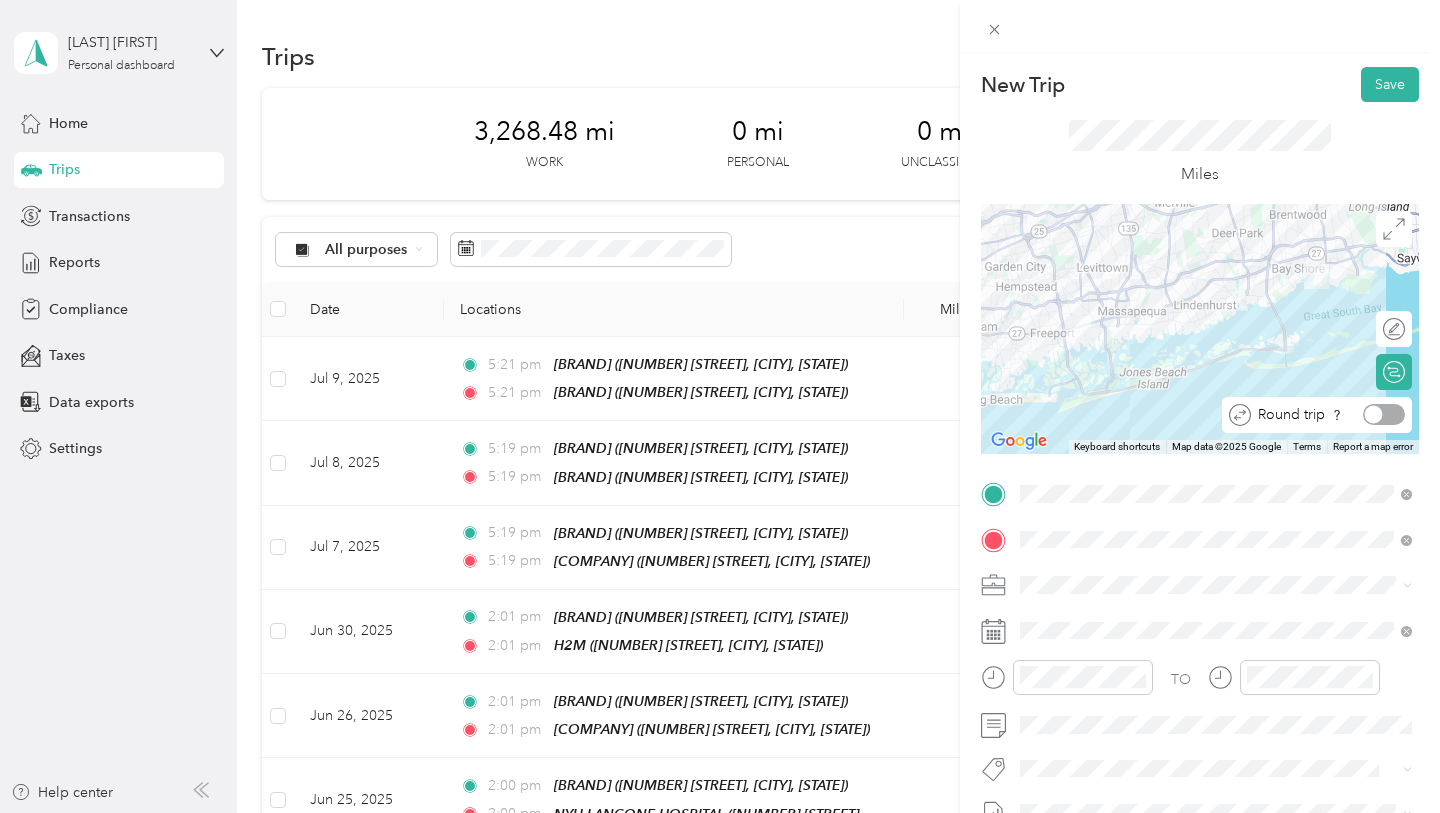 click at bounding box center [1384, 414] 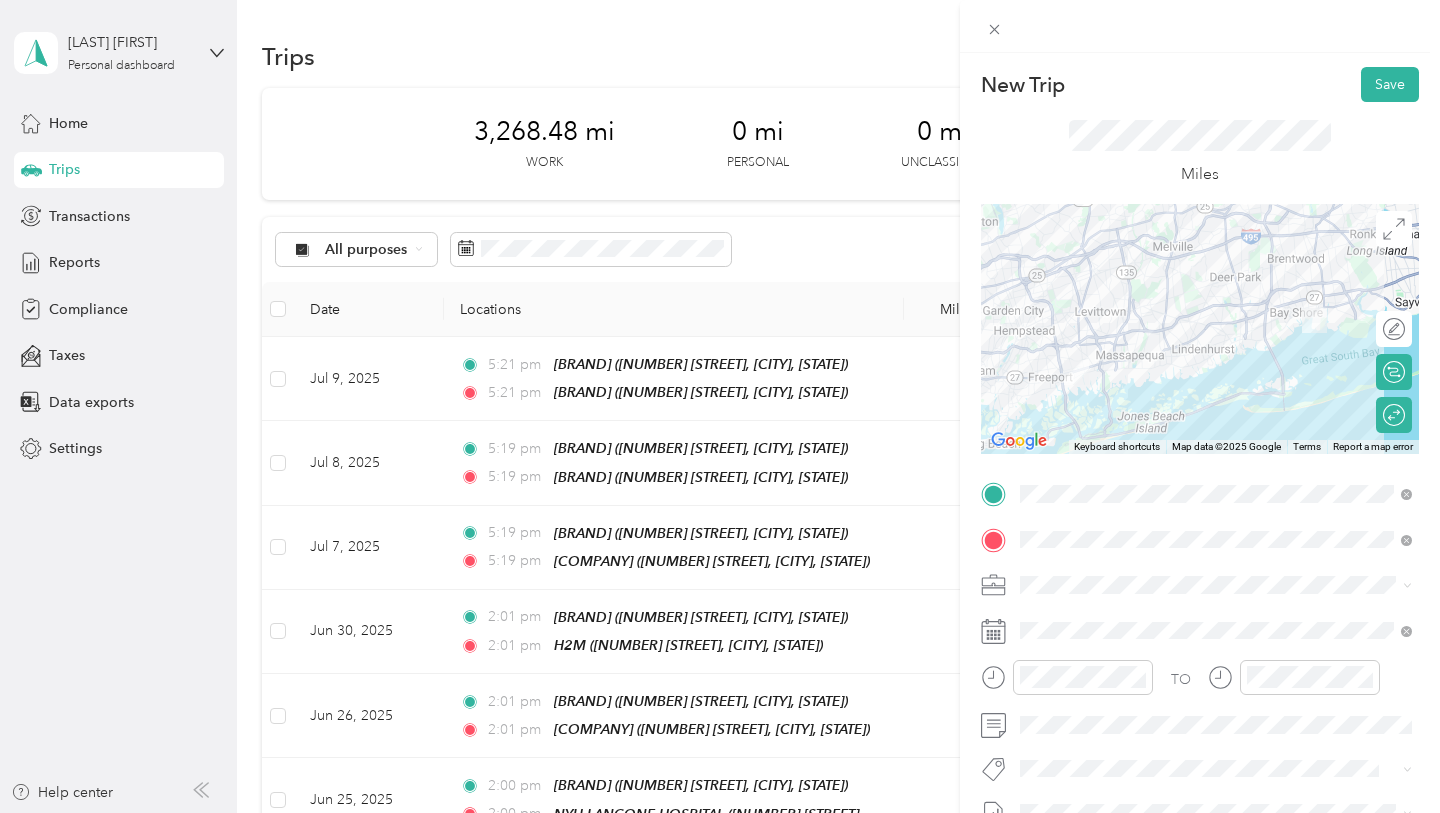 click on "Edit route" at bounding box center [1394, 329] 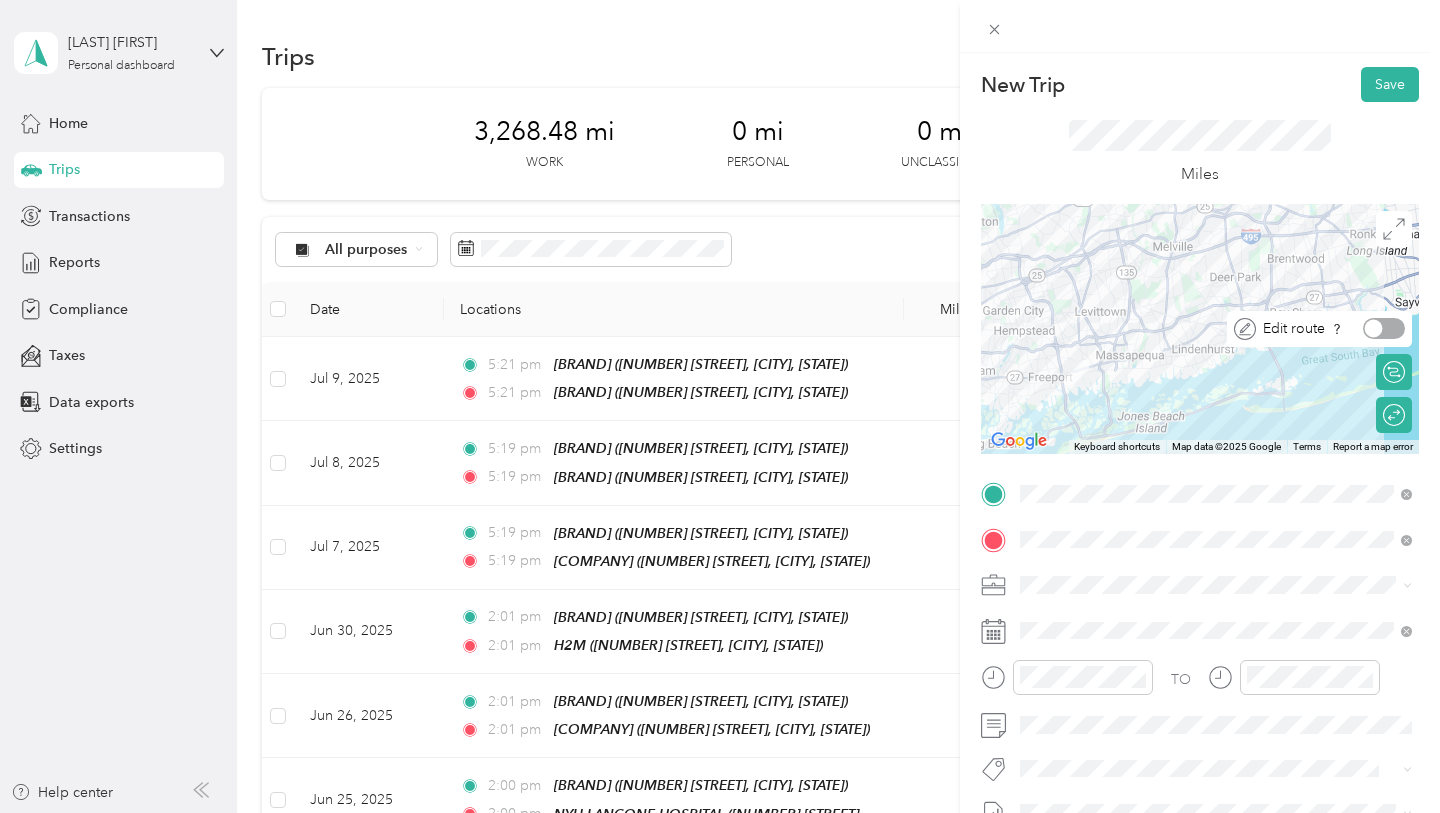click at bounding box center [1374, 329] 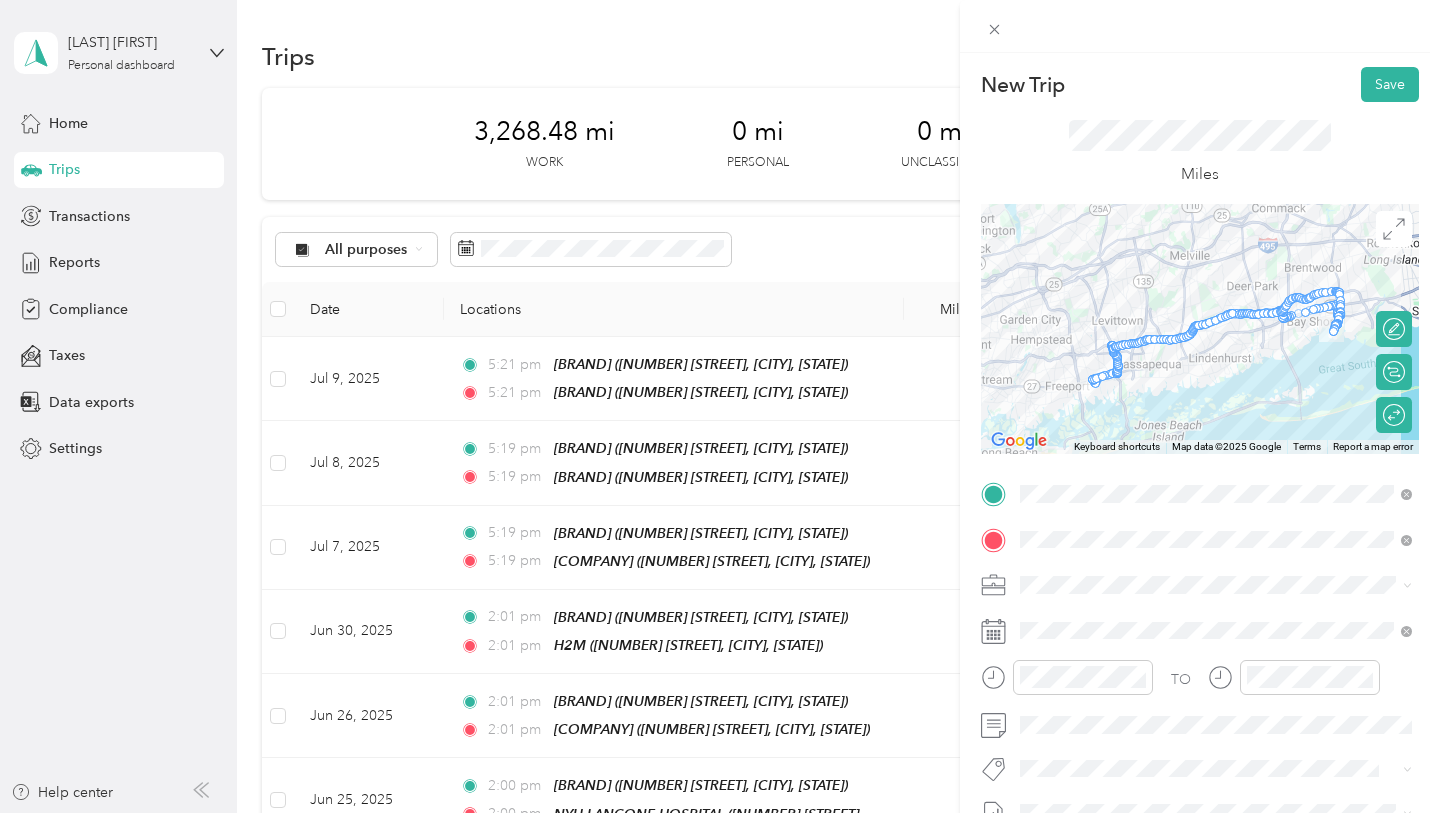 drag, startPoint x: 1081, startPoint y: 368, endPoint x: 1099, endPoint y: 377, distance: 20.12461 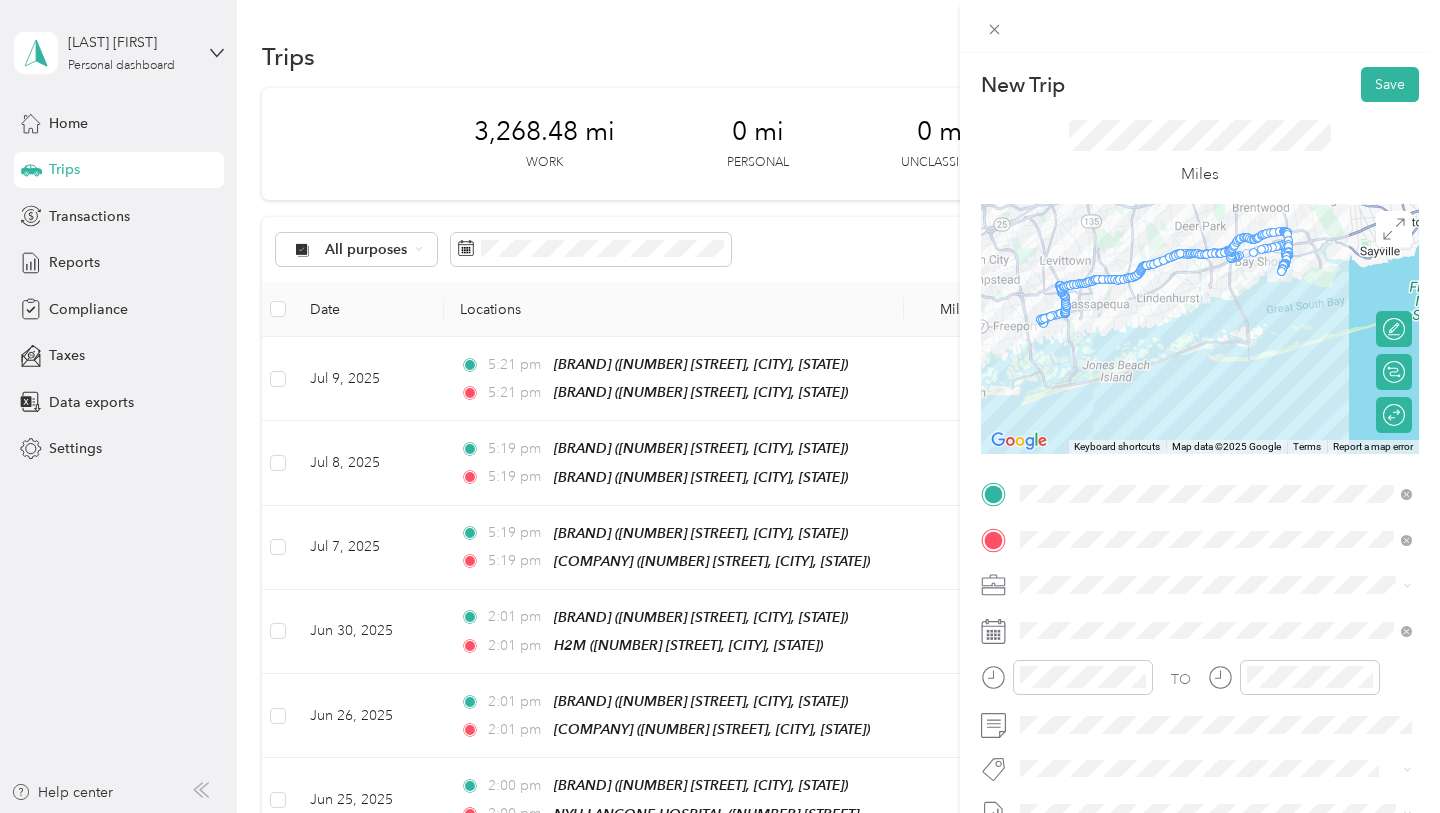 drag, startPoint x: 1143, startPoint y: 396, endPoint x: 1096, endPoint y: 342, distance: 71.5891 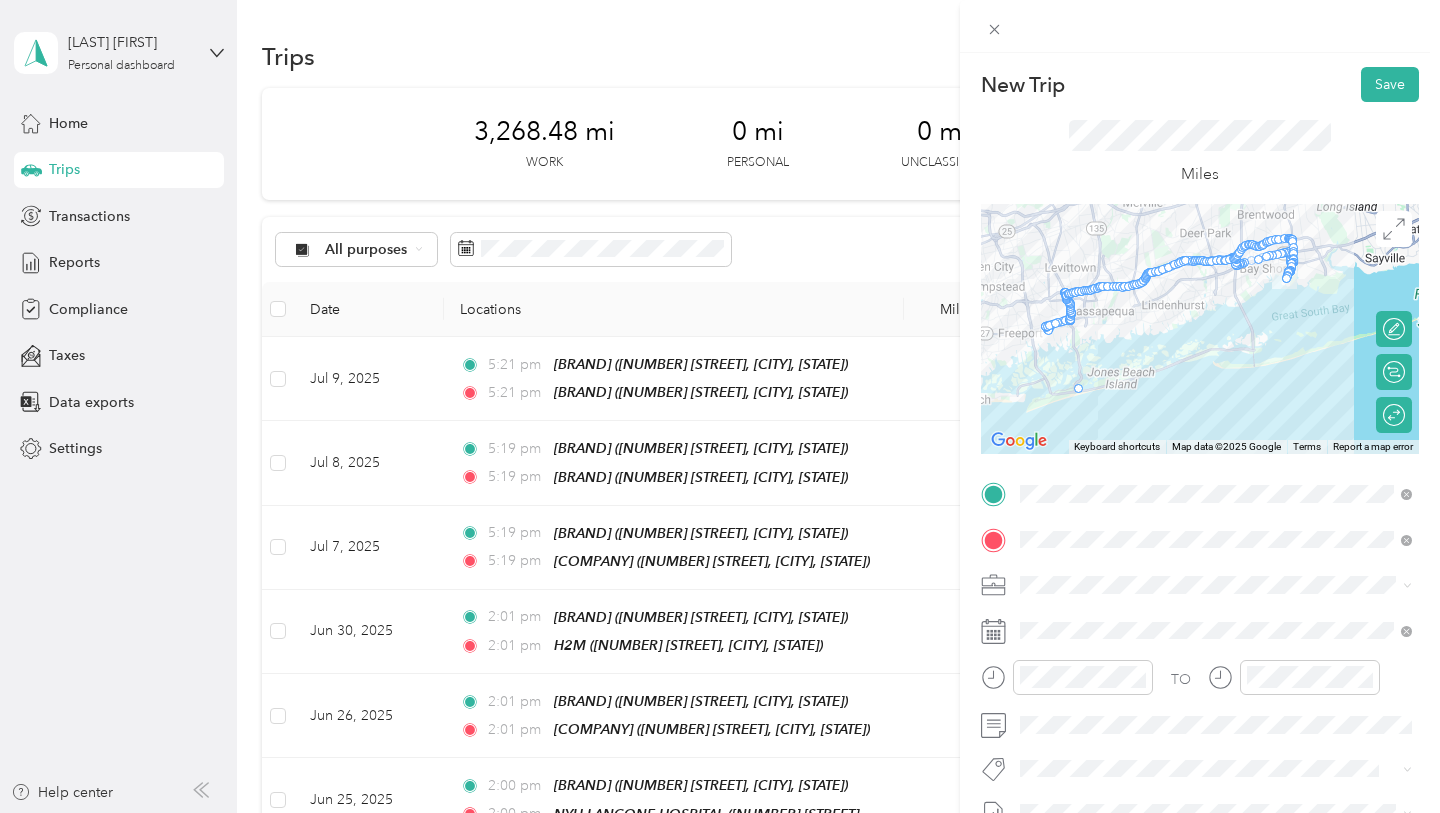 drag, startPoint x: 1071, startPoint y: 323, endPoint x: 1079, endPoint y: 394, distance: 71.44928 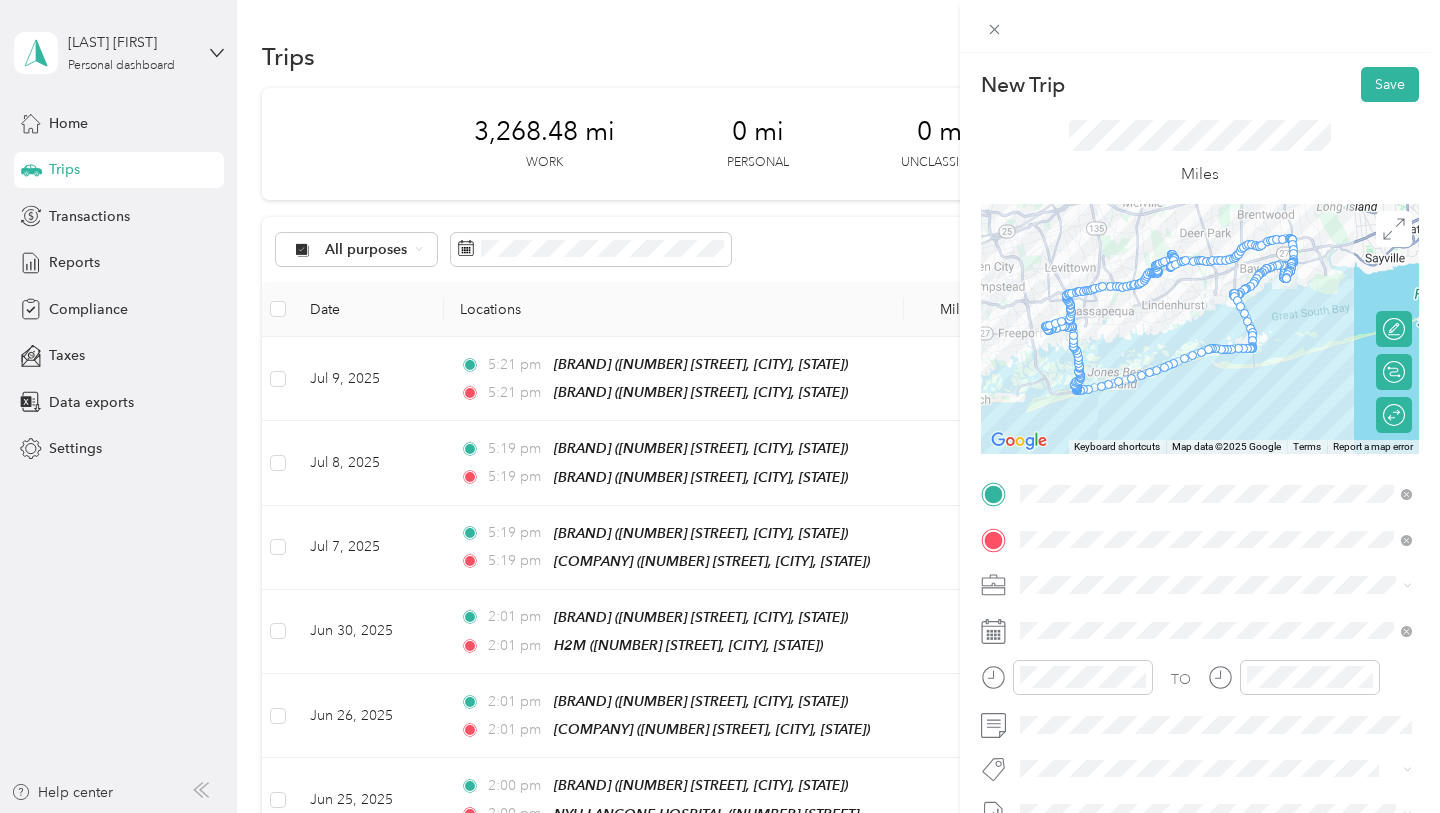 click on "New Trip Save This trip cannot be edited because it is either under review, approved, or paid. Contact your Team Manager to edit it. Miles ← Move left → Move right ↑ Move up ↓ Move down + Zoom in - Zoom out Home Jump left by 75% End Jump right by 75% Page Up Jump up by 75% Page Down Jump down by 75% Keyboard shortcuts Map Data Map data ©2025 Google Map data ©2025 Google 5 km  Click to toggle between metric and imperial units Terms Report a map error Edit route Calculate route Round trip TO Add photo" at bounding box center (1200, 459) 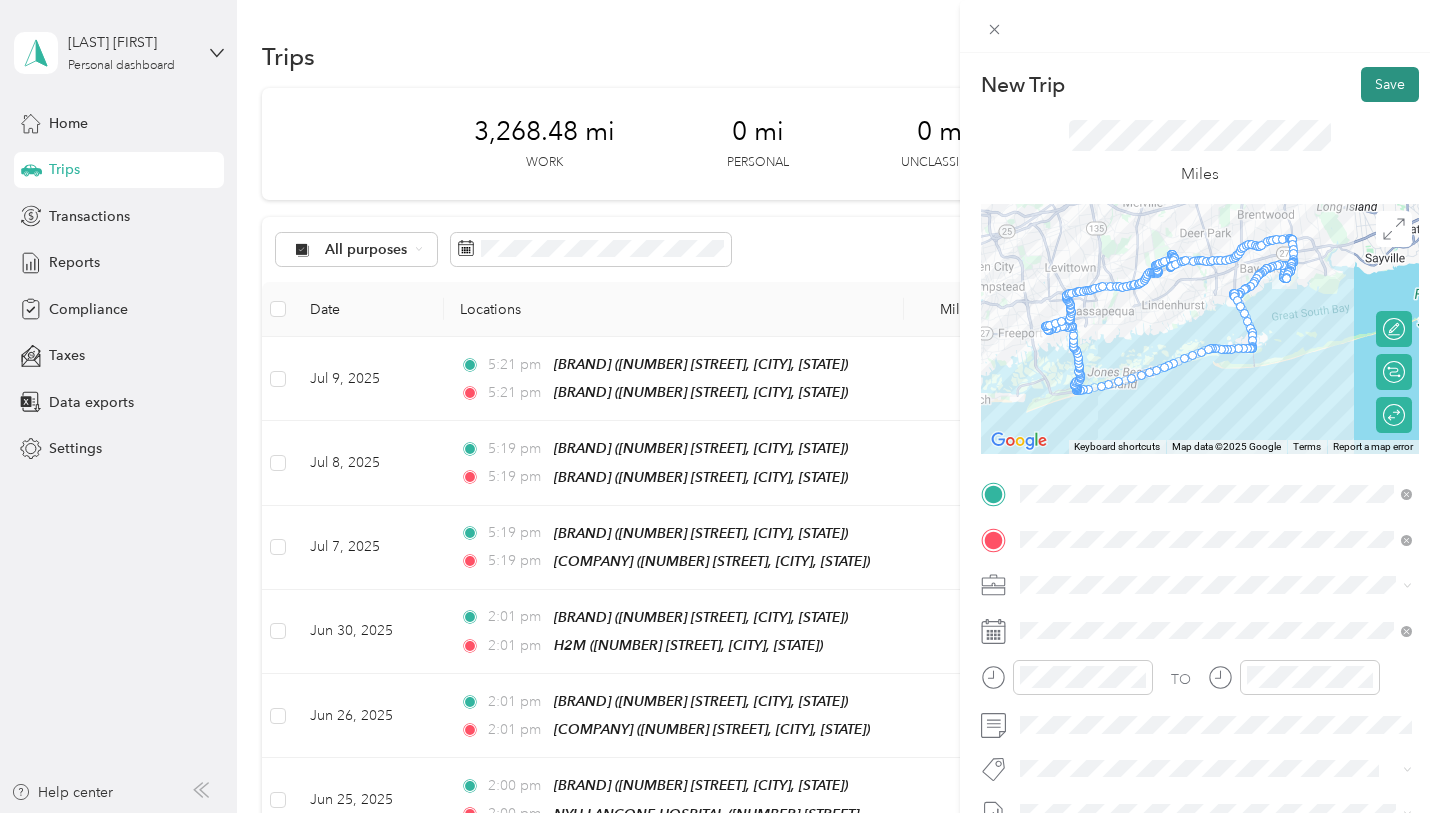 click on "Save" at bounding box center [1390, 84] 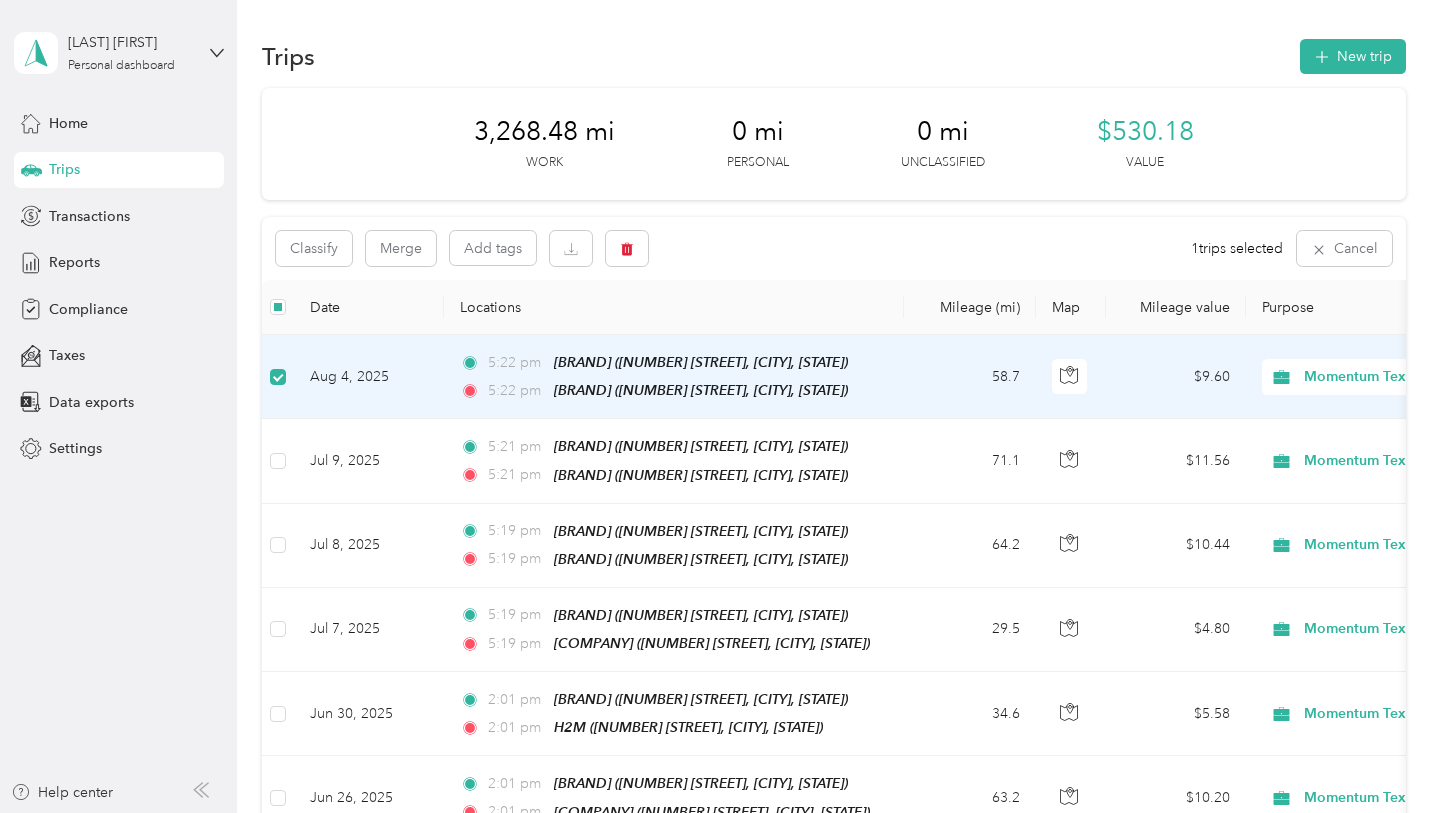 click on "[TIME] [COMPANY] - [COMPANY] ([NUMBER] [STREET], [CITY], [STATE]) [TIME] [COMPANY] ([NUMBER] [STREET], [CITY], [STATE])" at bounding box center [670, 376] 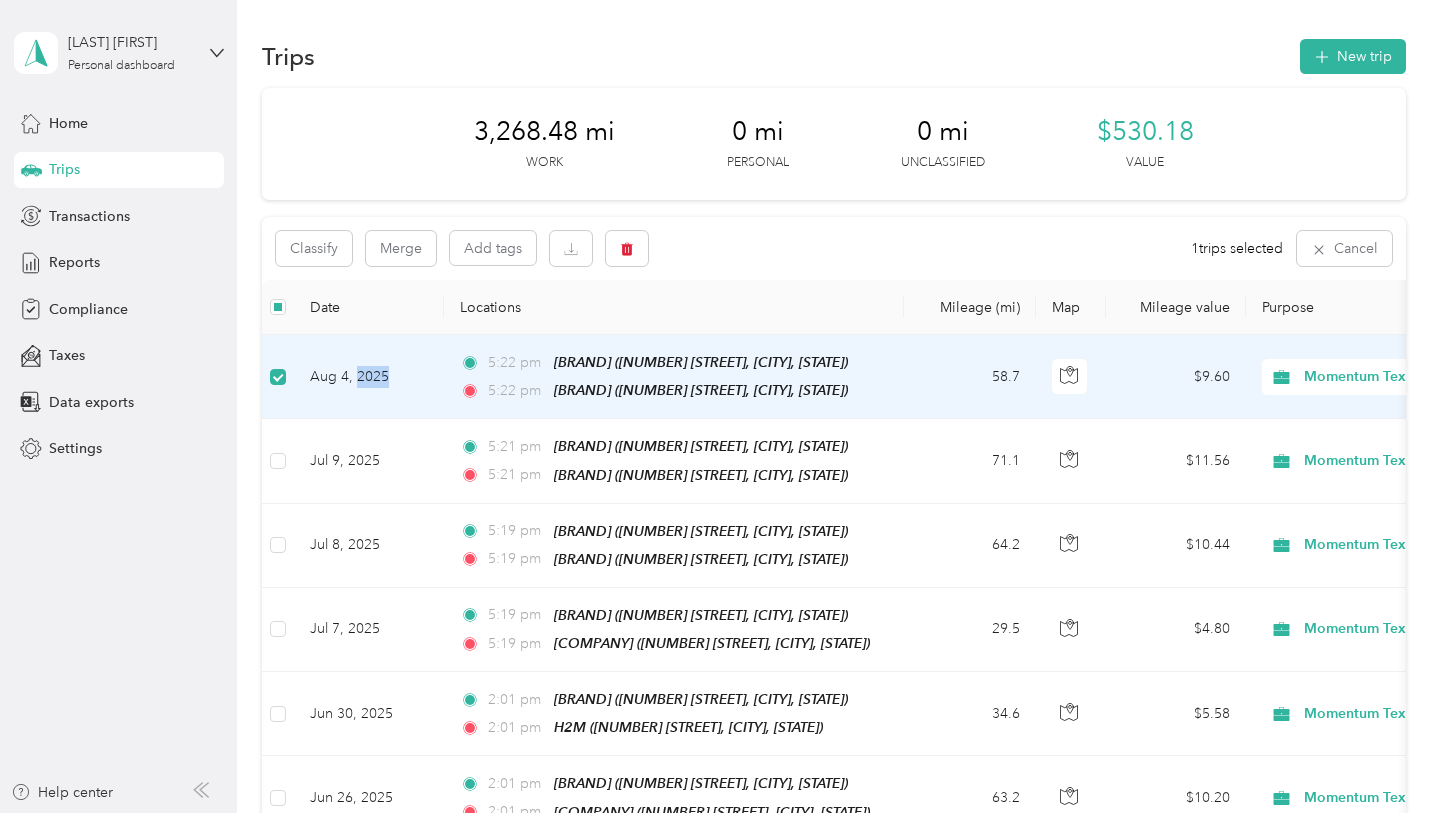 click on "Aug 4, 2025" at bounding box center [369, 377] 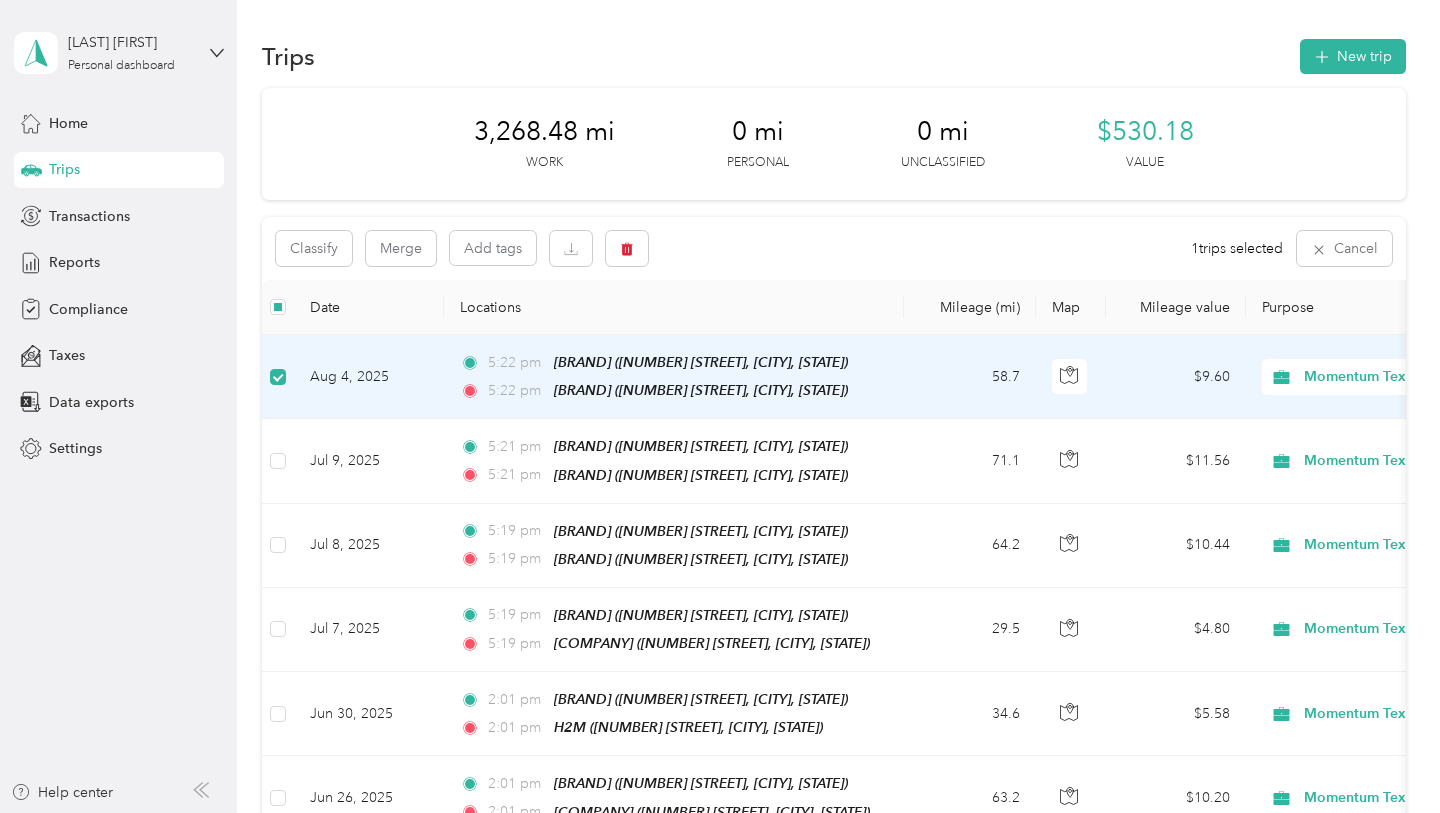 click on "$9.60" at bounding box center [1176, 377] 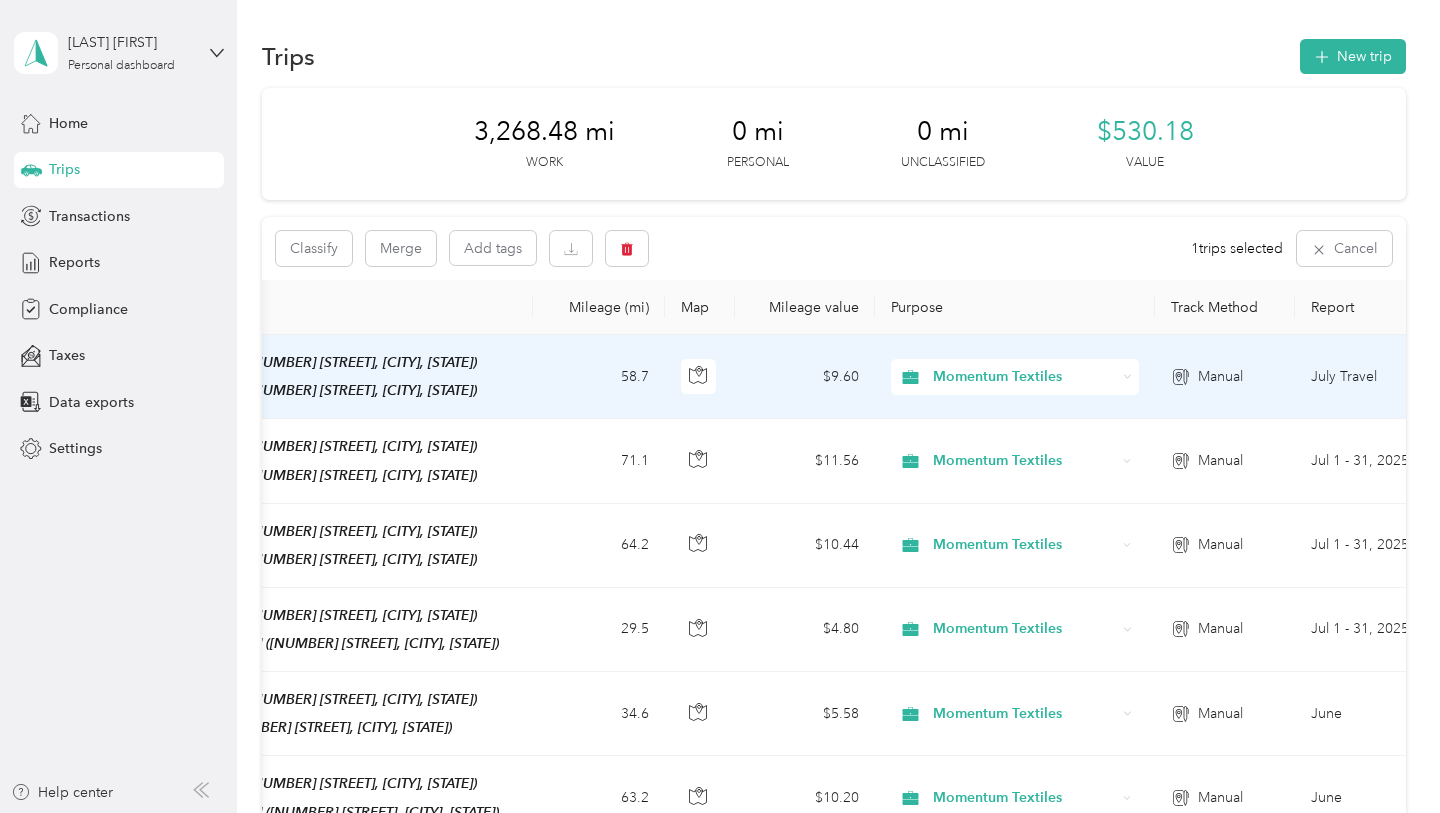 scroll, scrollTop: 0, scrollLeft: 502, axis: horizontal 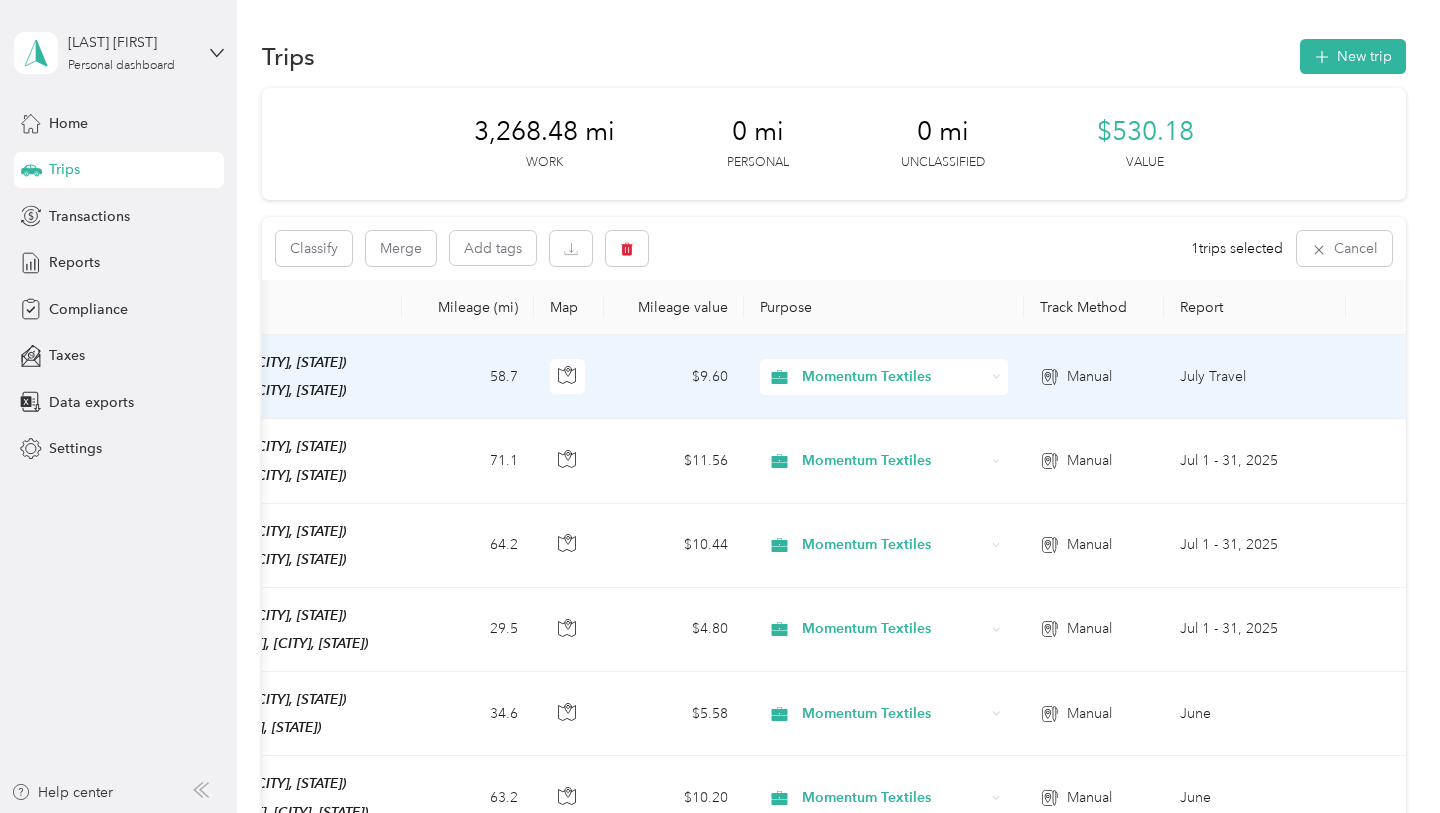 click on "July Travel" at bounding box center (1255, 377) 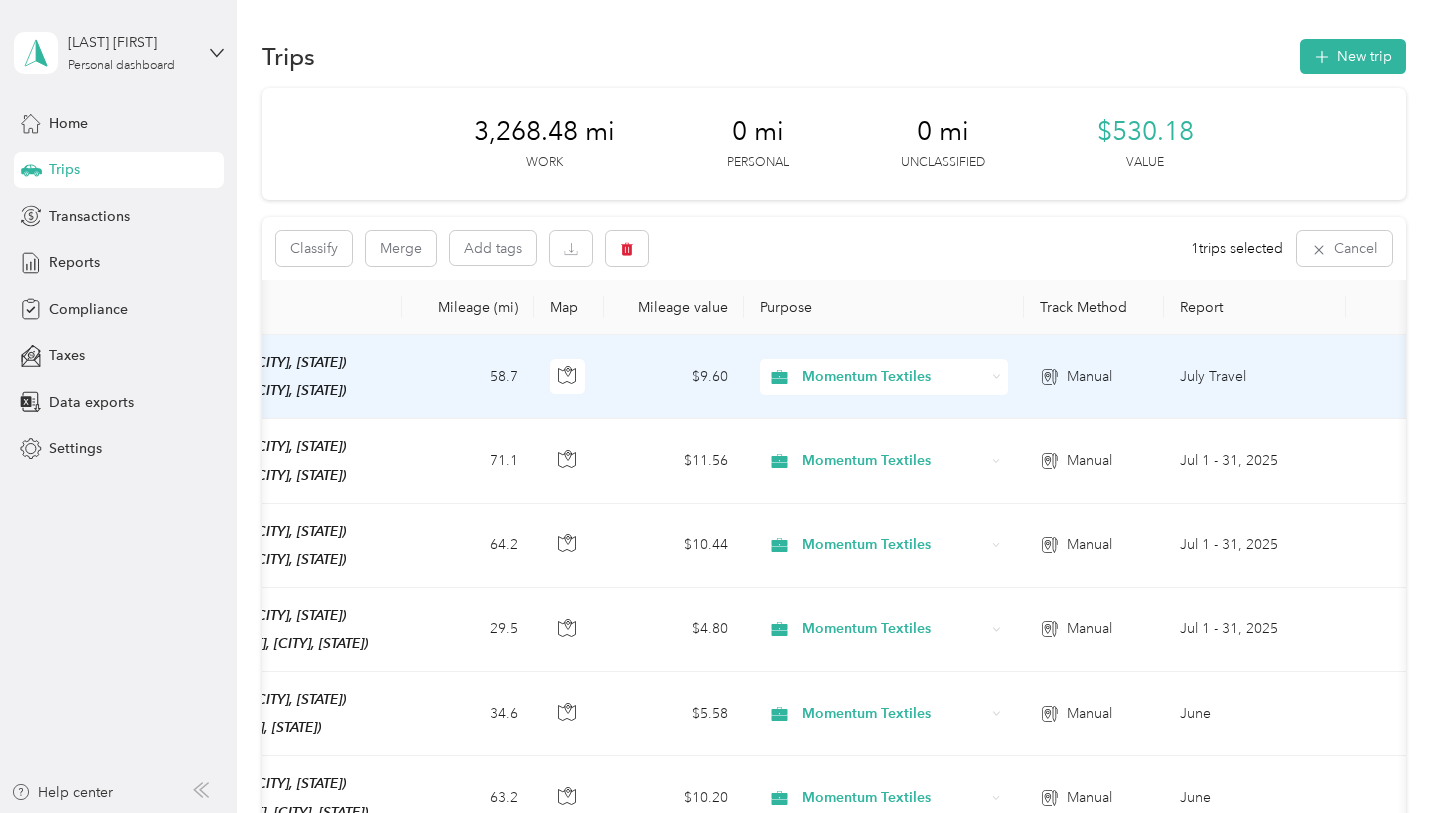 scroll, scrollTop: 0, scrollLeft: 0, axis: both 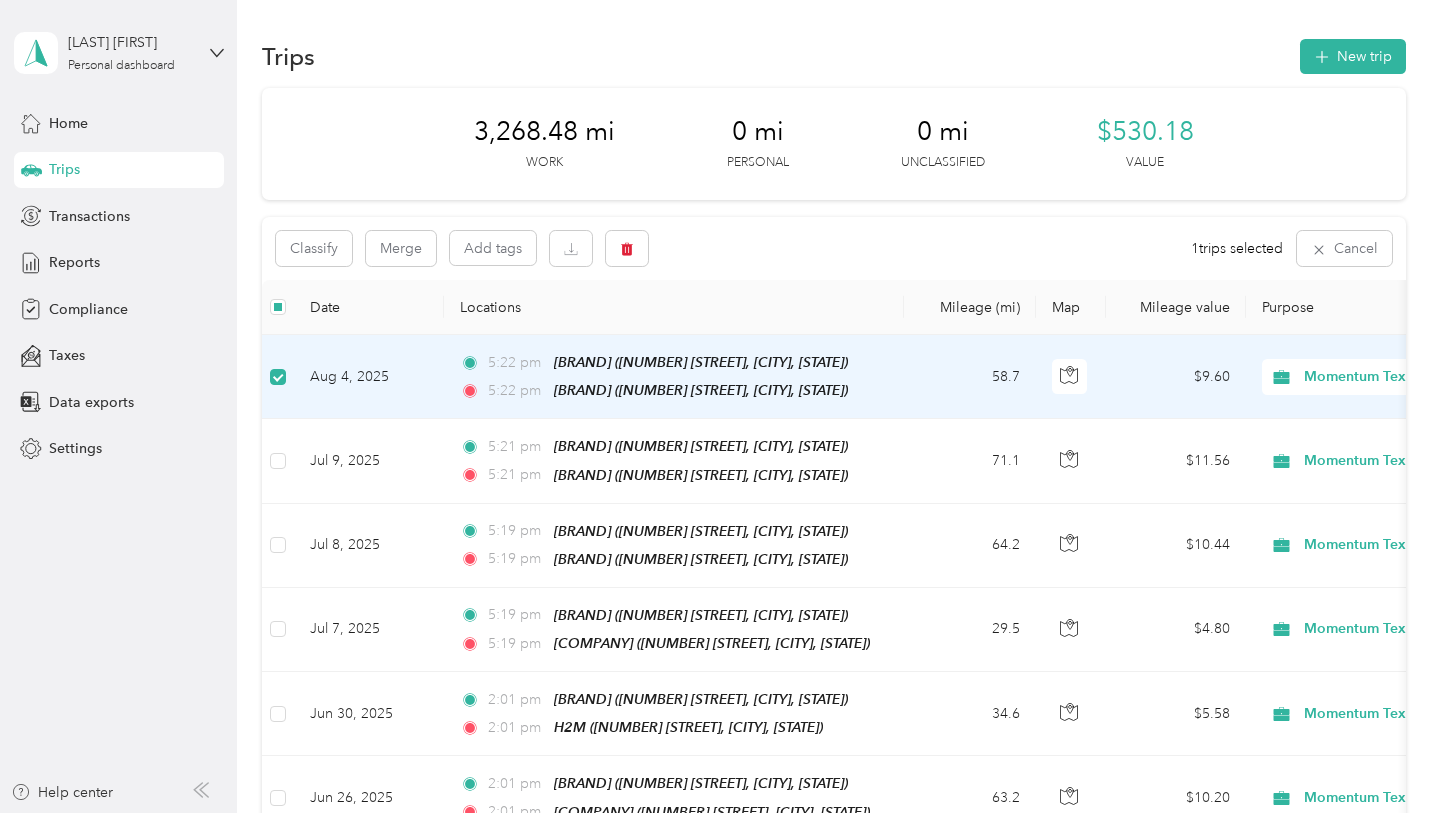 click on "1  trips selected" at bounding box center (1237, 248) 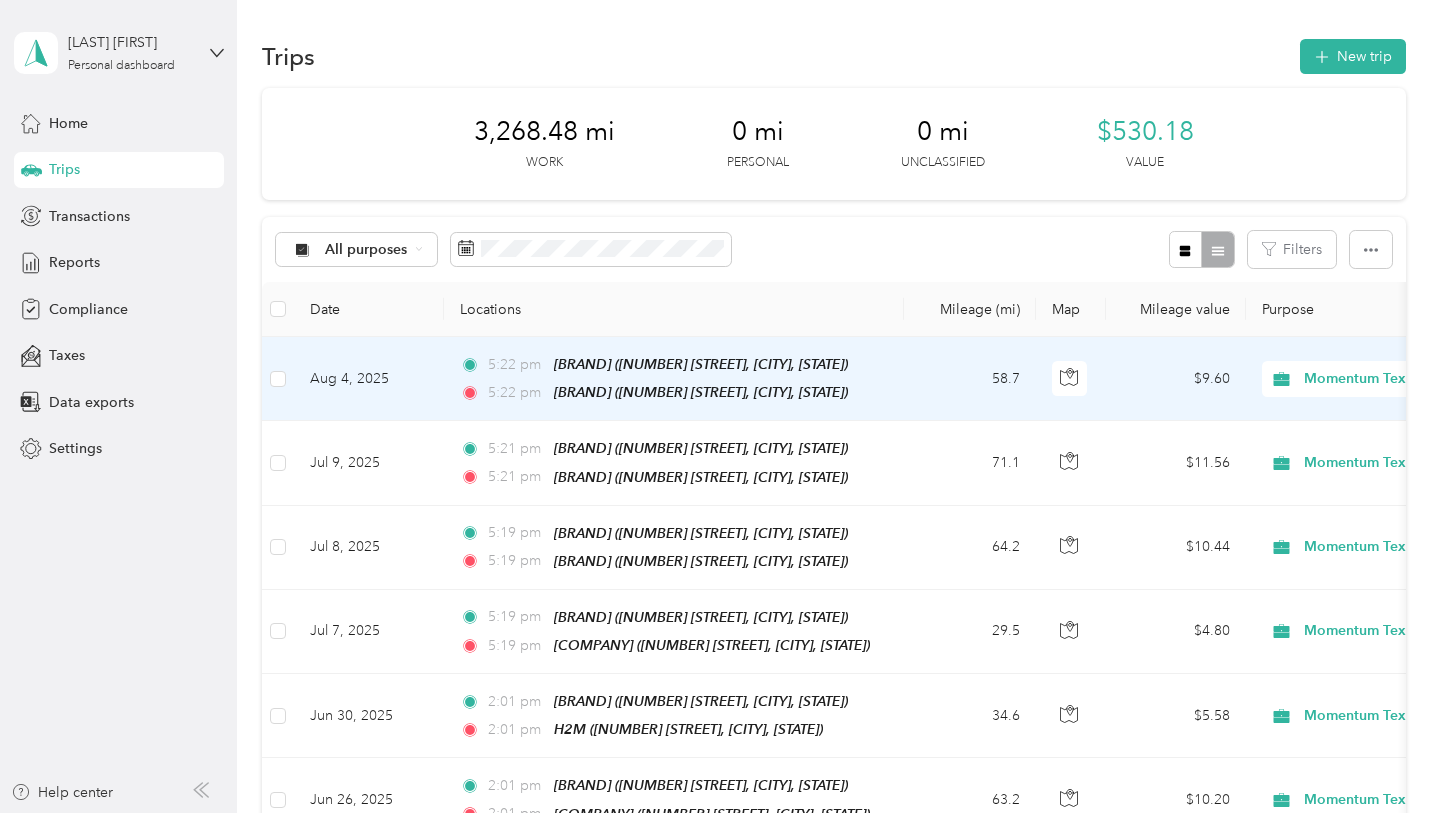 click on "Aug 4, 2025" at bounding box center [369, 379] 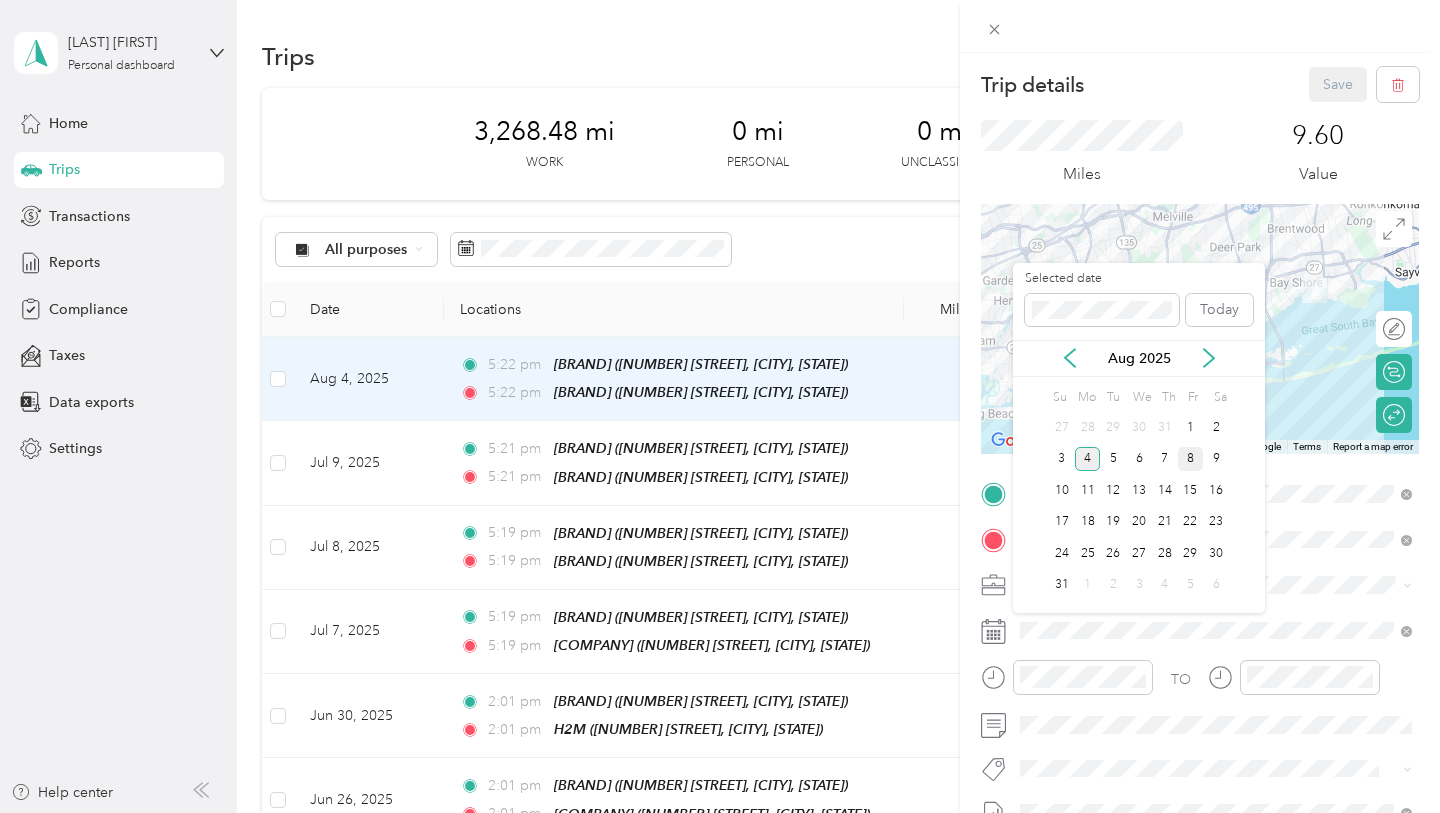 click on "8" at bounding box center (1191, 459) 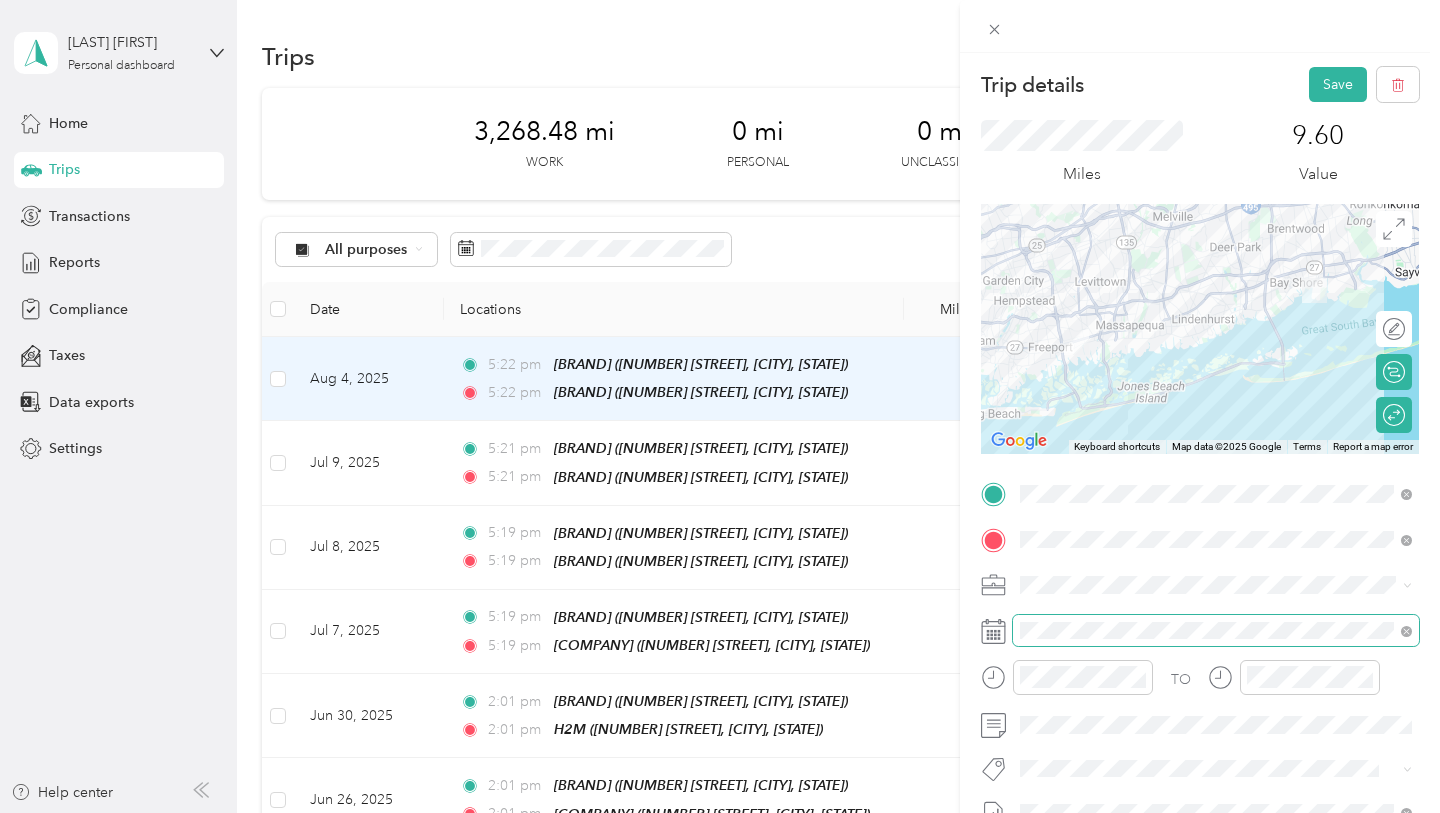 click at bounding box center (1216, 631) 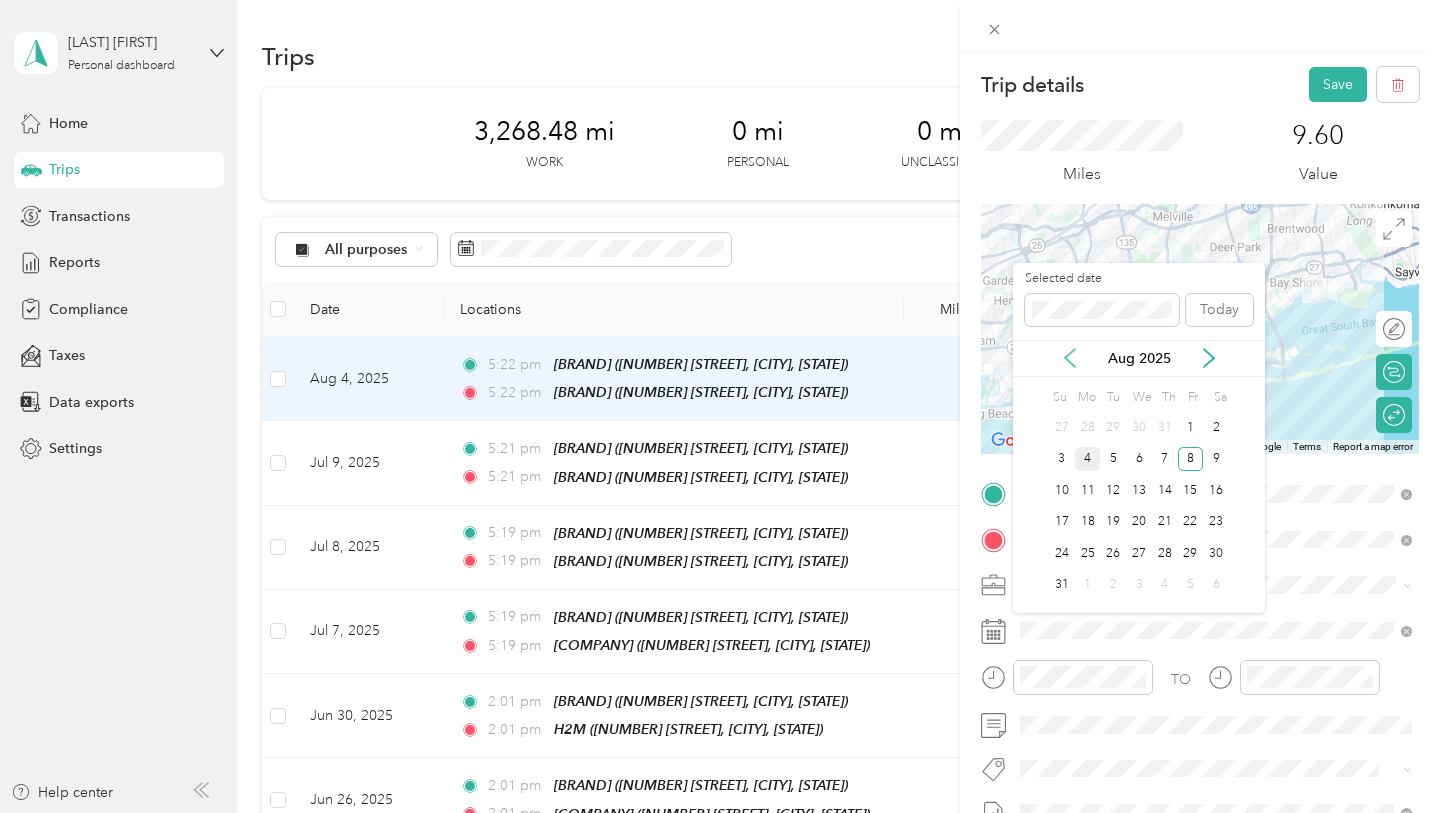 click 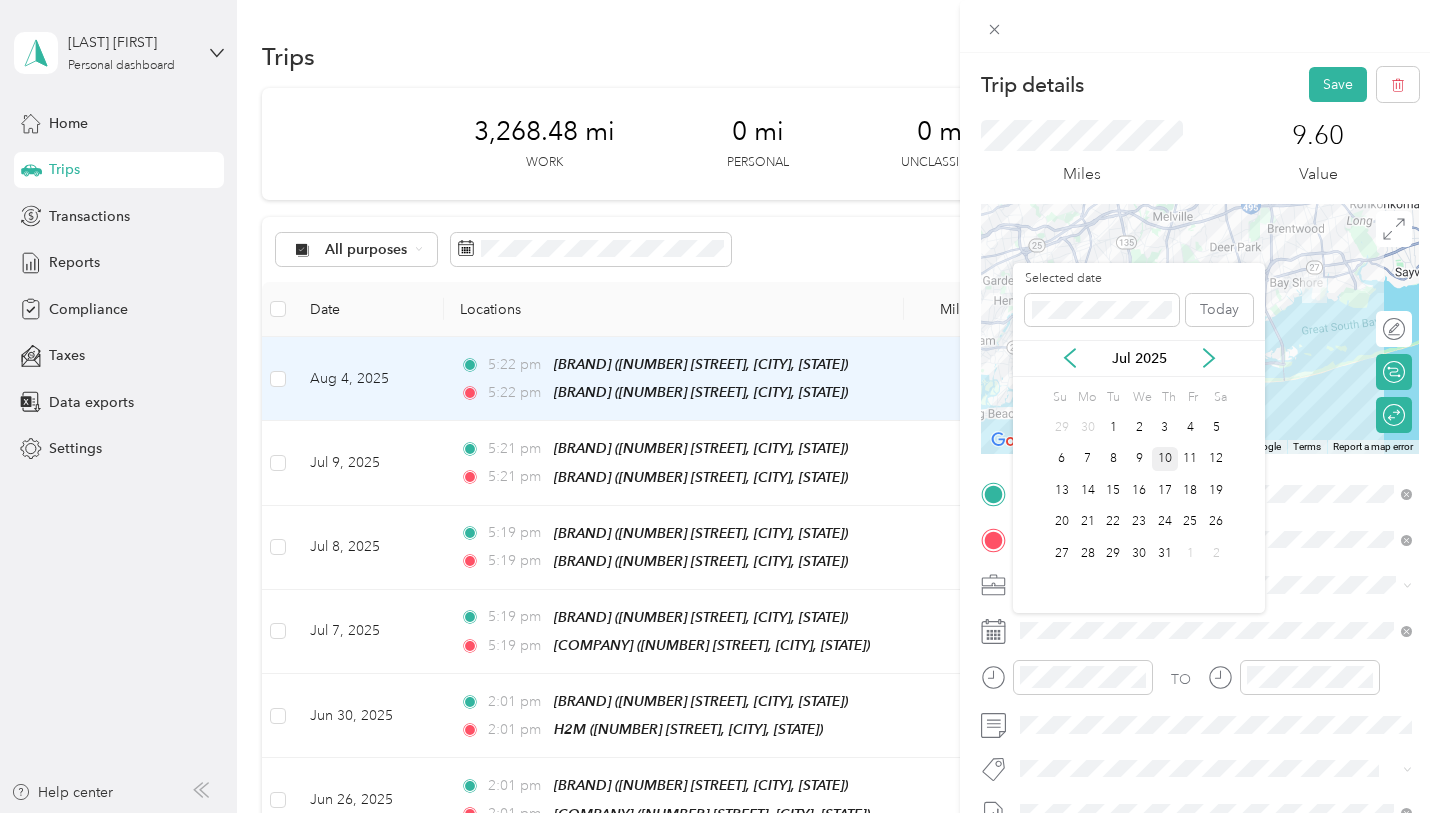 click on "10" at bounding box center (1165, 459) 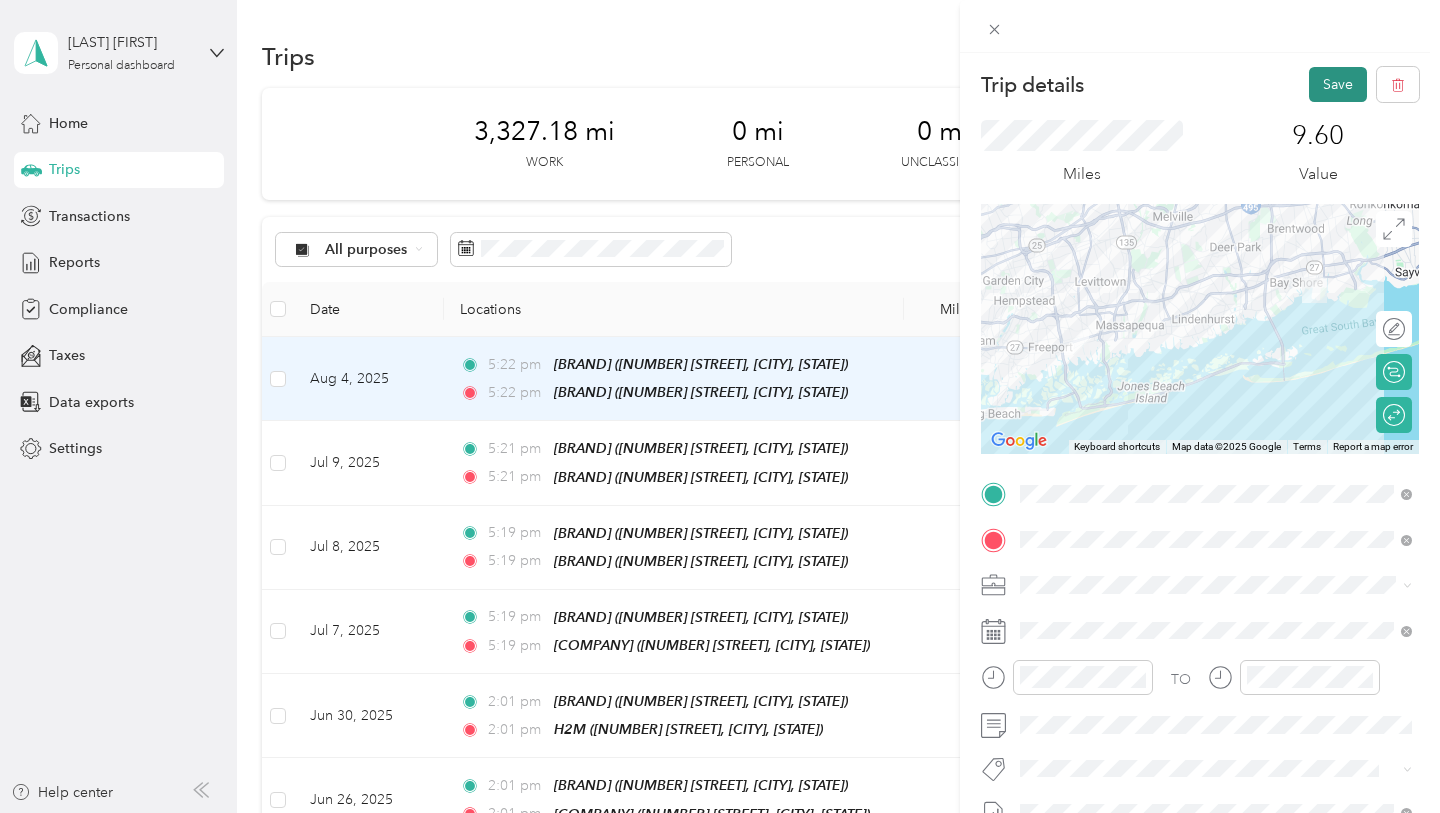 click on "Save" at bounding box center [1338, 84] 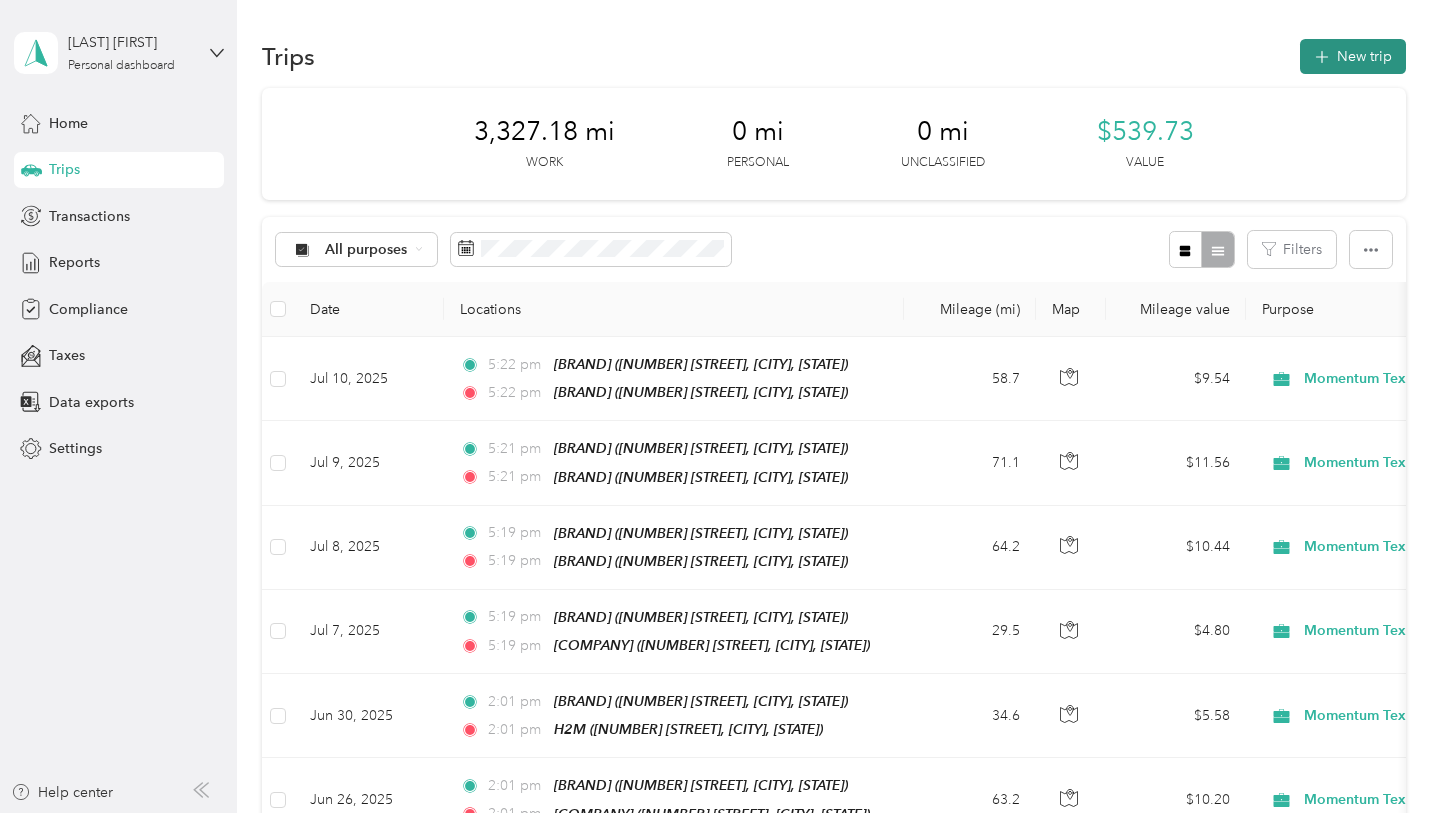 click on "New trip" at bounding box center [1353, 56] 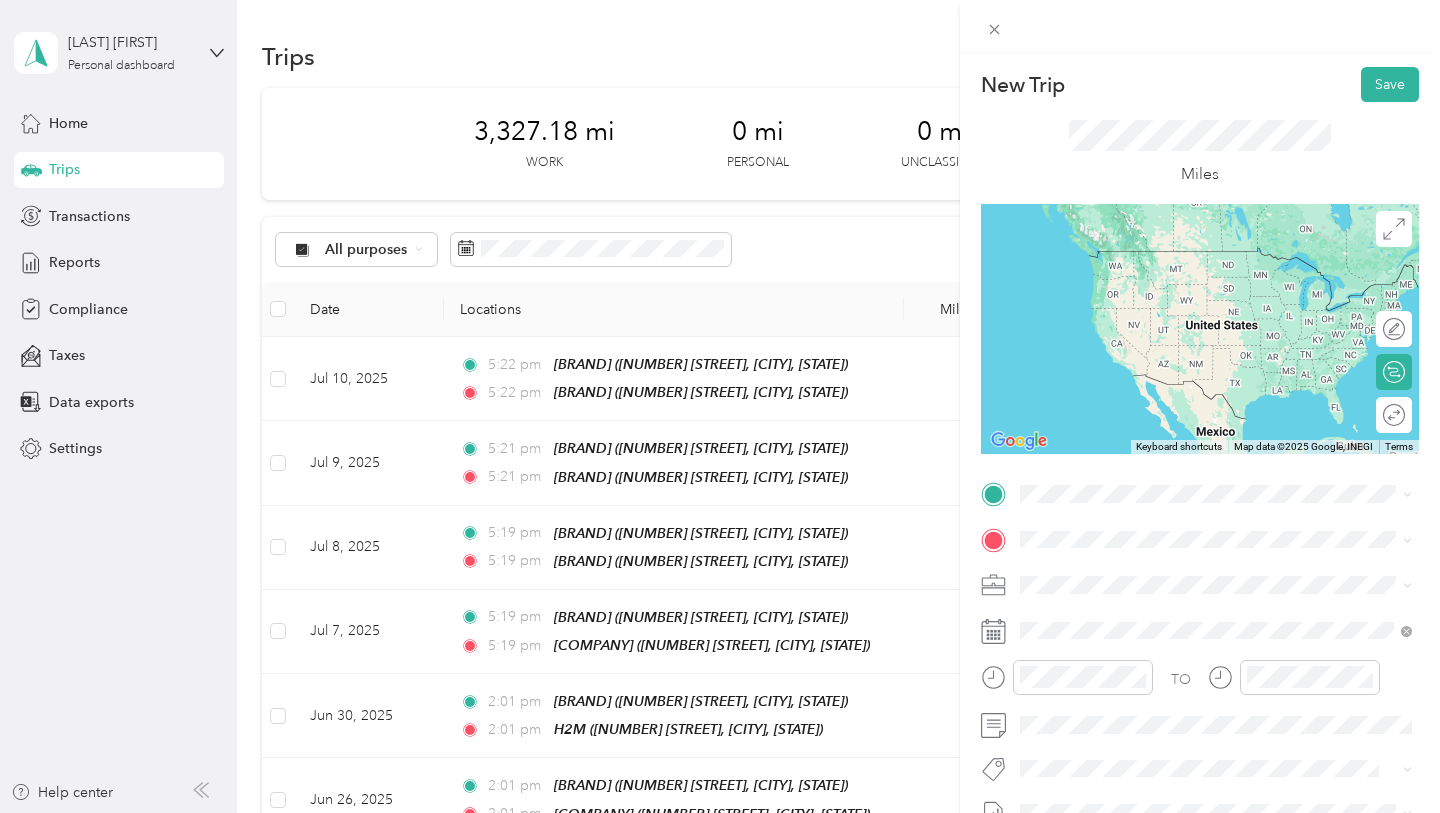 click on "[NUMBER] [STREET], [POSTAL_CODE], [CITY], [STATE]" at bounding box center [1230, 598] 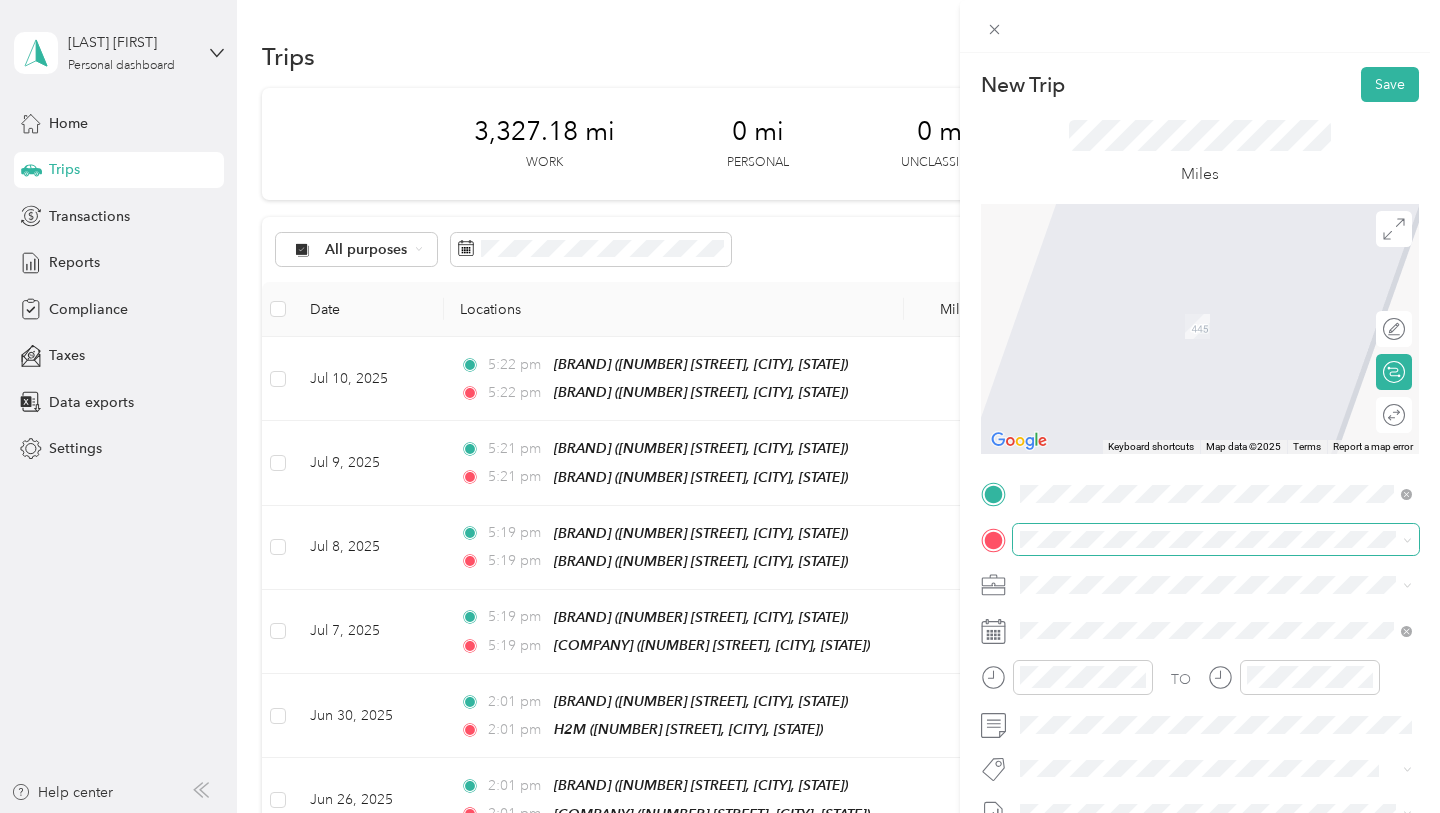 click at bounding box center (1216, 540) 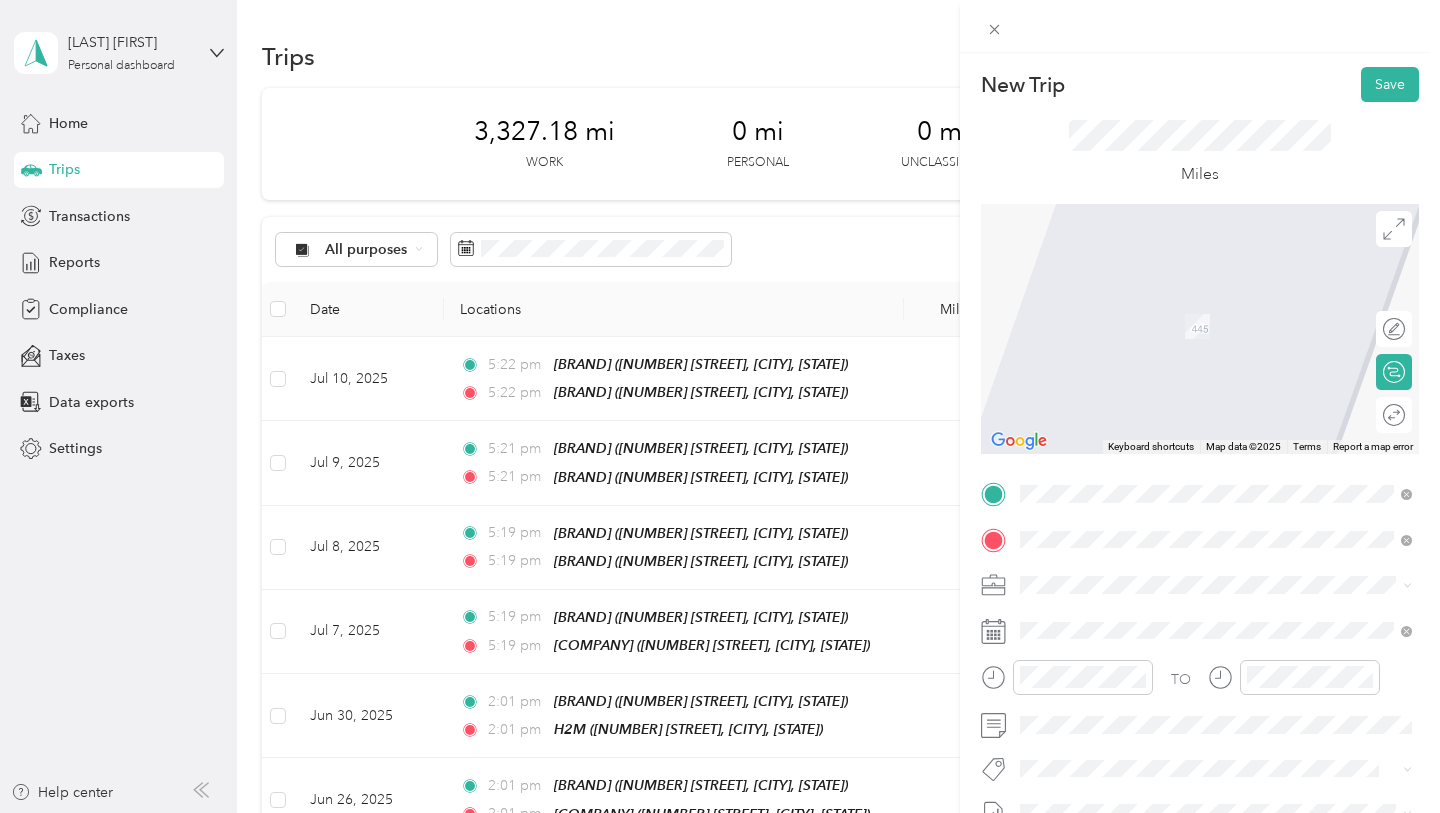 click on "TEAM BETH DONNER DESIGN" at bounding box center (1230, 622) 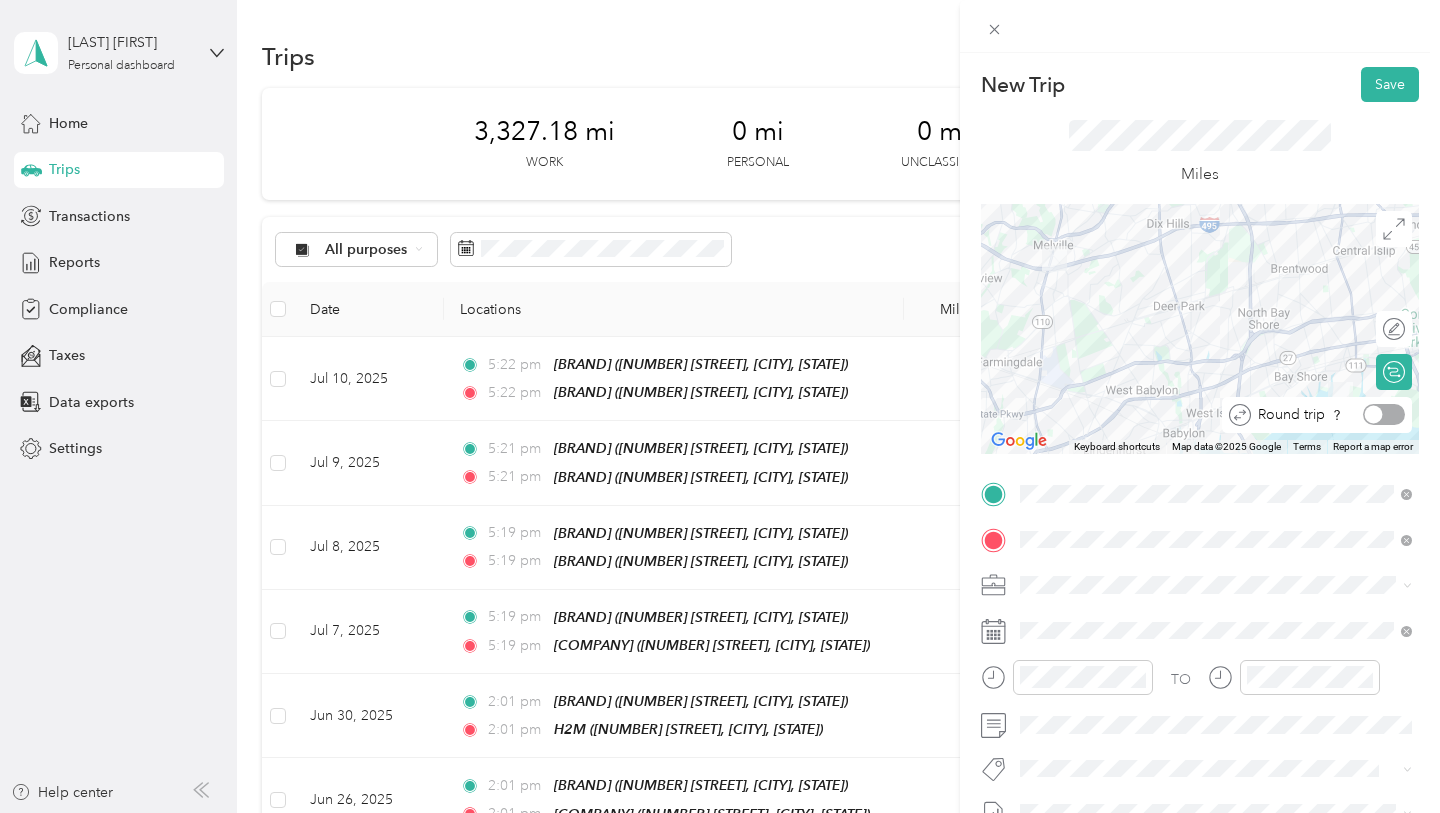 click at bounding box center [1384, 414] 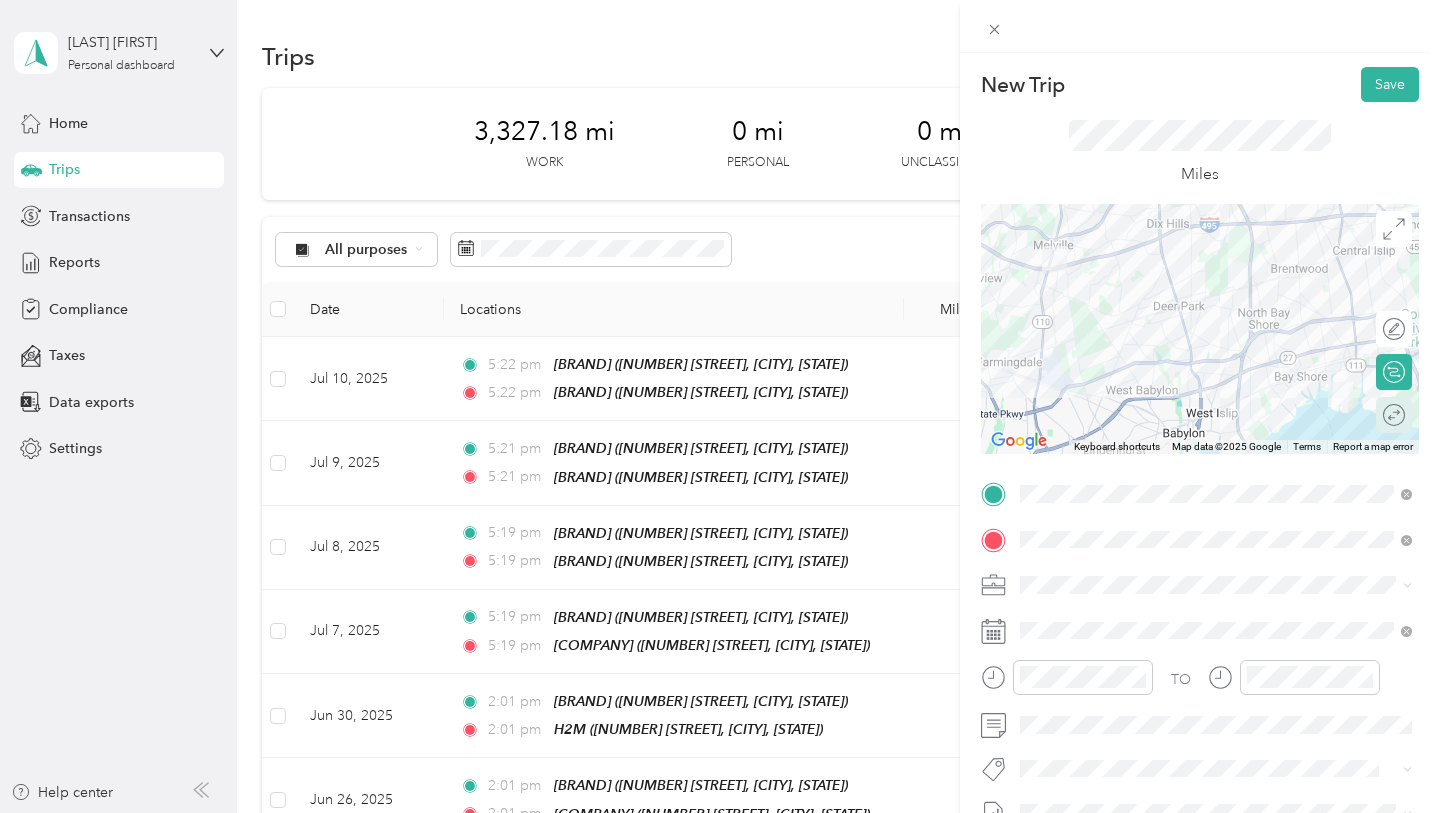click on "Round trip" at bounding box center (1394, 415) 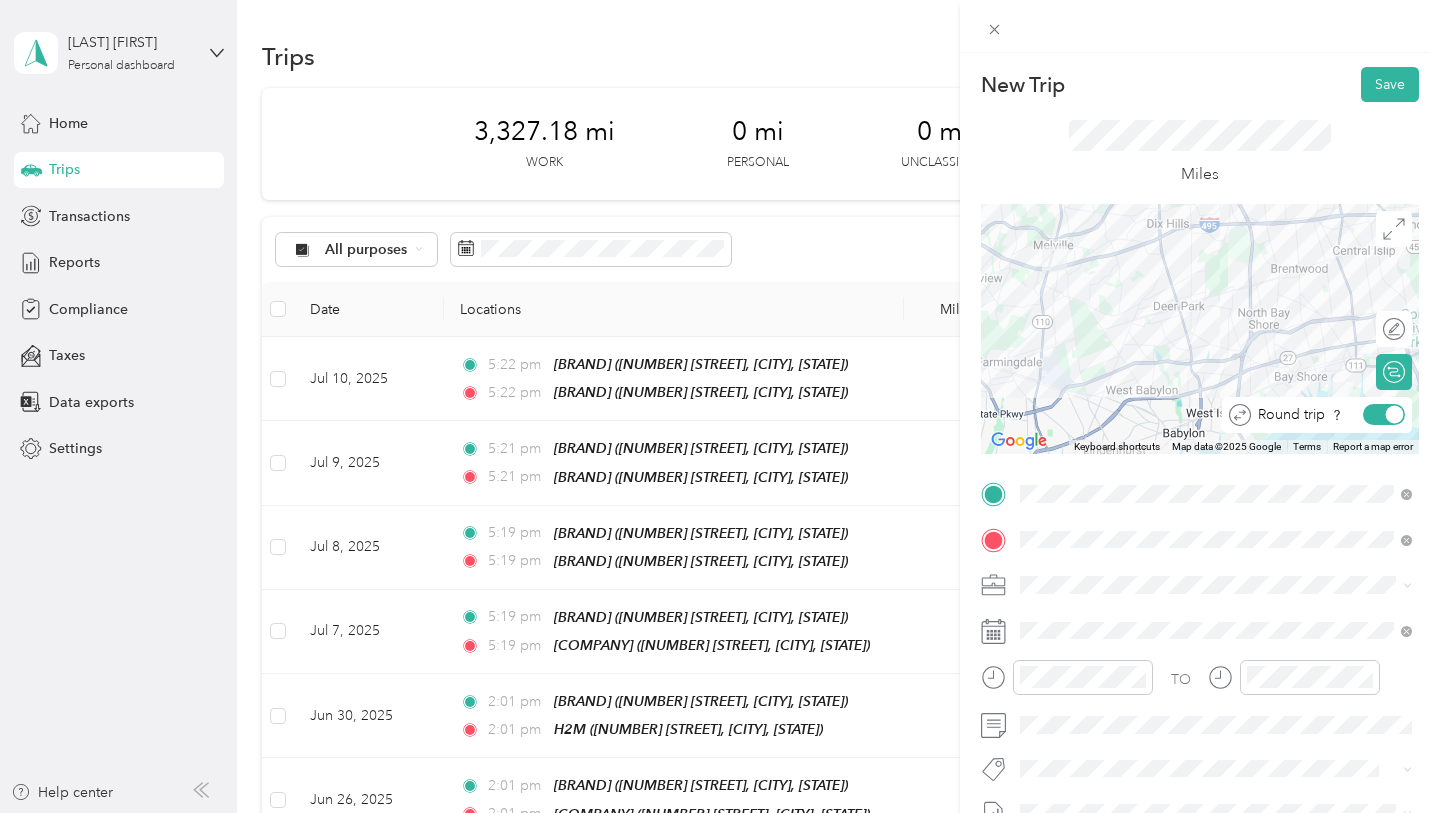 click at bounding box center [1395, 415] 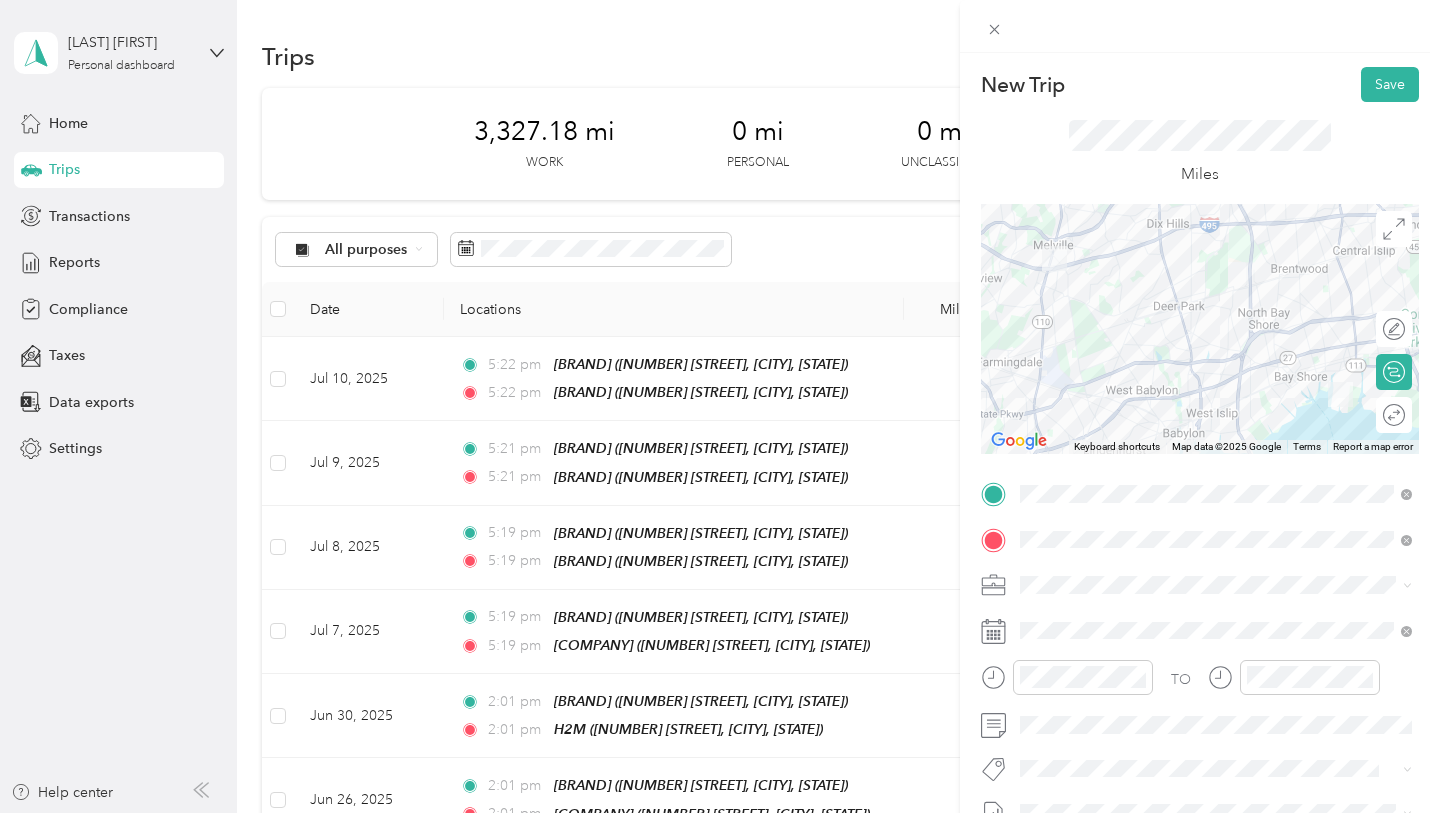 click at bounding box center (1200, 329) 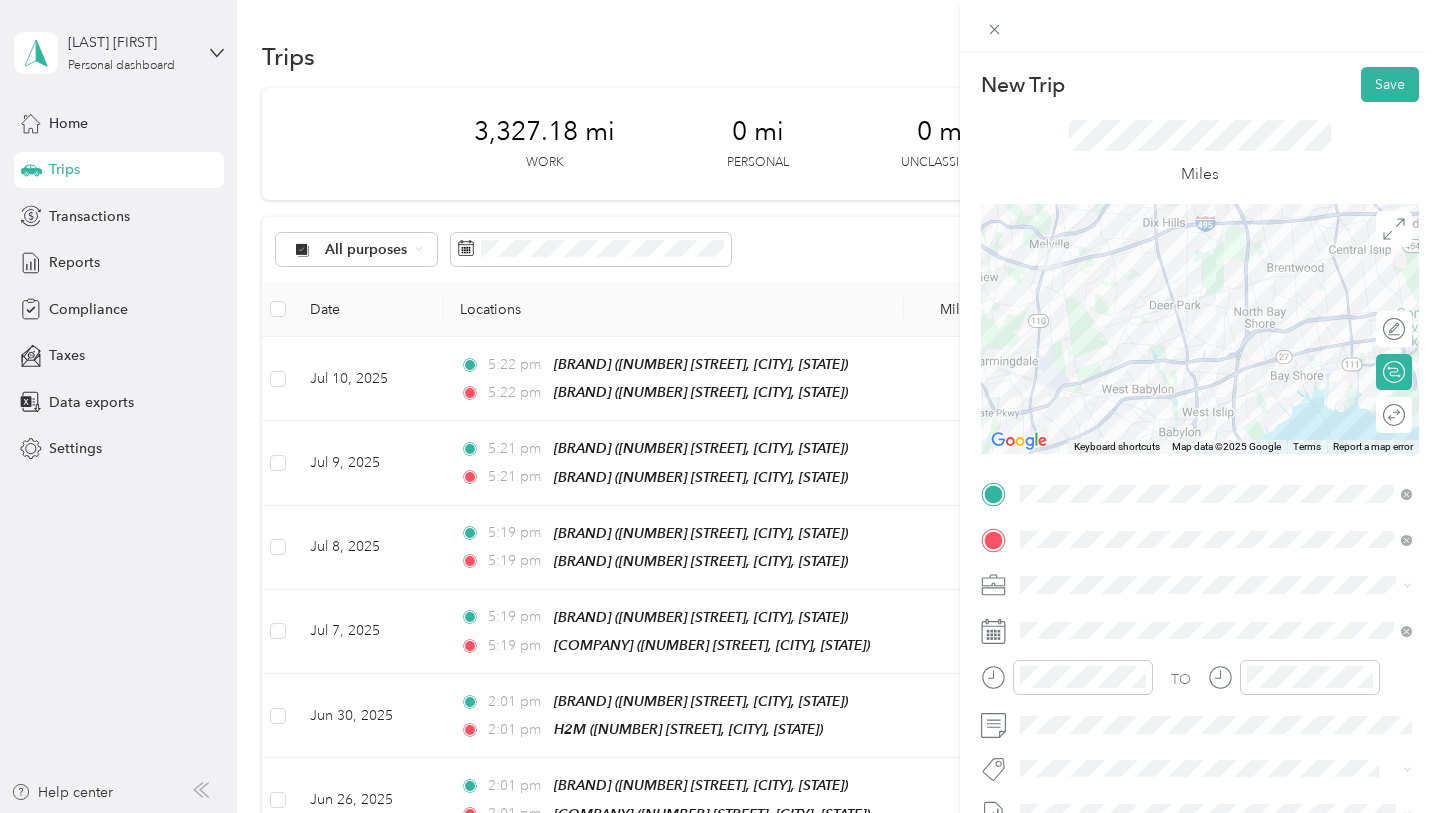 click at bounding box center [1200, 329] 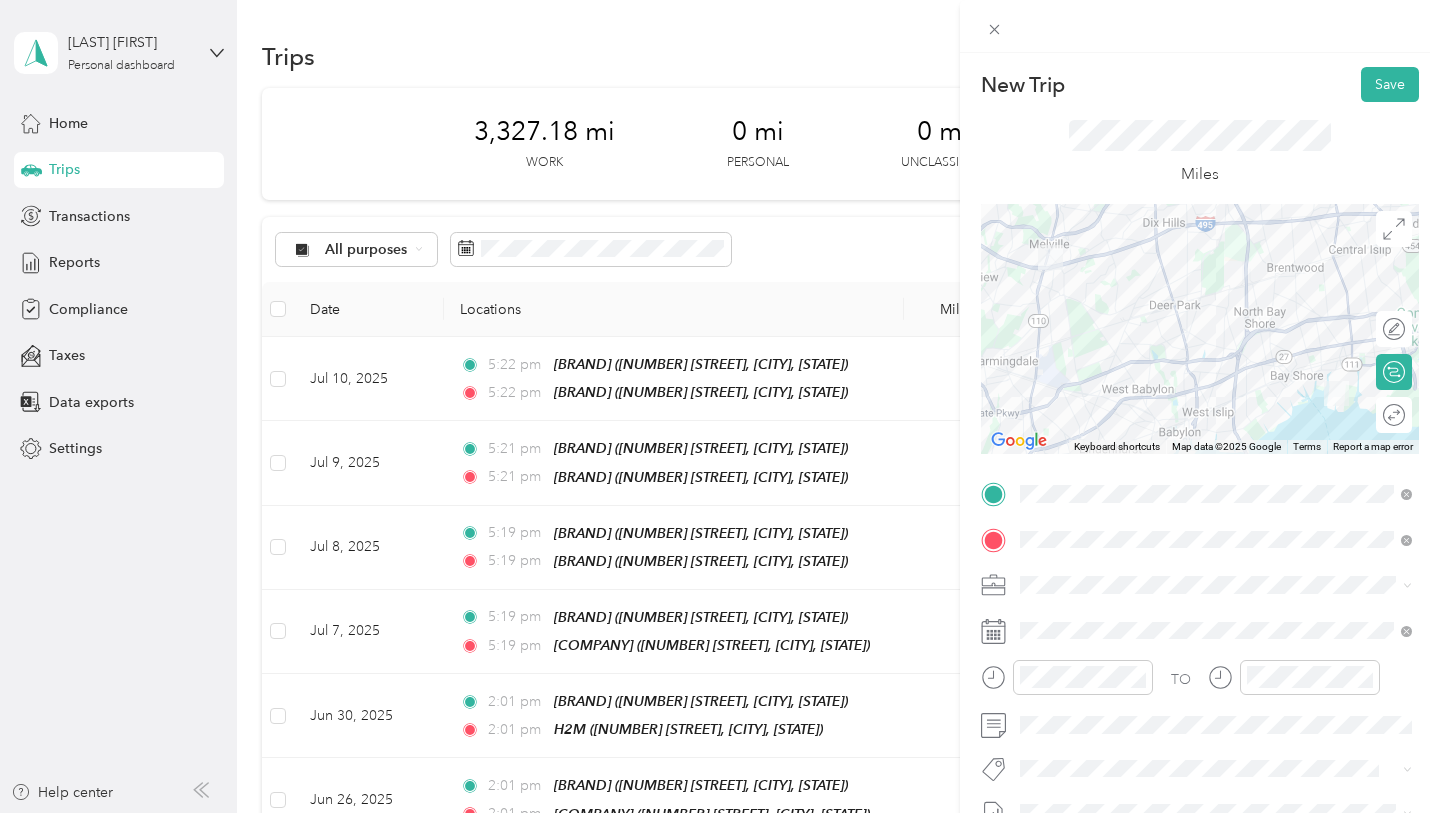 click at bounding box center (1200, 329) 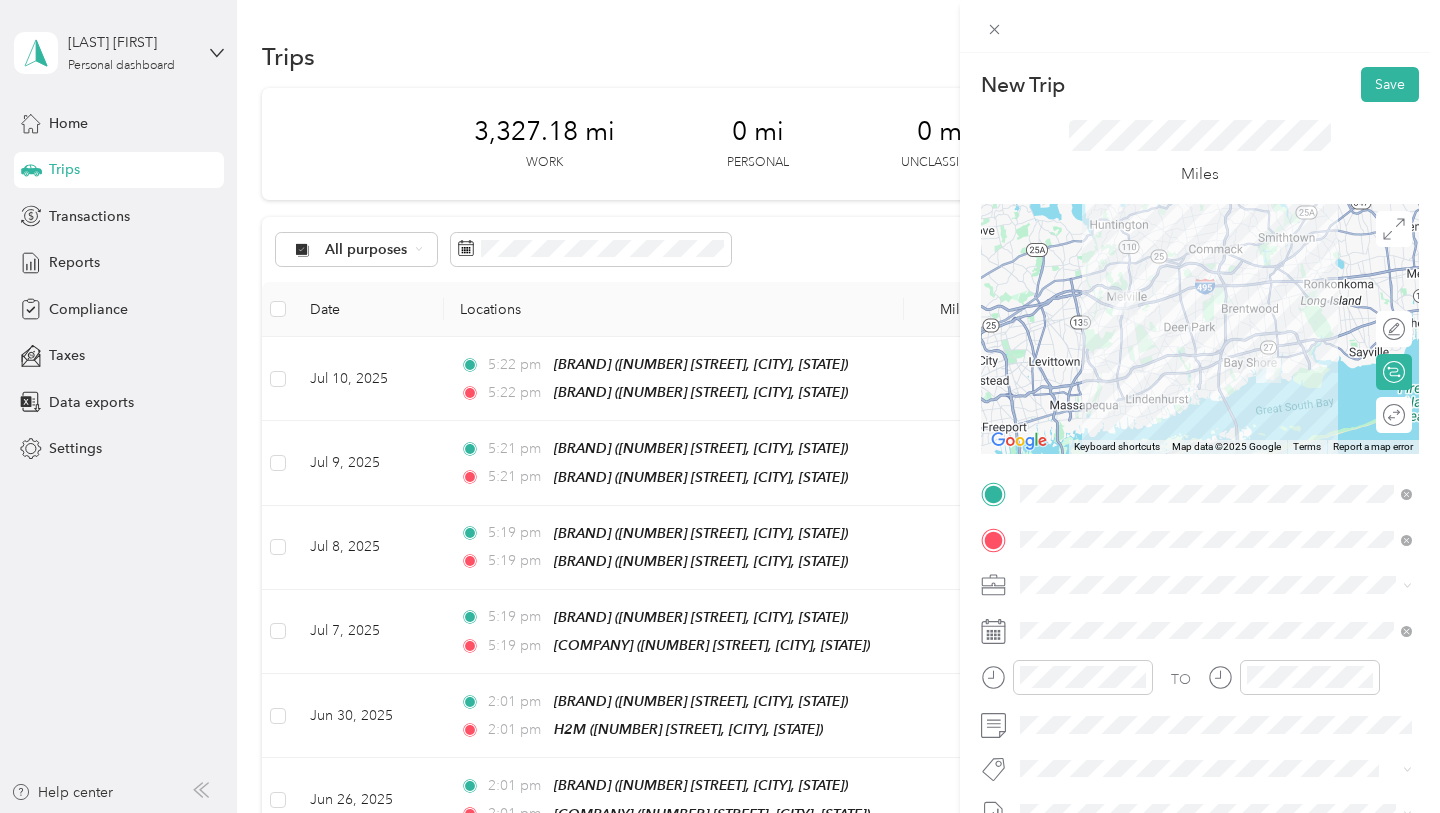 click 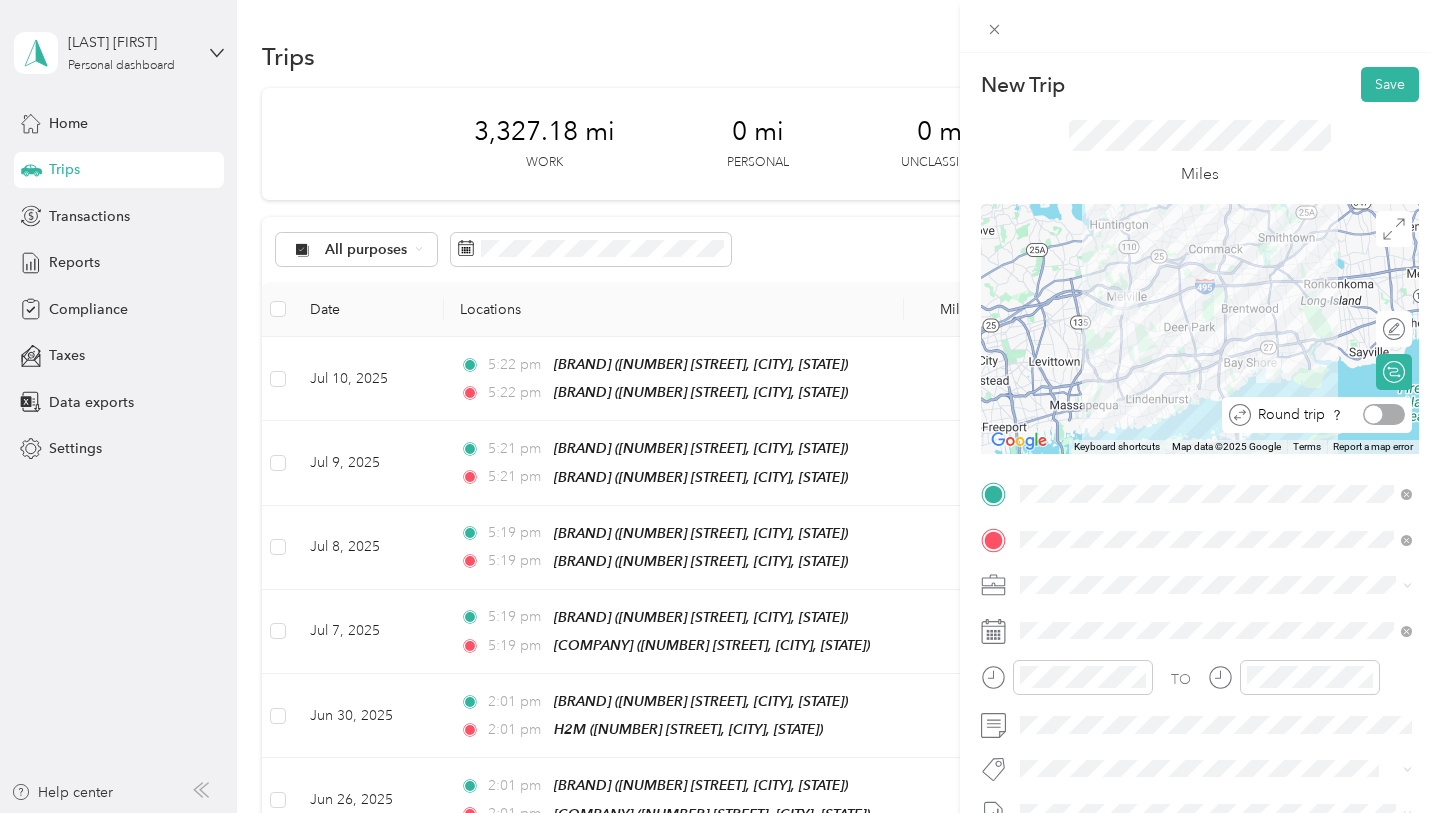 click at bounding box center (1384, 414) 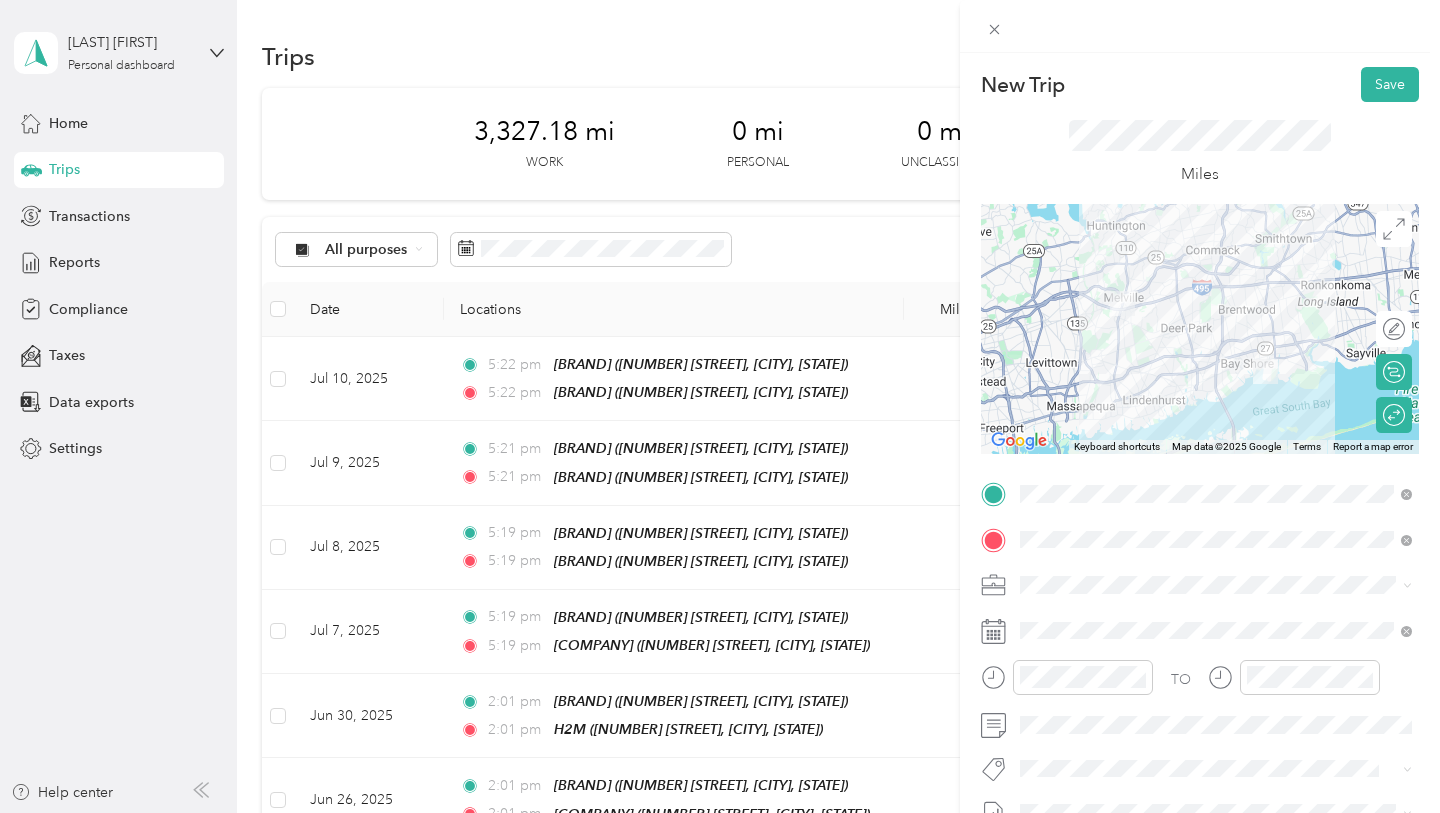 click 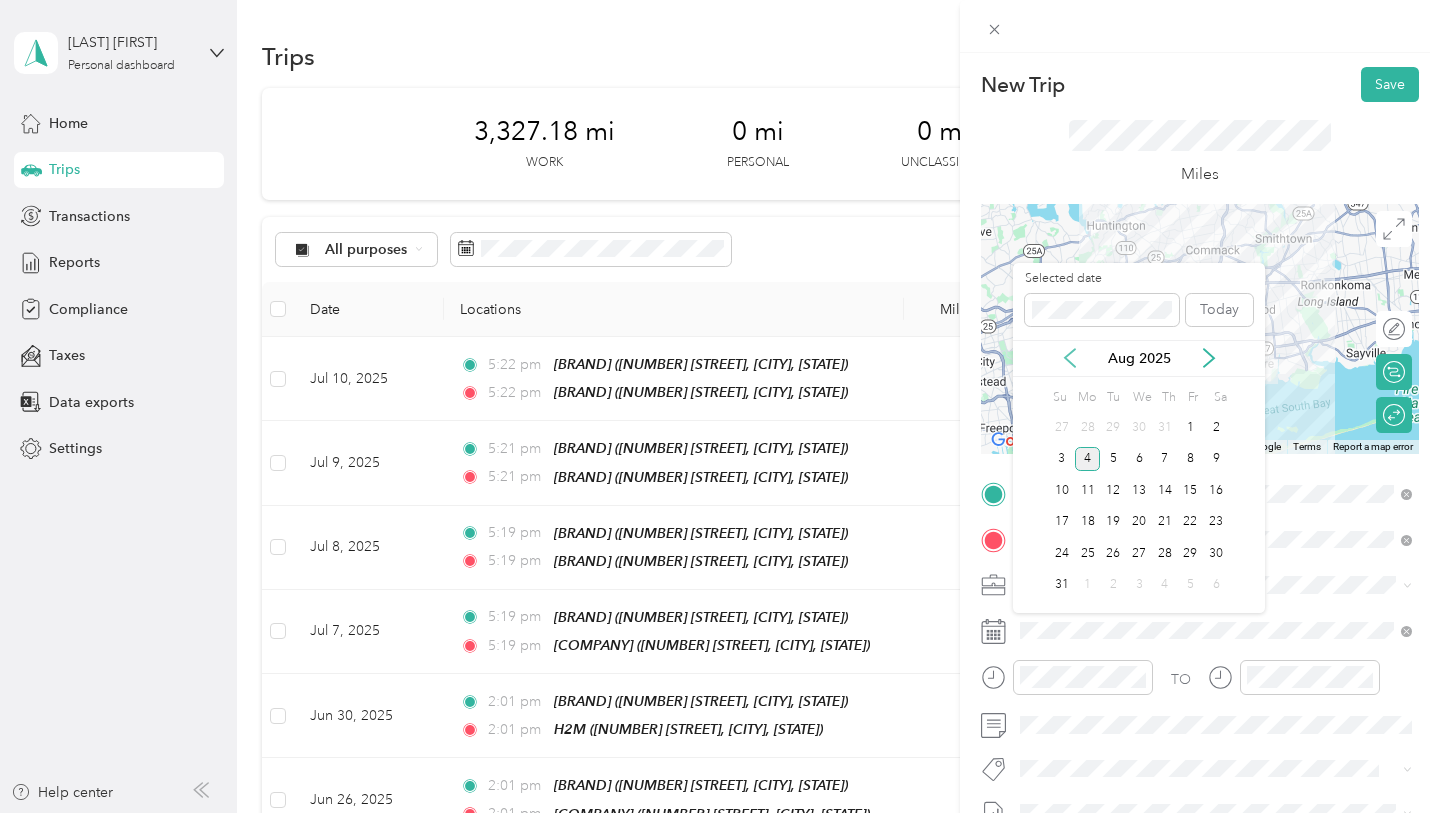 click 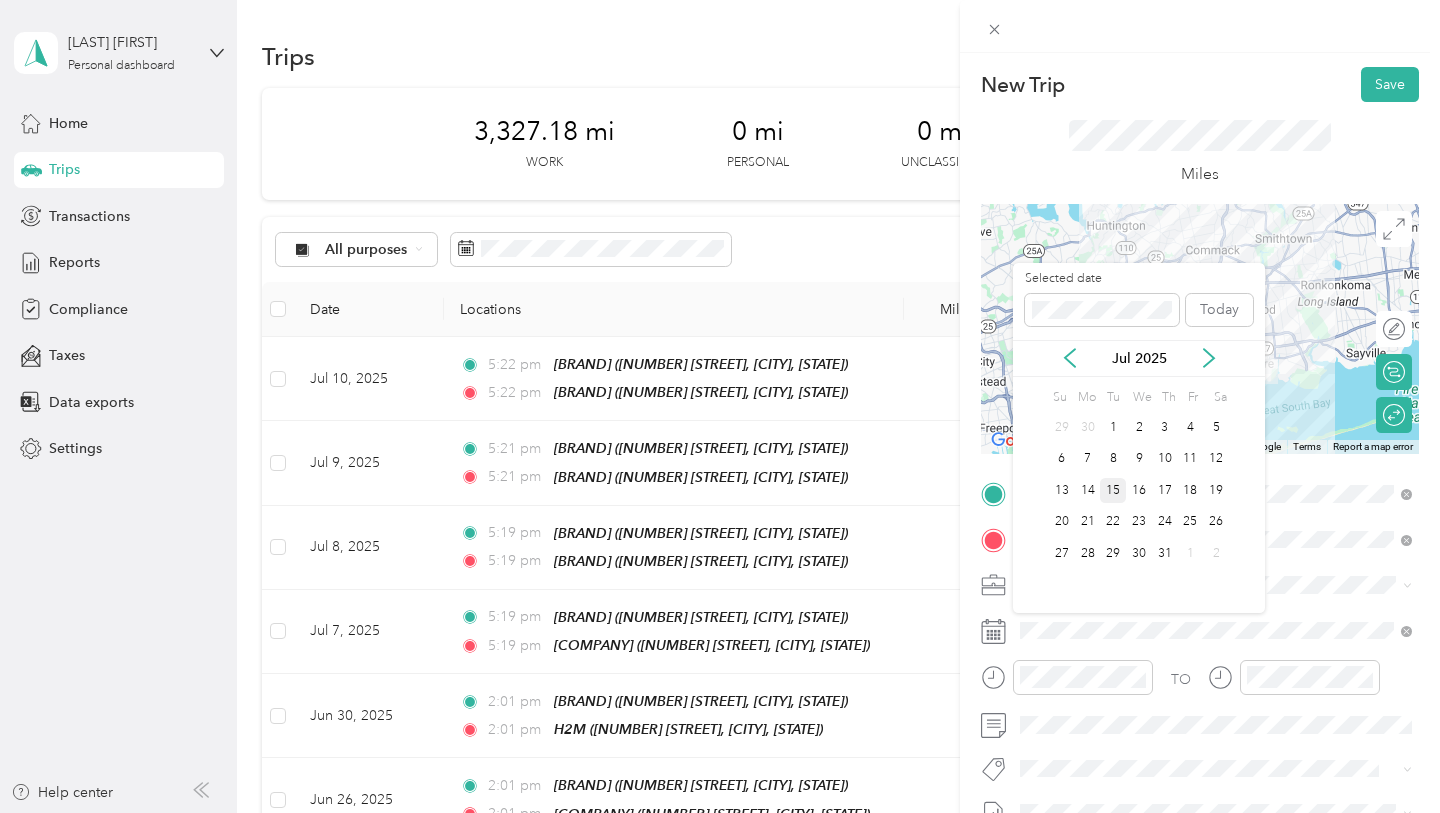 click on "15" at bounding box center [1113, 490] 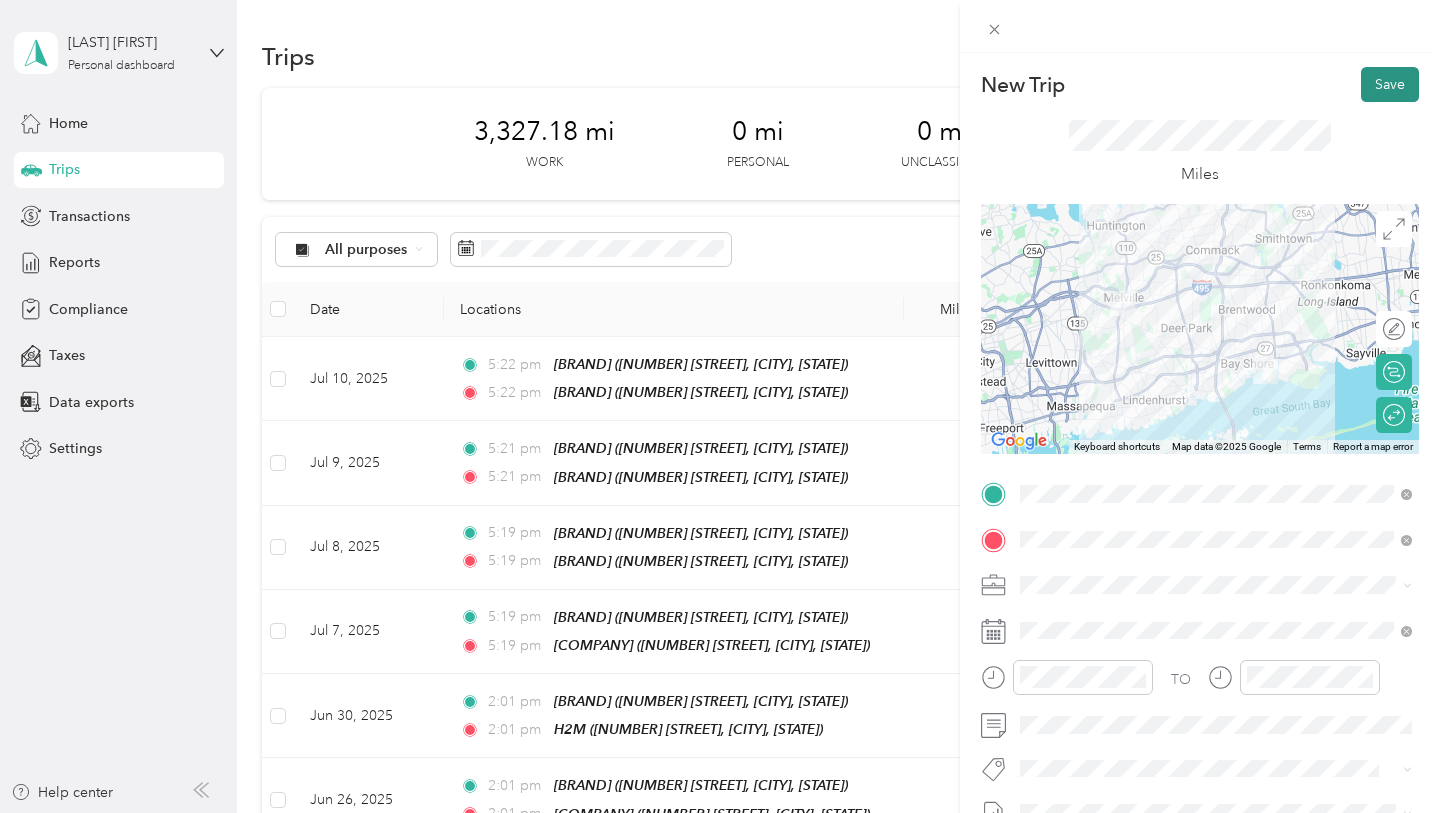 click on "Save" at bounding box center [1390, 84] 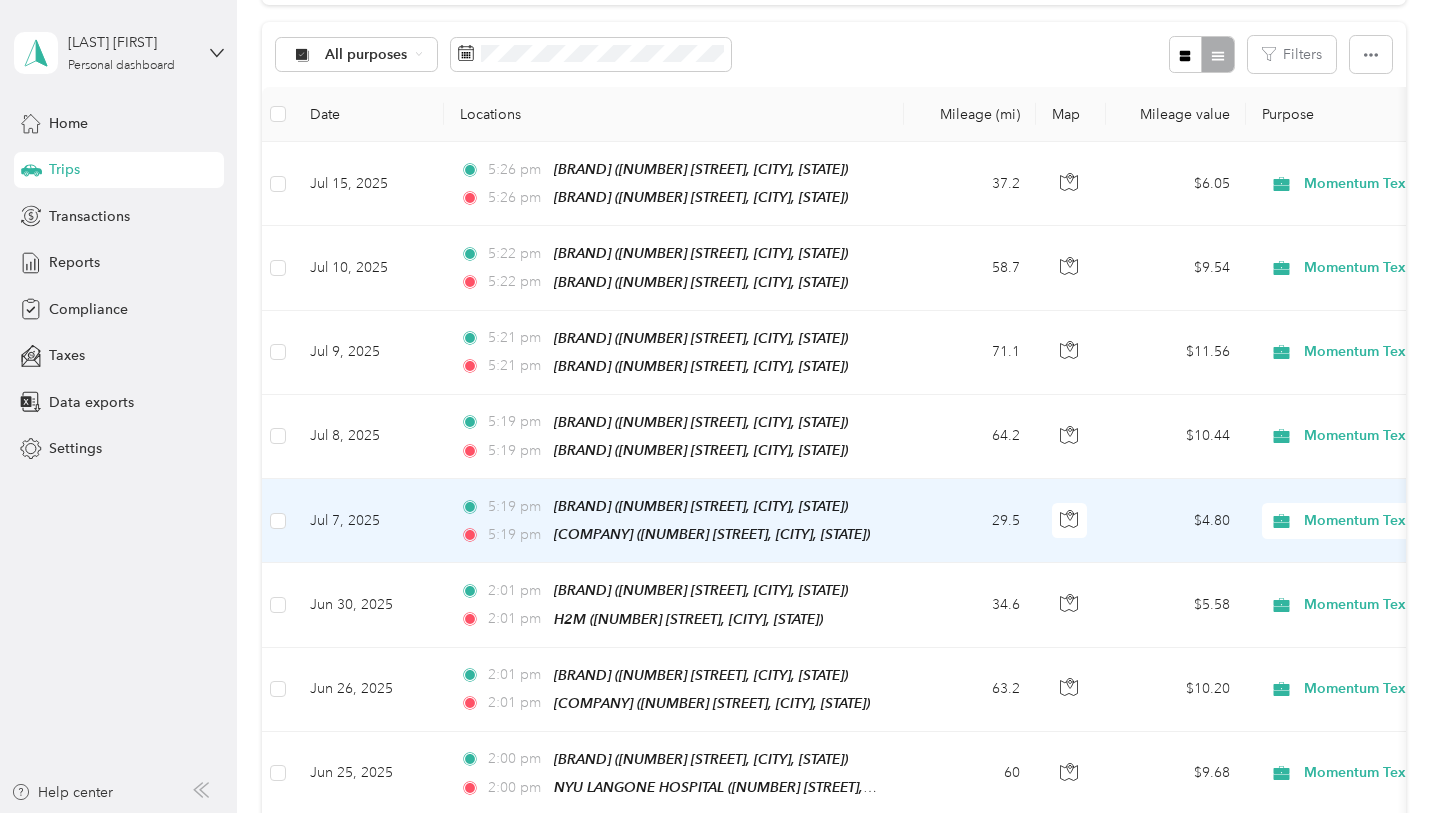 scroll, scrollTop: 112, scrollLeft: 0, axis: vertical 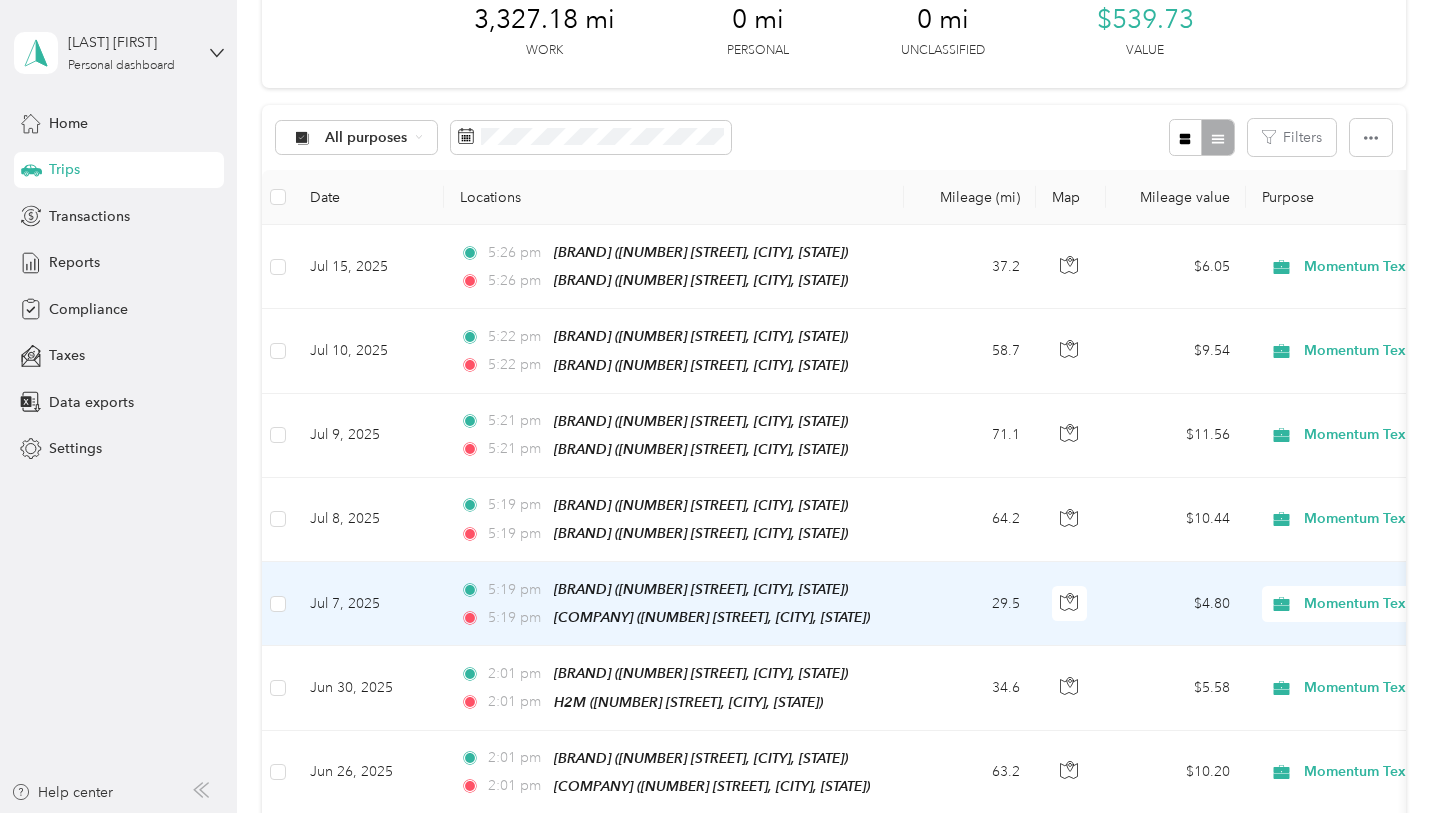 click at bounding box center (278, 604) 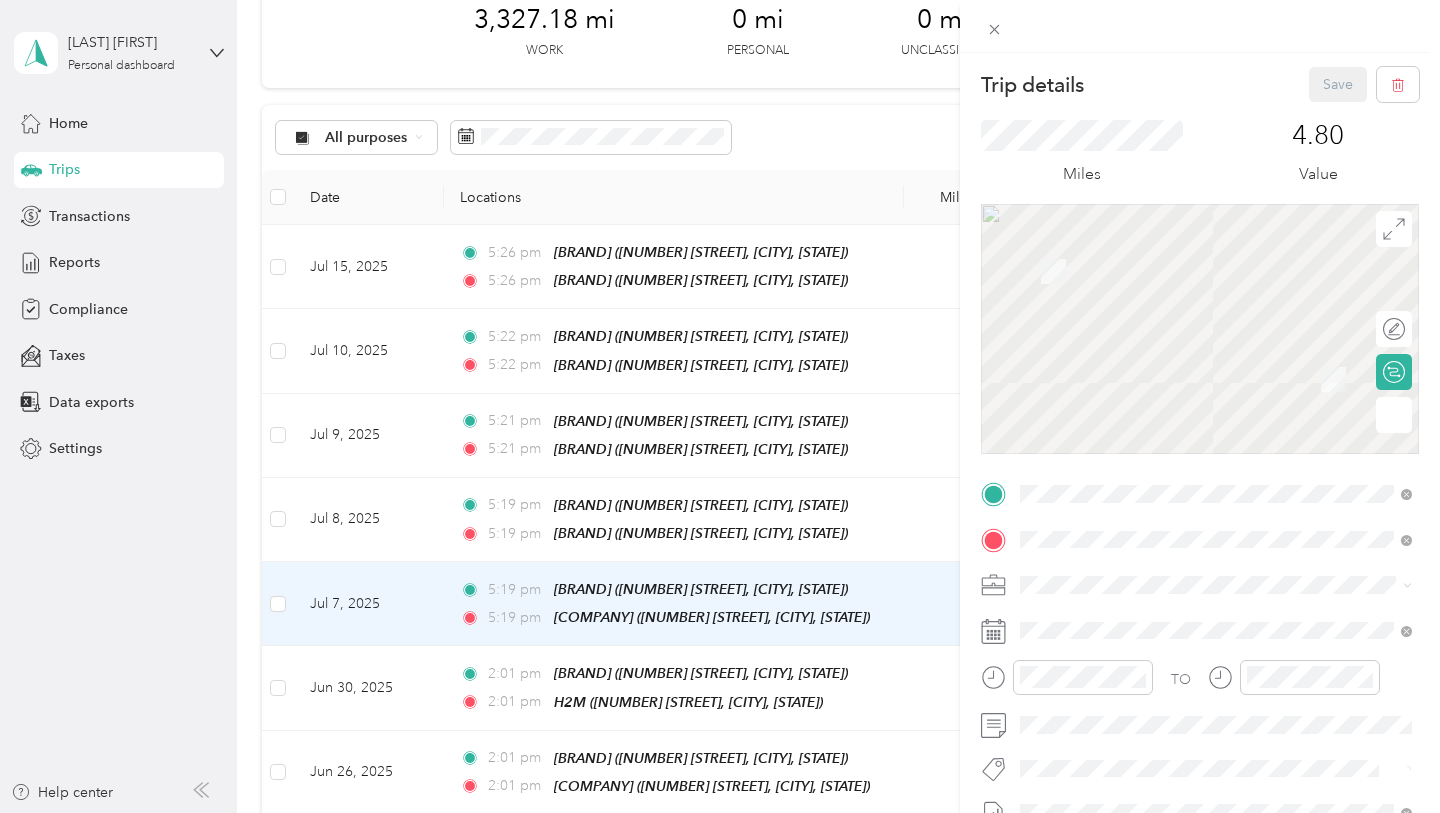 click on "Trip details Save This trip cannot be edited because it is either under review, approved, or paid. Contact your Team Manager to edit it. Miles 4.80 Value  Edit route Calculate route Round trip TO Add photo" at bounding box center [720, 406] 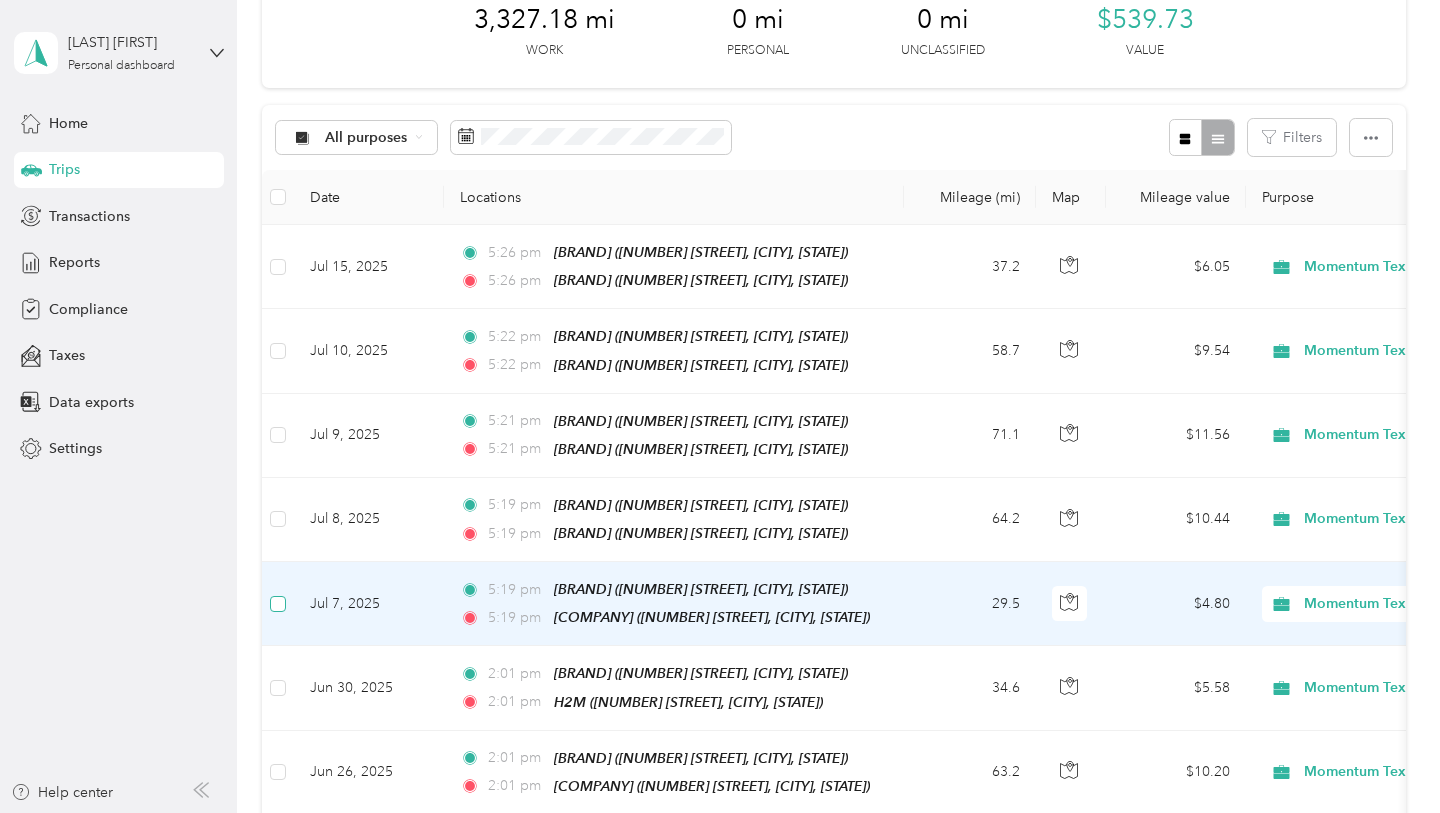 click at bounding box center (278, 604) 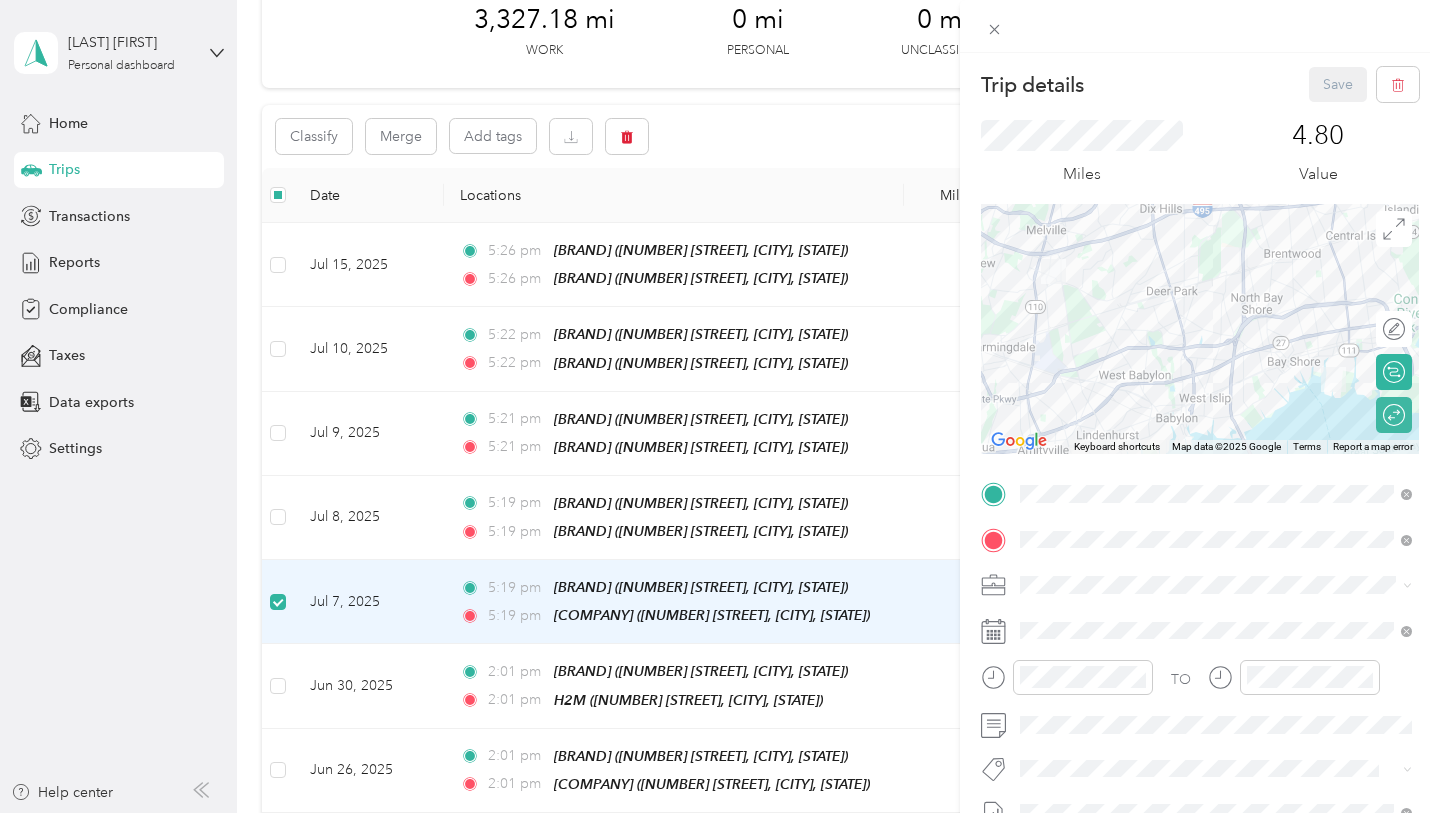 click on "Trip details Save This trip cannot be edited because it is either under review, approved, or paid. Contact your Team Manager to edit it. Miles 4.80 Value  ← Move left → Move right ↑ Move up ↓ Move down + Zoom in - Zoom out Home Jump left by 75% End Jump right by 75% Page Up Jump up by 75% Page Down Jump down by 75% Keyboard shortcuts Map Data Map data ©2025 Google Map data ©2025 Google 2 km  Click to toggle between metric and imperial units Terms Report a map error Edit route Calculate route Round trip TO Add photo" at bounding box center (720, 406) 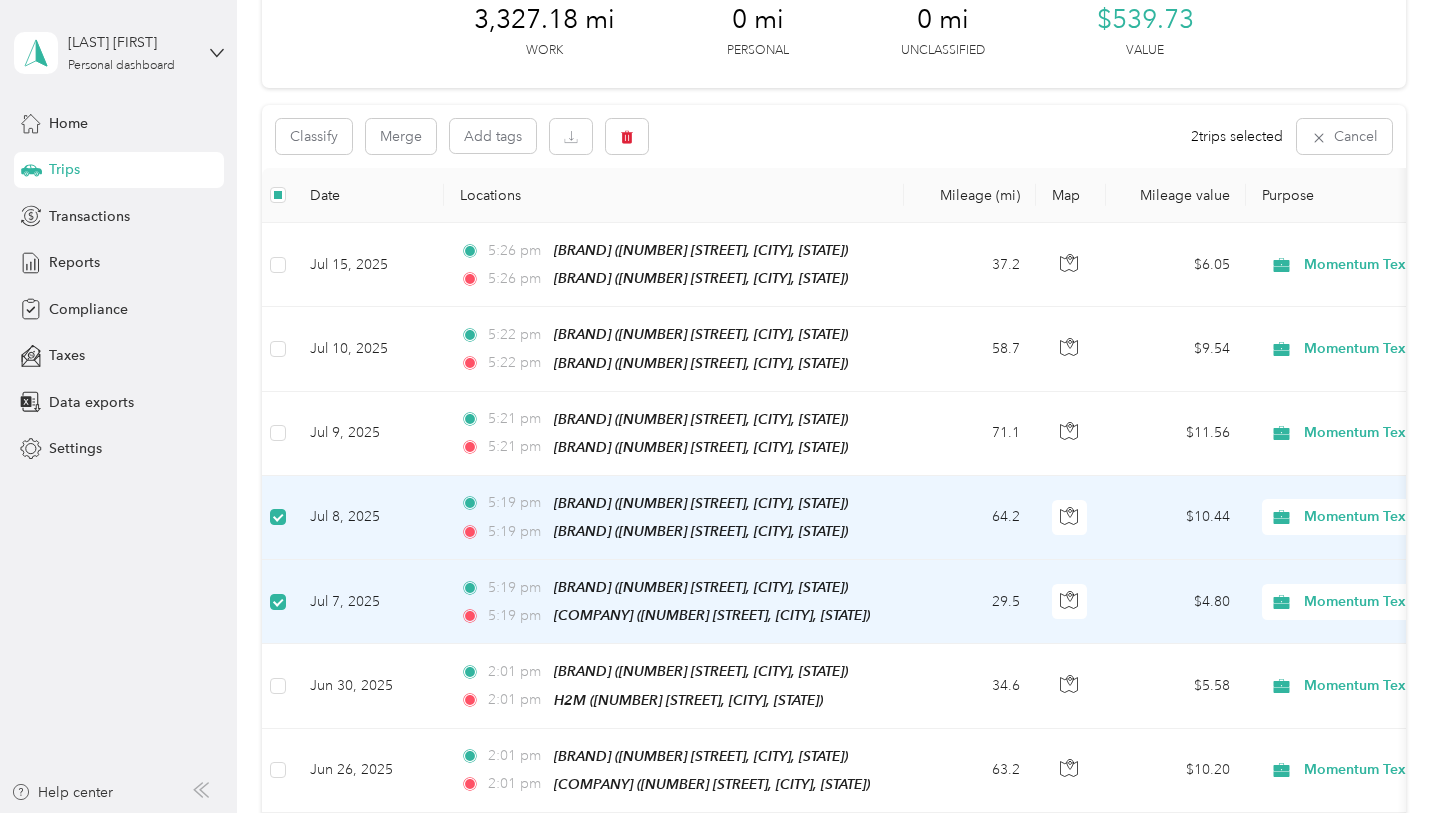 scroll, scrollTop: 0, scrollLeft: 0, axis: both 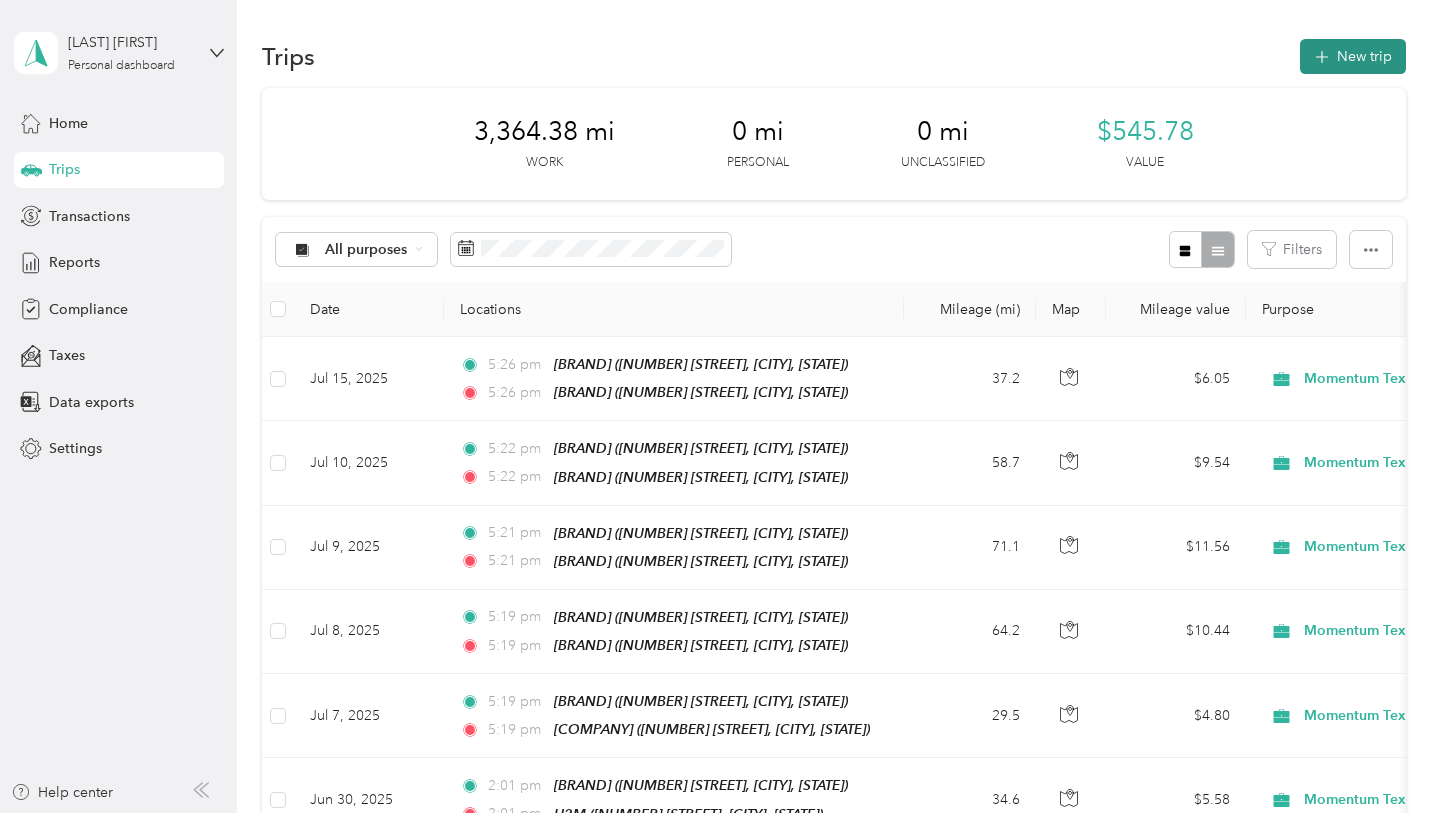 click on "New trip" at bounding box center [1353, 56] 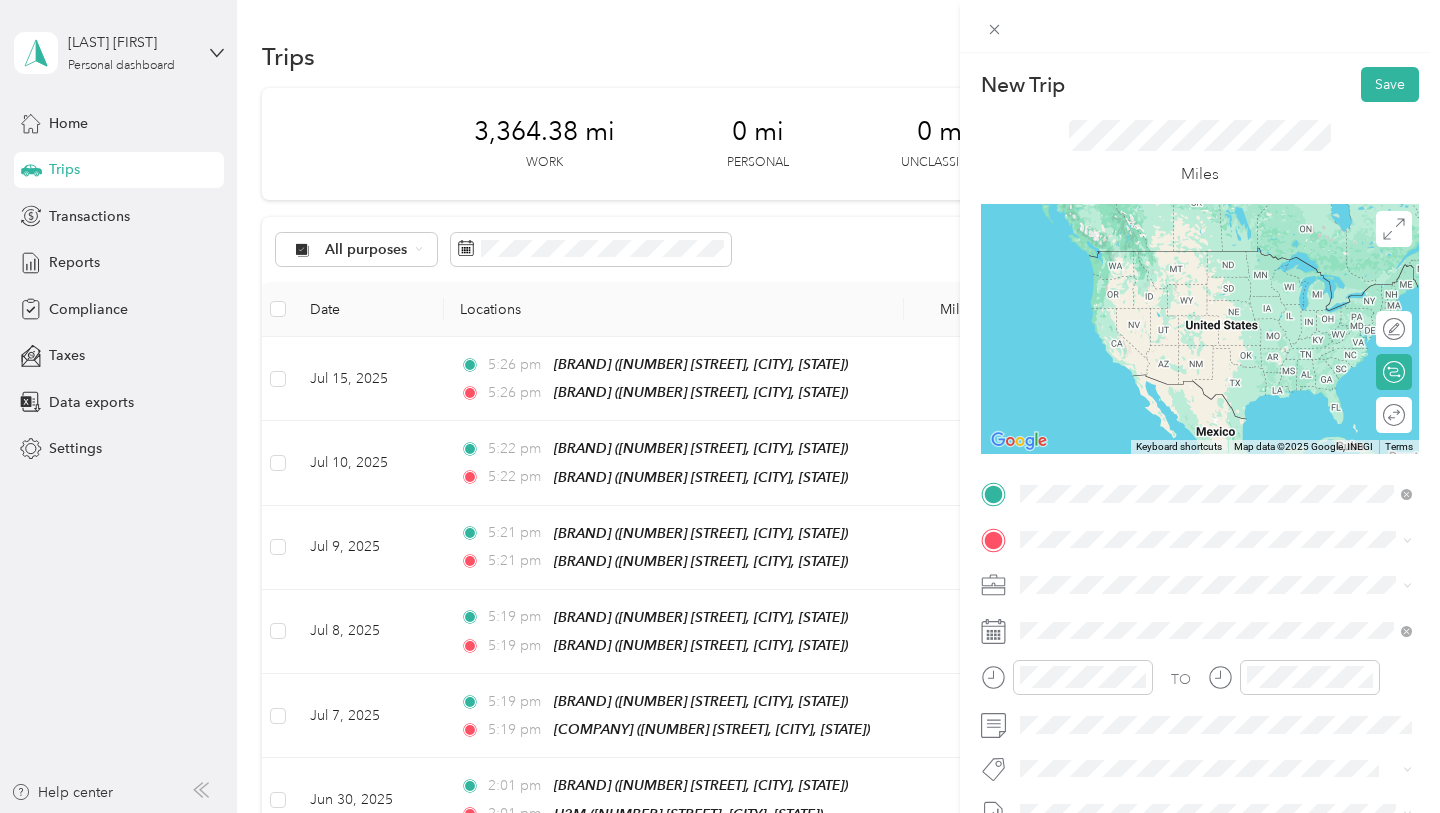 click on "[NUMBER] [STREET], [POSTAL_CODE], [CITY], [STATE]" at bounding box center [1230, 602] 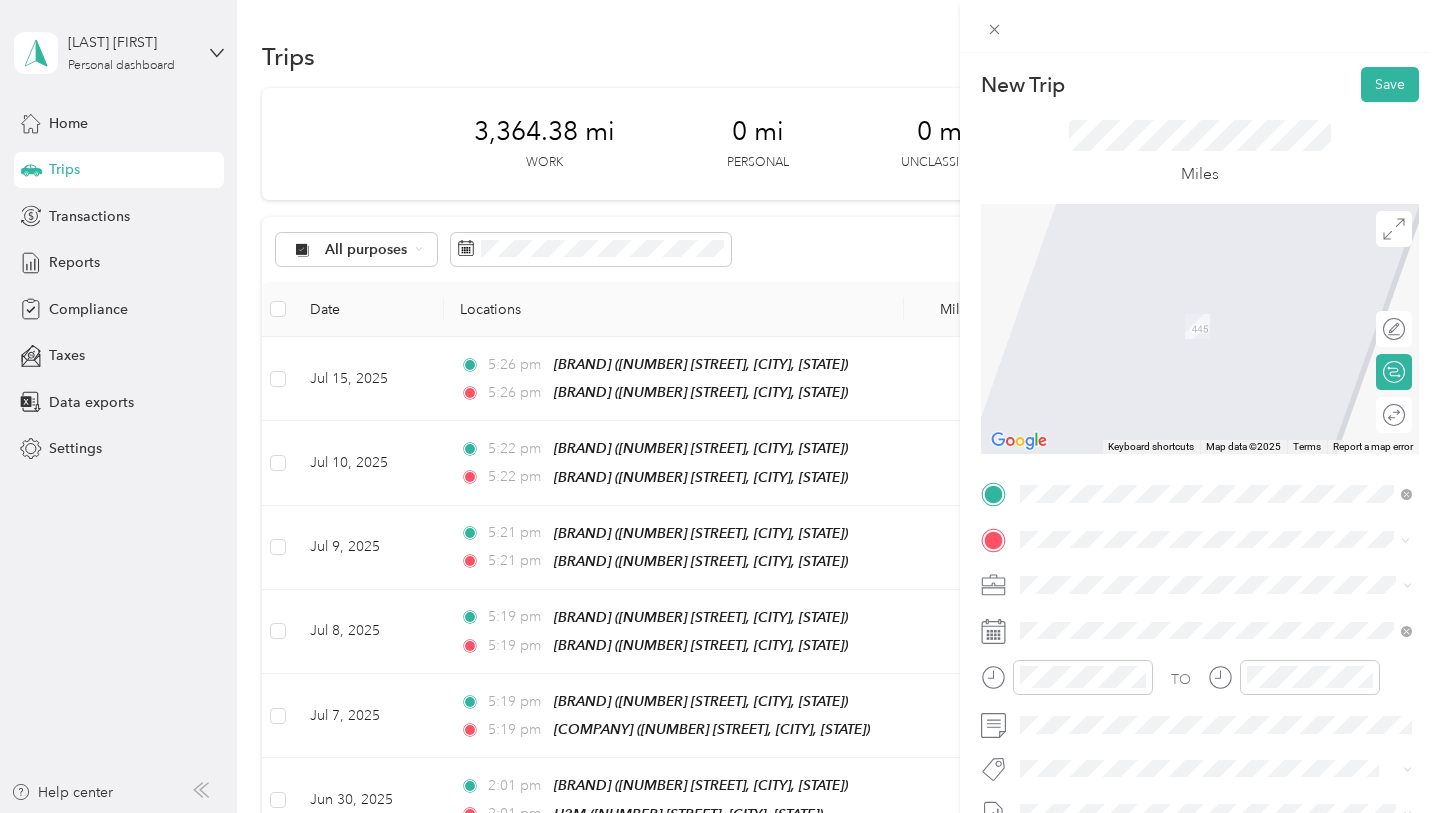click on "TEAM ATRIA SENIOR LIVING [NUMBER] [STREET], [POSTAL_CODE], [CITY], [STATE]" at bounding box center (1216, 319) 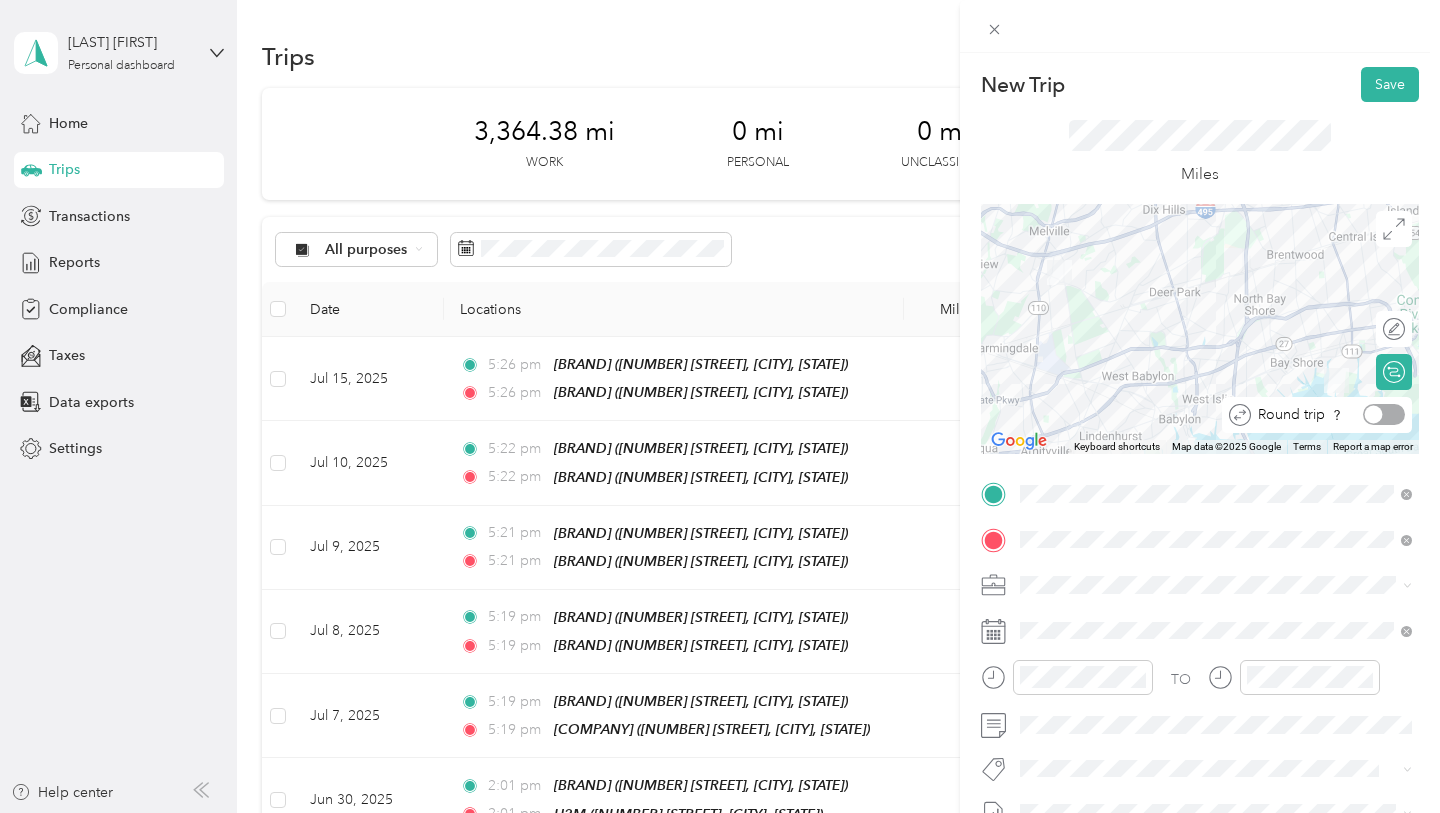 click at bounding box center (1384, 414) 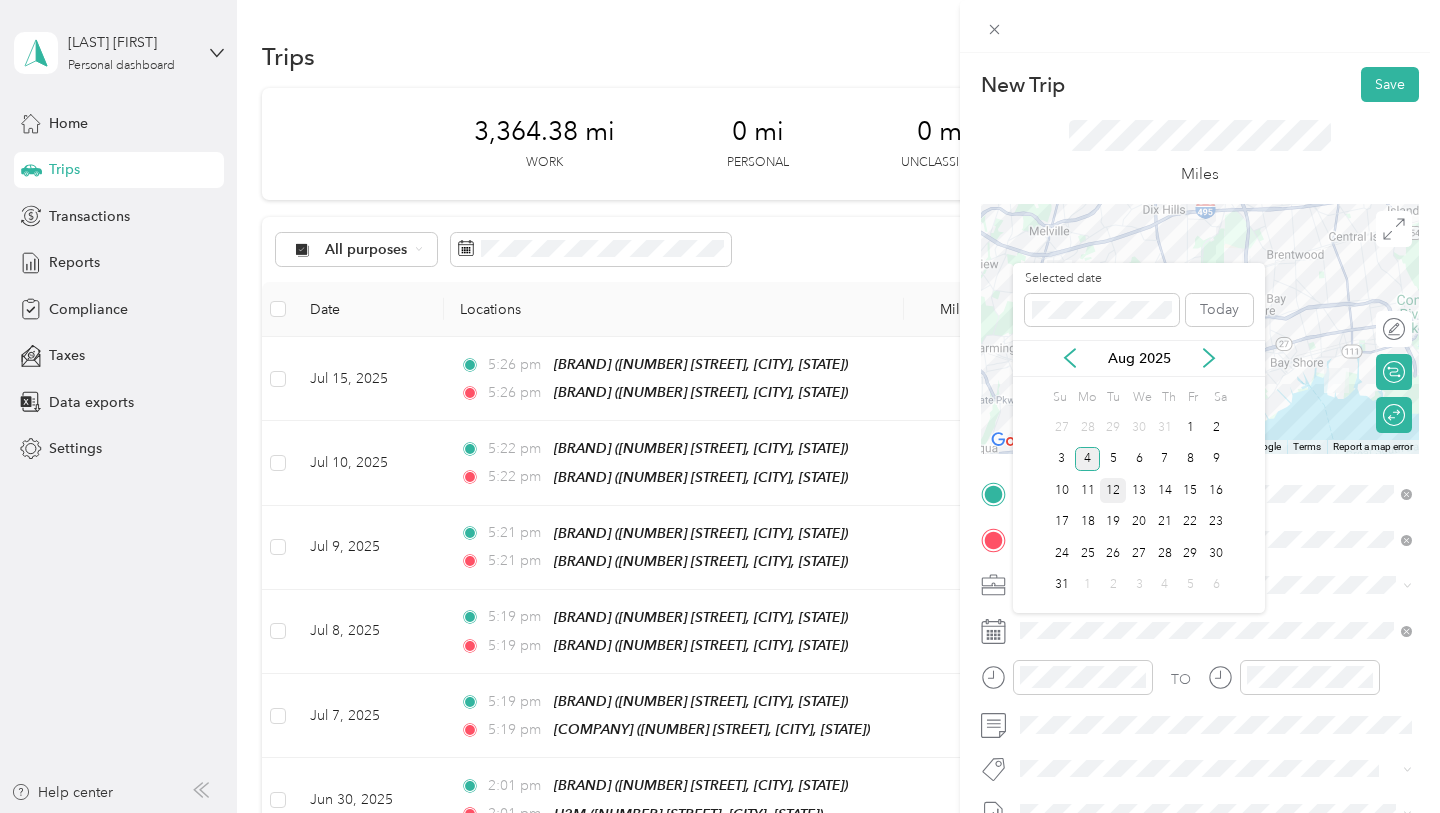 click on "12" at bounding box center (1113, 490) 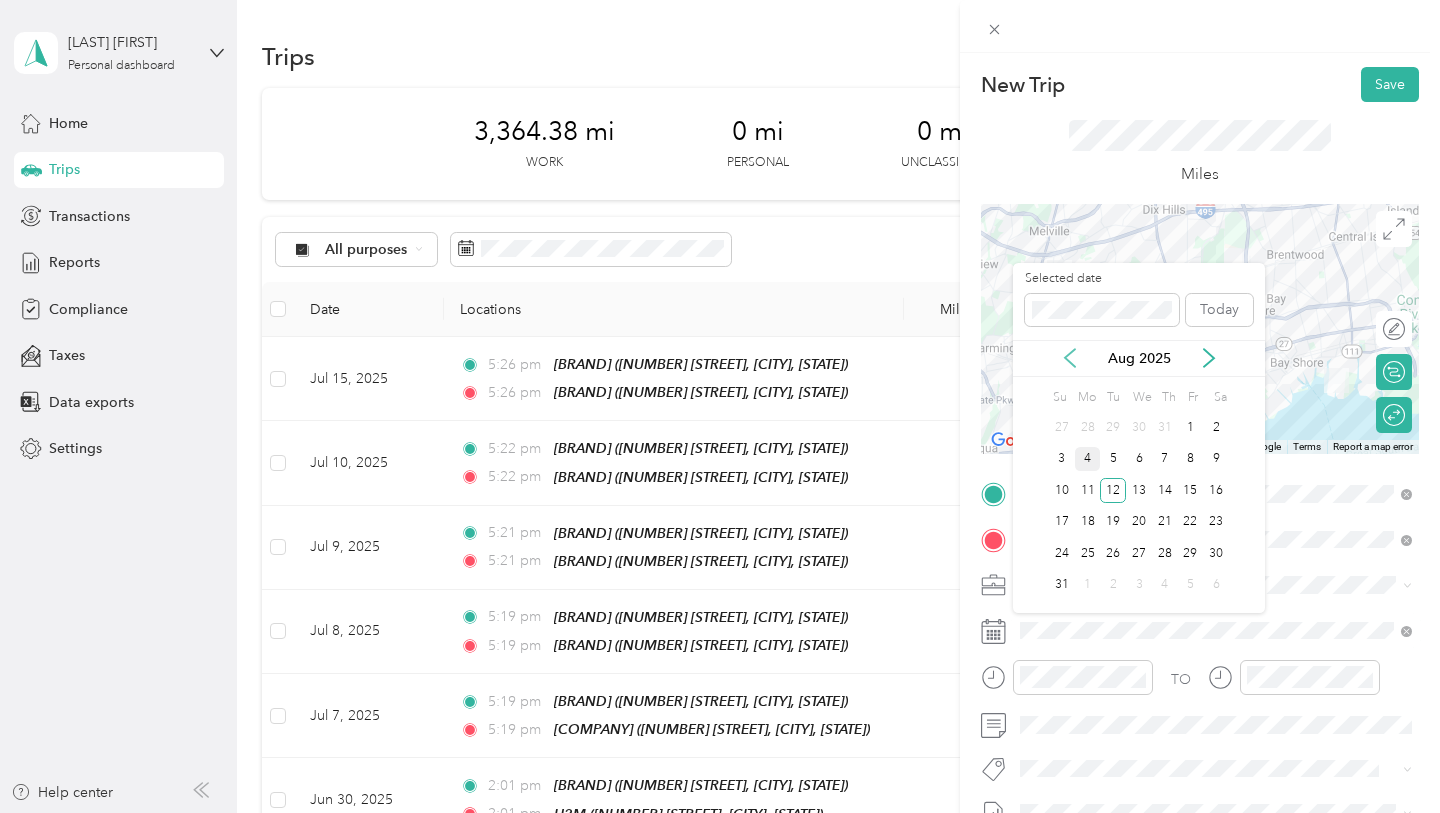 click 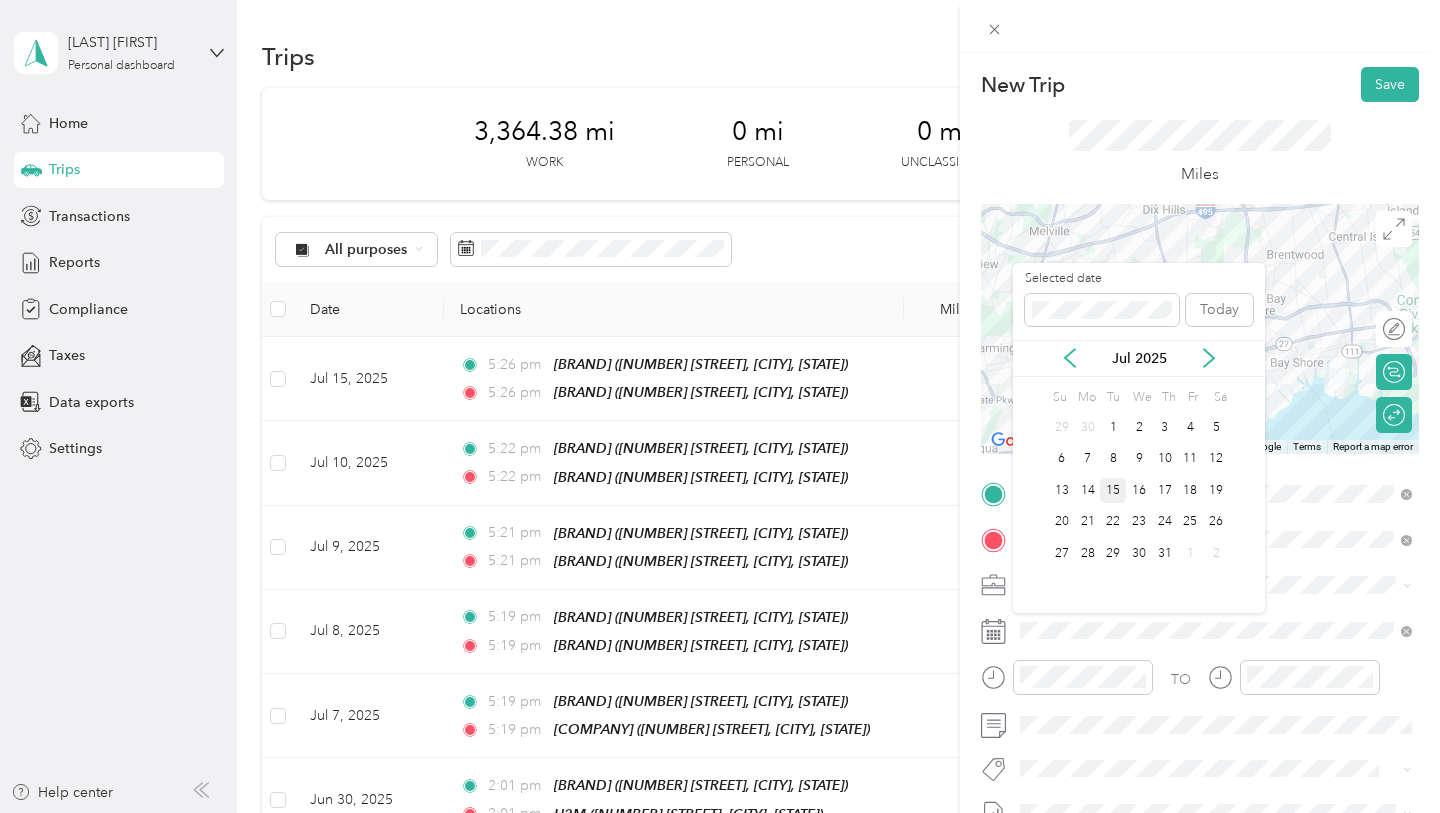 click on "15" at bounding box center [1113, 490] 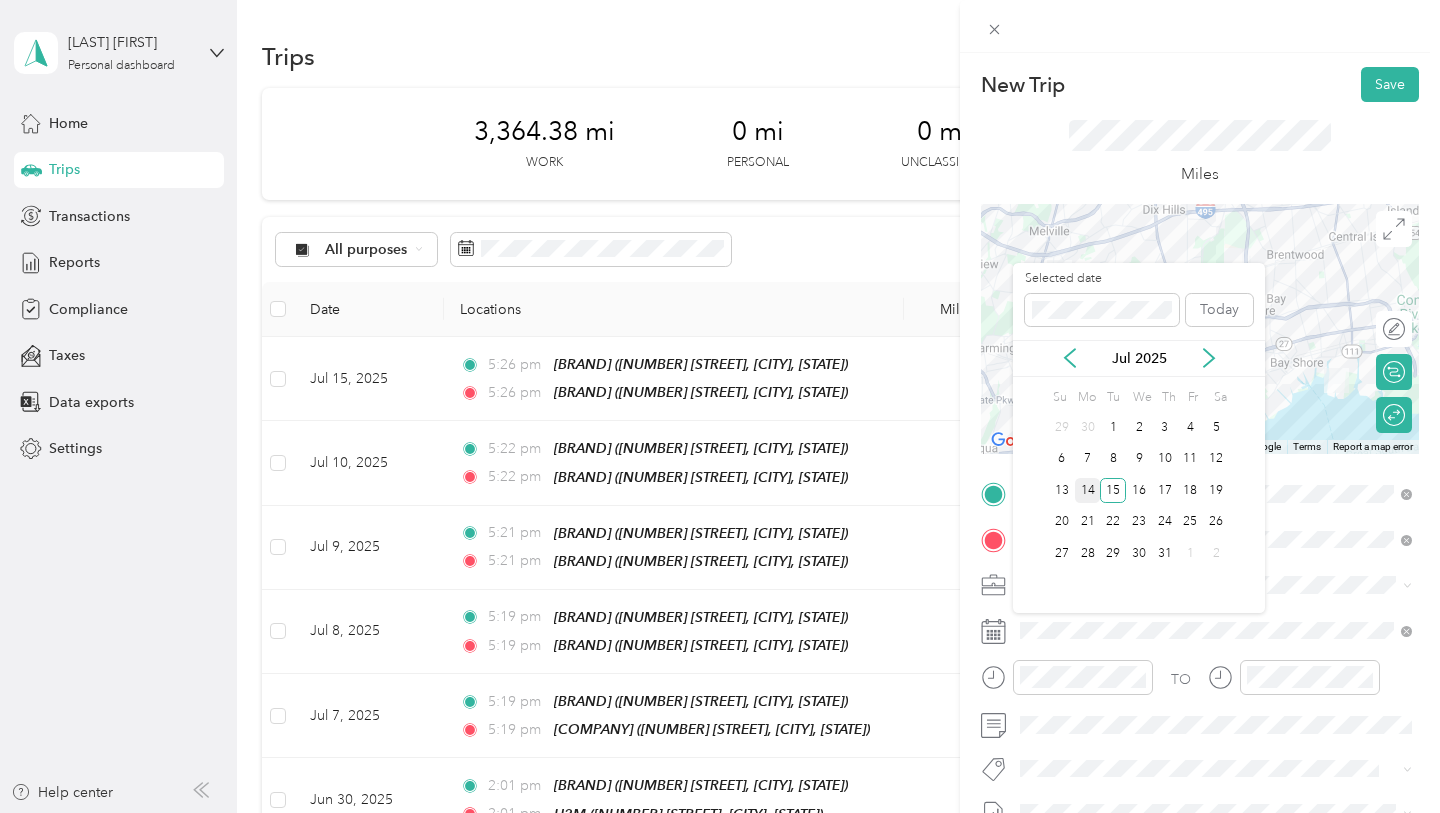 click on "14" at bounding box center (1088, 490) 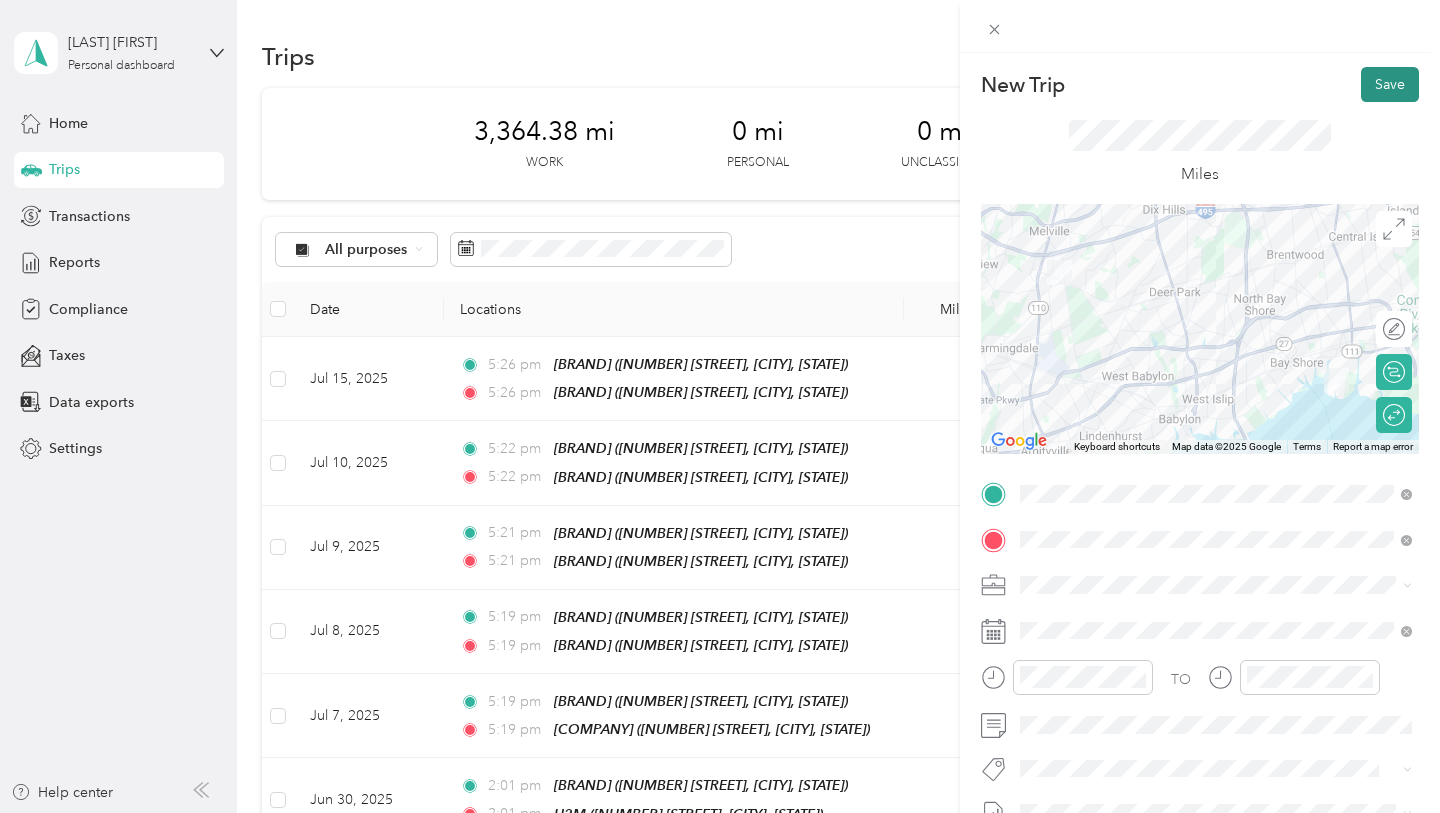 click on "Save" at bounding box center [1390, 84] 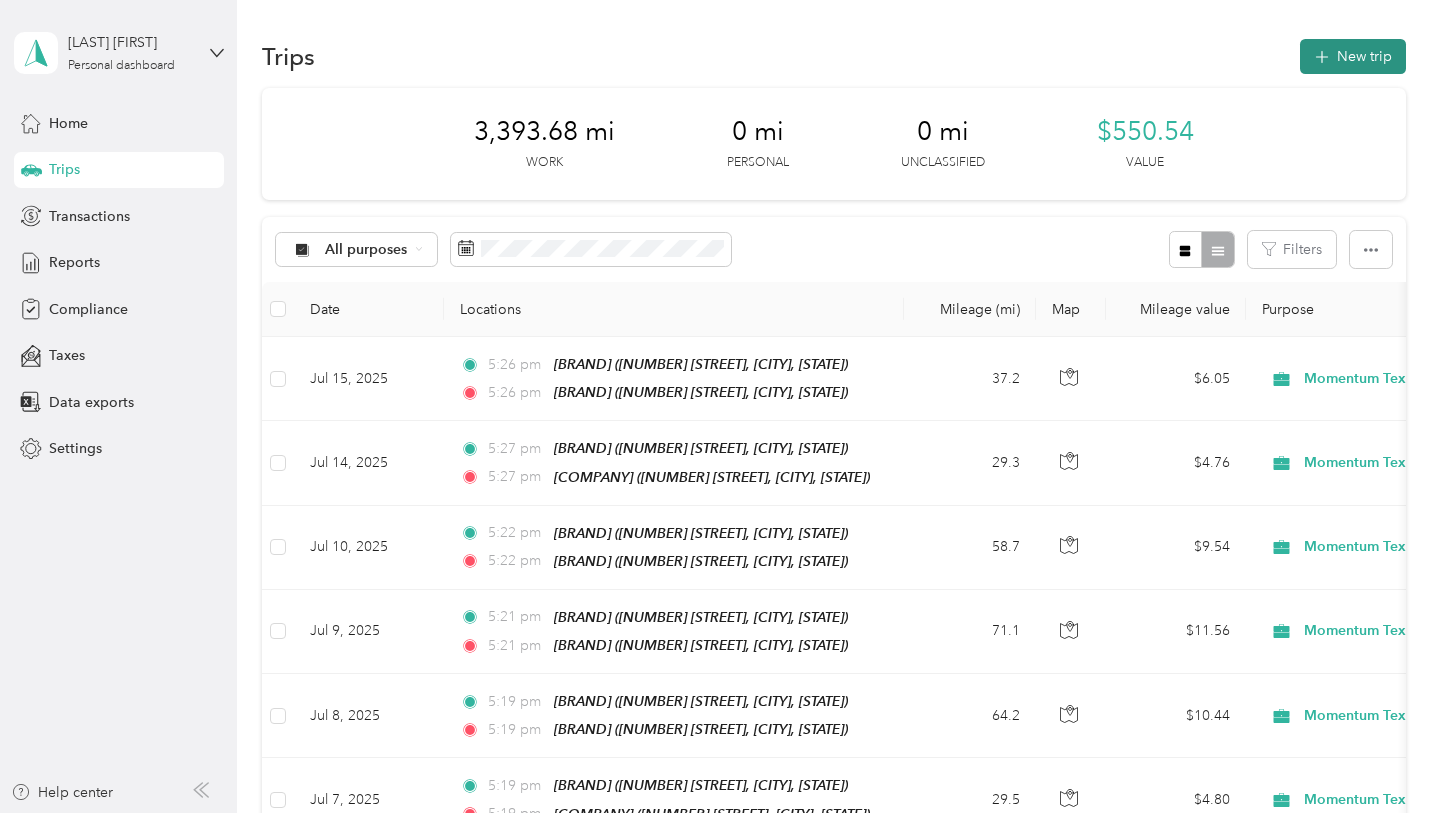 click on "New trip" at bounding box center [1353, 56] 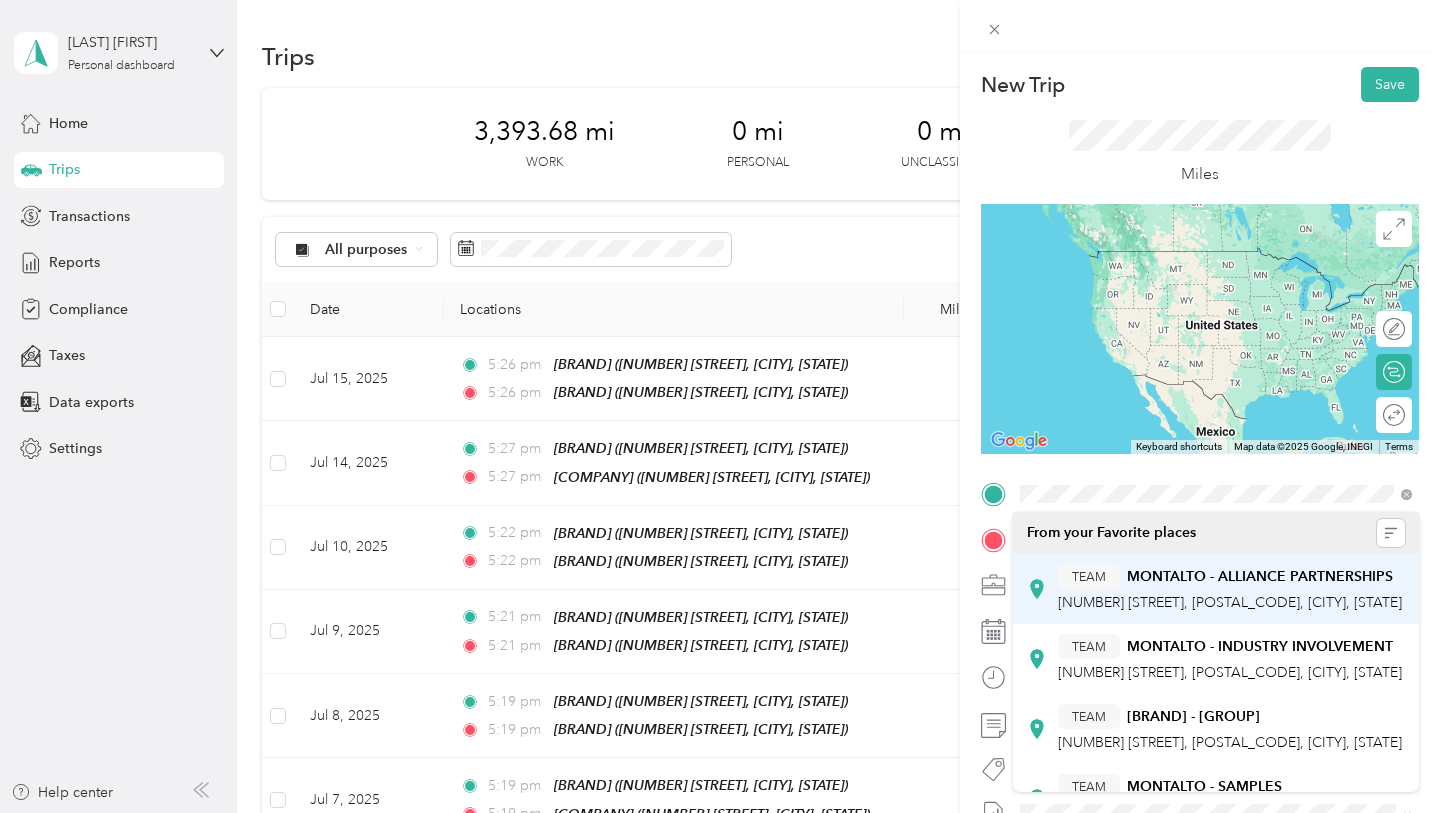 click on "[NUMBER] [STREET], [POSTAL_CODE], [CITY], [STATE]" at bounding box center [1230, 602] 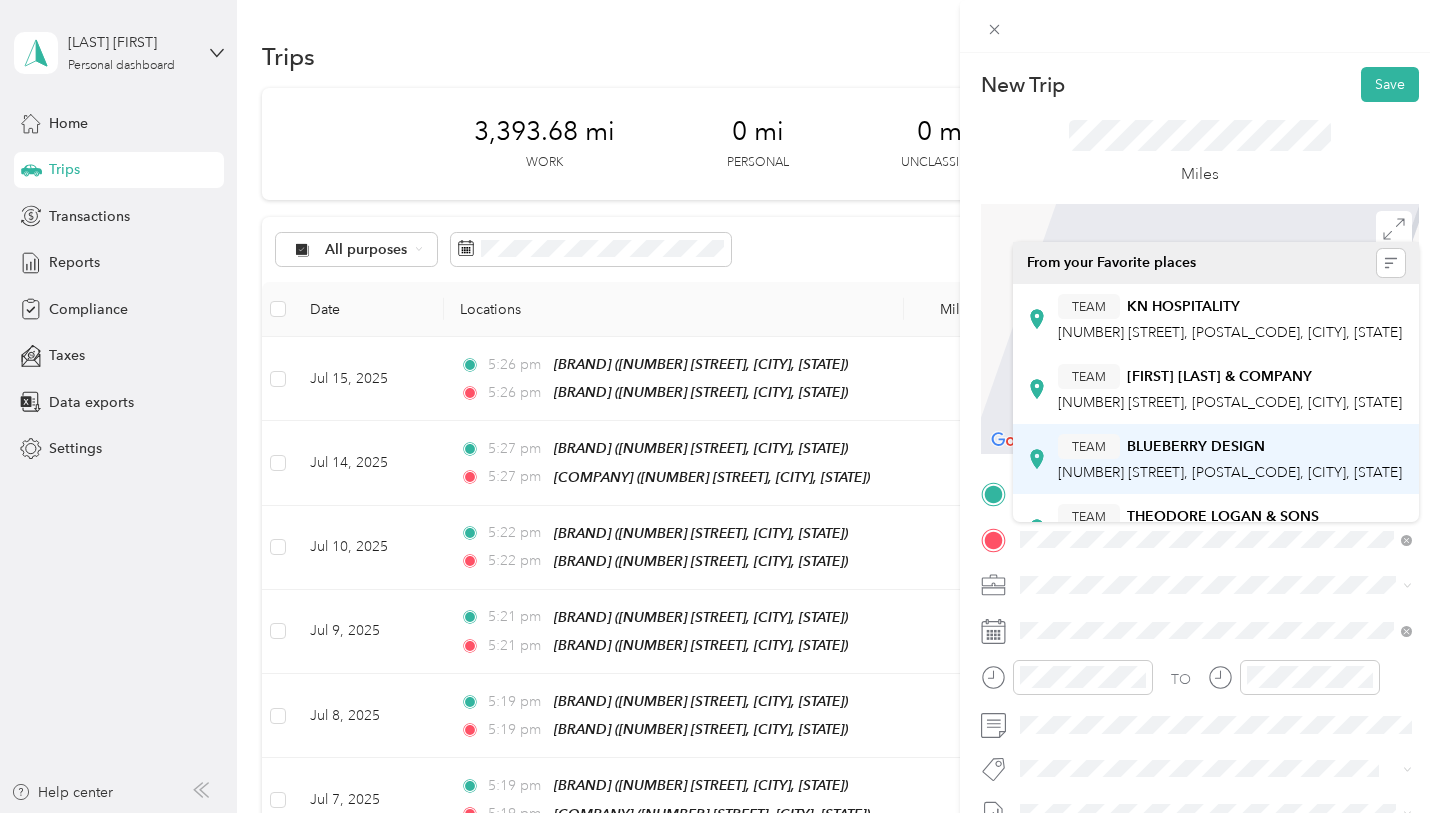 click on "[BRAND] [NUMBER] [STREET], [POSTAL_CODE], [CITY], [STATE]" at bounding box center (1216, 459) 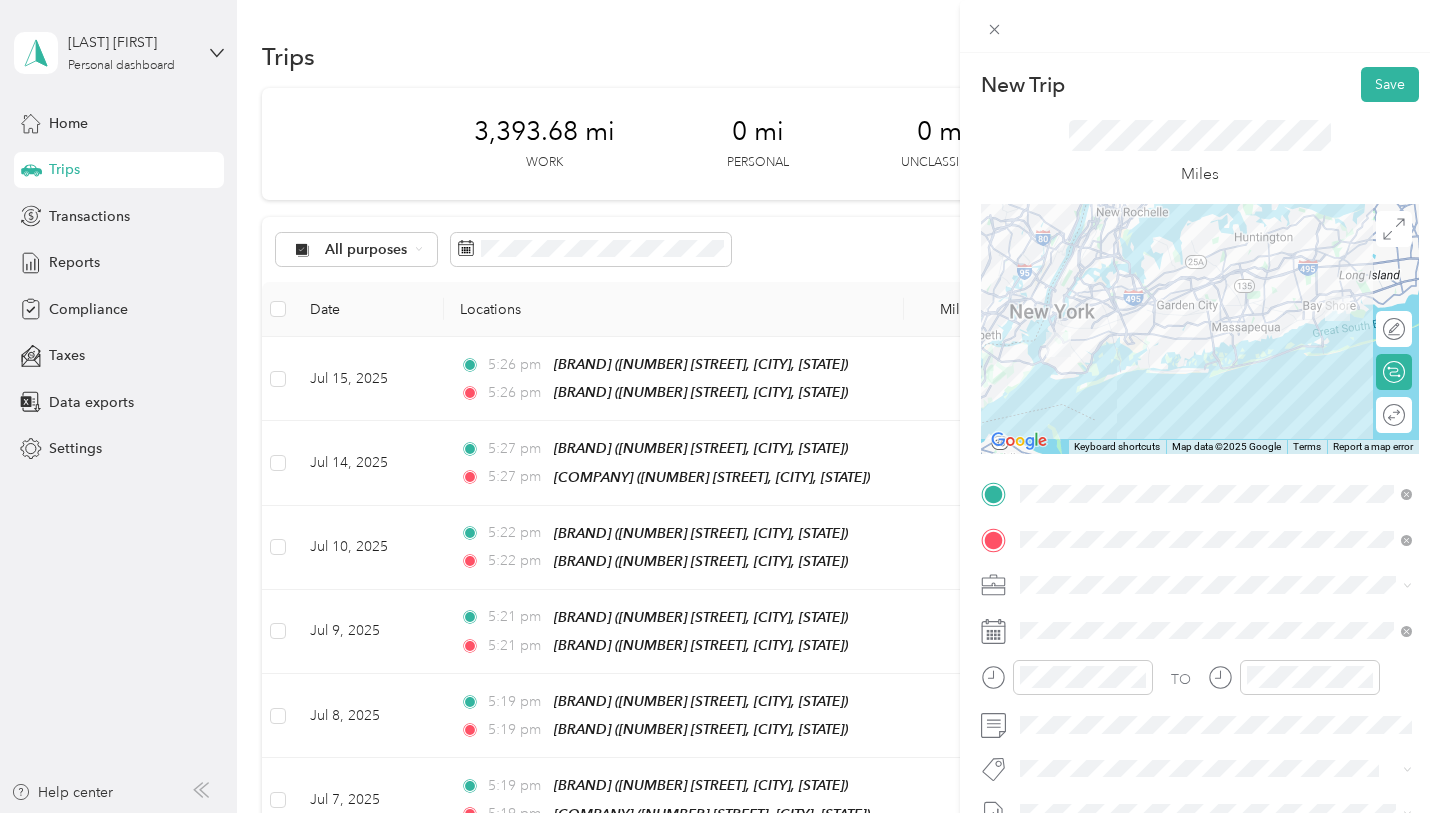 click 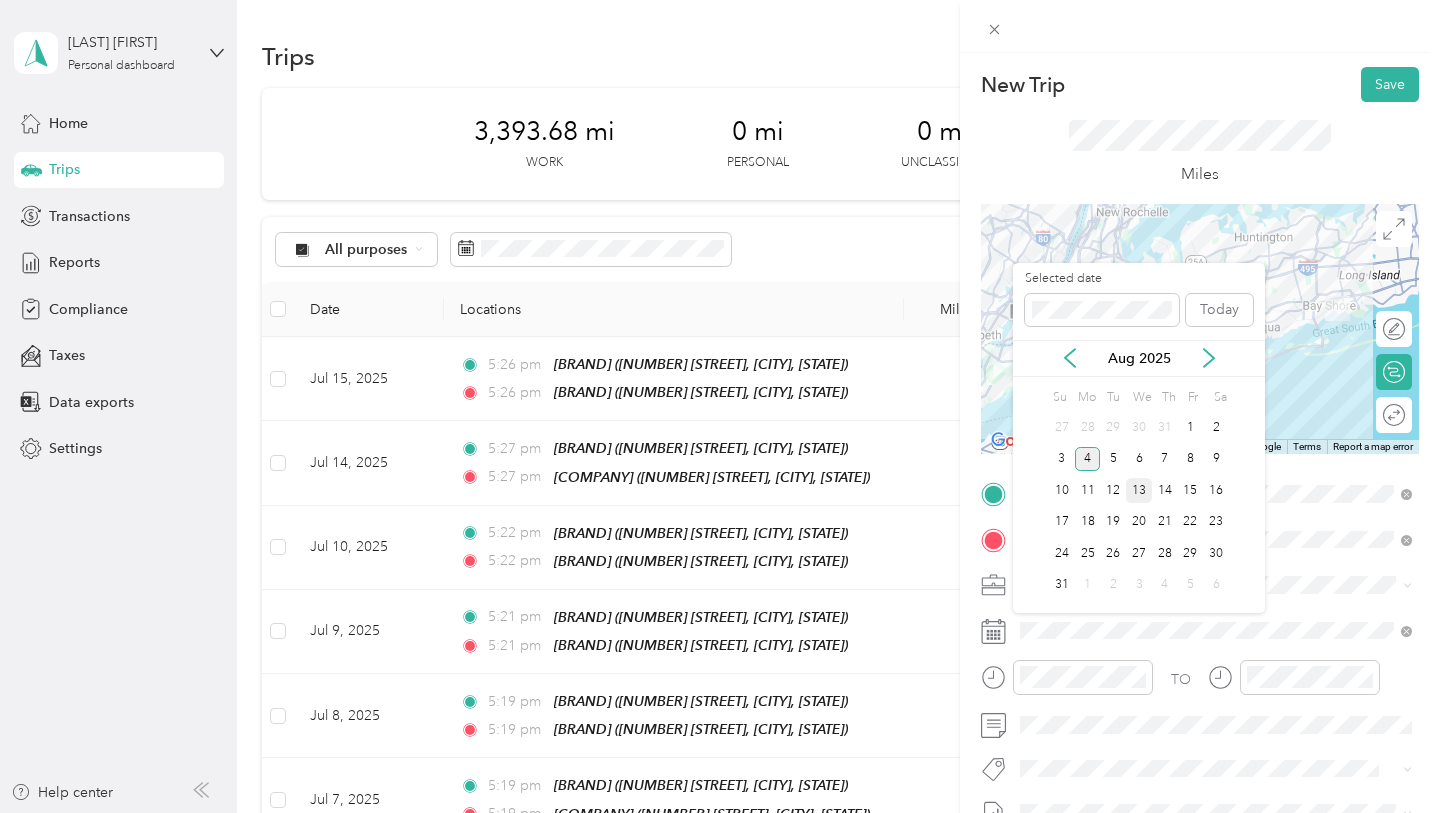 click on "13" at bounding box center [1139, 490] 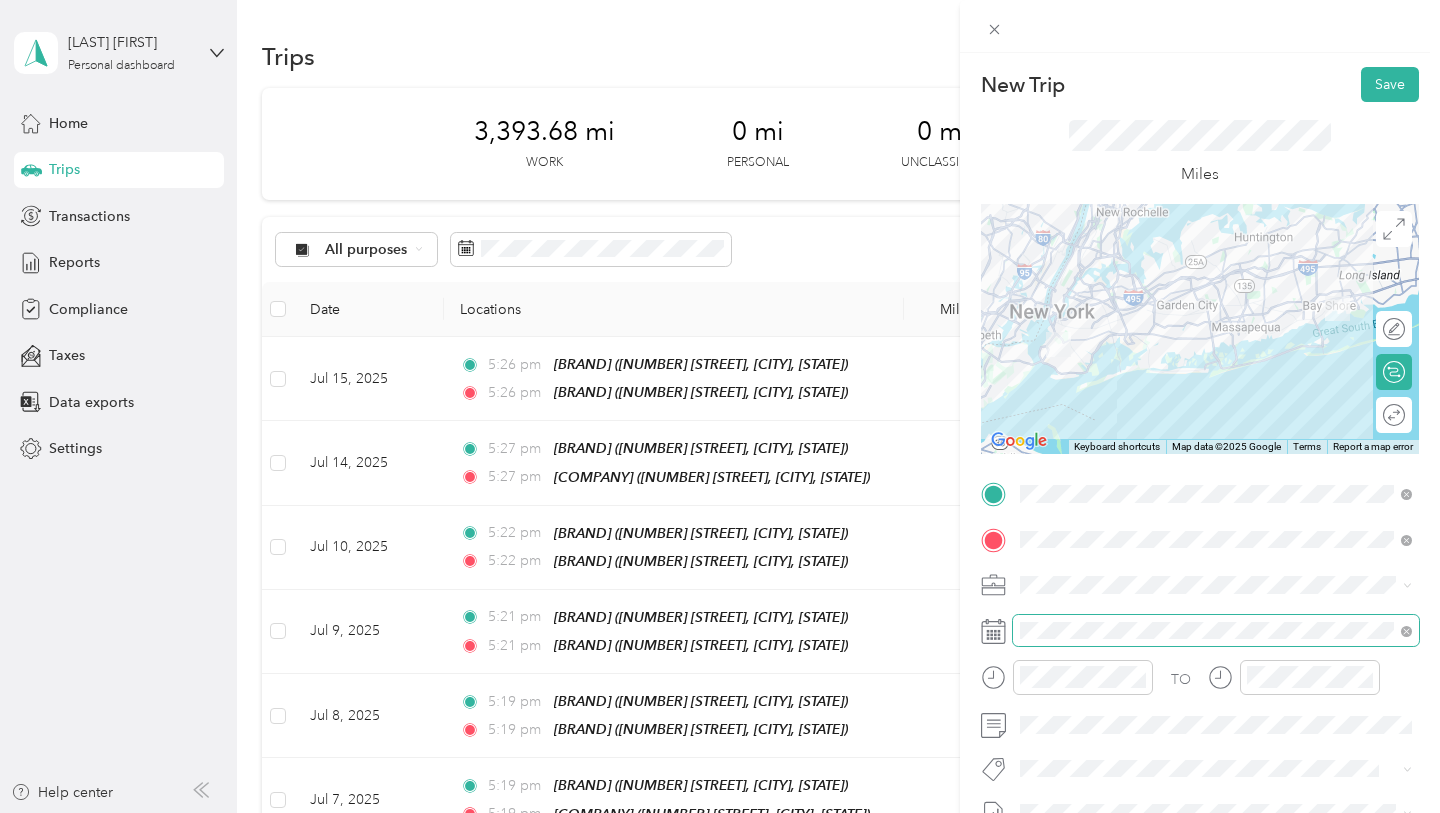 click at bounding box center (1216, 631) 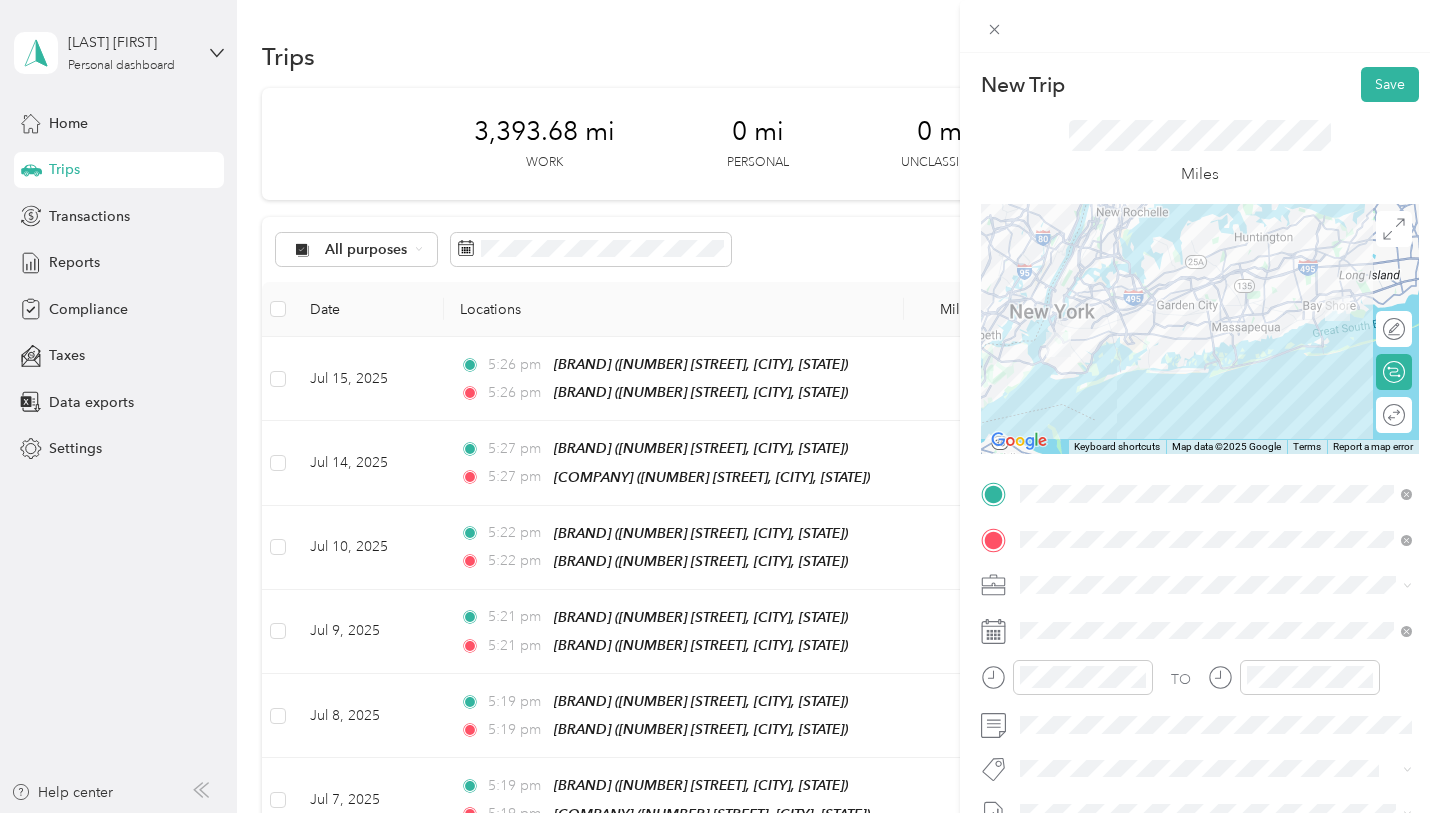 click 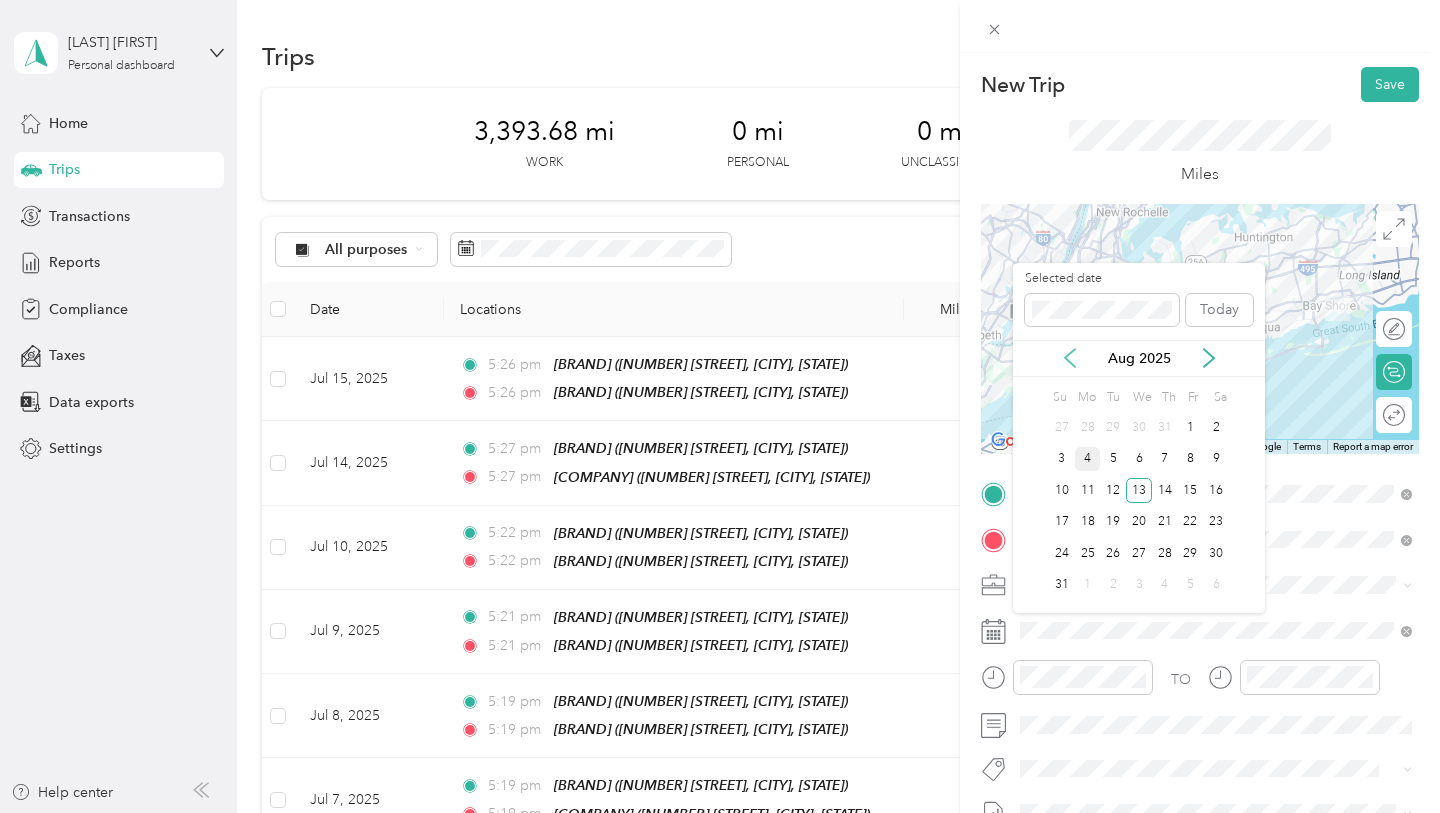 click 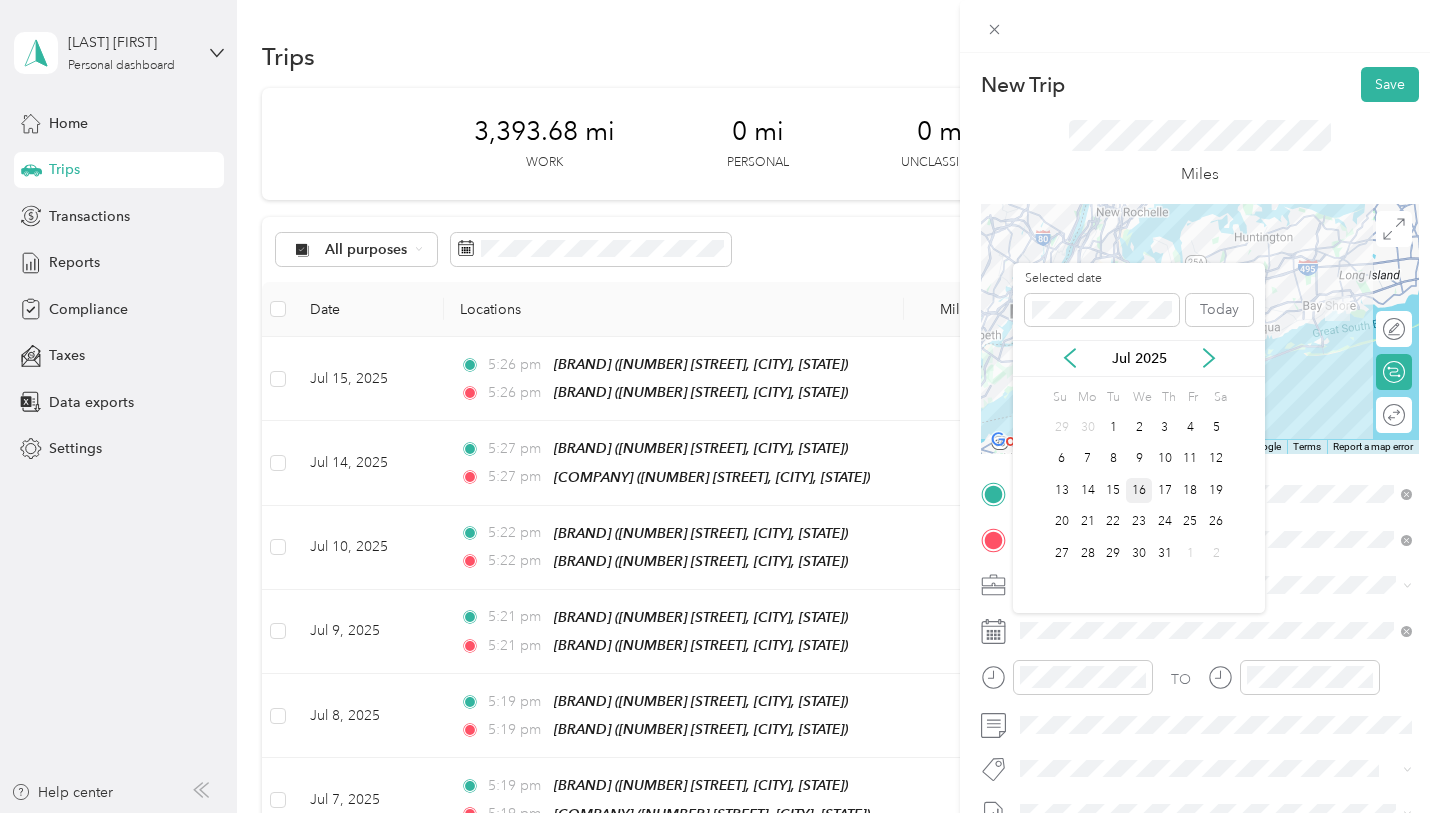click on "16" at bounding box center [1139, 490] 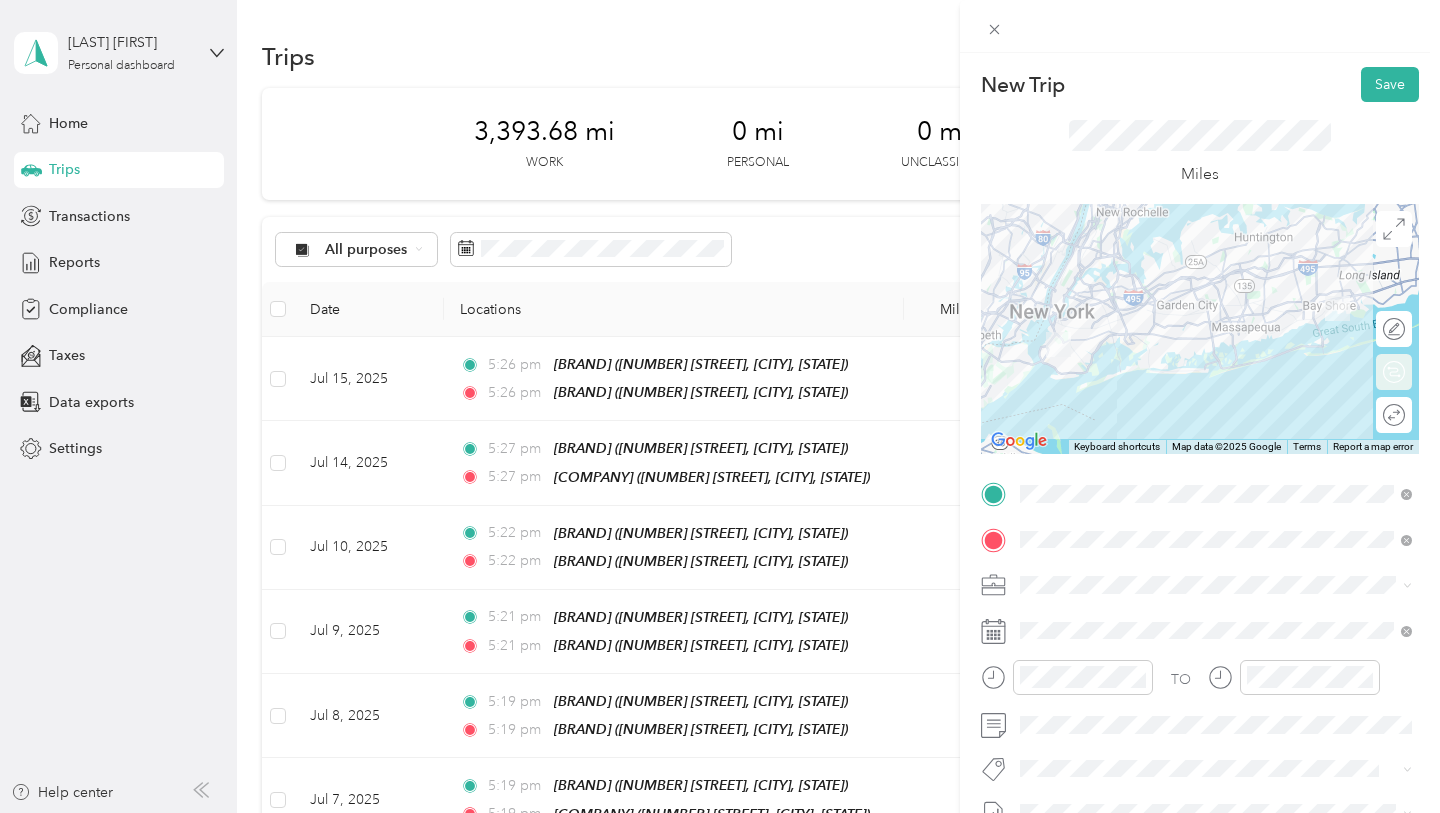 click at bounding box center [1517, 414] 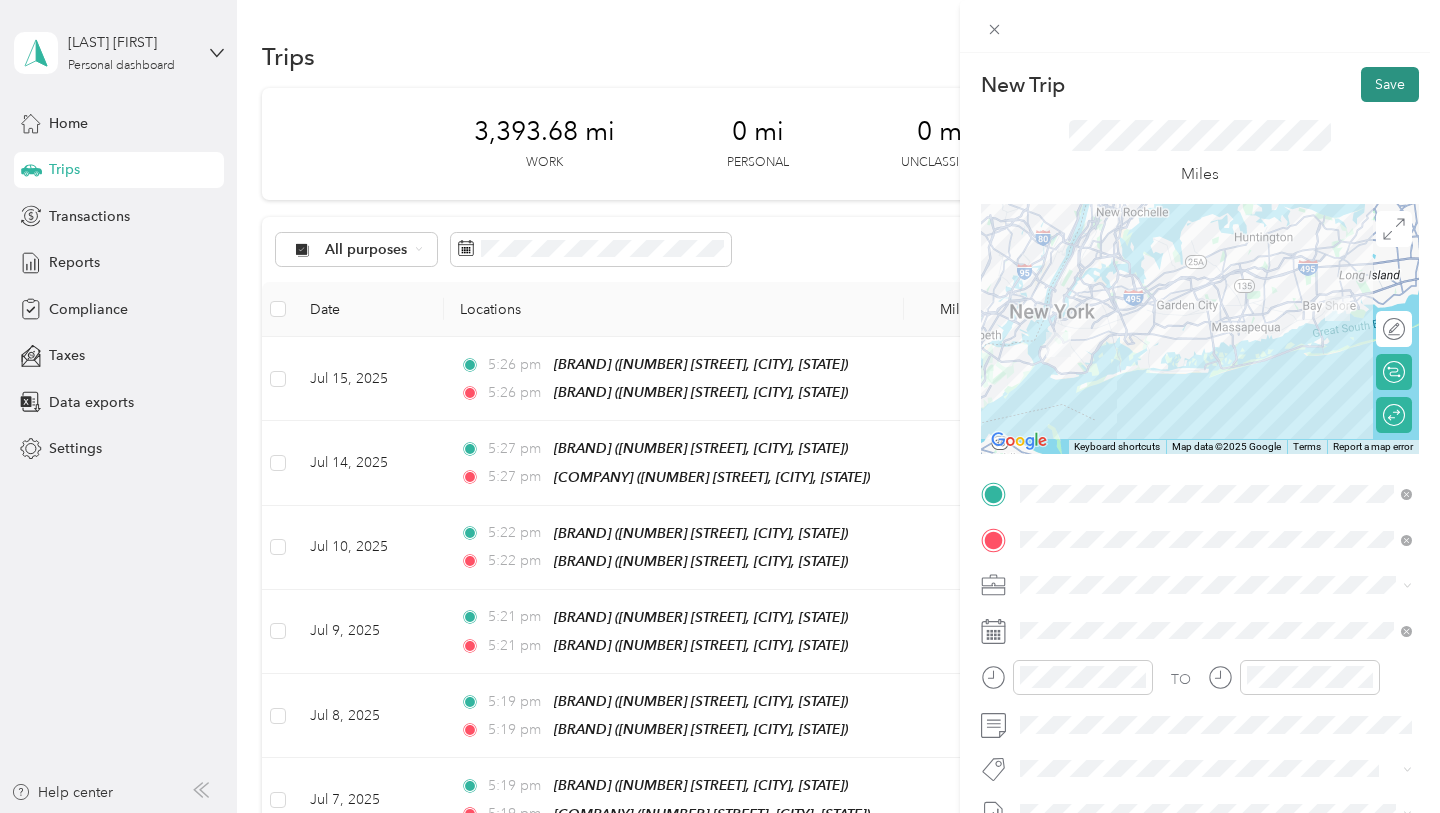 click on "Save" at bounding box center (1390, 84) 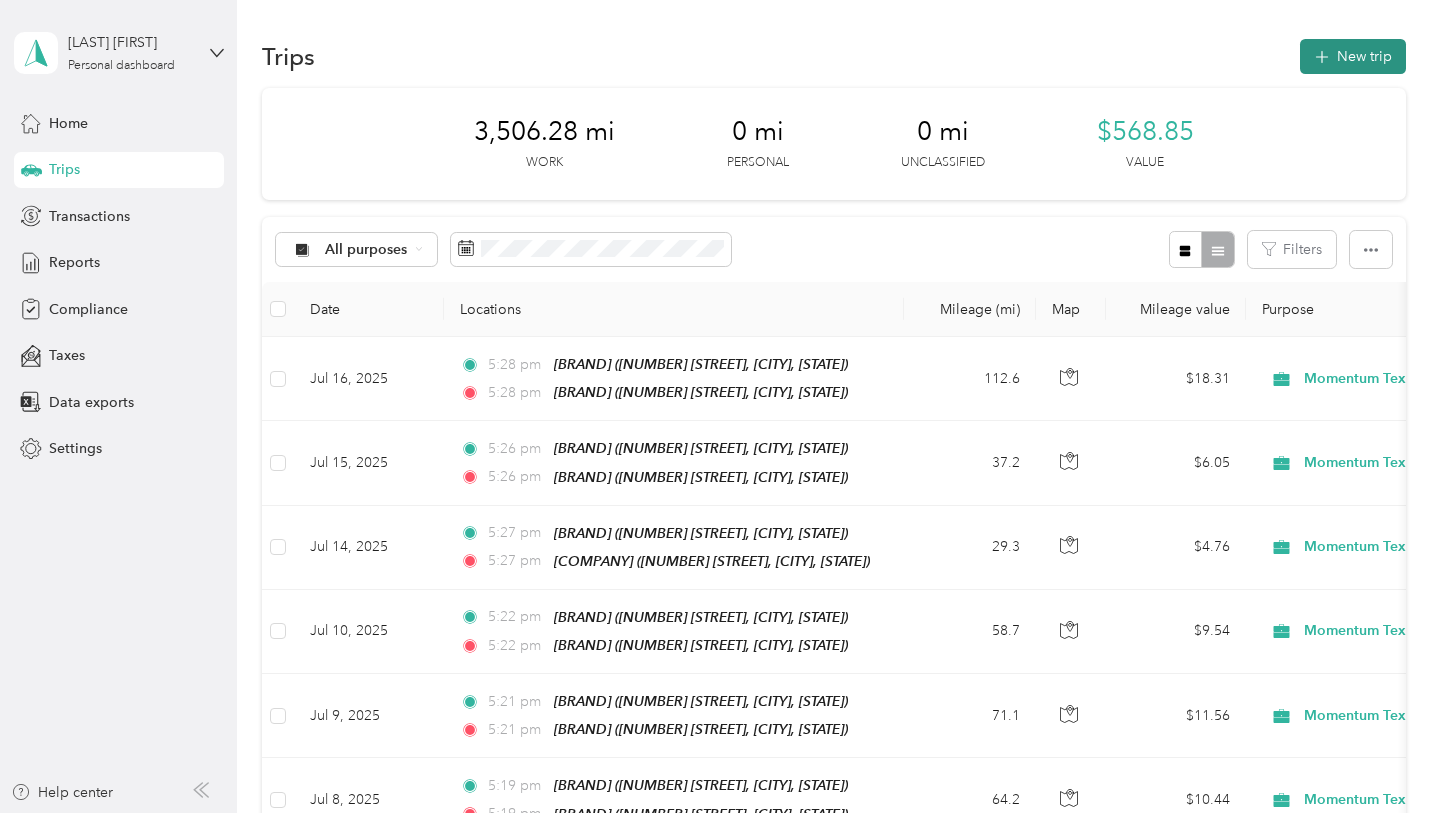 click on "New trip" at bounding box center [1353, 56] 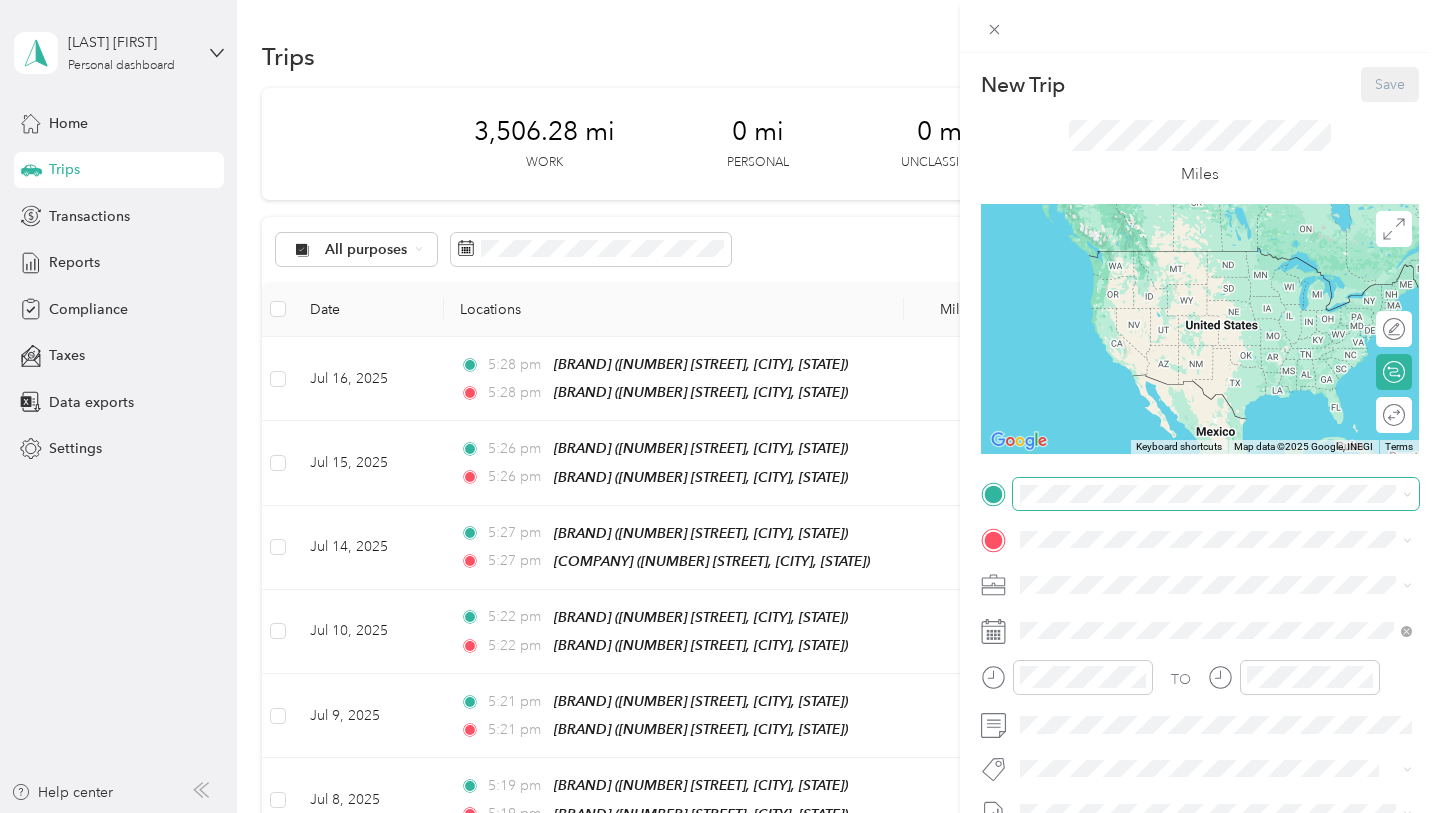 click at bounding box center (1216, 494) 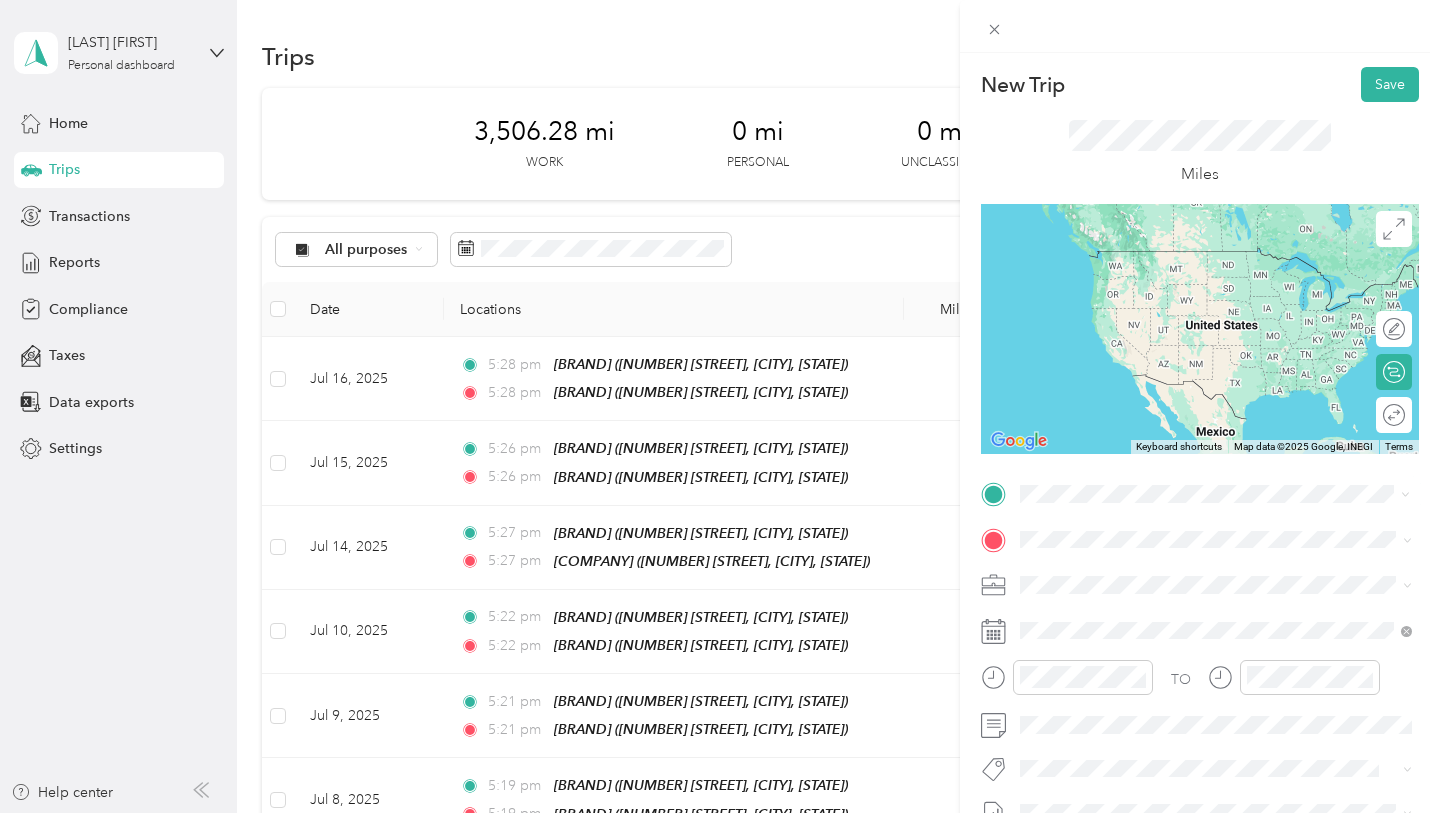 click on "TEAM [LAST] - [RELATIONSHIP] [NUMBER] [STREET], [POSTAL_CODE], [CITY], [STATE]" at bounding box center (1230, 588) 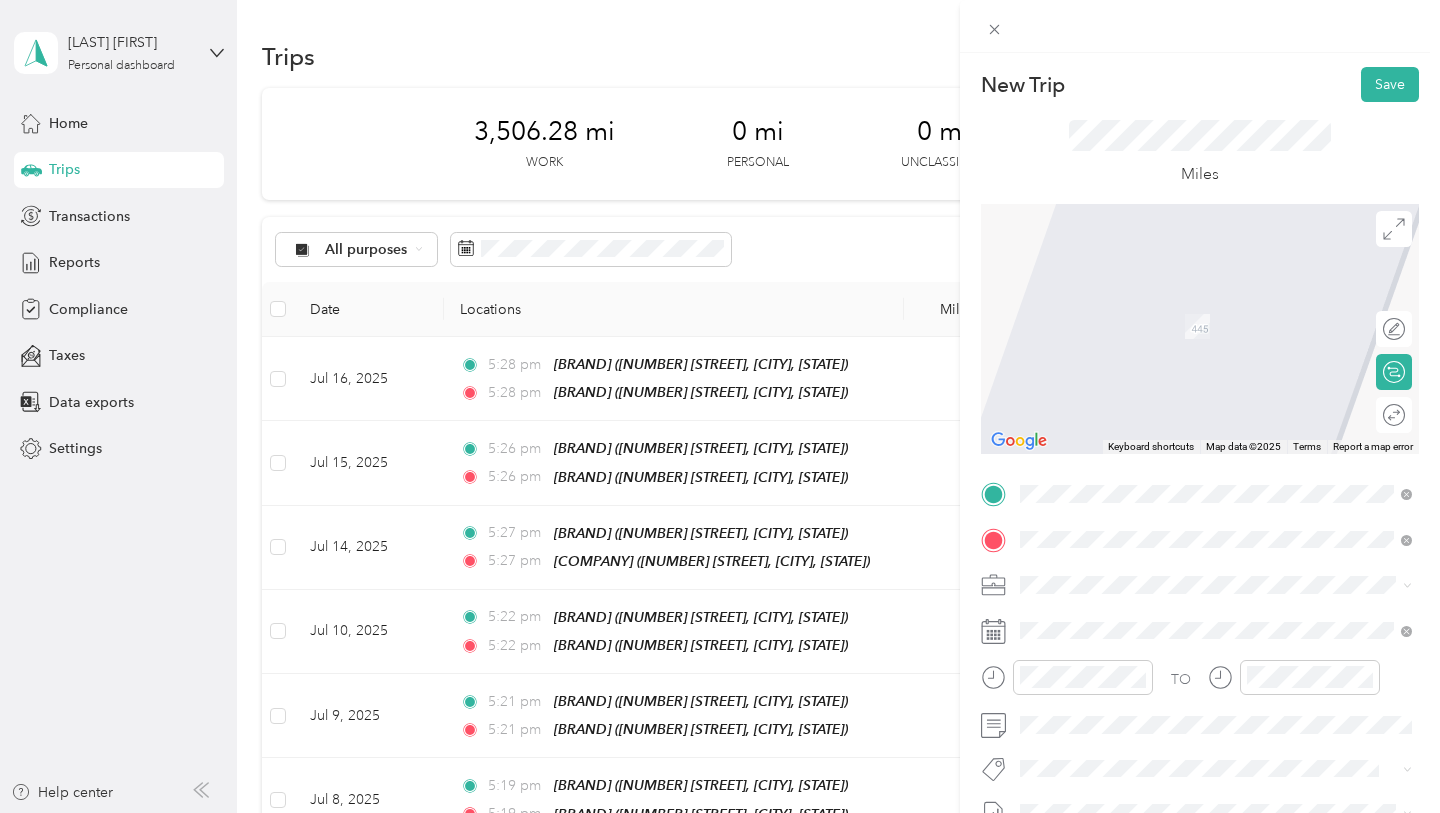 click on "[COMPANY] [COMPANY] [NUMBER] [STREET], [POSTAL_CODE], [CITY], [STATE]" at bounding box center (1216, 319) 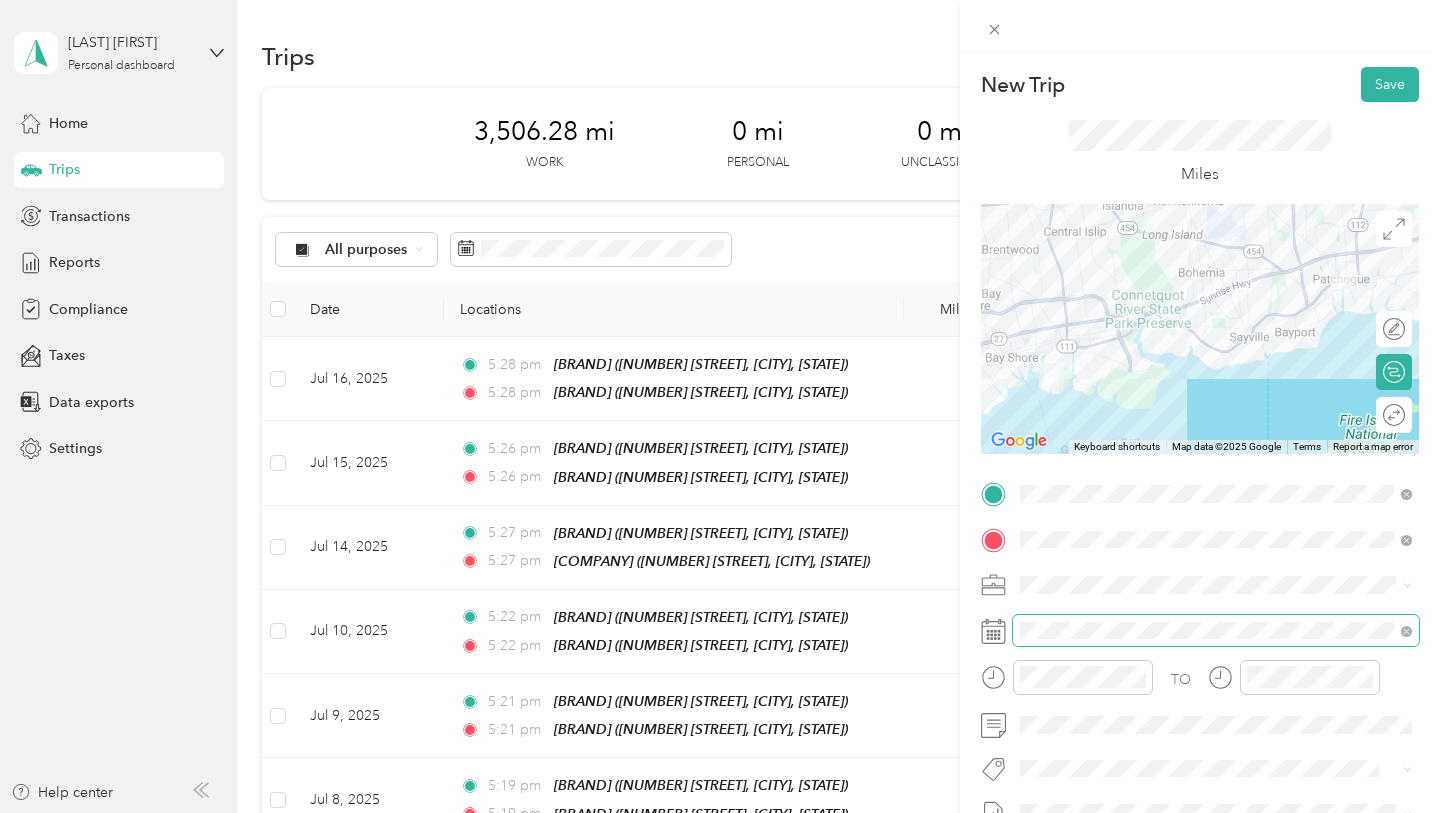 click at bounding box center [1216, 631] 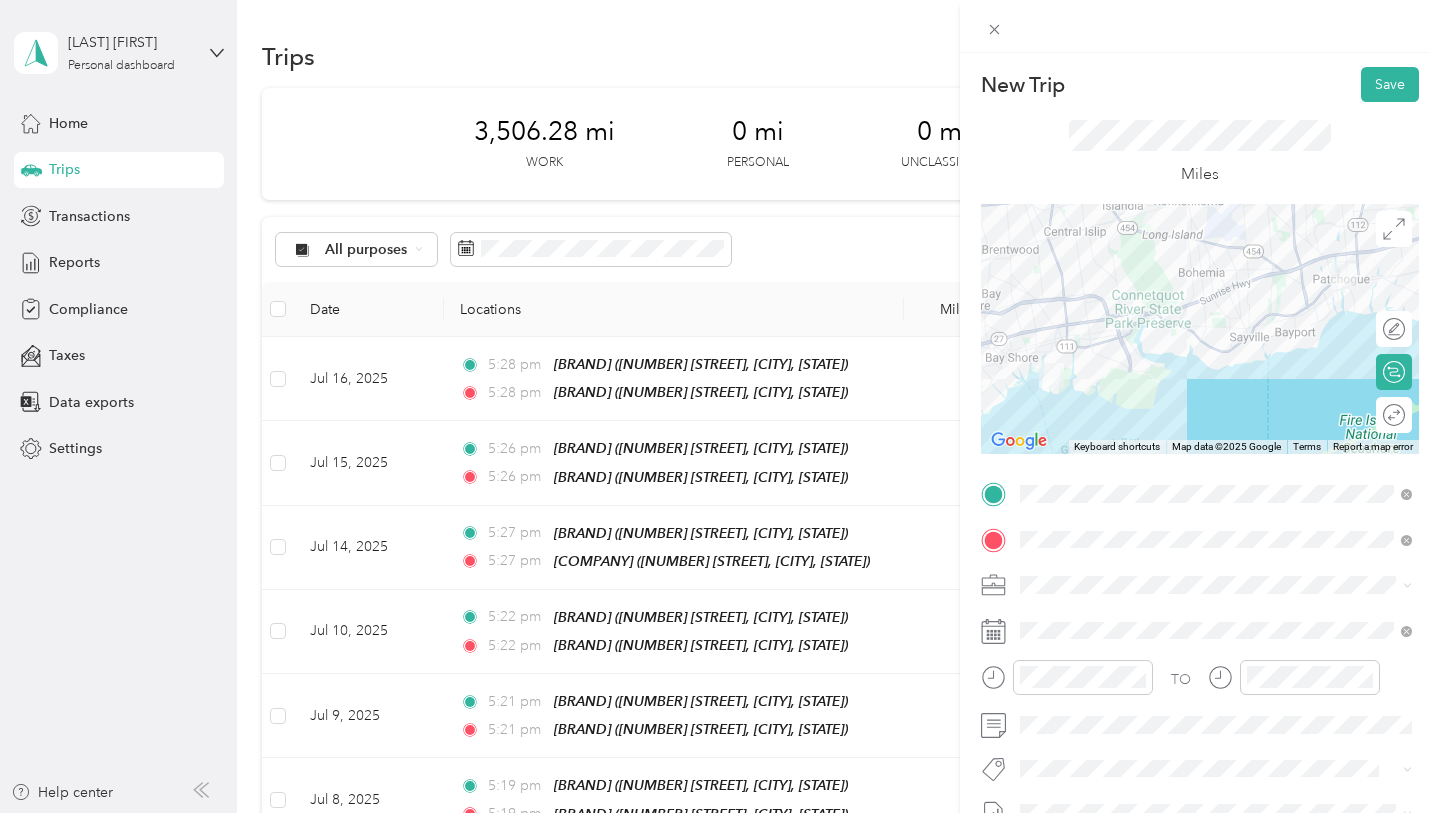 click 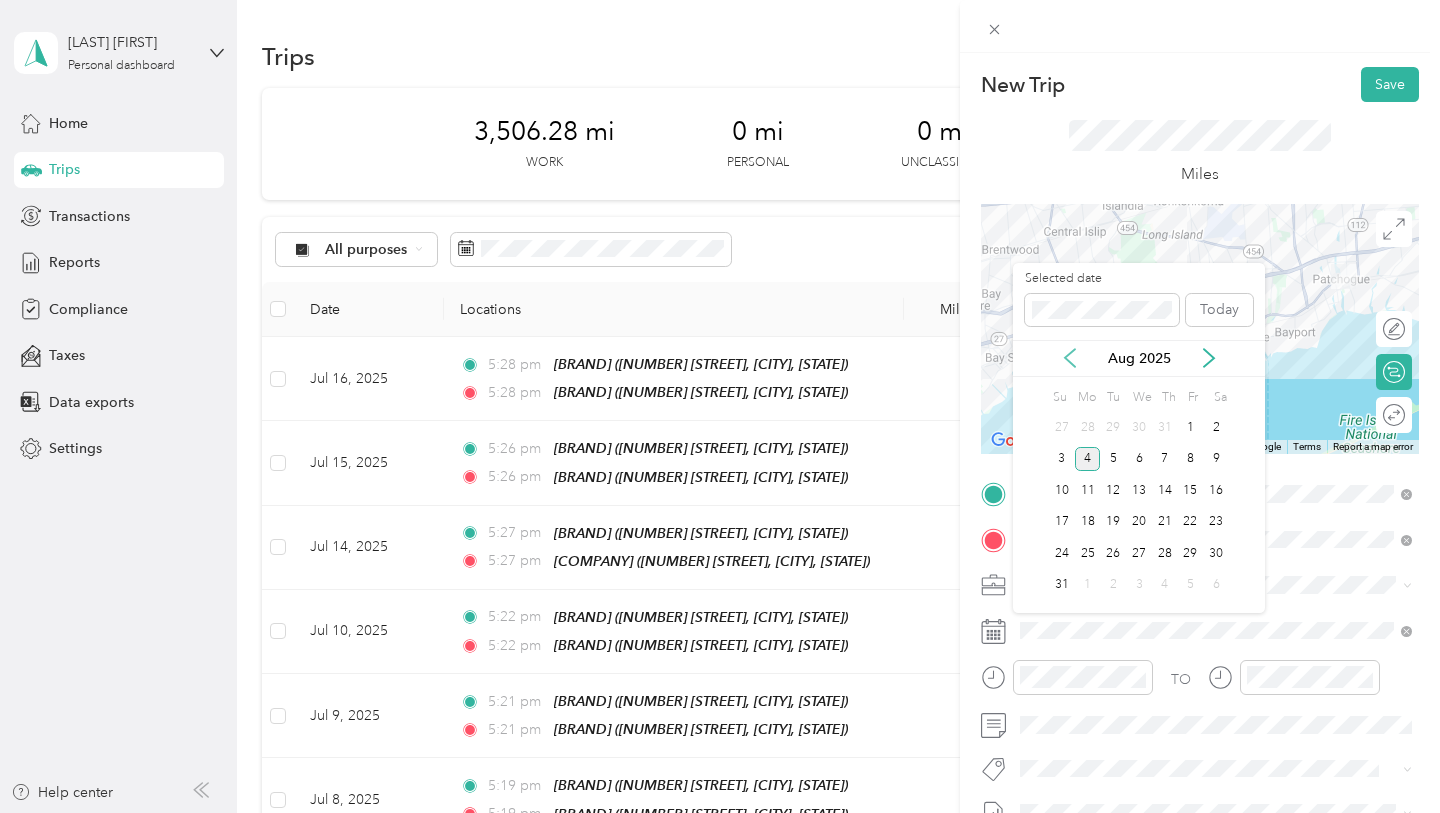 click 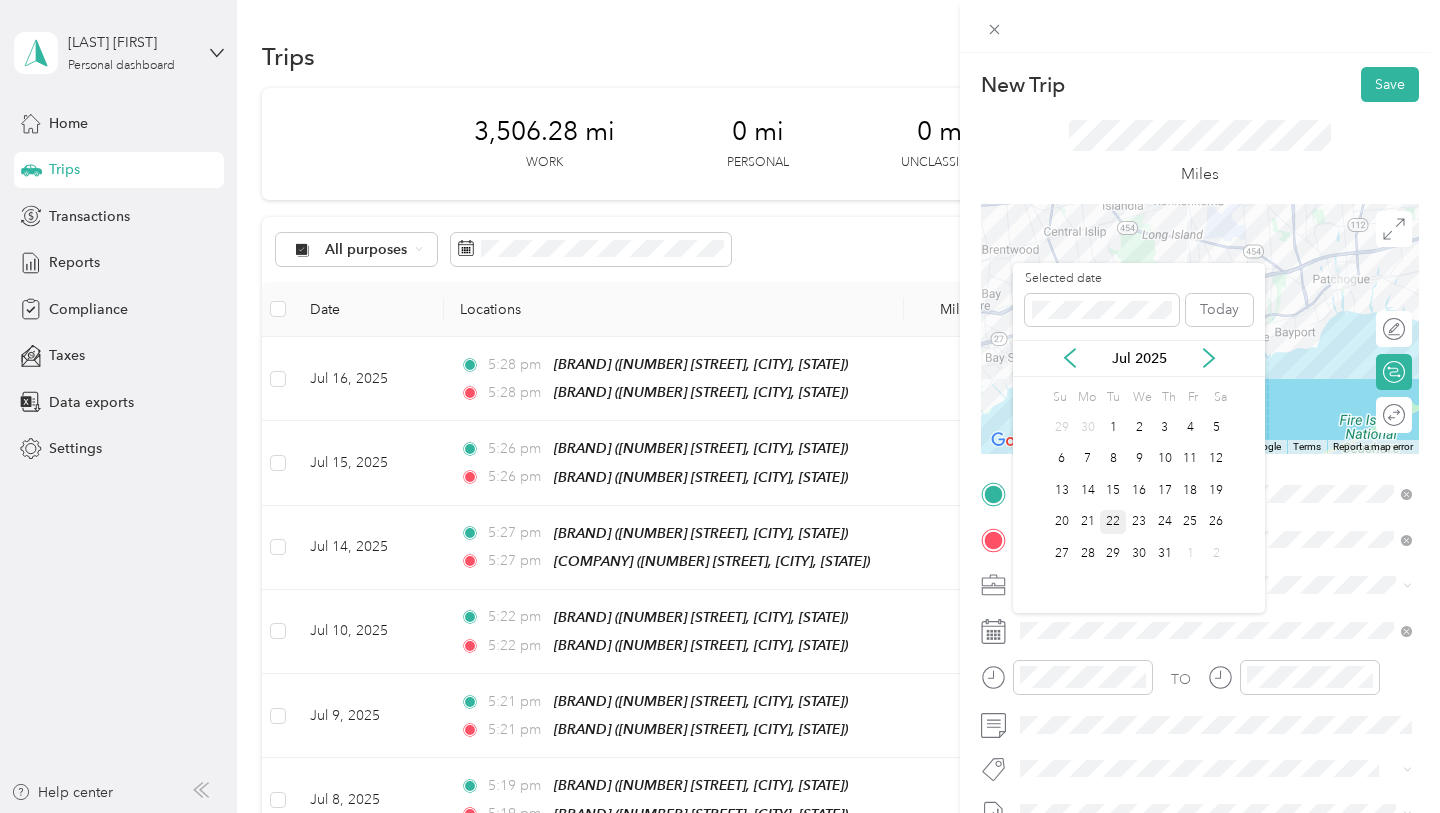 click on "22" at bounding box center (1113, 522) 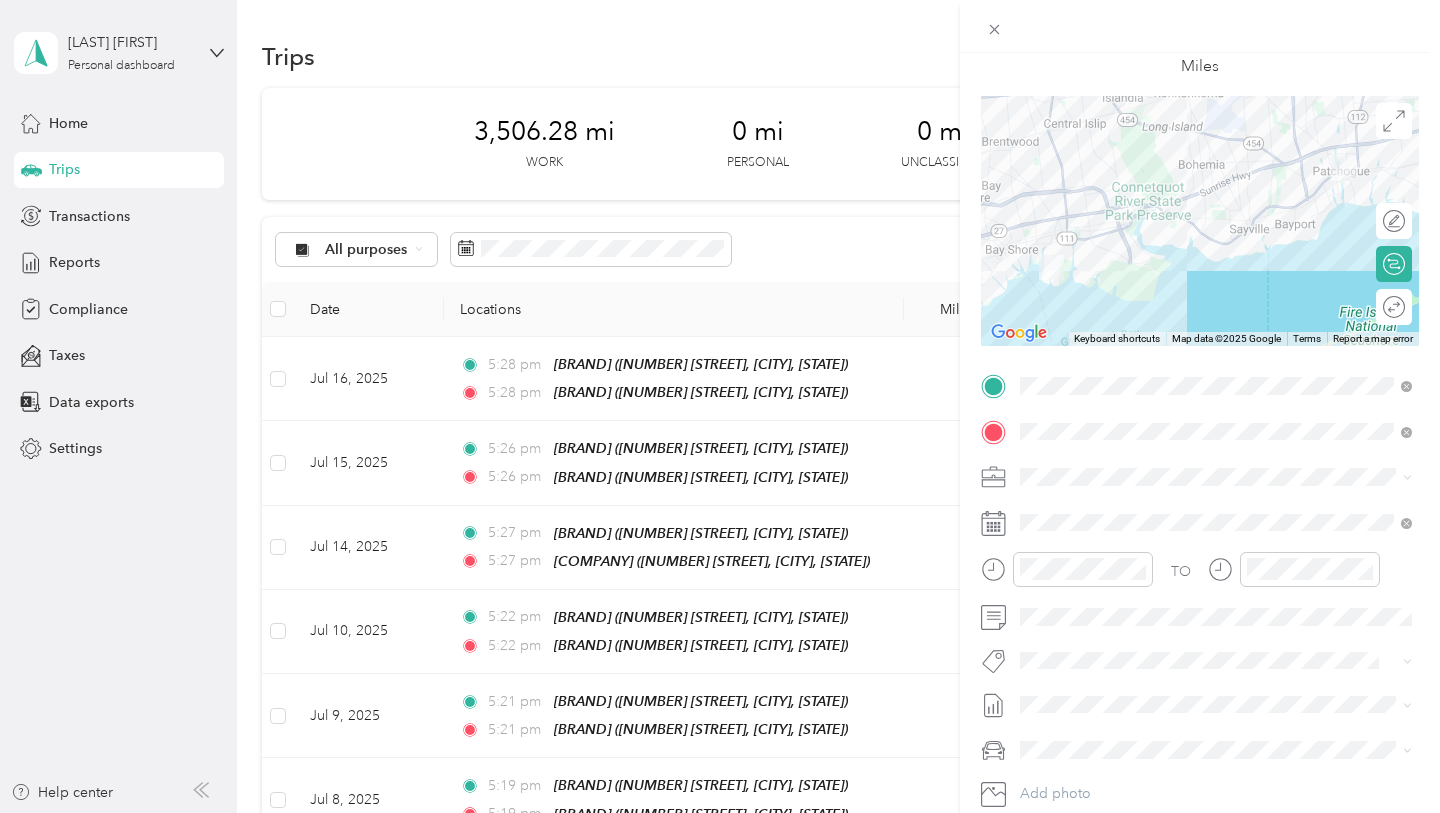 scroll, scrollTop: 0, scrollLeft: 0, axis: both 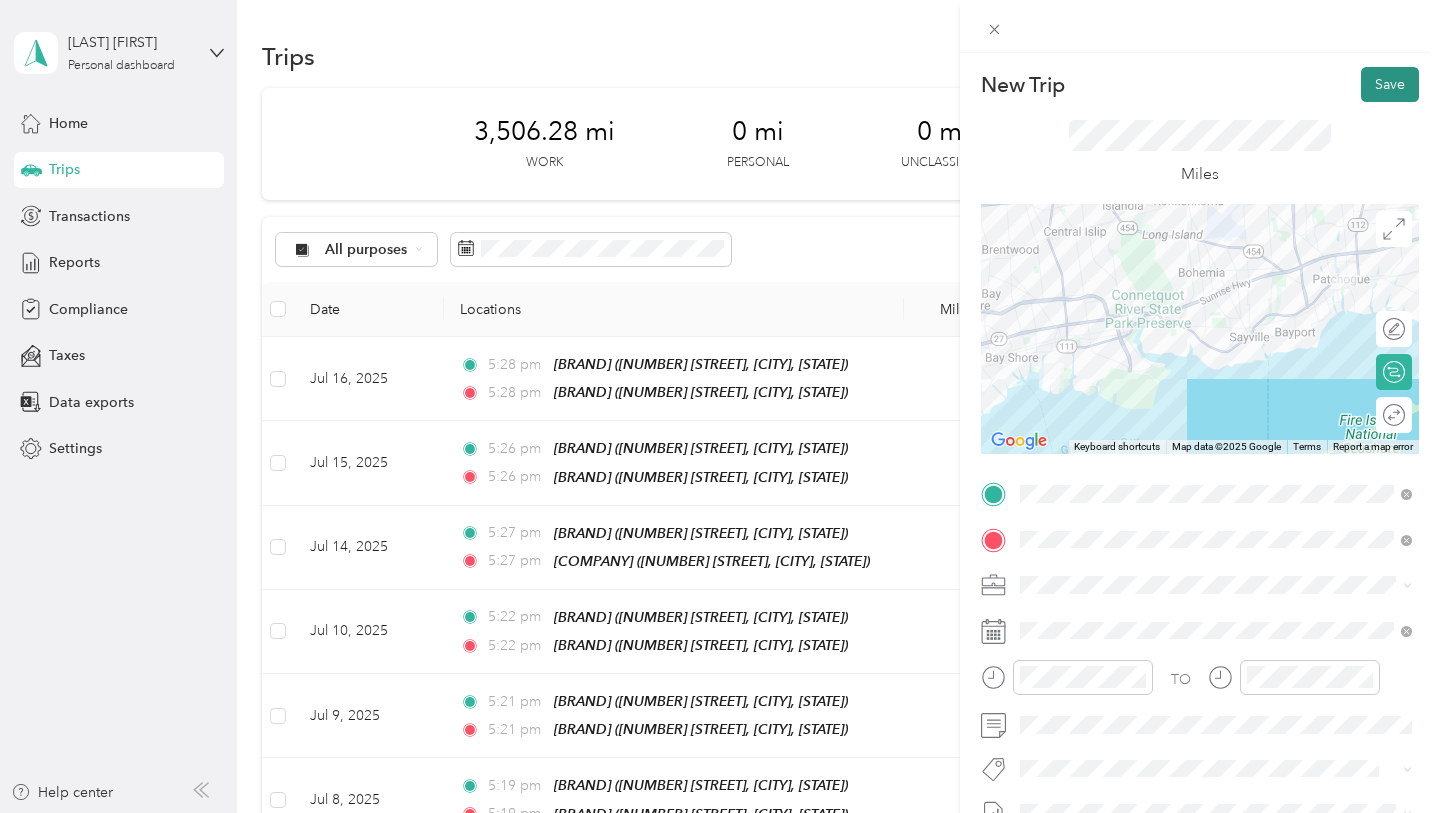 click on "Save" at bounding box center [1390, 84] 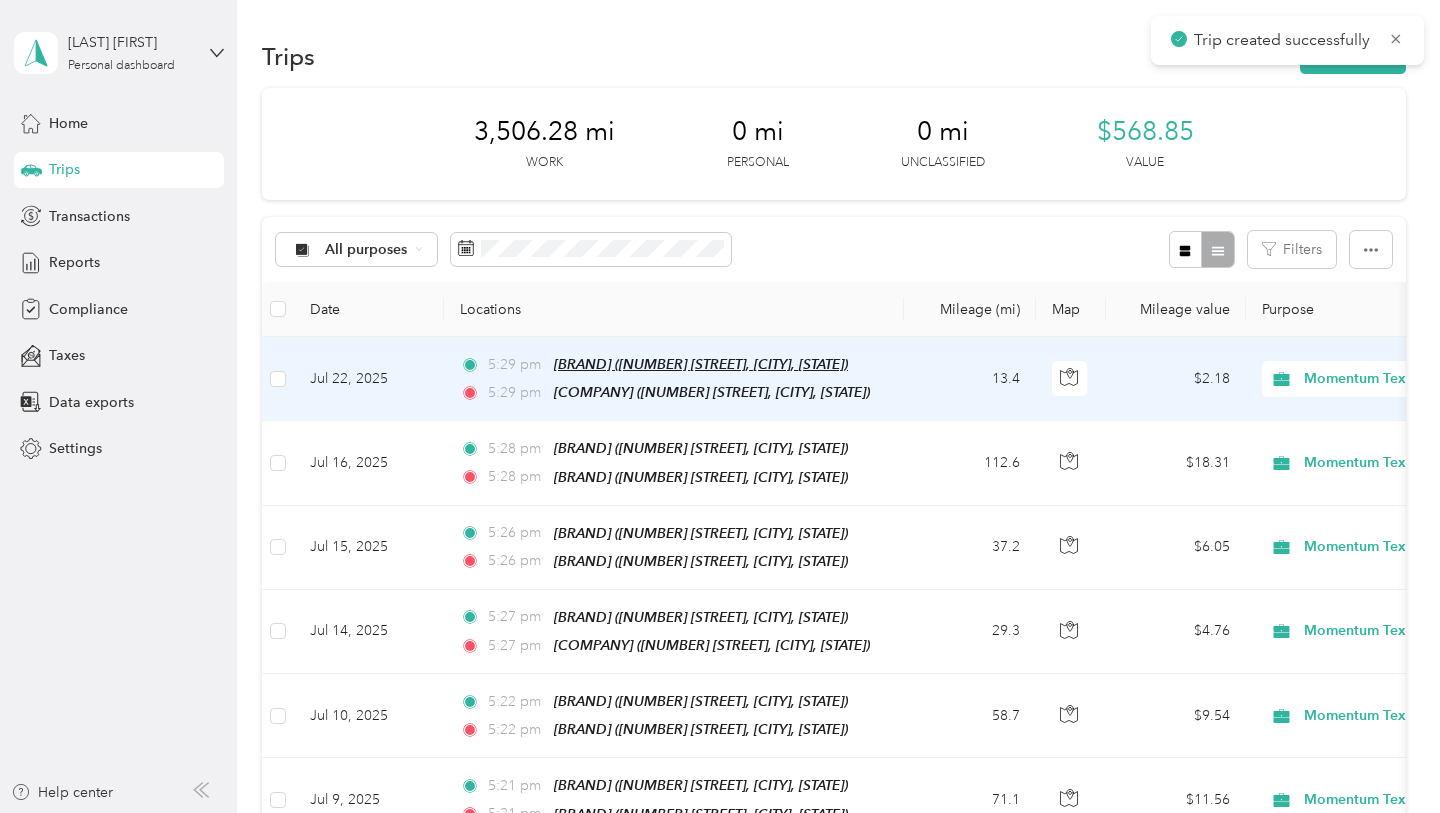 click on "[BRAND] ([NUMBER] [STREET], [CITY], [STATE])" at bounding box center [701, 364] 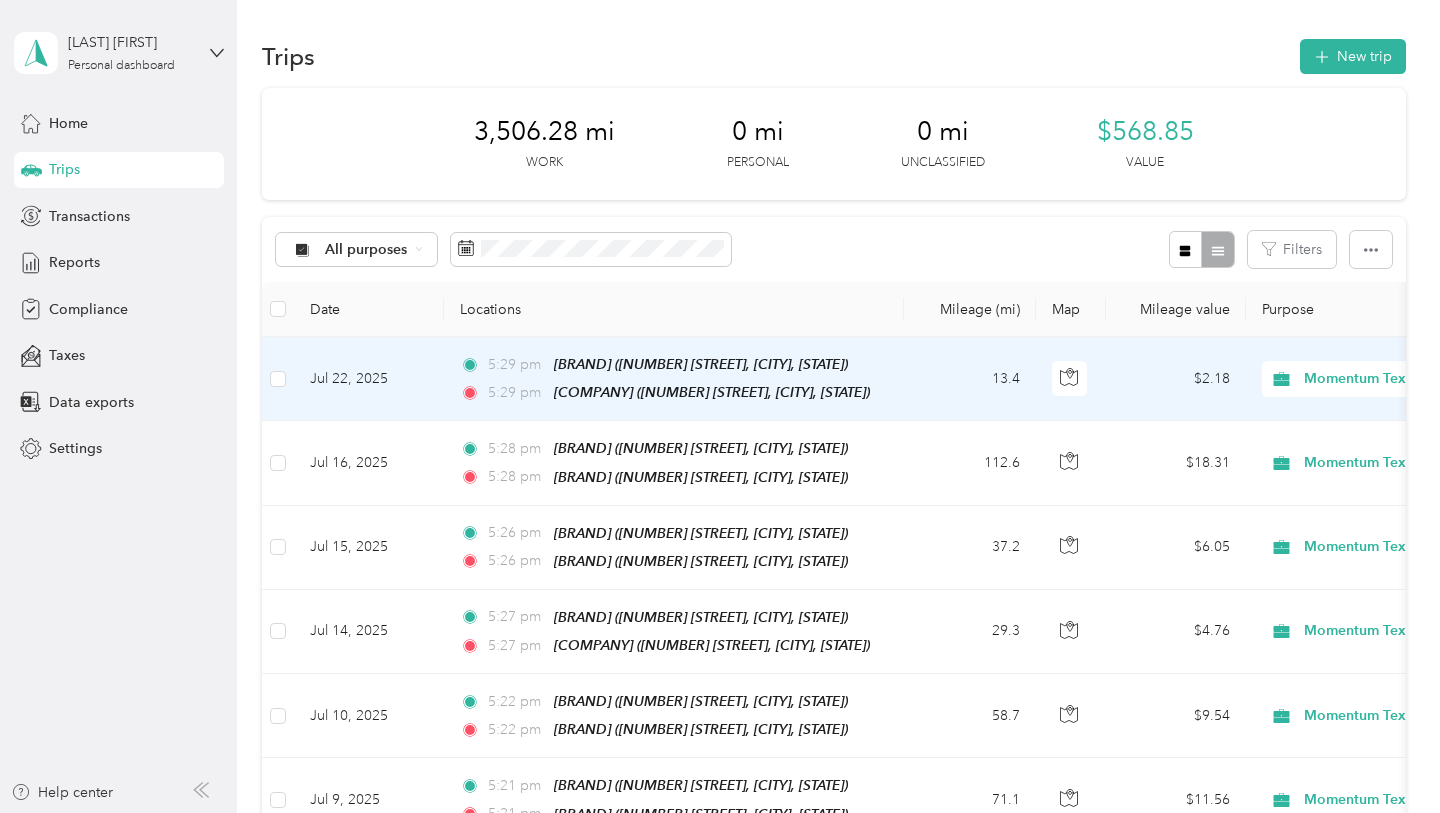 click on "[COMPANY] ([NUMBER] [STREET], [CITY], [STATE])" at bounding box center (712, 392) 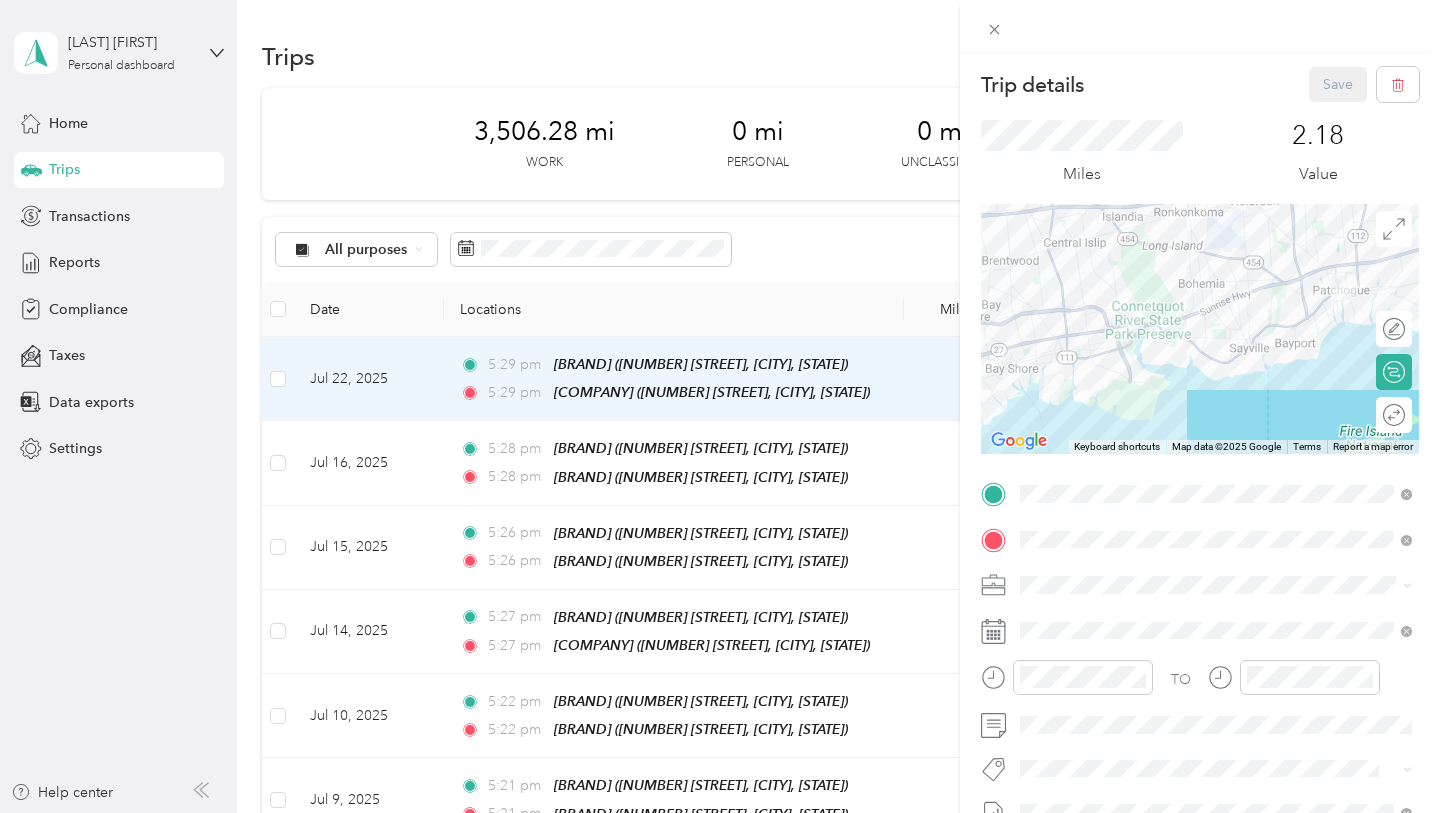 click 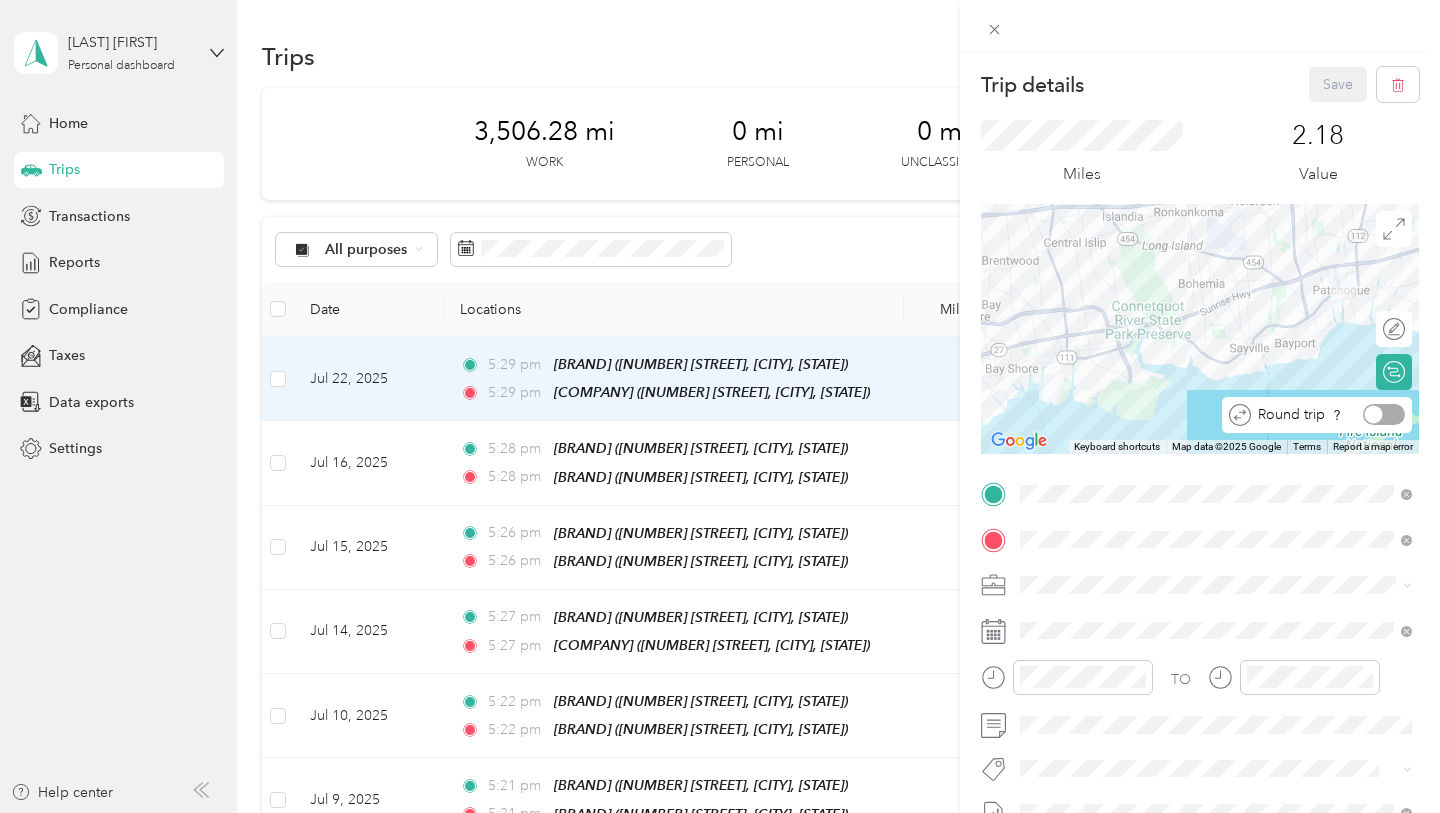 click at bounding box center [1384, 414] 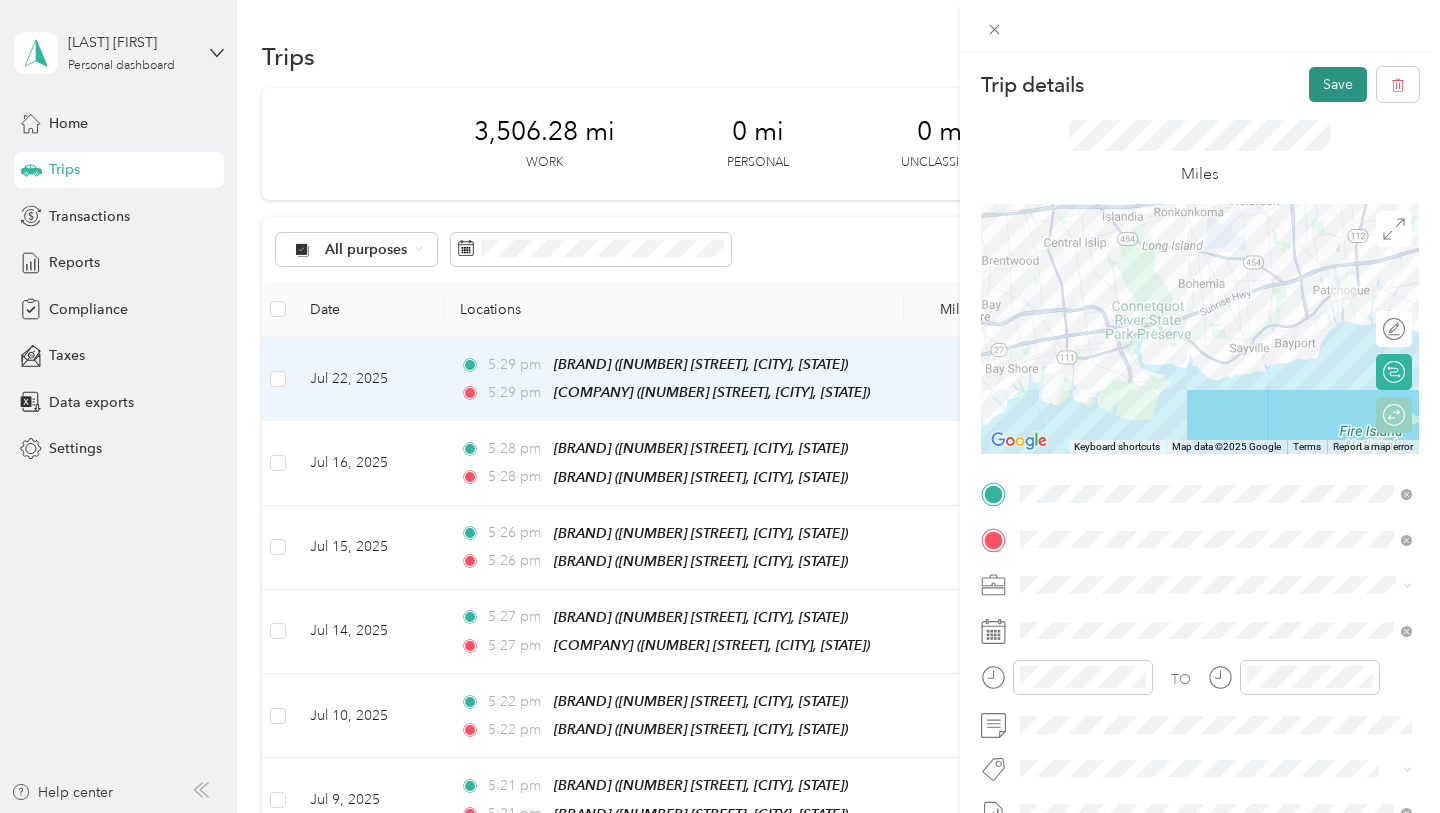 click on "Save" at bounding box center (1338, 84) 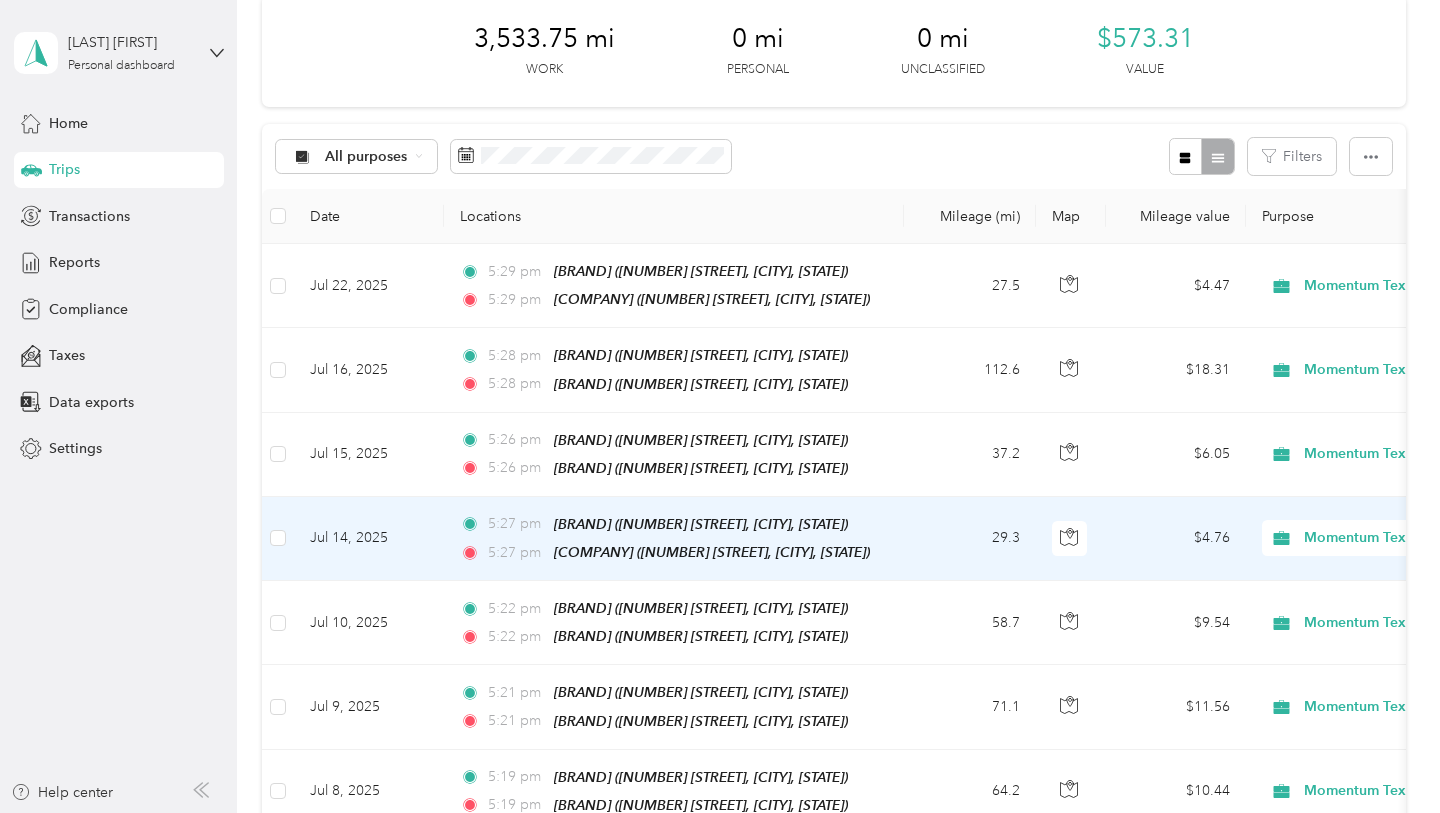 scroll, scrollTop: 0, scrollLeft: 0, axis: both 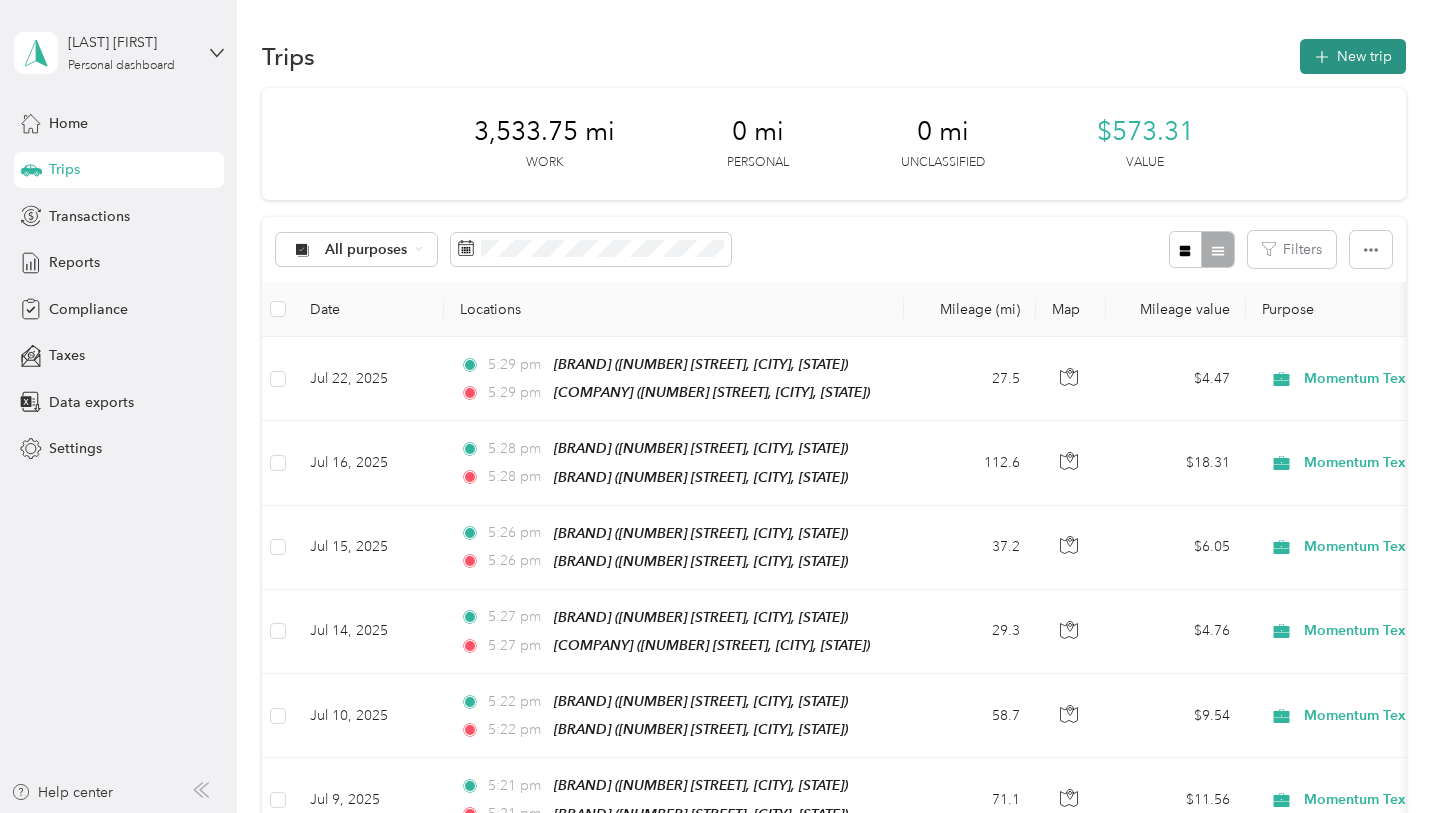 click at bounding box center [1322, 56] 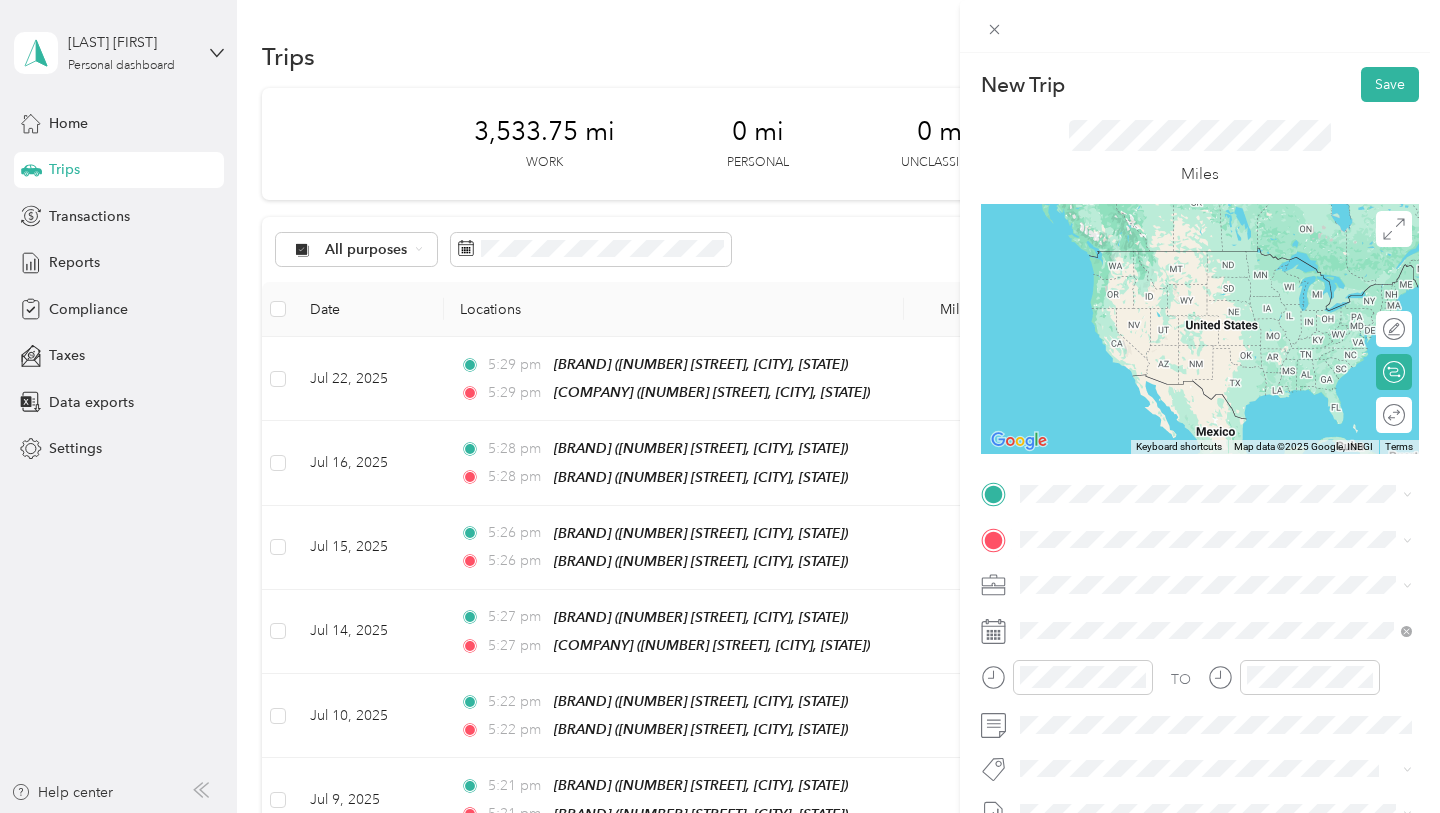 click on "[BRAND] [FIRST] INC" at bounding box center [1230, 300] 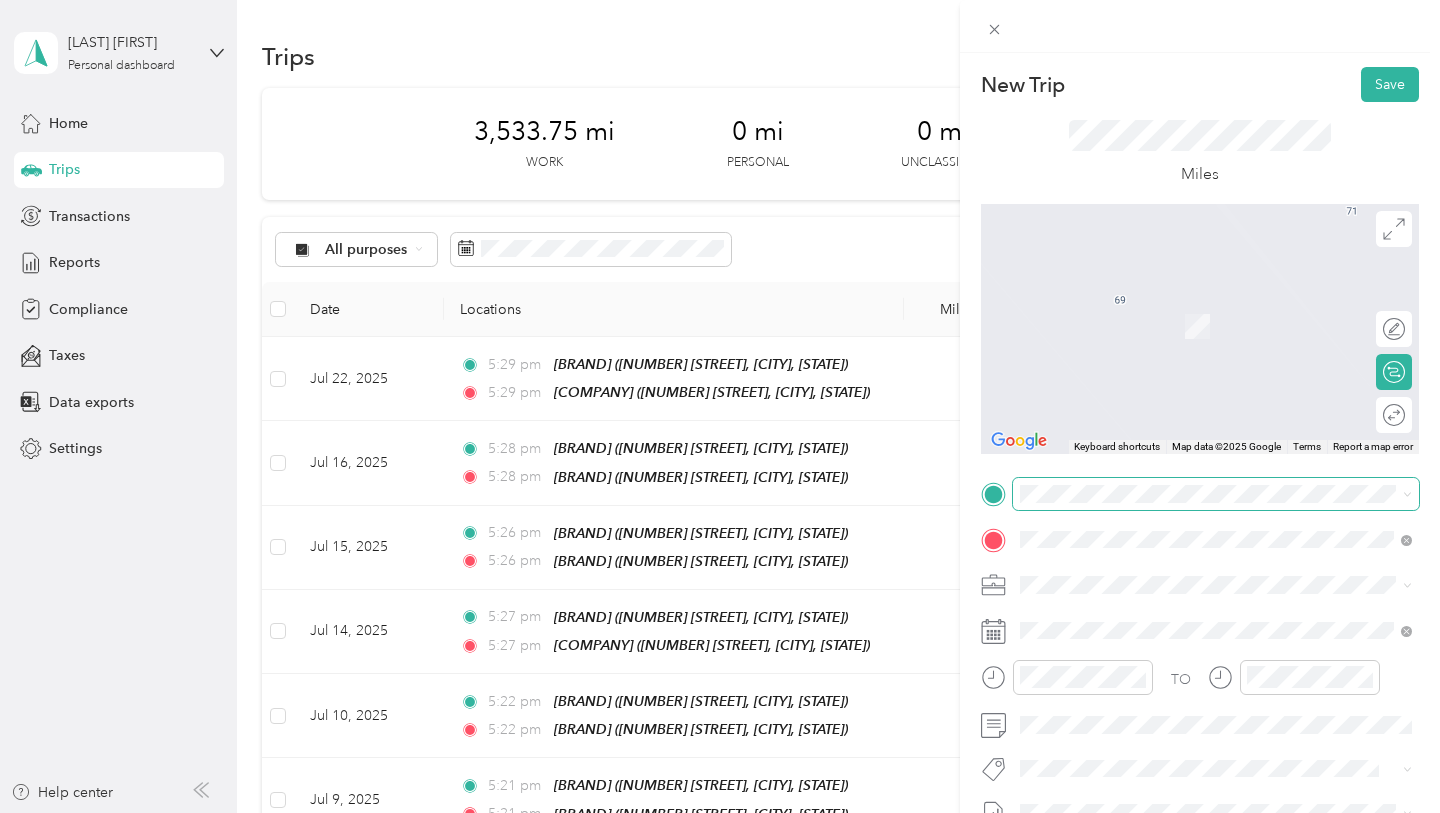 click at bounding box center [1216, 494] 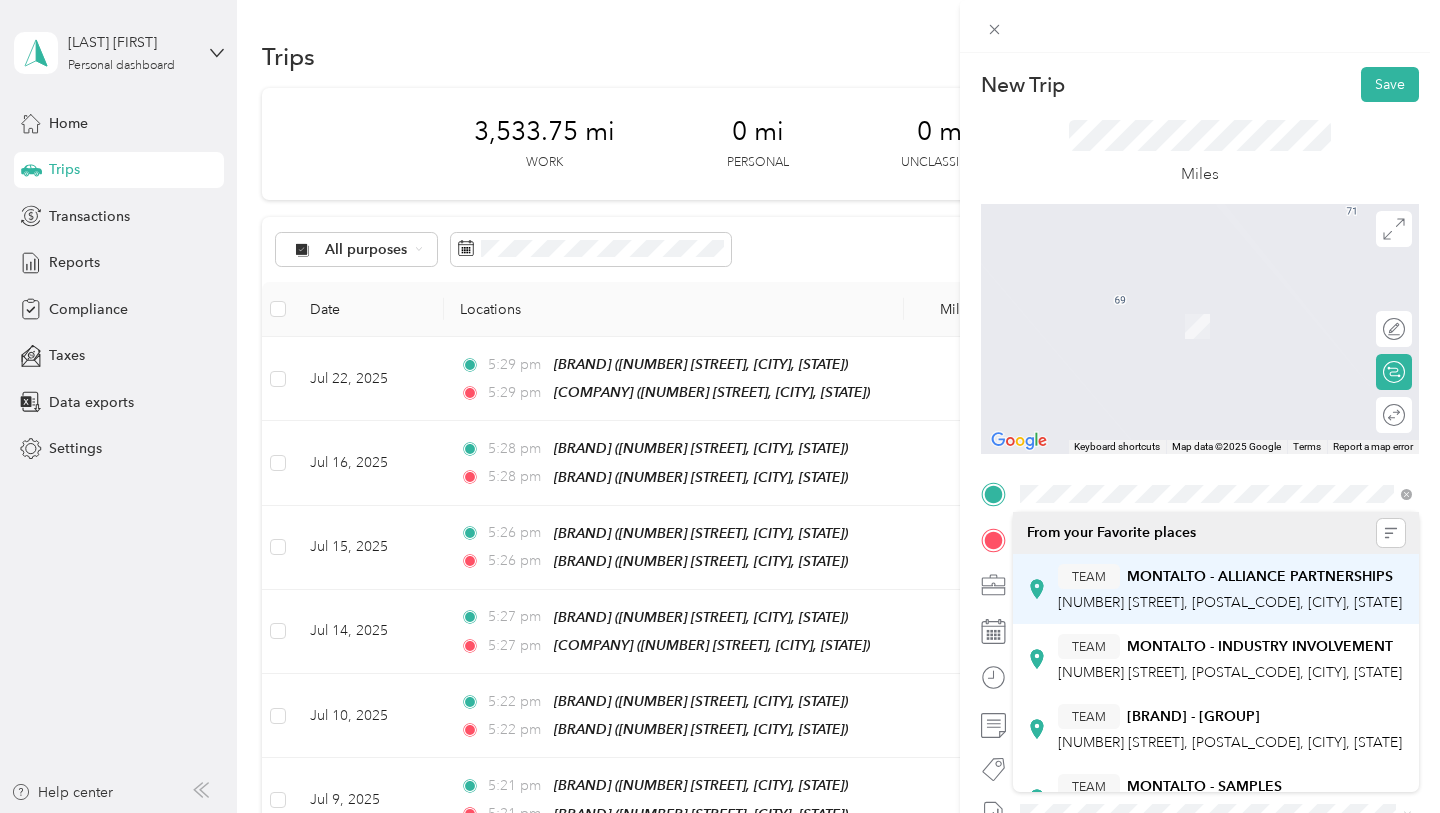 click on "TEAM [LAST] - [RELATIONSHIP] [NUMBER] [STREET], [POSTAL_CODE], [CITY], [STATE]" at bounding box center [1230, 588] 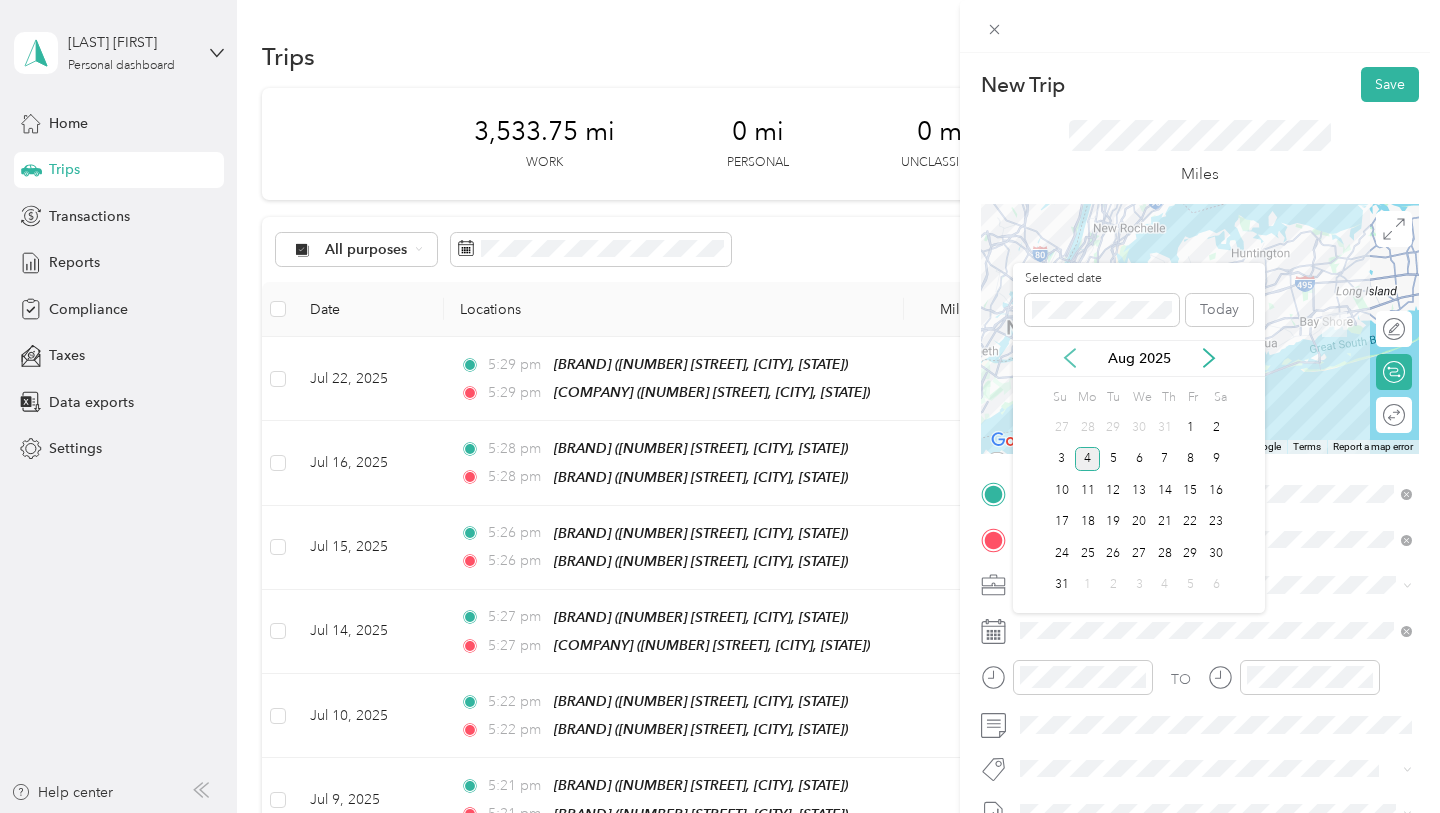 click 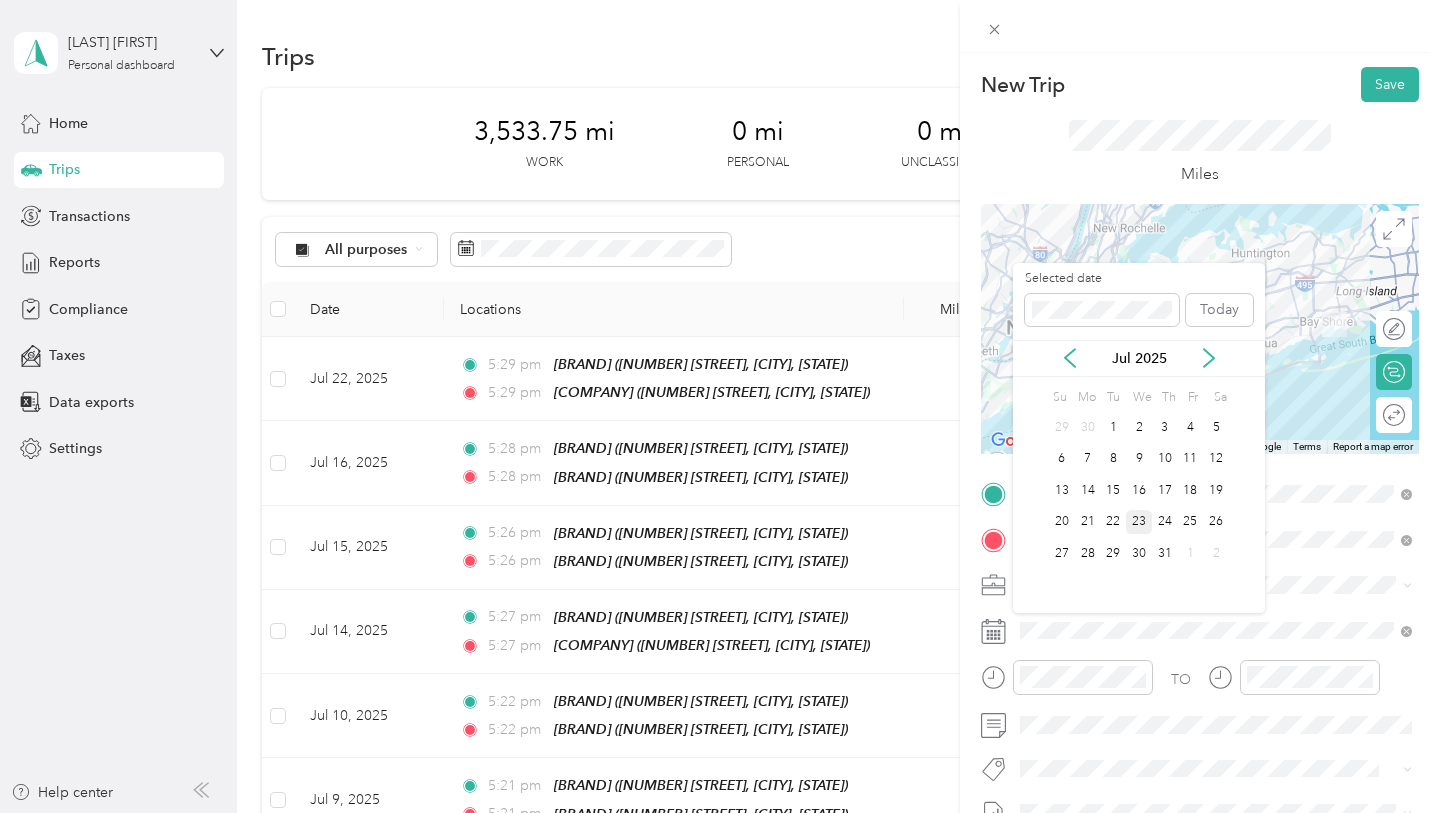 click on "23" at bounding box center (1139, 522) 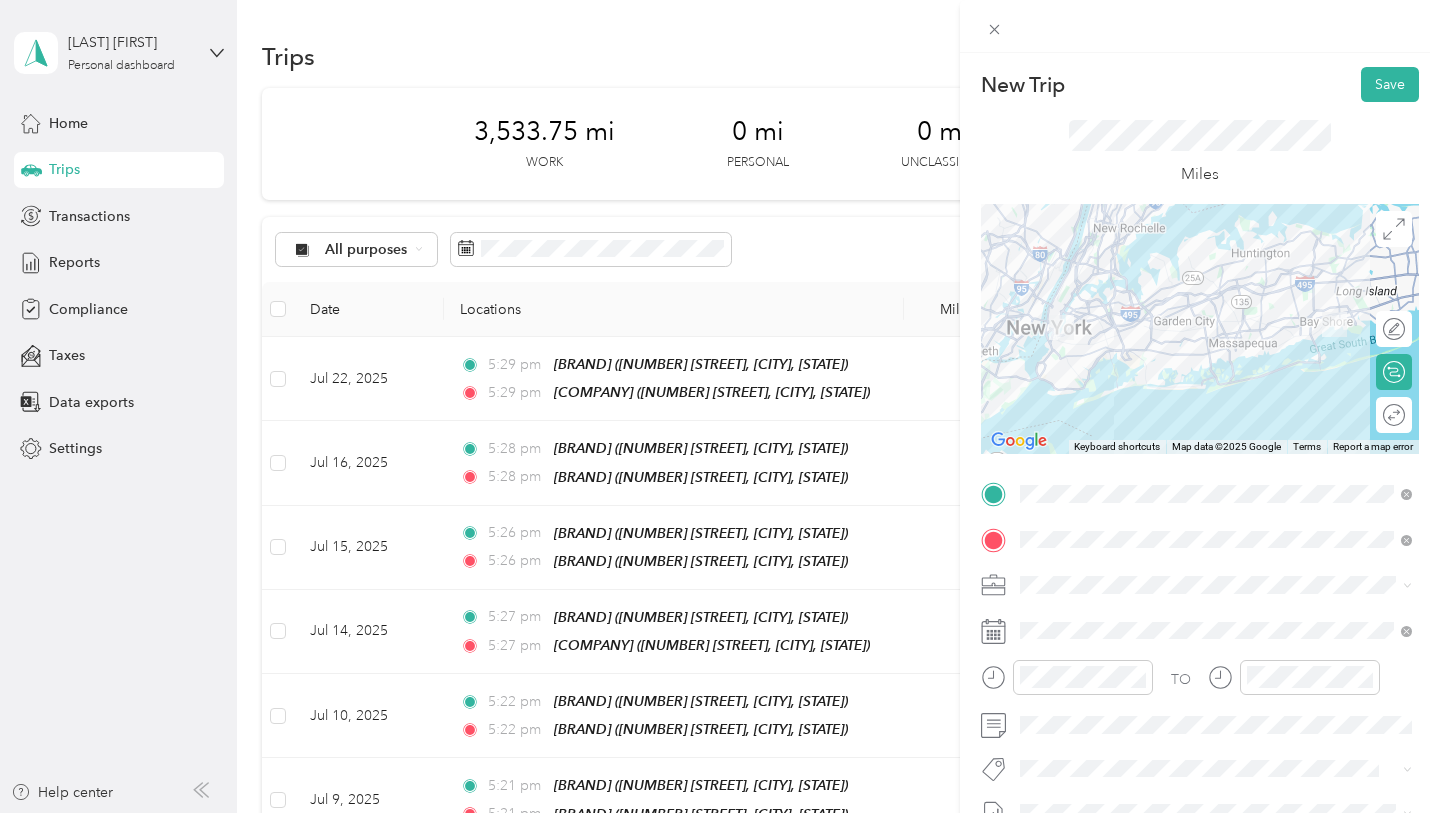 click on "Miles" at bounding box center [1200, 153] 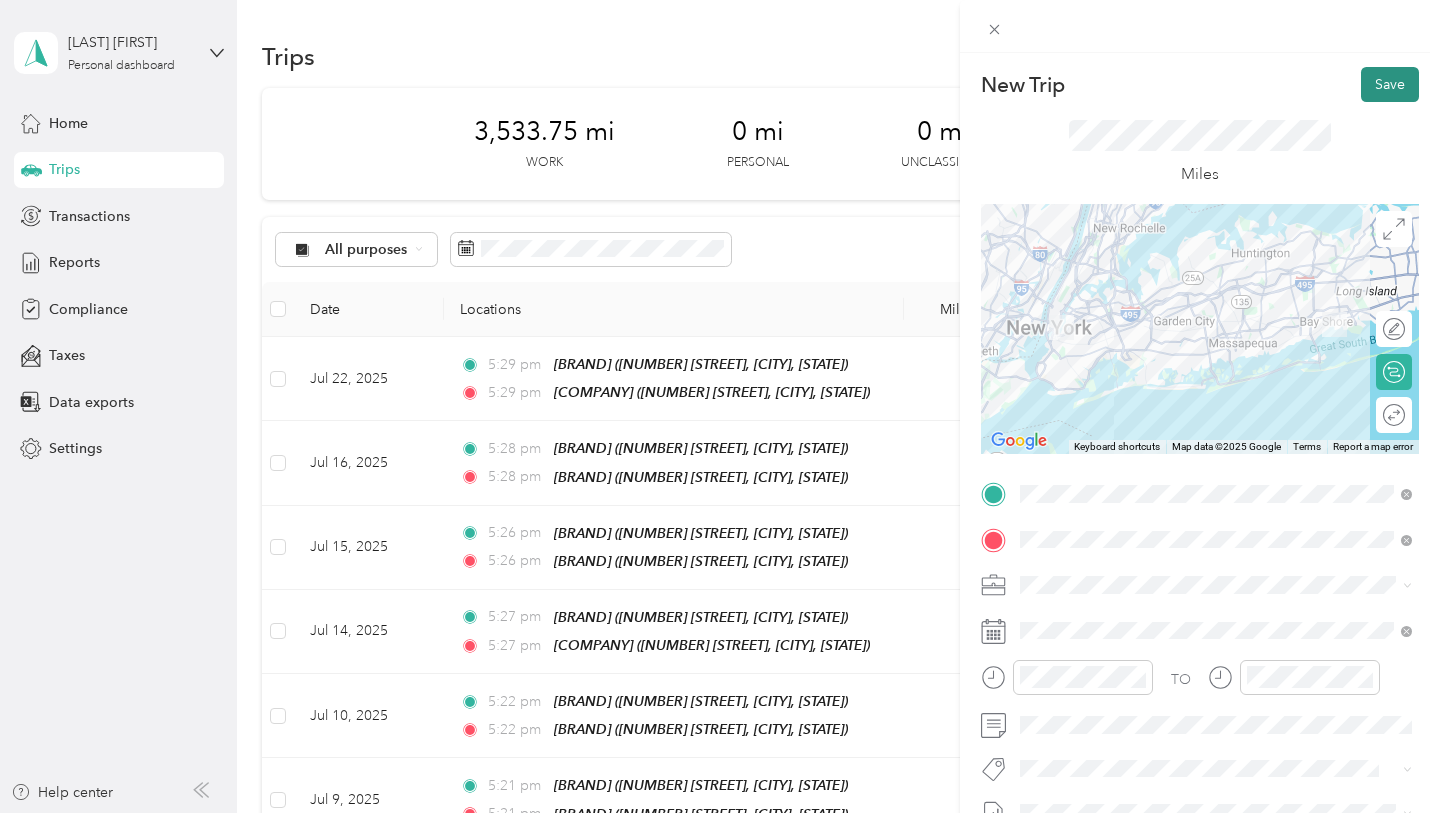 click on "Save" at bounding box center (1390, 84) 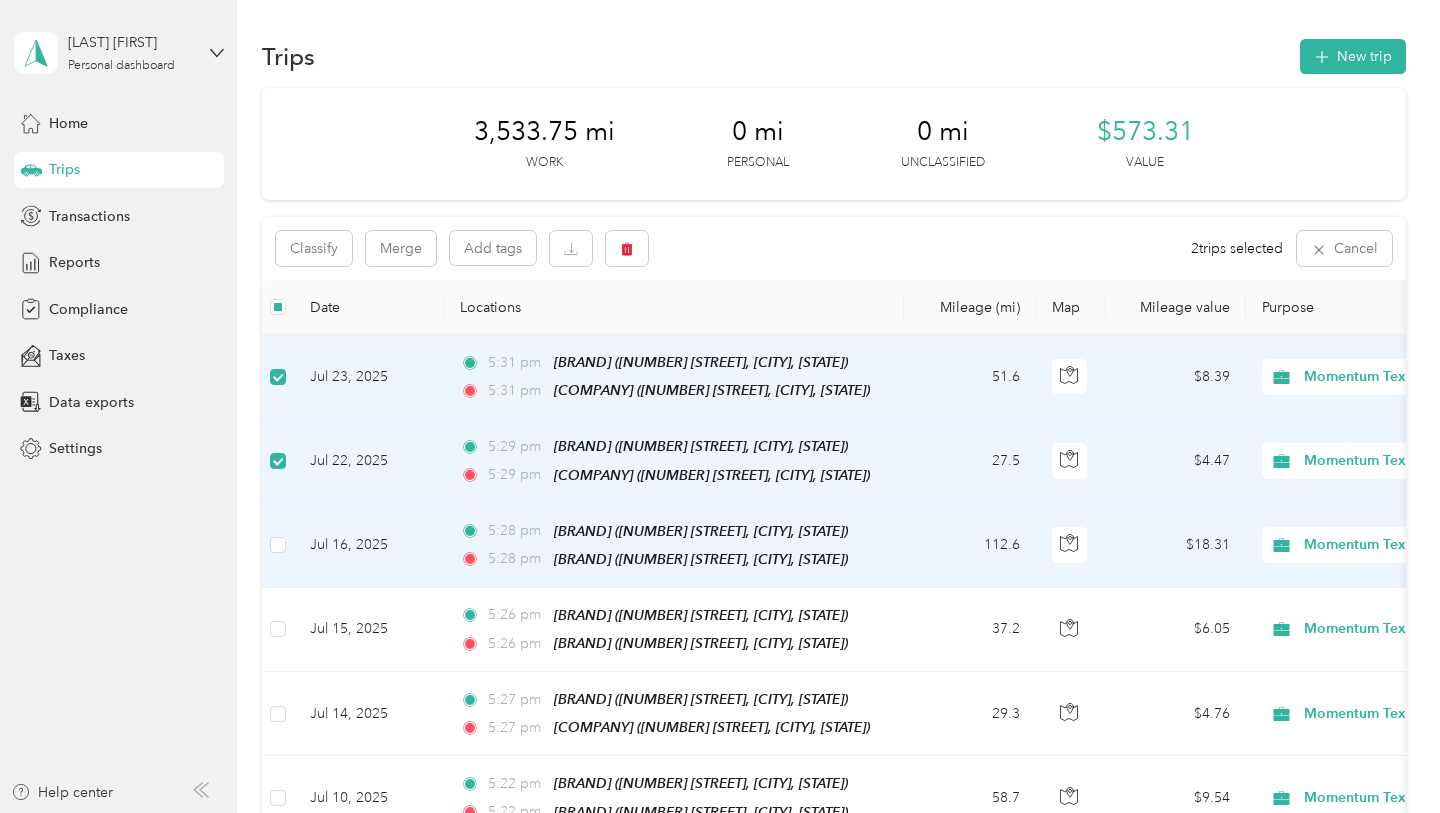 click at bounding box center [278, 546] 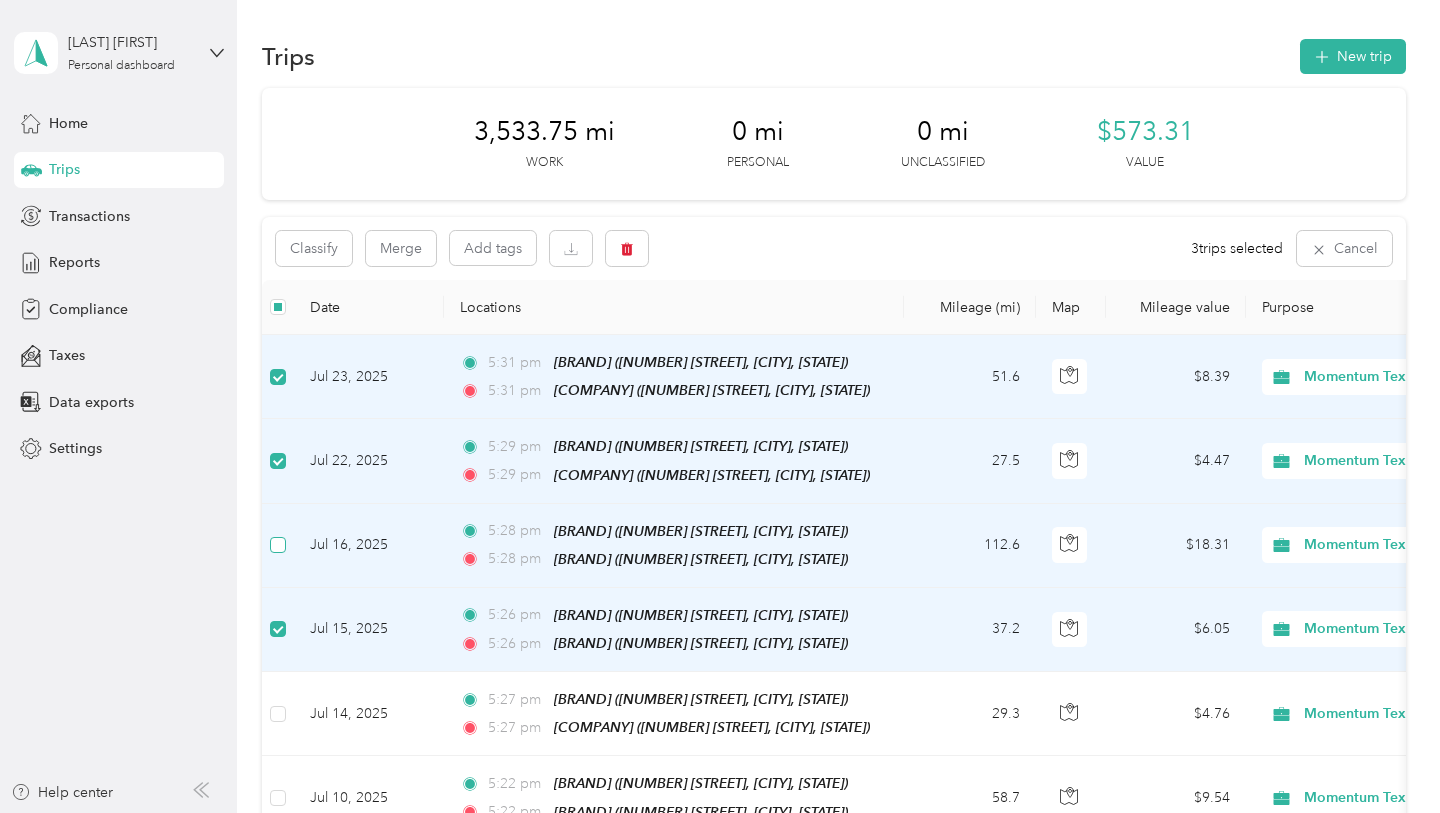 click at bounding box center (278, 545) 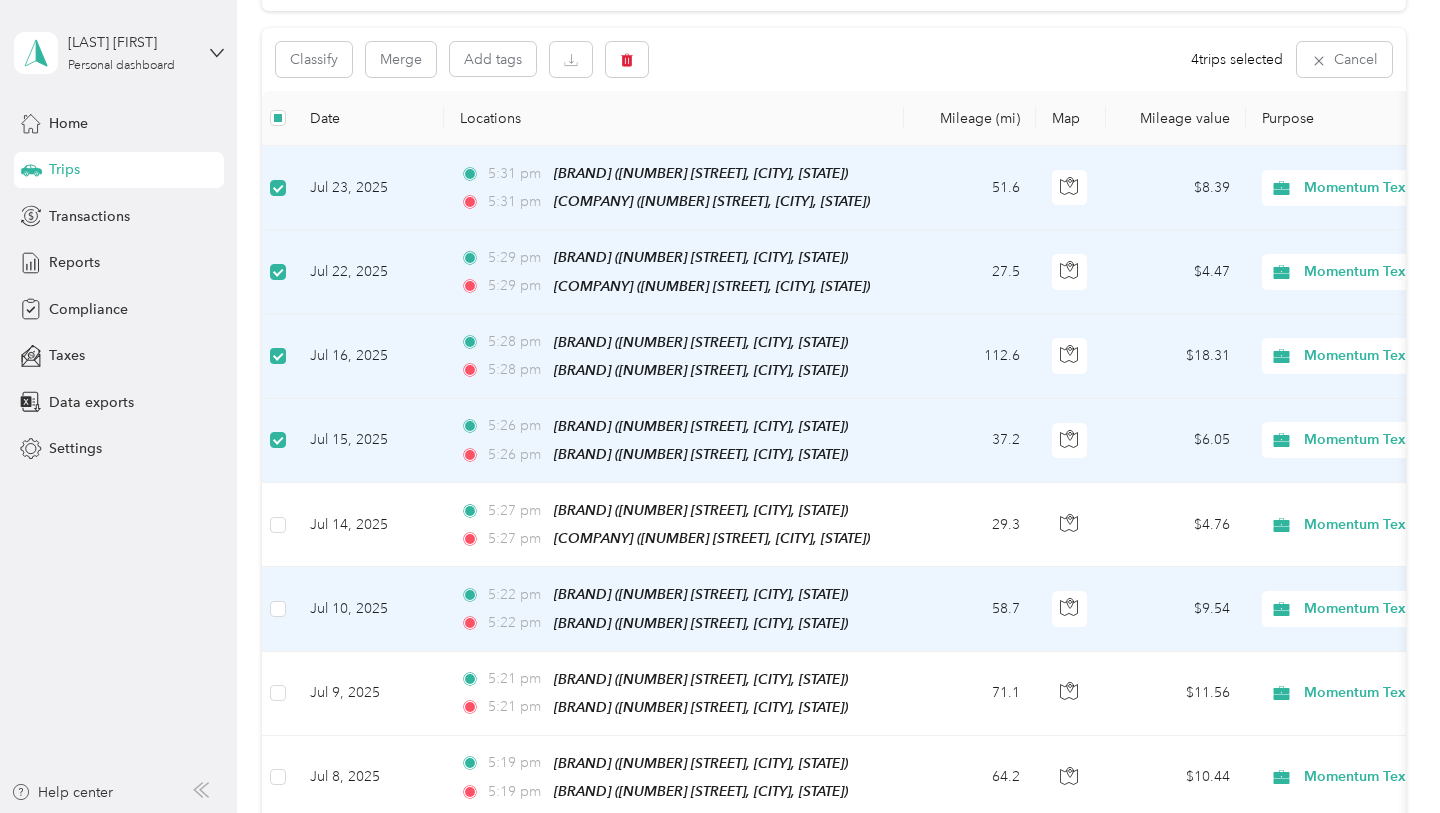 scroll, scrollTop: 215, scrollLeft: 0, axis: vertical 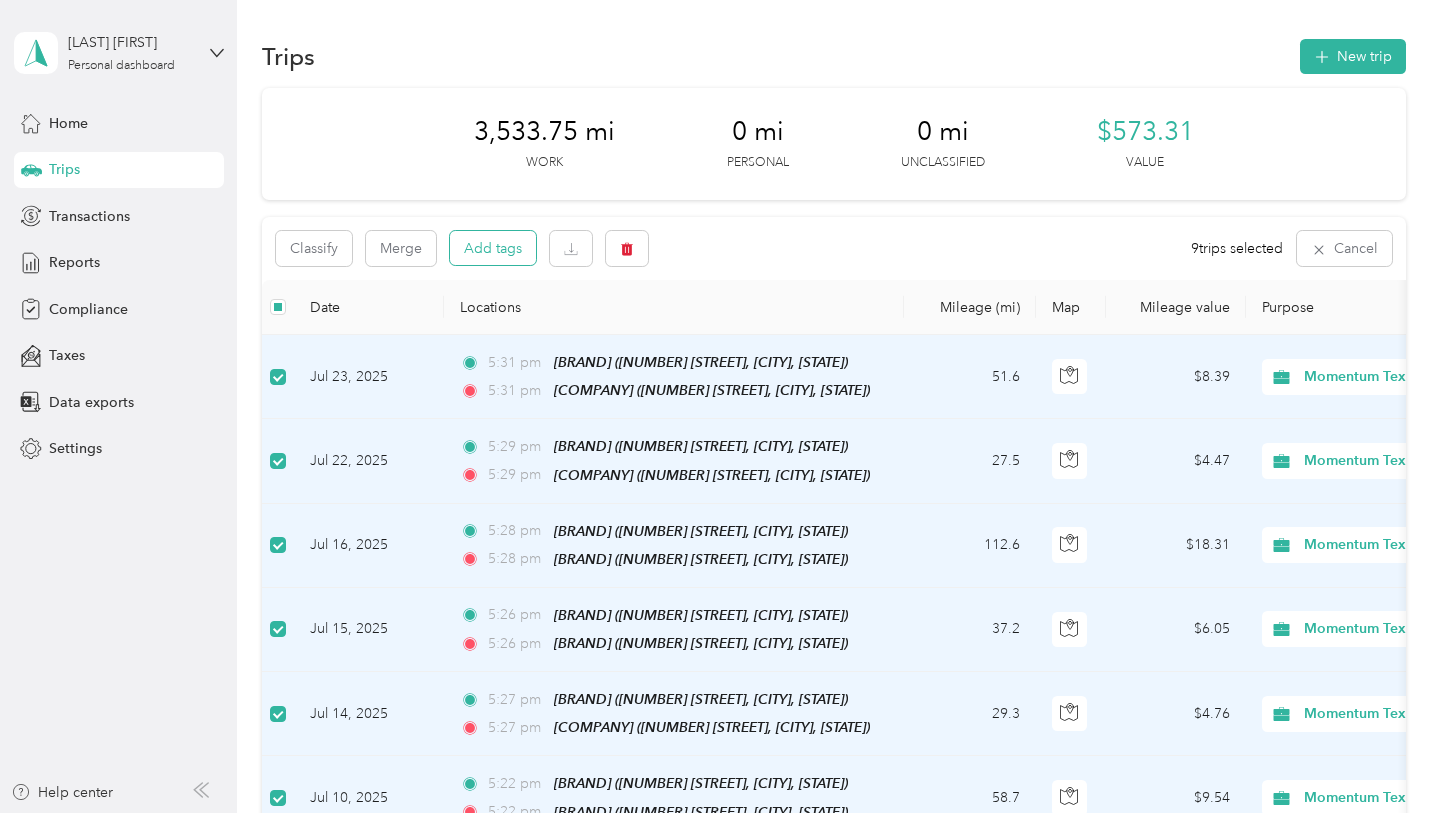 click on "Add tags" at bounding box center (493, 248) 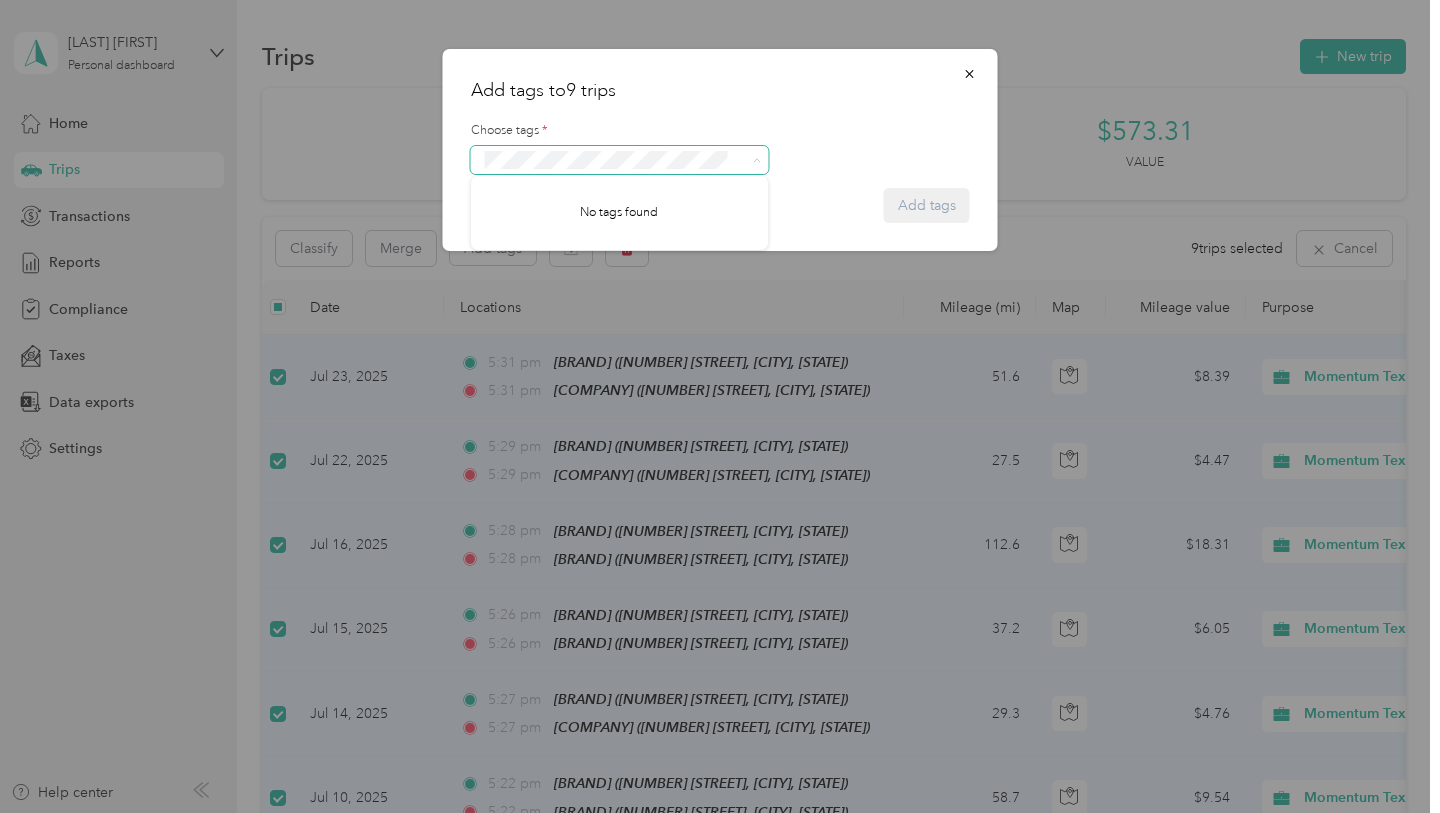 click at bounding box center (606, 160) 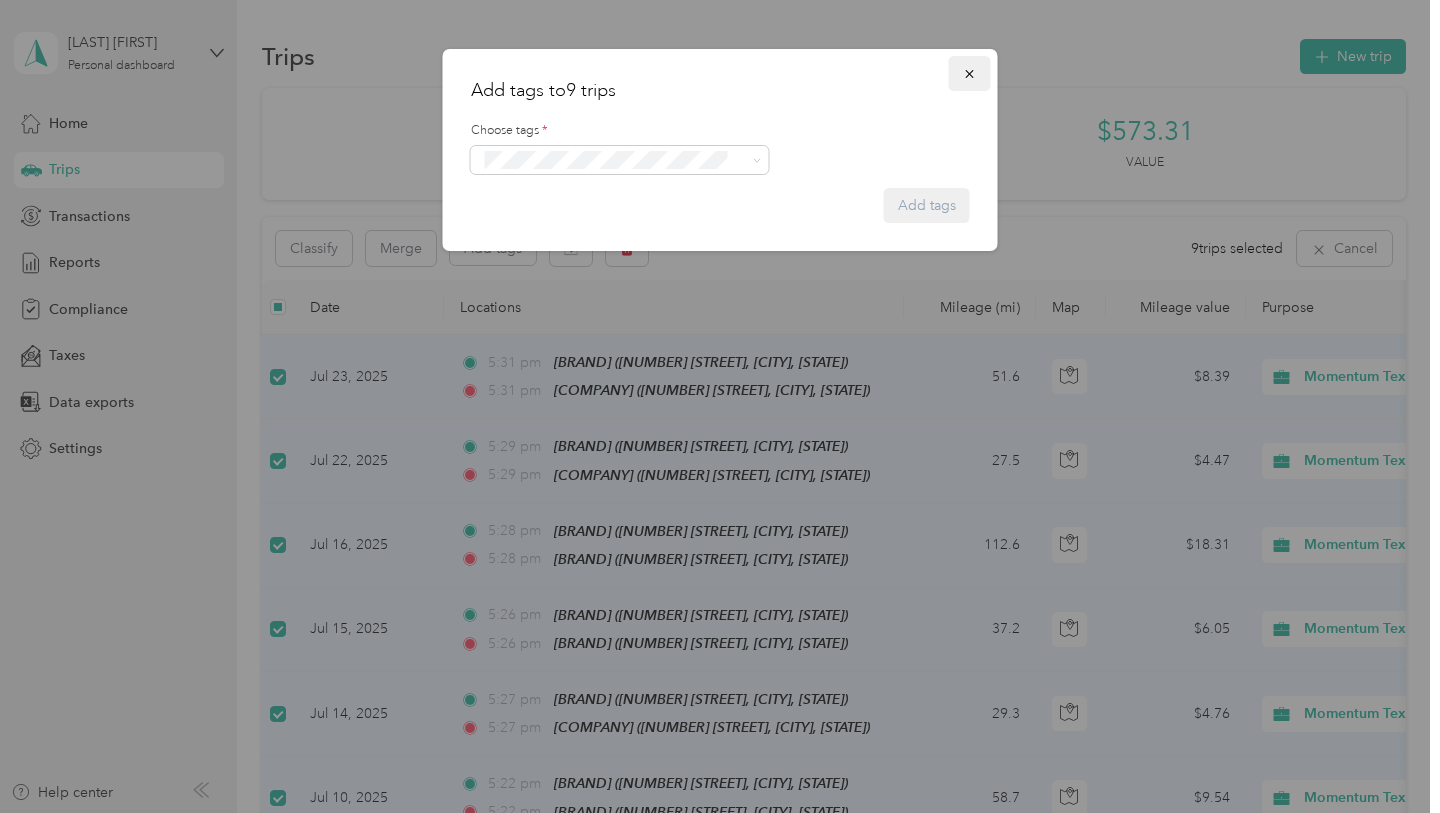 click 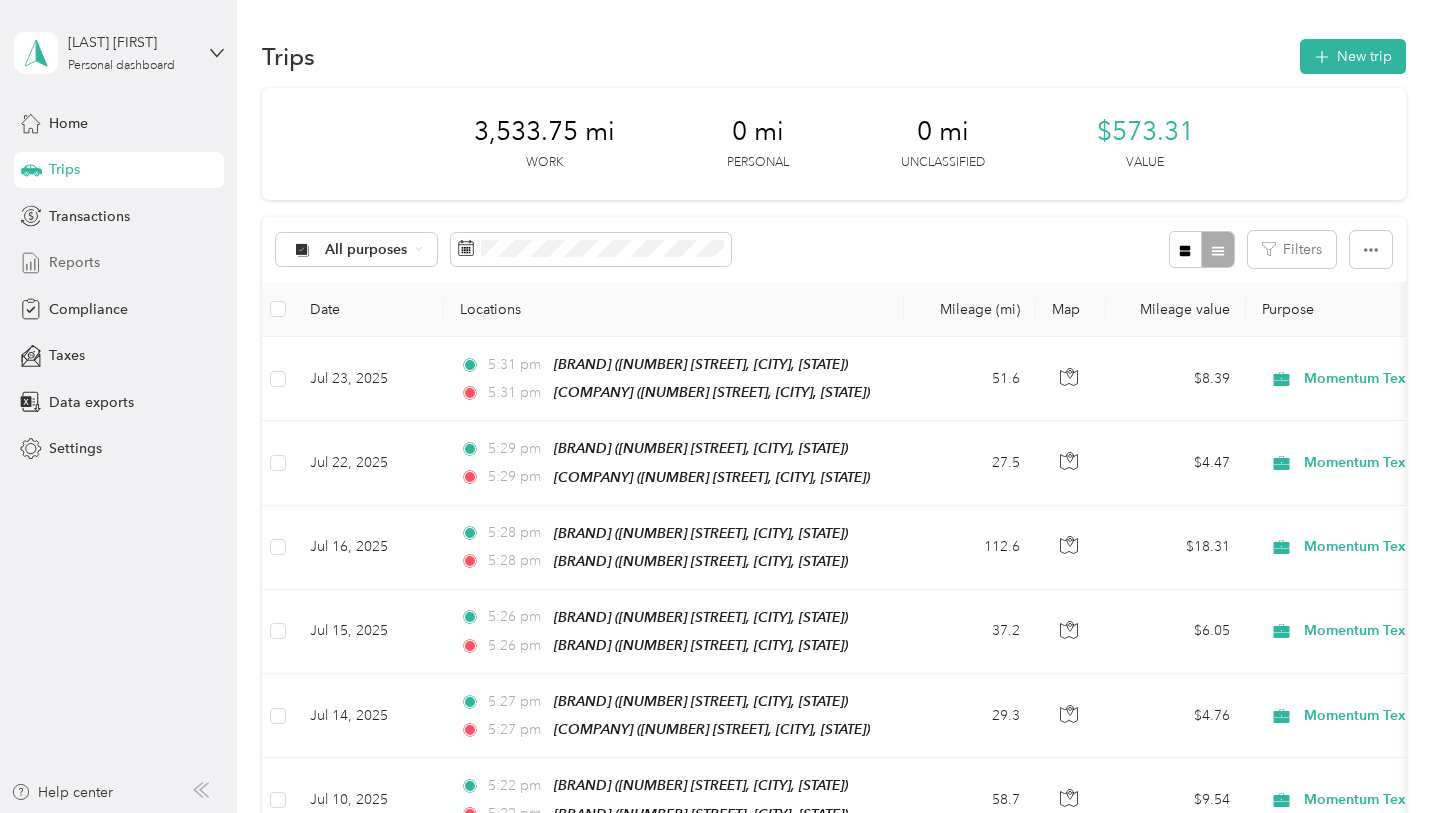 click on "Reports" at bounding box center (119, 263) 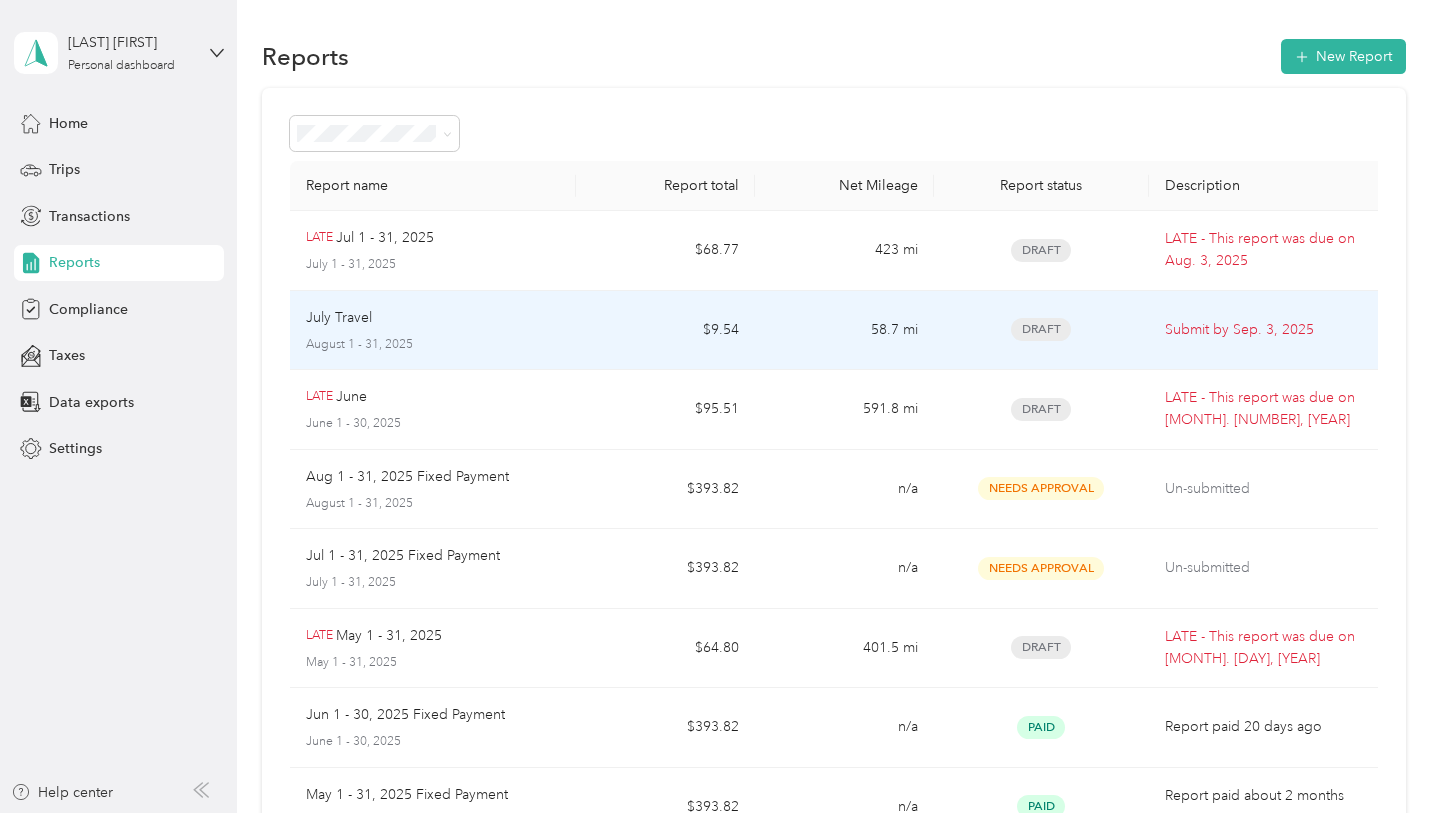 click on "July Travel" at bounding box center (433, 318) 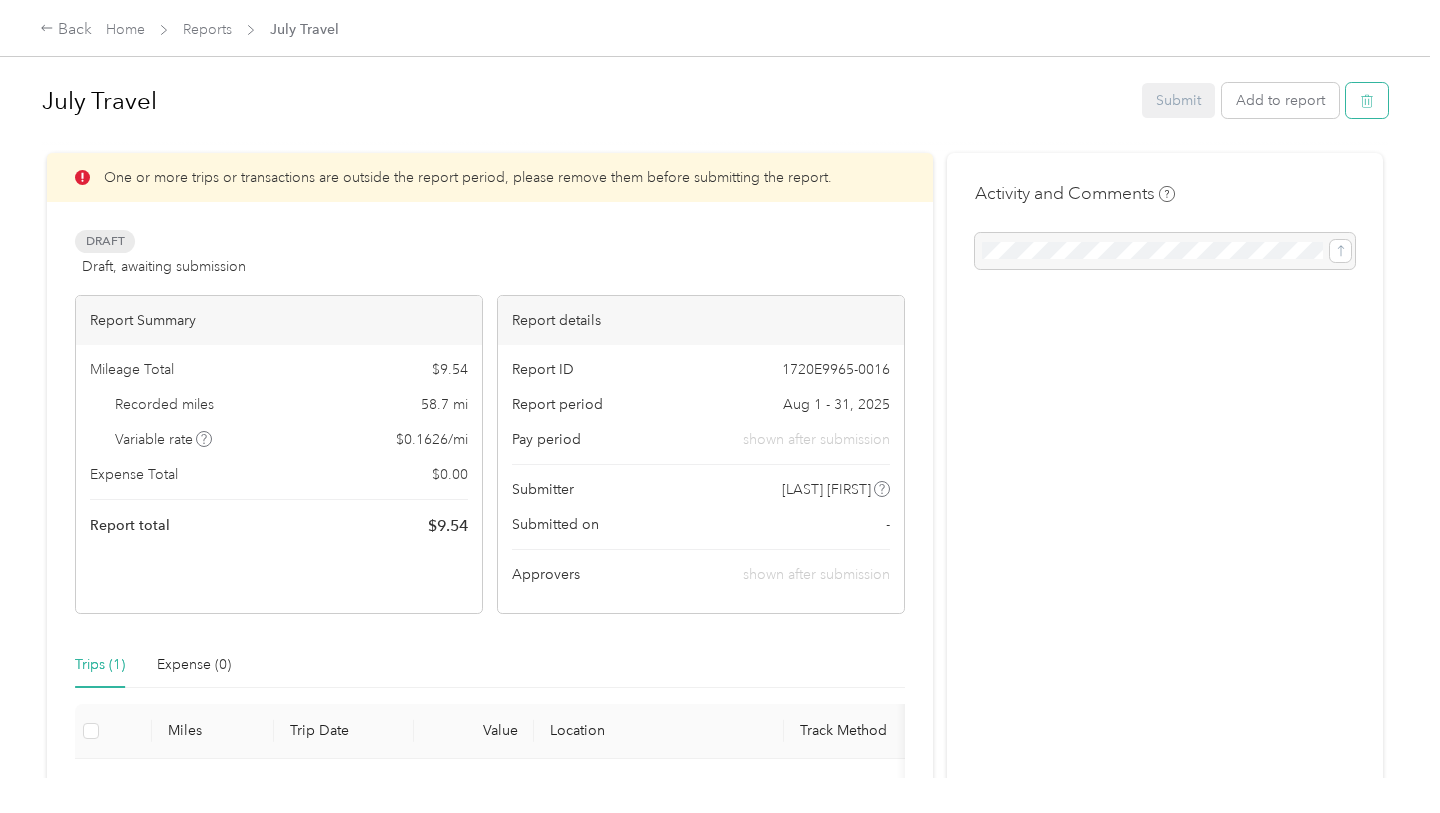 click 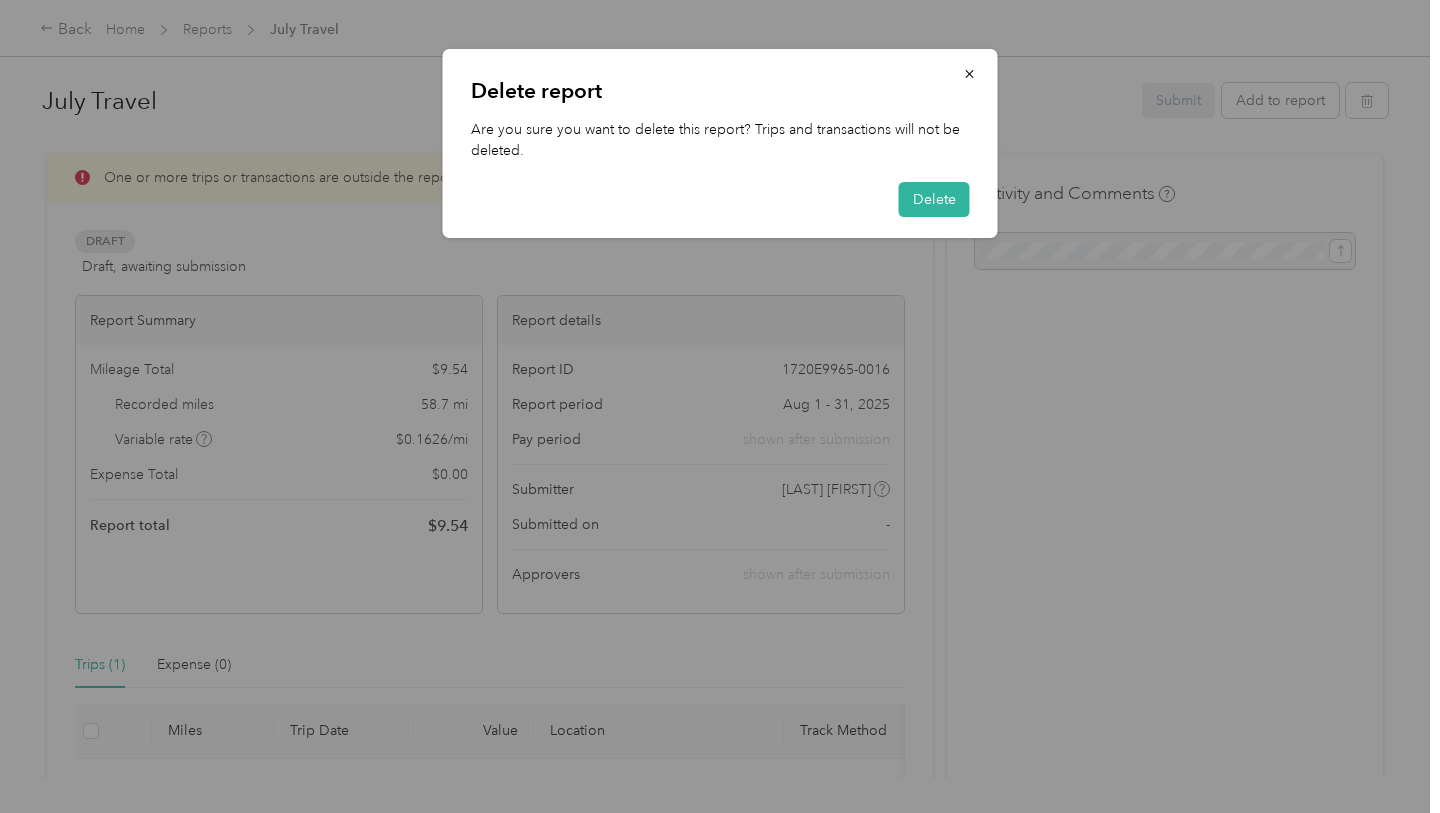 click on "Delete report Are you sure you want to delete this report? Trips and transactions will not be deleted. Delete" at bounding box center [720, 143] 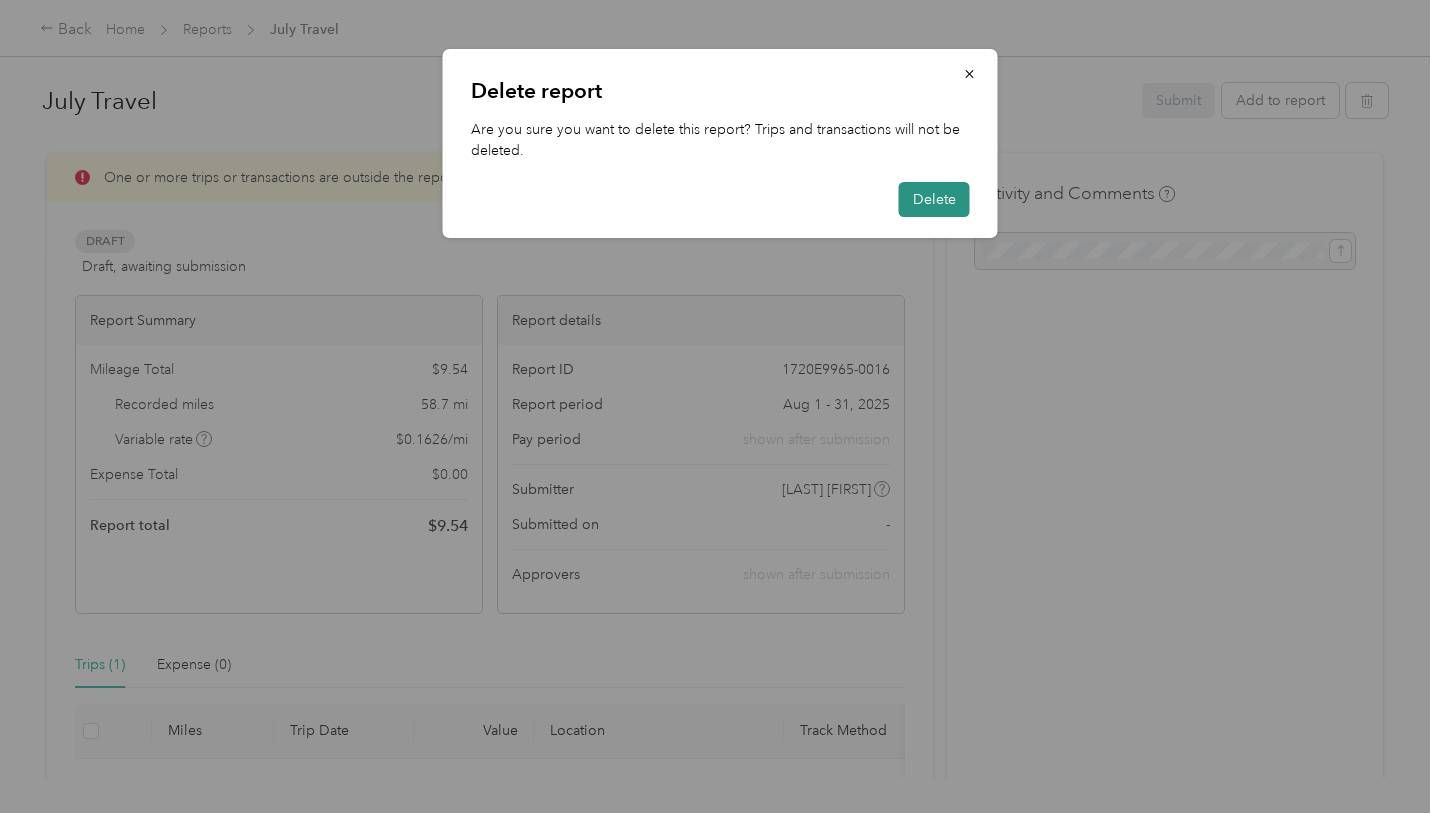 click on "Delete" at bounding box center [934, 199] 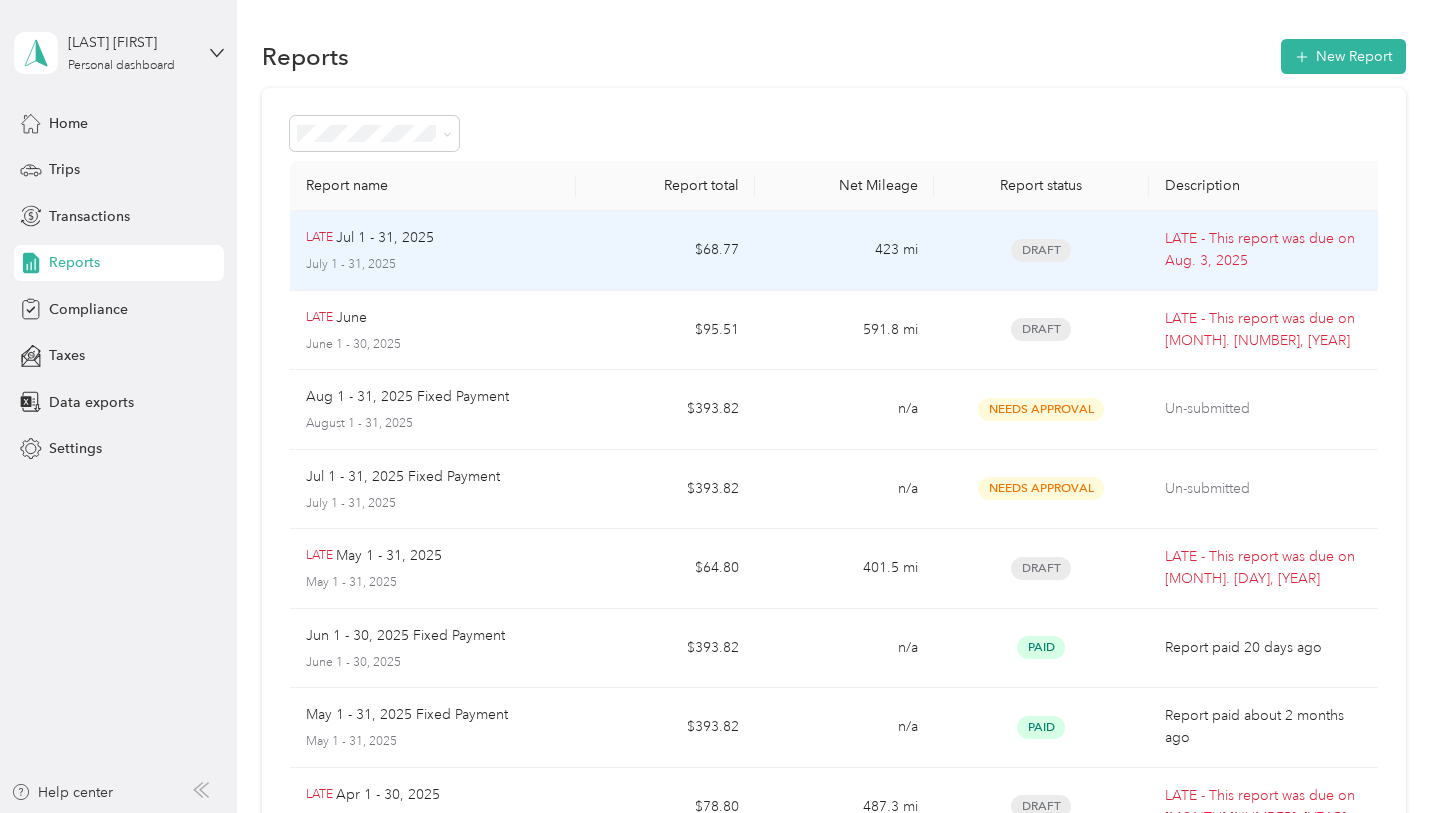 click on "$68.77" at bounding box center [665, 251] 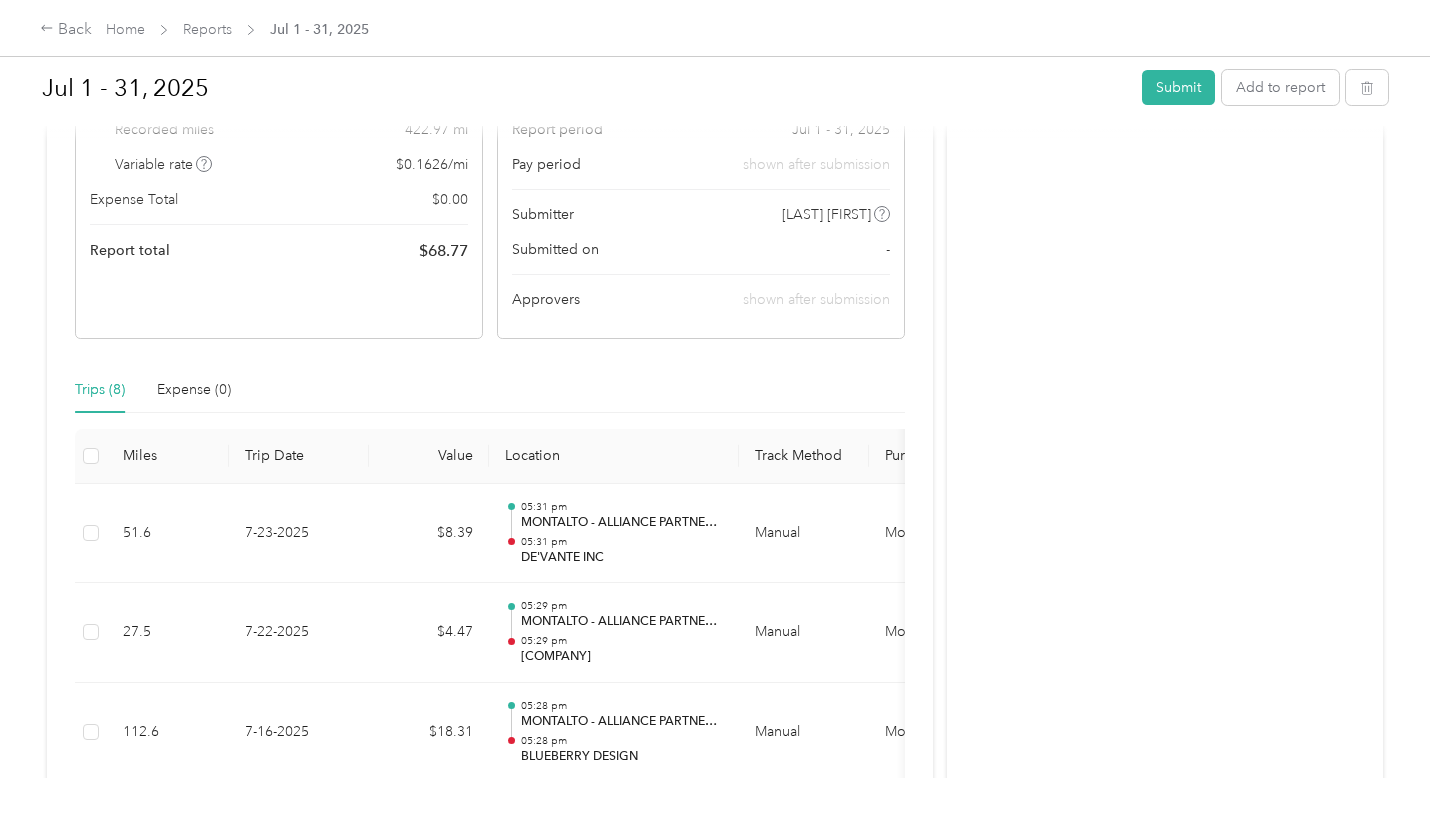 scroll, scrollTop: 226, scrollLeft: 0, axis: vertical 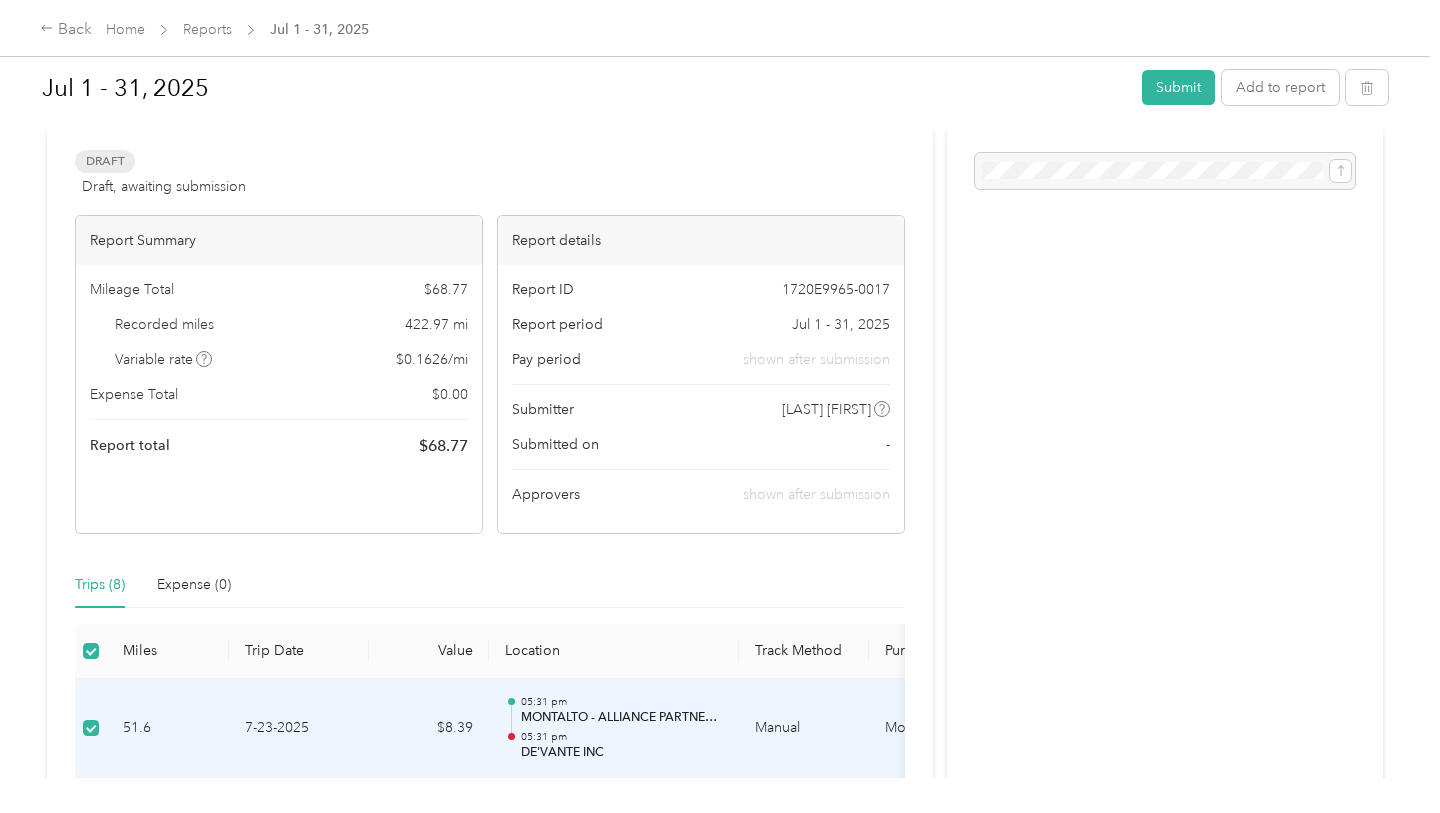 click at bounding box center (715, 131) 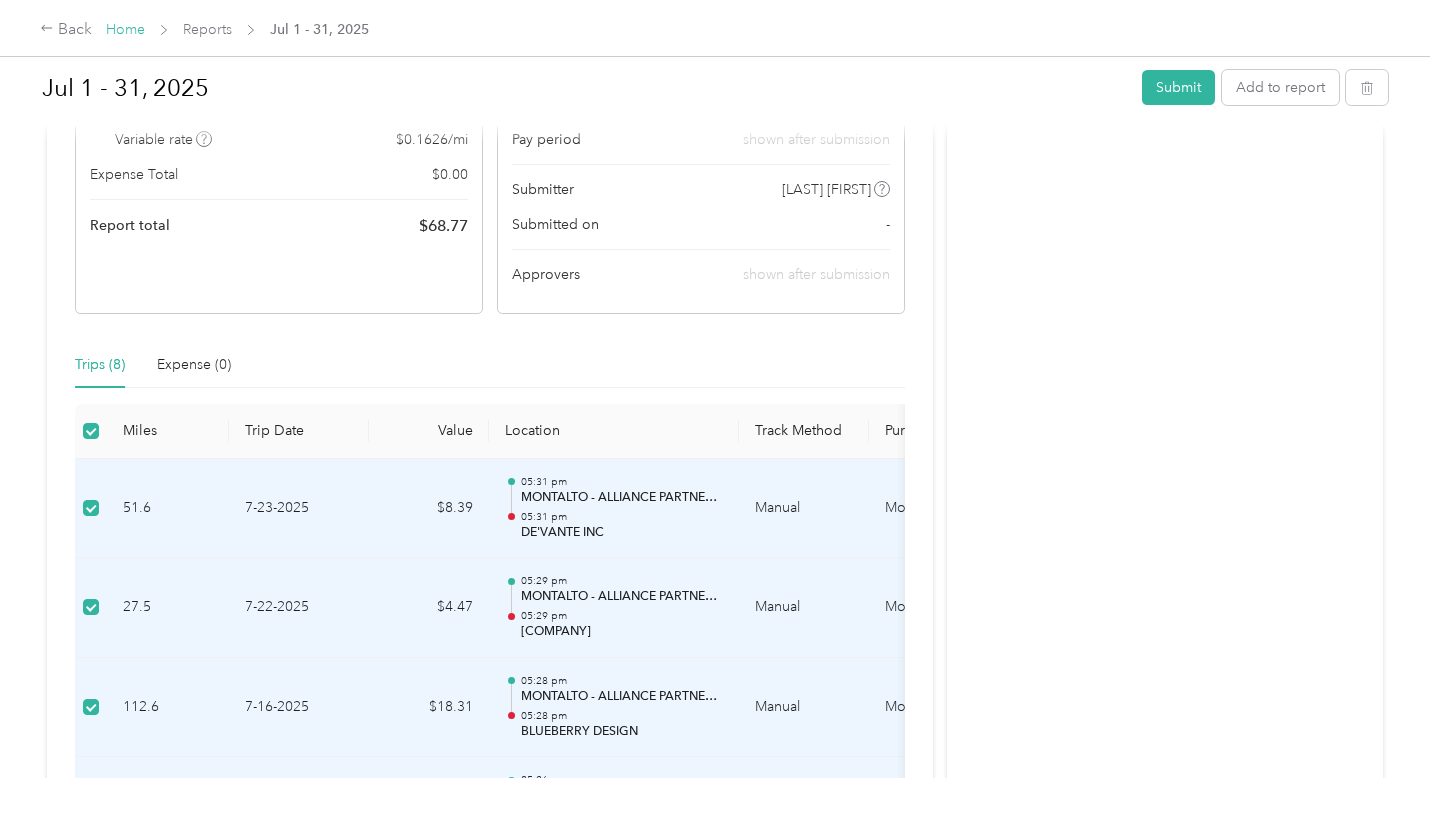 scroll, scrollTop: 363, scrollLeft: 0, axis: vertical 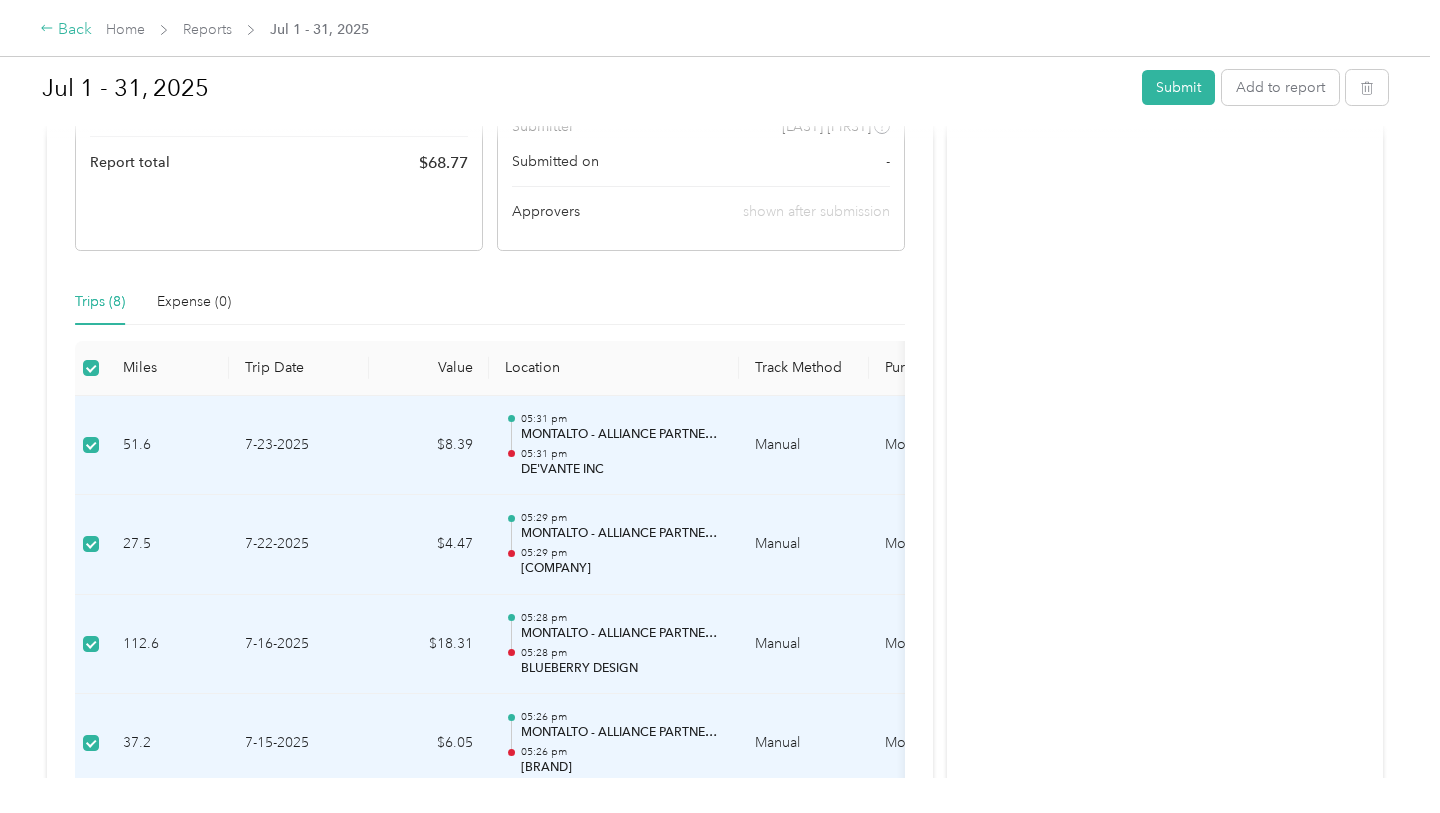 click 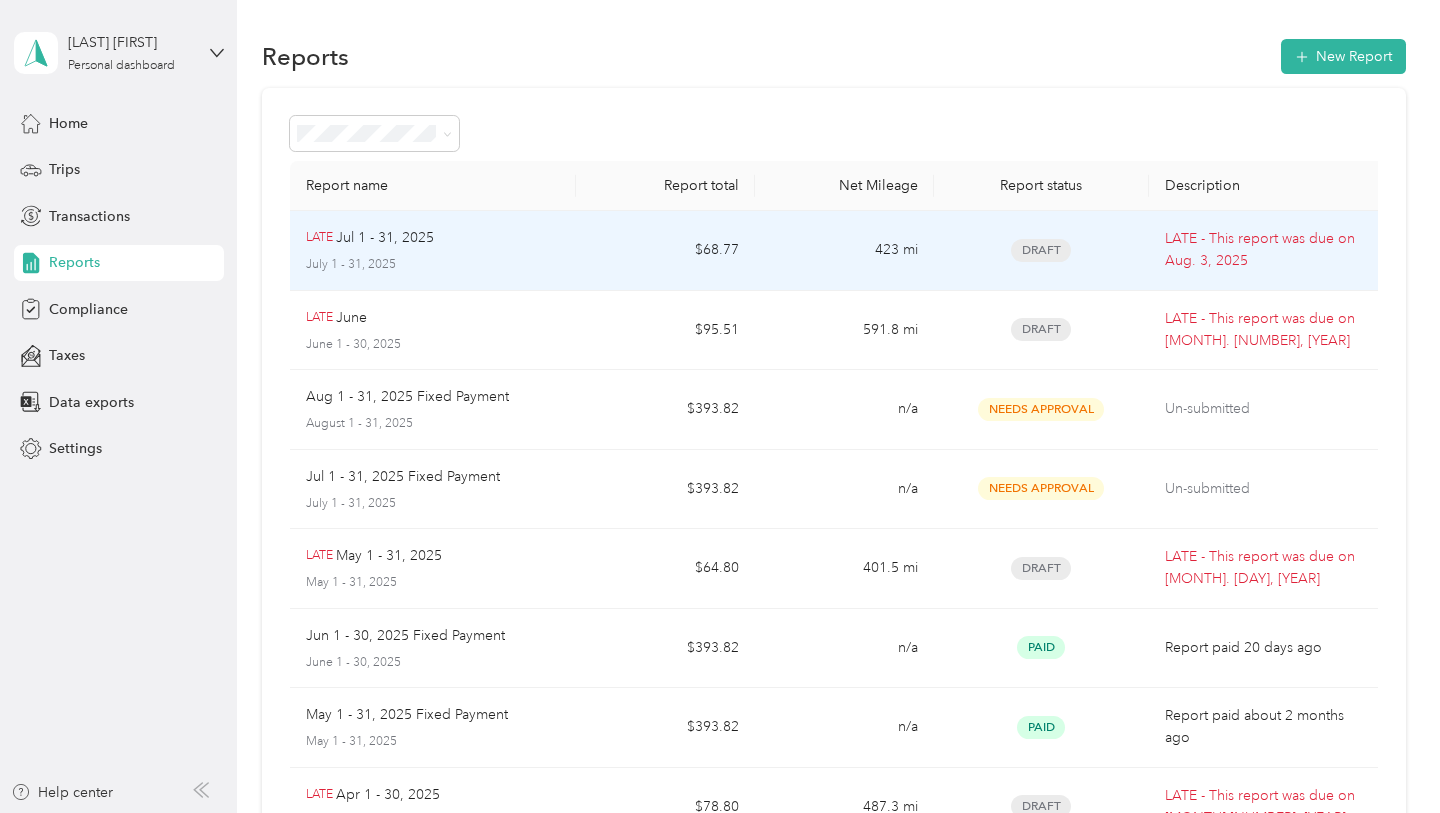 click on "$68.77" at bounding box center (665, 251) 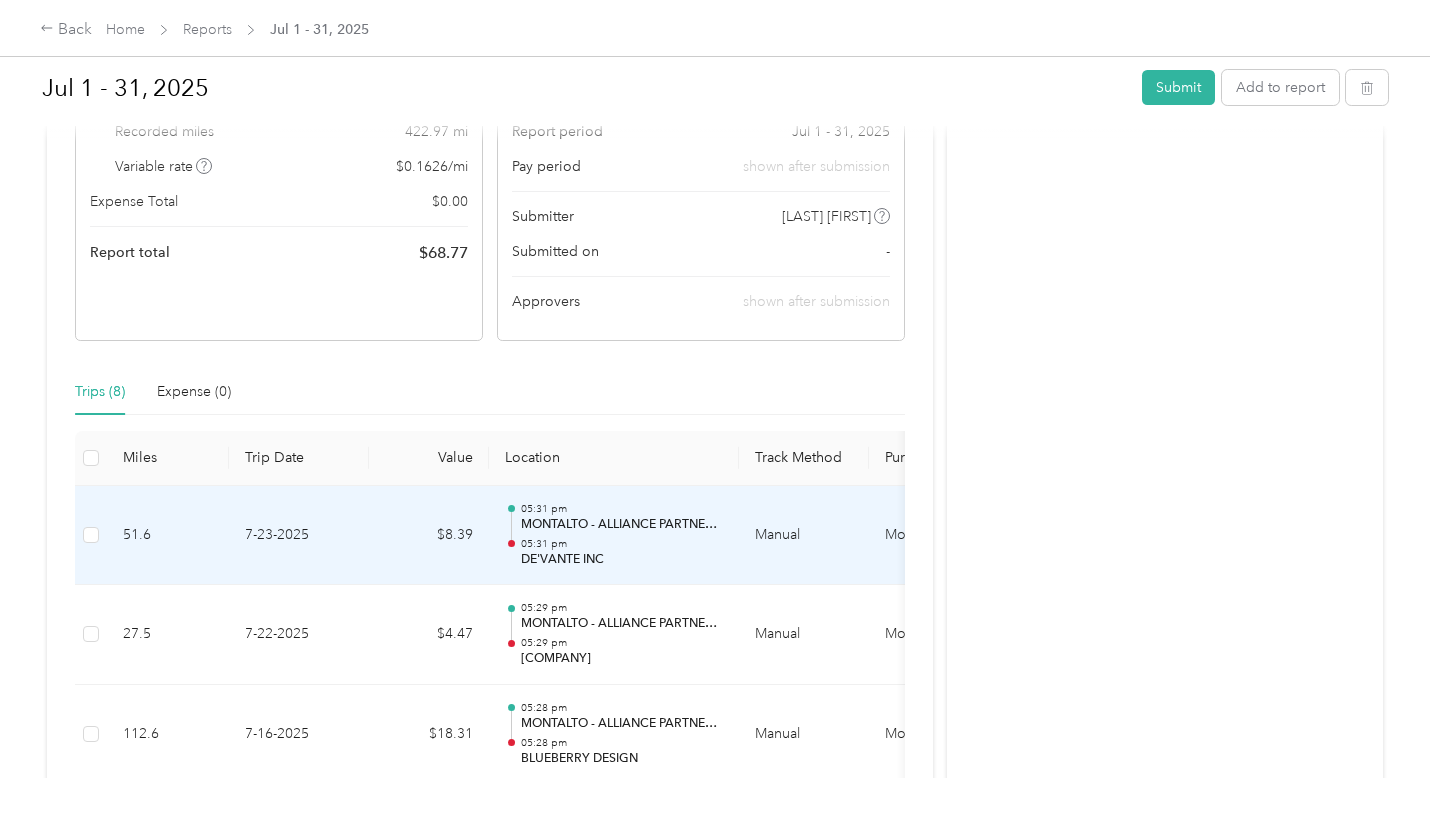 scroll, scrollTop: 37, scrollLeft: 0, axis: vertical 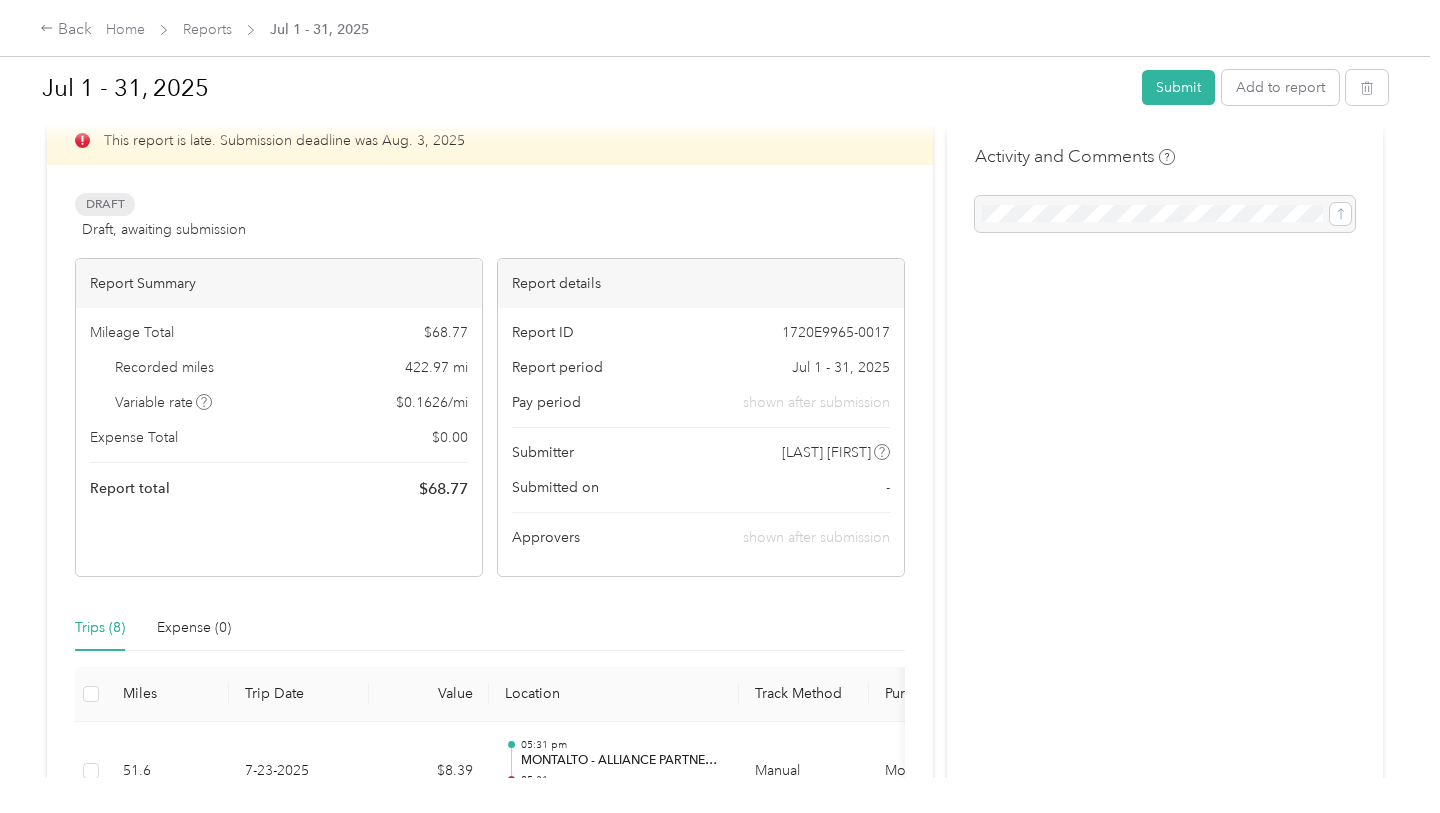click on "Jul 1 - 31, 2025 Submit Add to report" at bounding box center [715, 91] 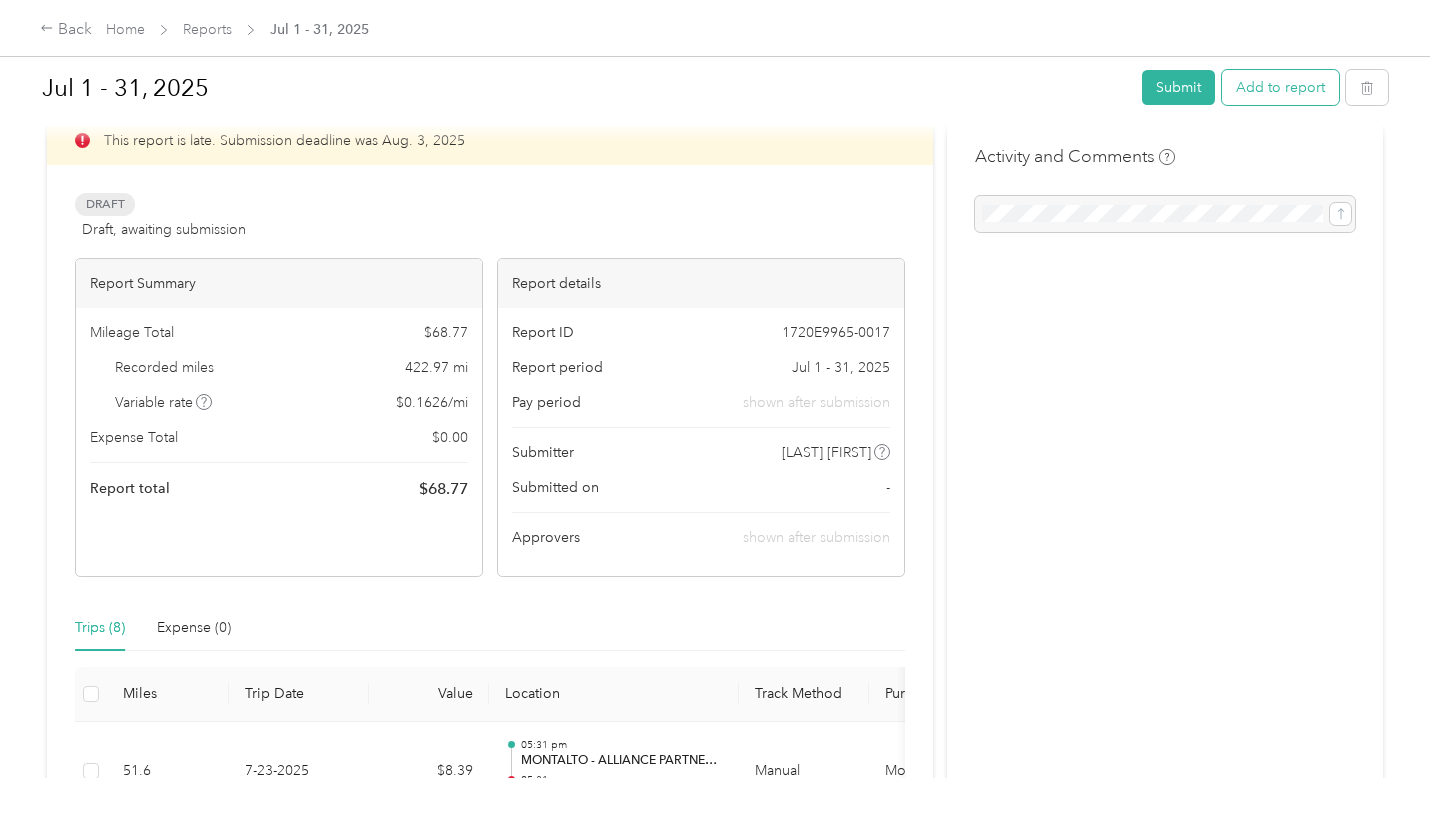 click on "Add to report" at bounding box center (1280, 87) 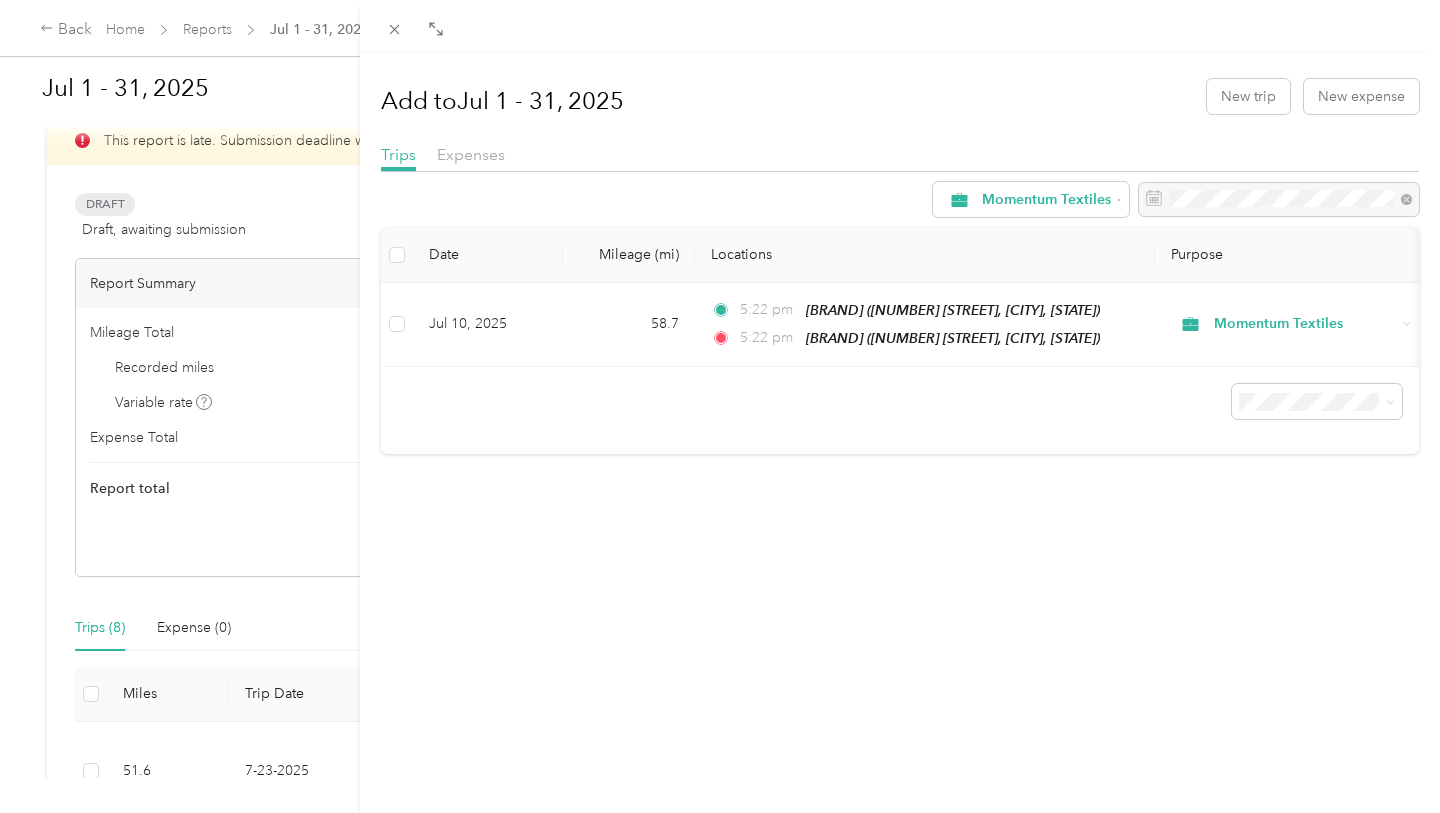 click on "Trips  must be in the same date ranges as the report period. To submit  trips  in a different report period, create a new report Learn more." at bounding box center [1224, 139] 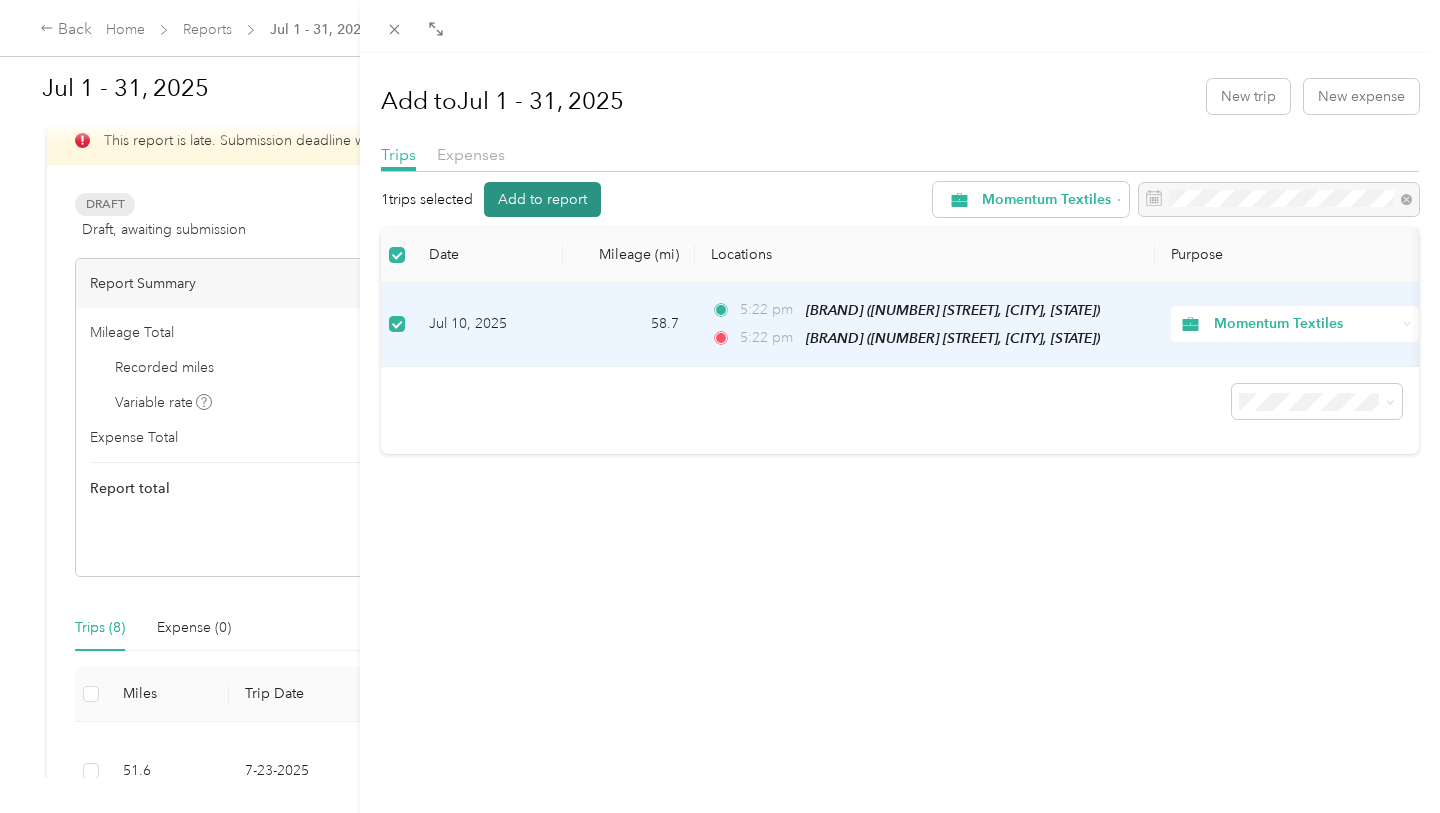 click on "Add to report" at bounding box center (542, 199) 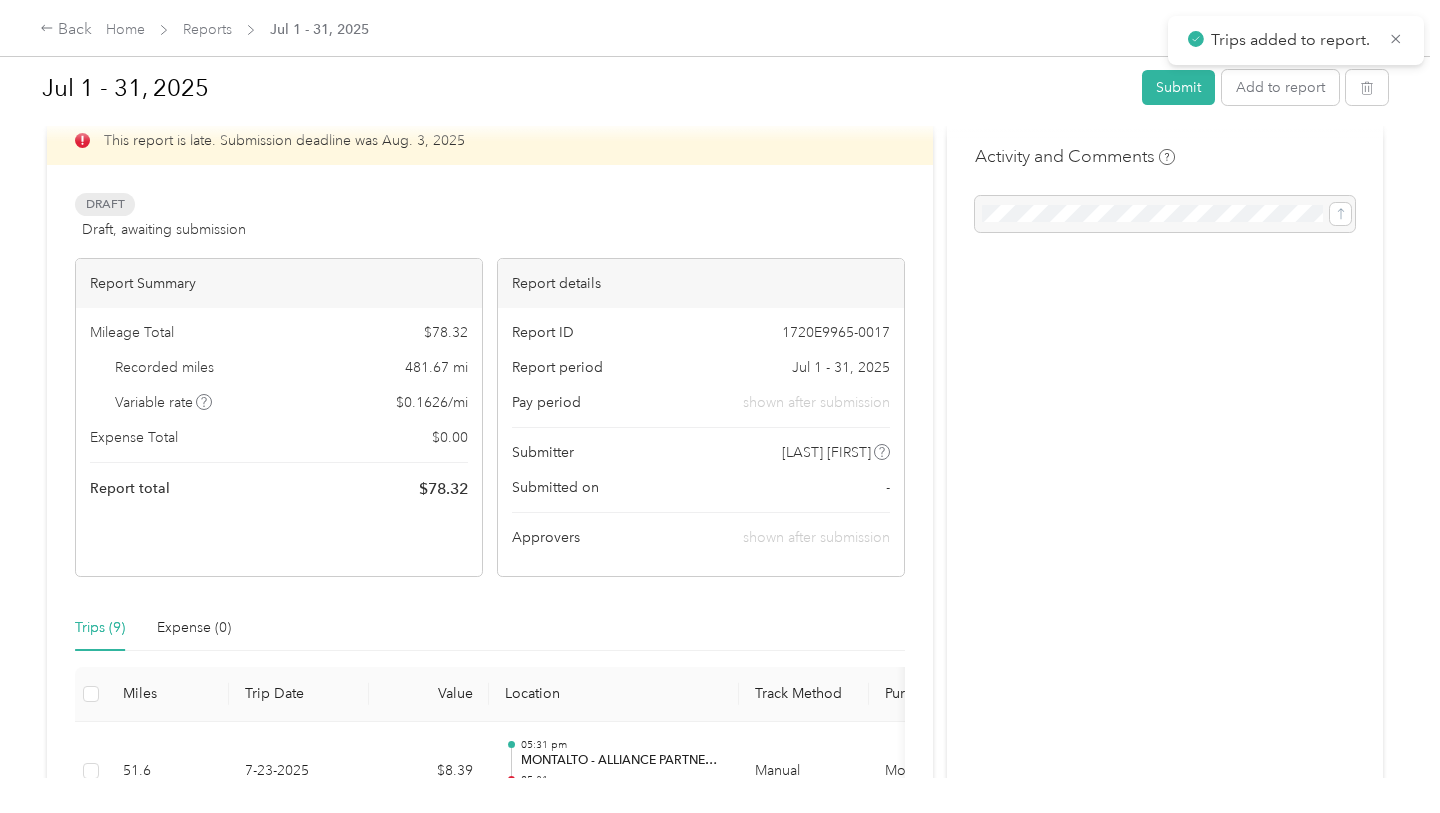 scroll, scrollTop: 0, scrollLeft: 0, axis: both 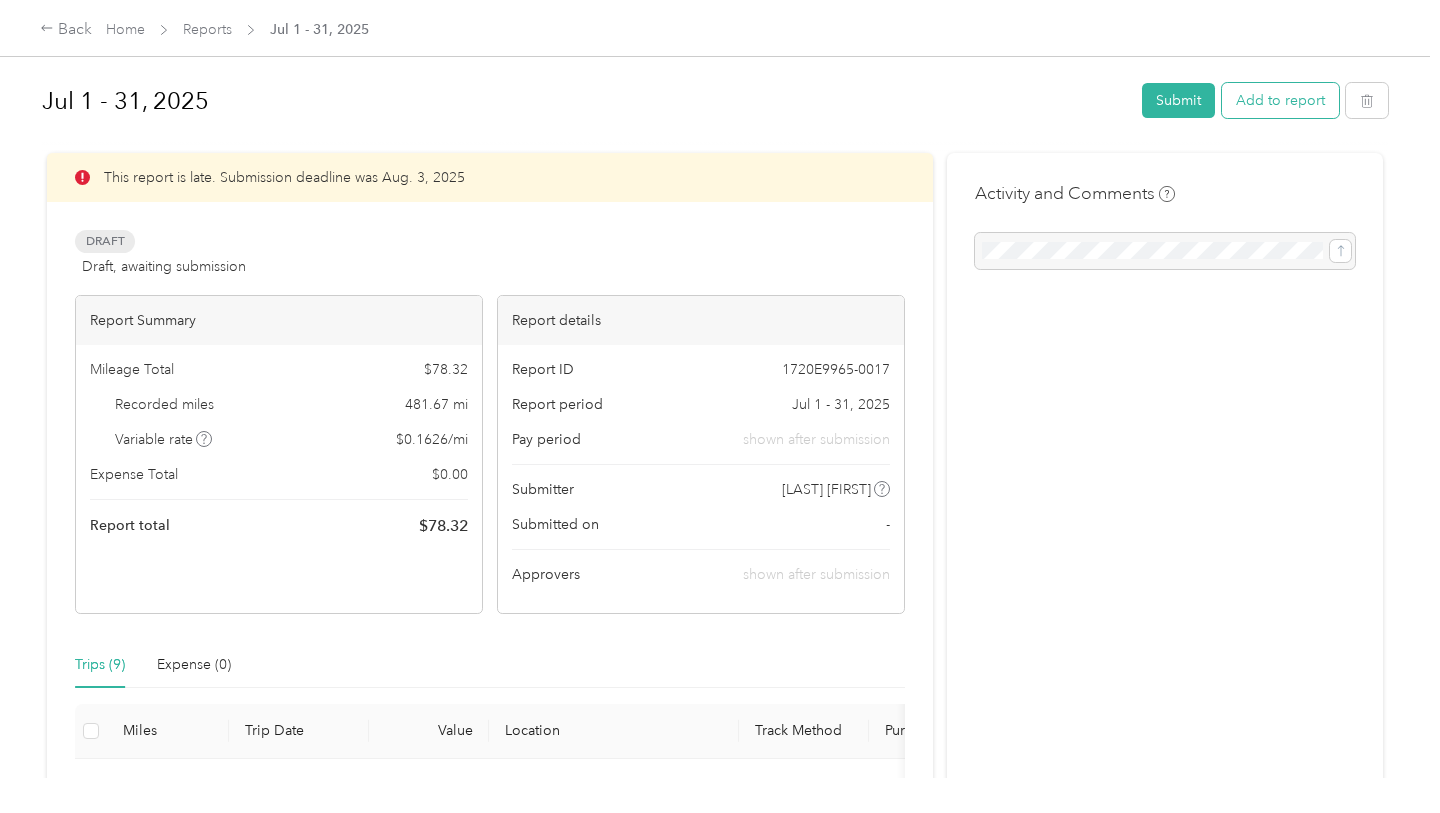 click on "Add to report" at bounding box center [1280, 100] 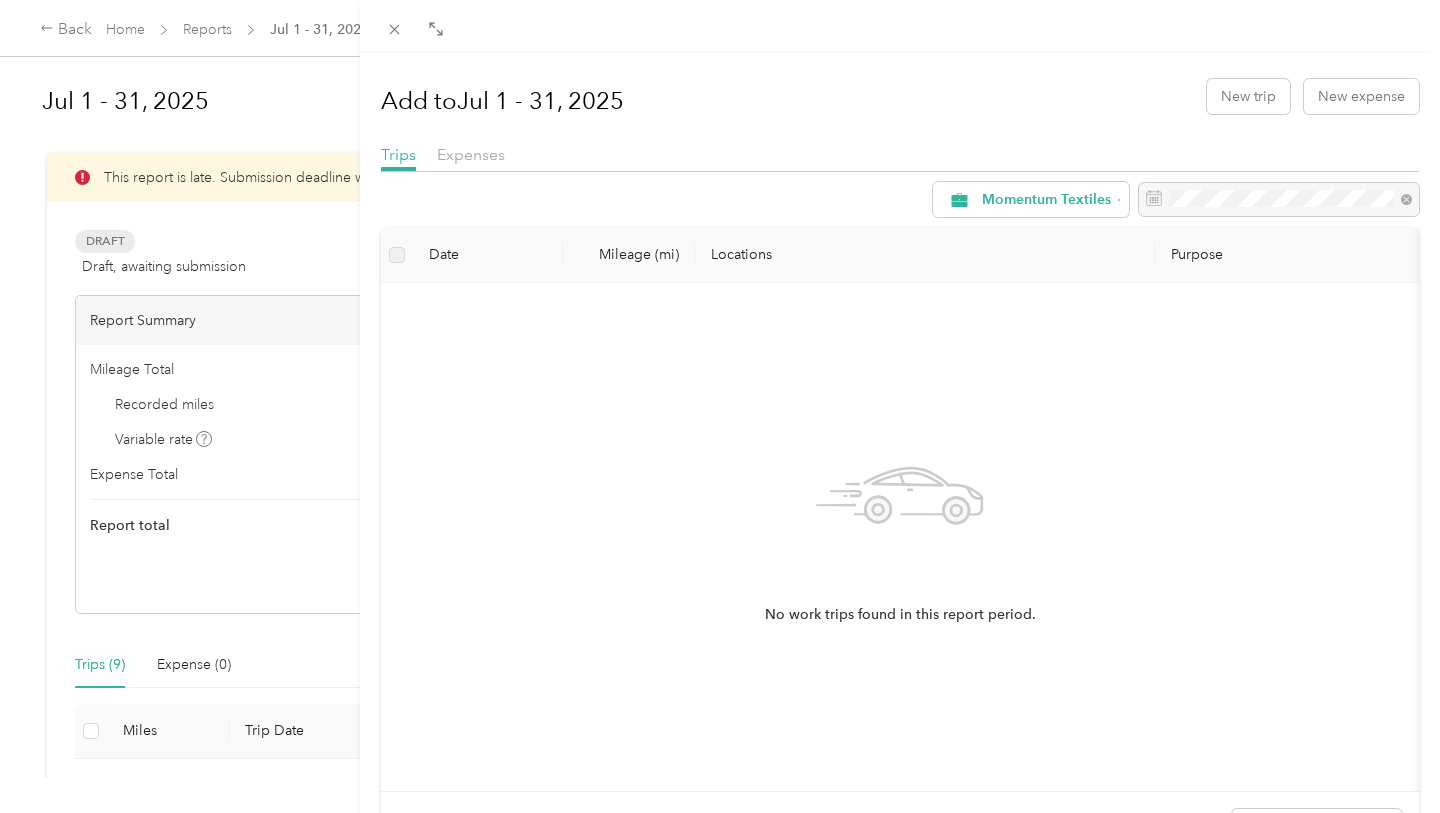 scroll, scrollTop: 14, scrollLeft: 0, axis: vertical 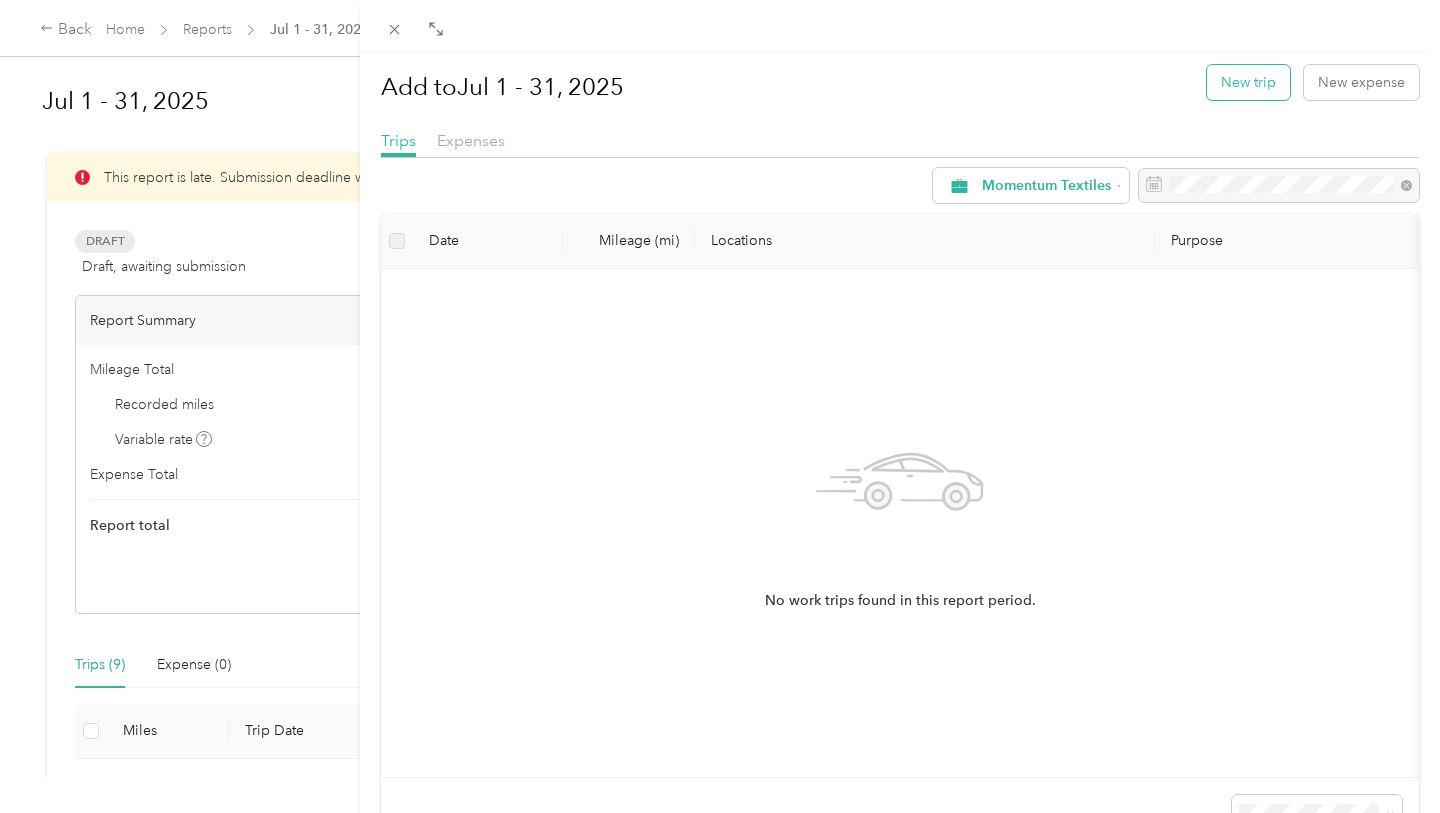 click on "New trip" at bounding box center [1248, 82] 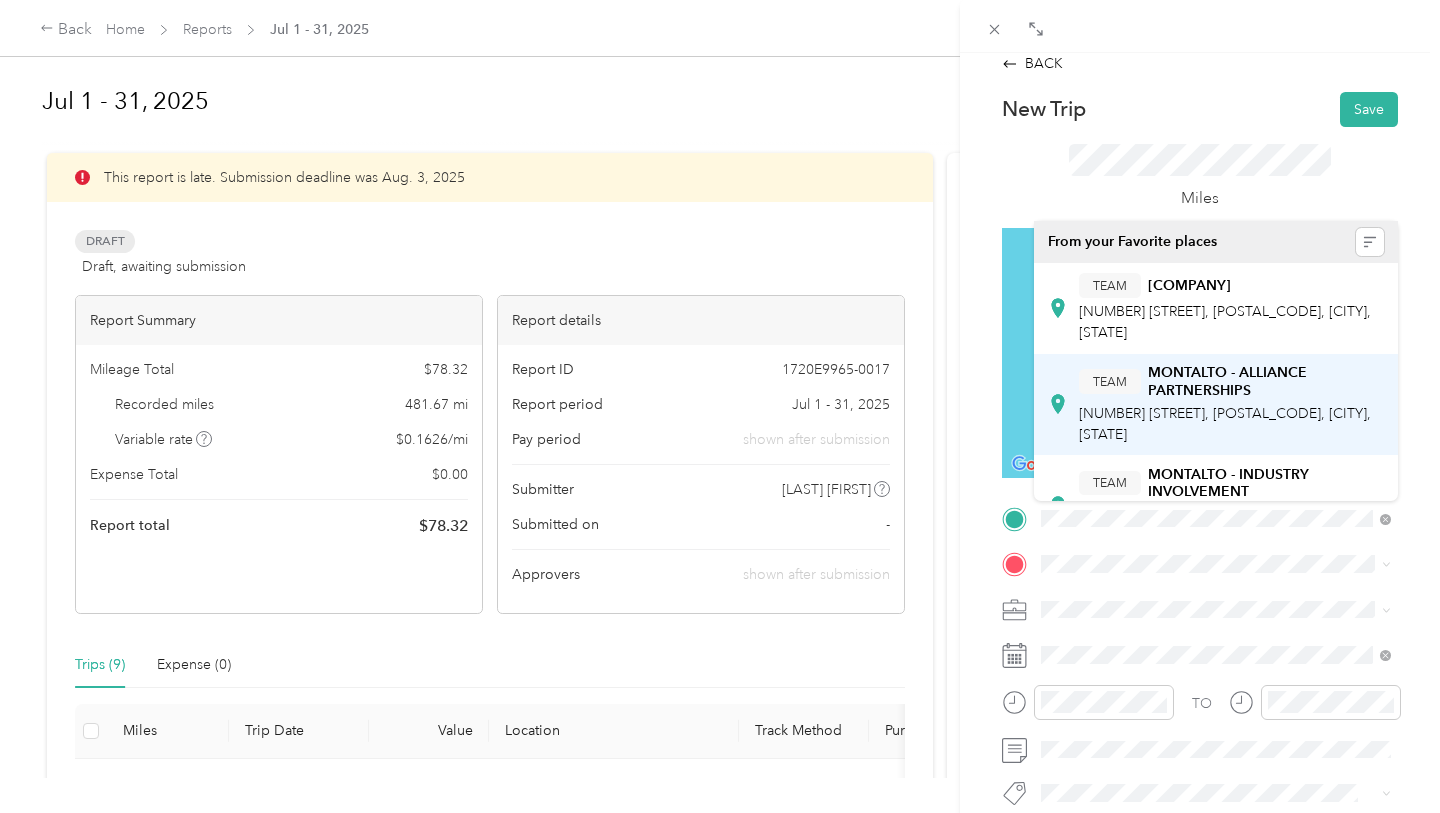 click on "MONTALTO - ALLIANCE PARTNERSHIPS" at bounding box center [1266, 381] 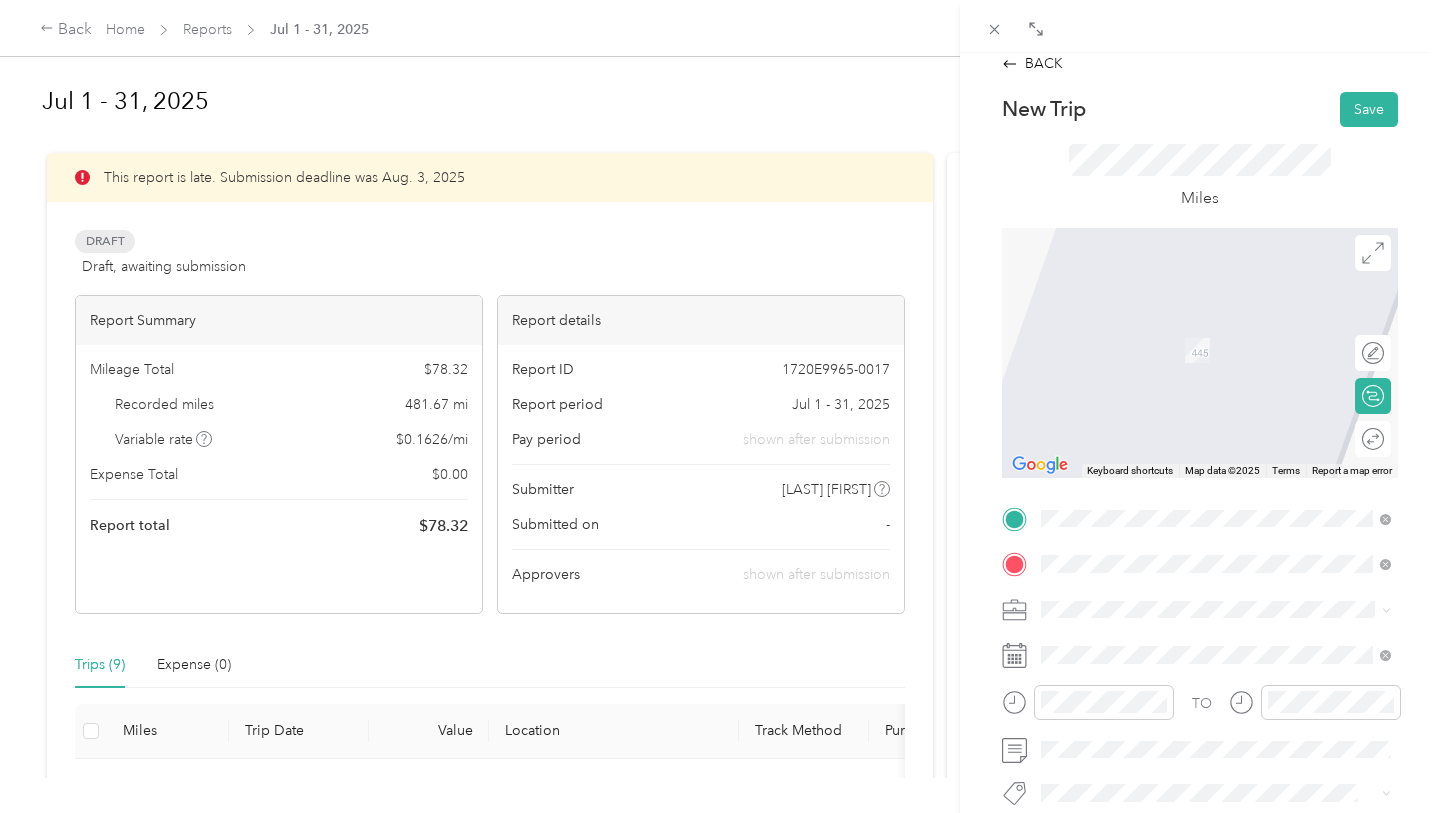 click on "TEAM ESTI FELDER DESIGNS" at bounding box center [1232, 331] 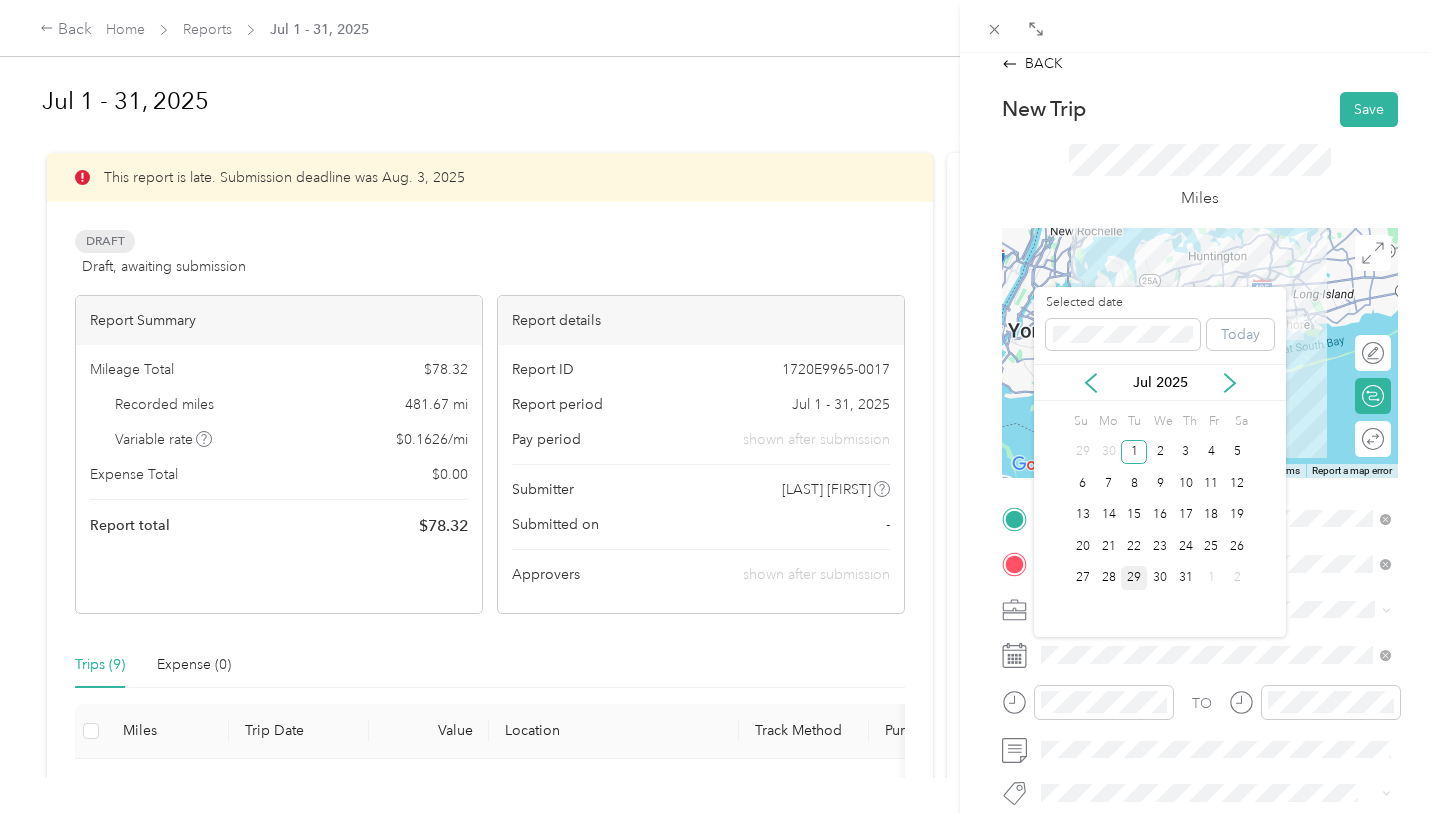 click on "29" at bounding box center (1134, 578) 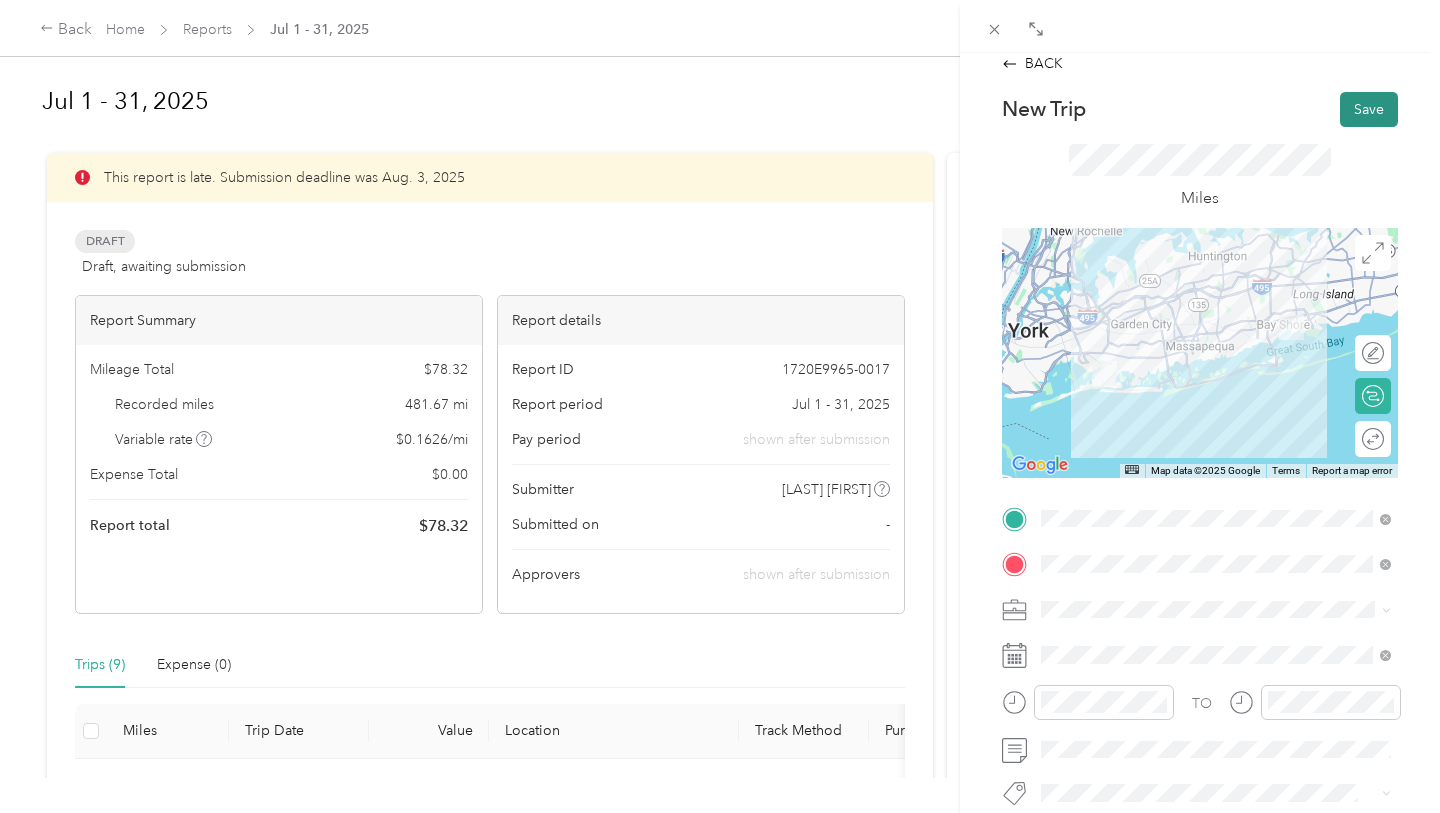click on "Save" at bounding box center (1369, 109) 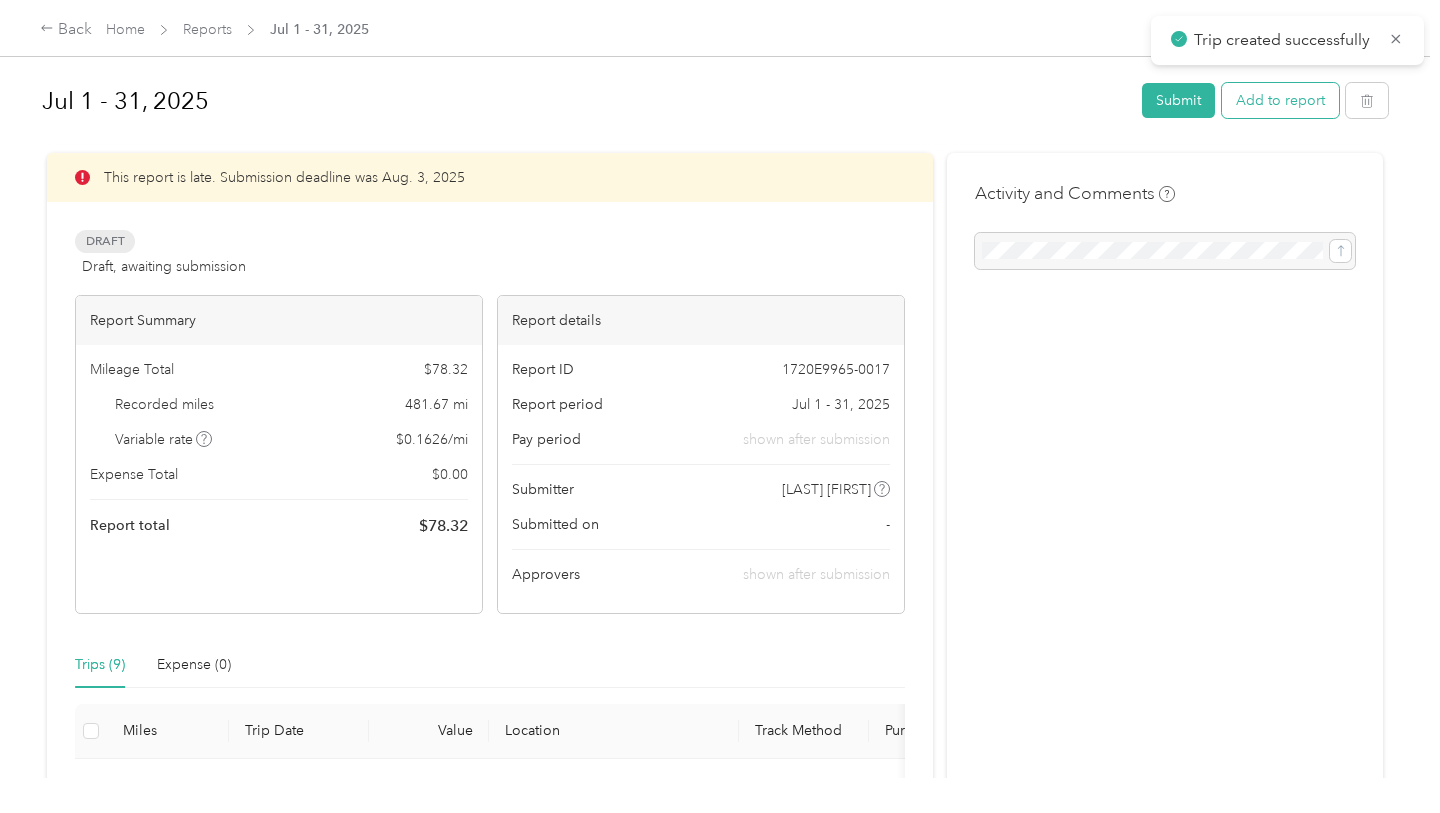 click on "Add to report" at bounding box center [1280, 100] 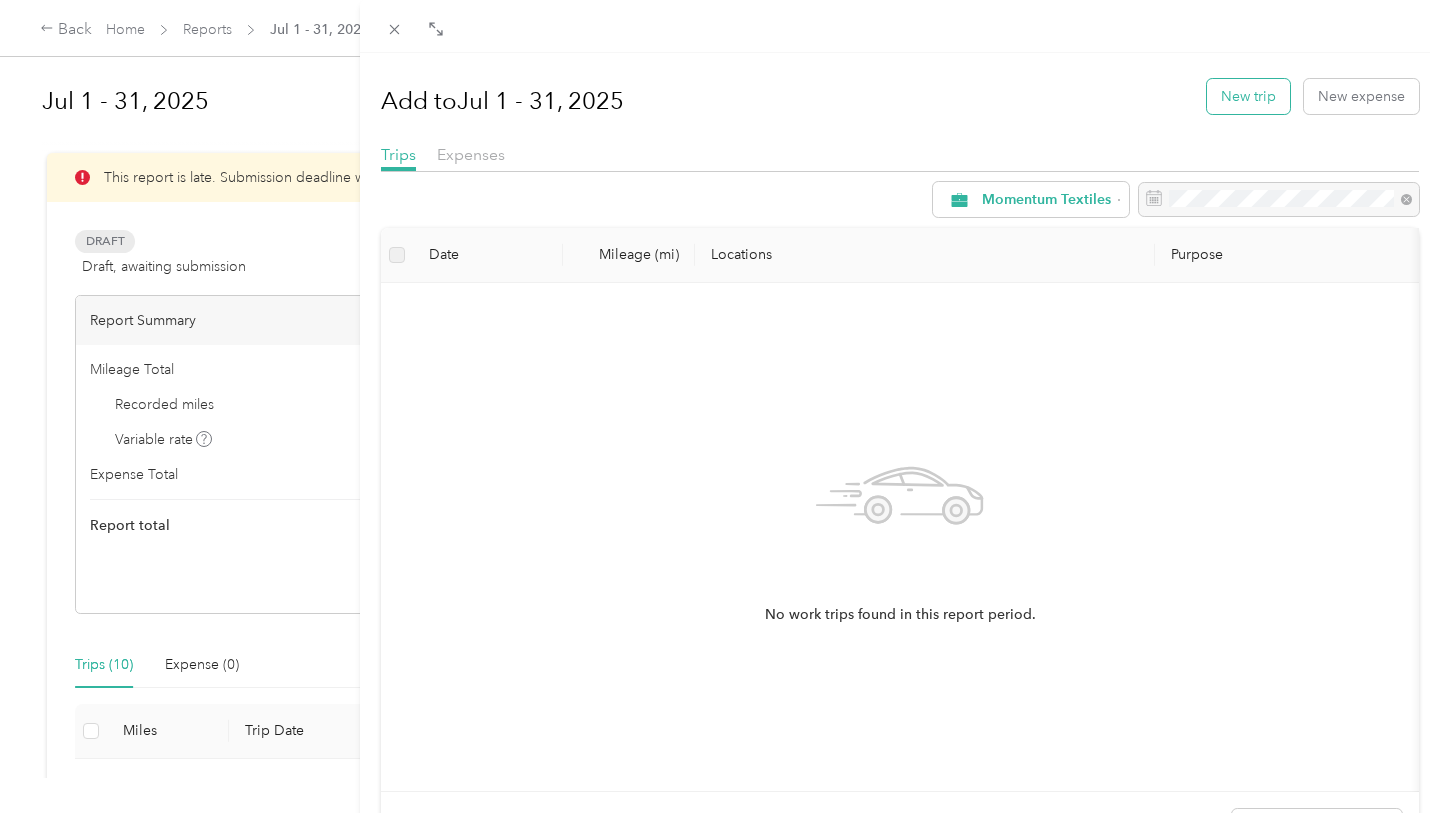 click on "New trip" at bounding box center (1248, 96) 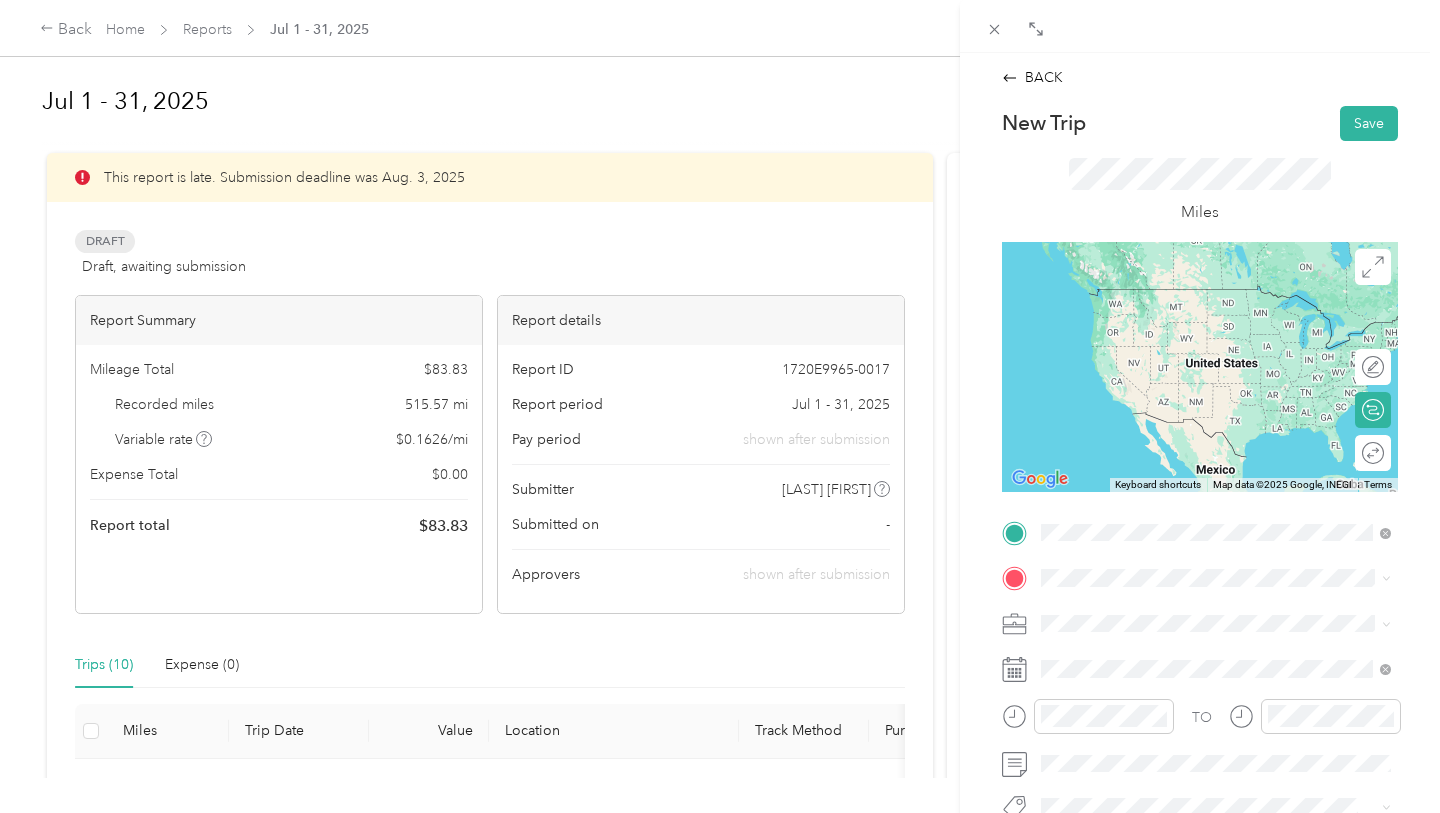click on "[NUMBER] [STREET], [POSTAL_CODE], [CITY], [STATE]" at bounding box center (1225, 652) 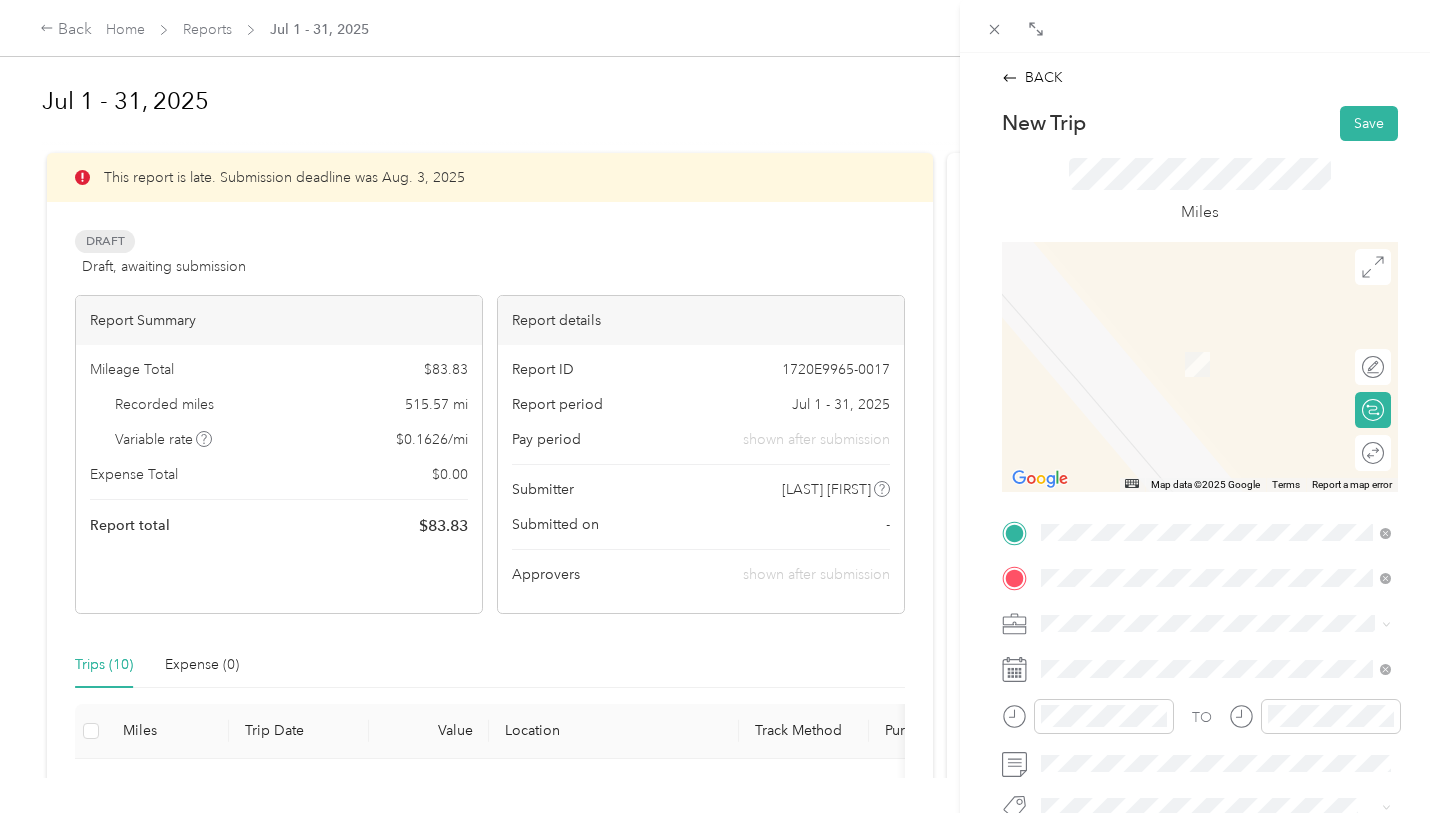 click on "TEAM JGL INTERIORS LLC [NUMBER] [STREET], [POSTAL_CODE], [CITY], [STATE]" at bounding box center (1232, 683) 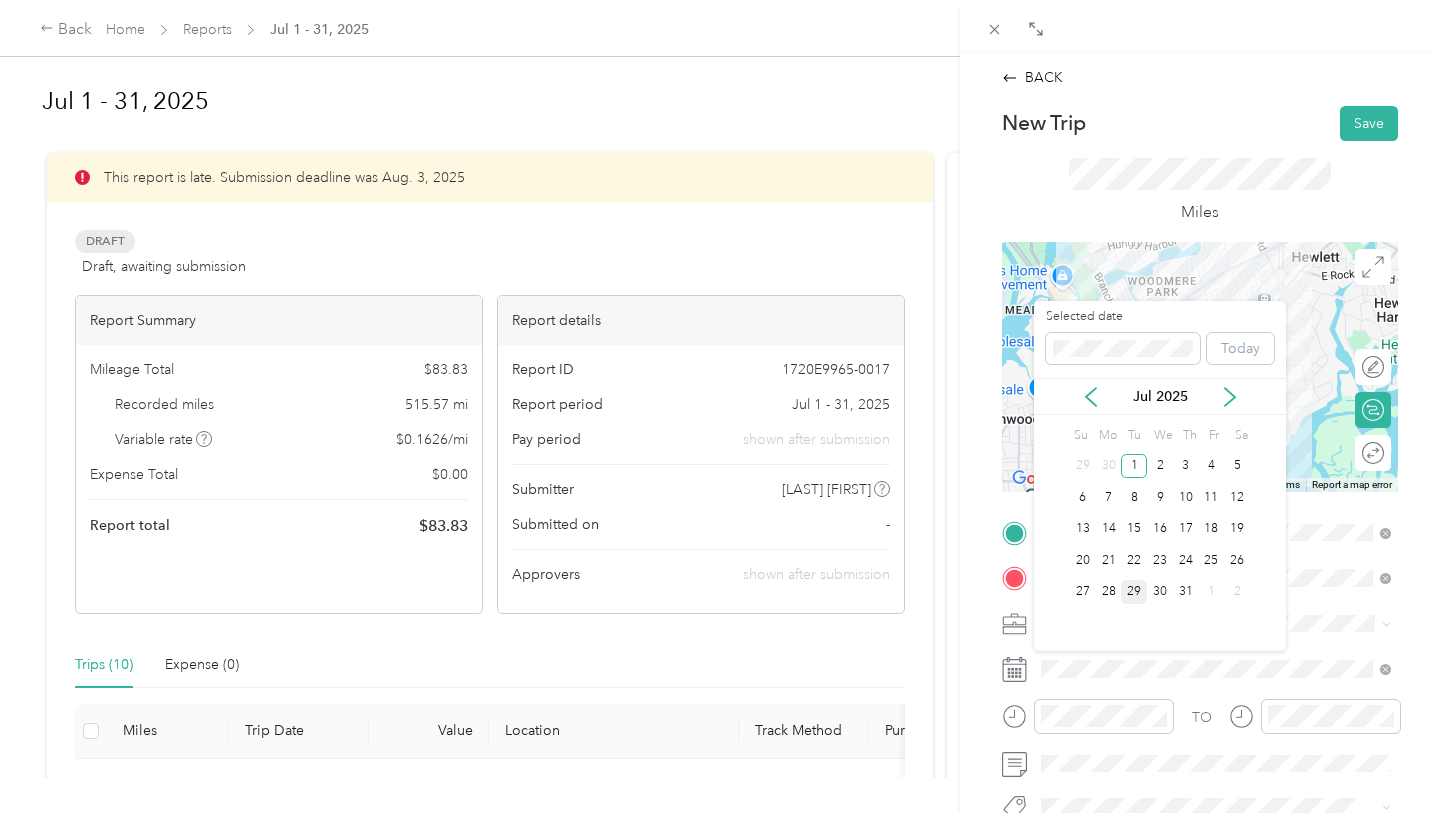 click on "29" at bounding box center [1134, 592] 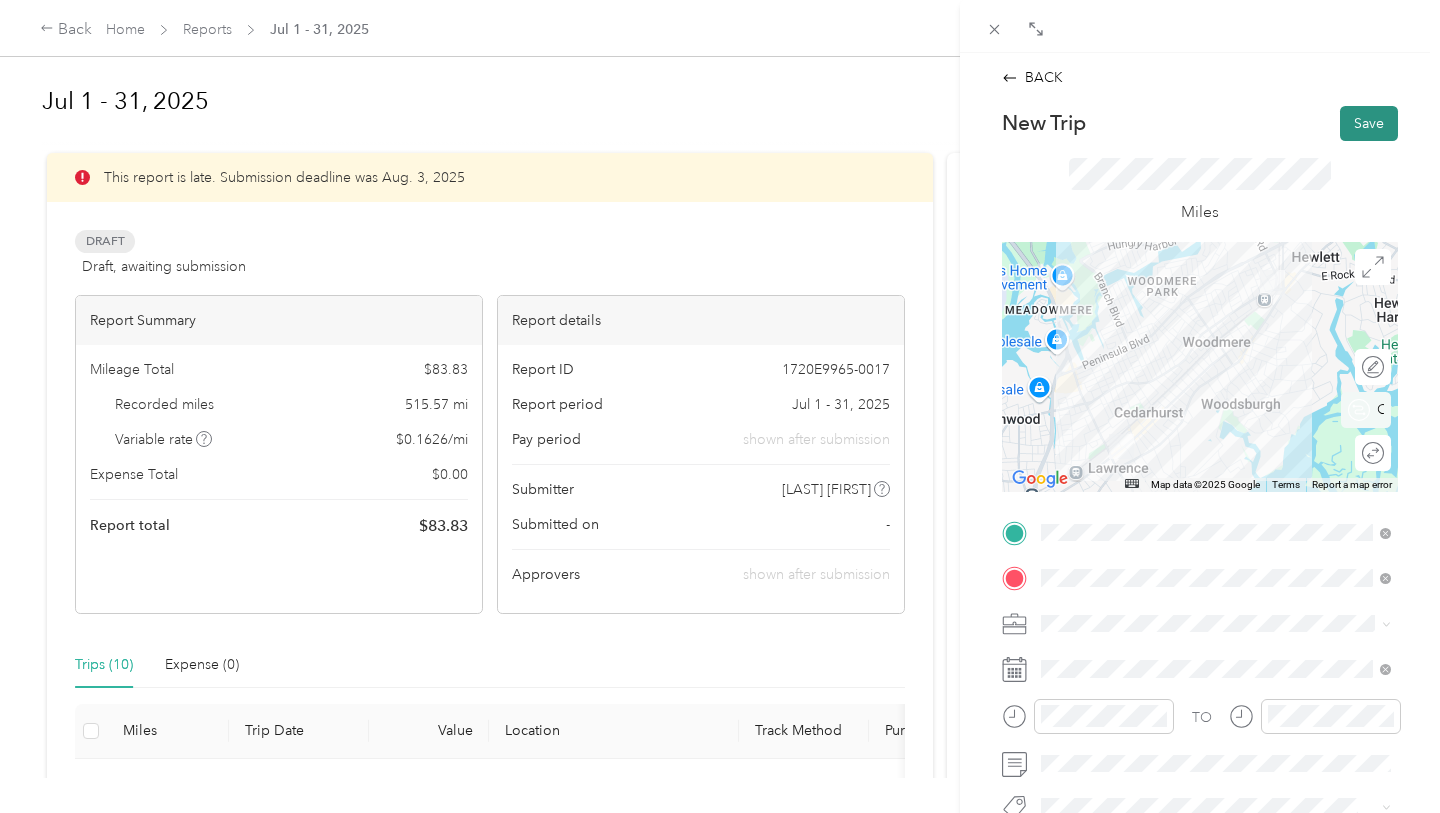 click on "Save" at bounding box center [1369, 123] 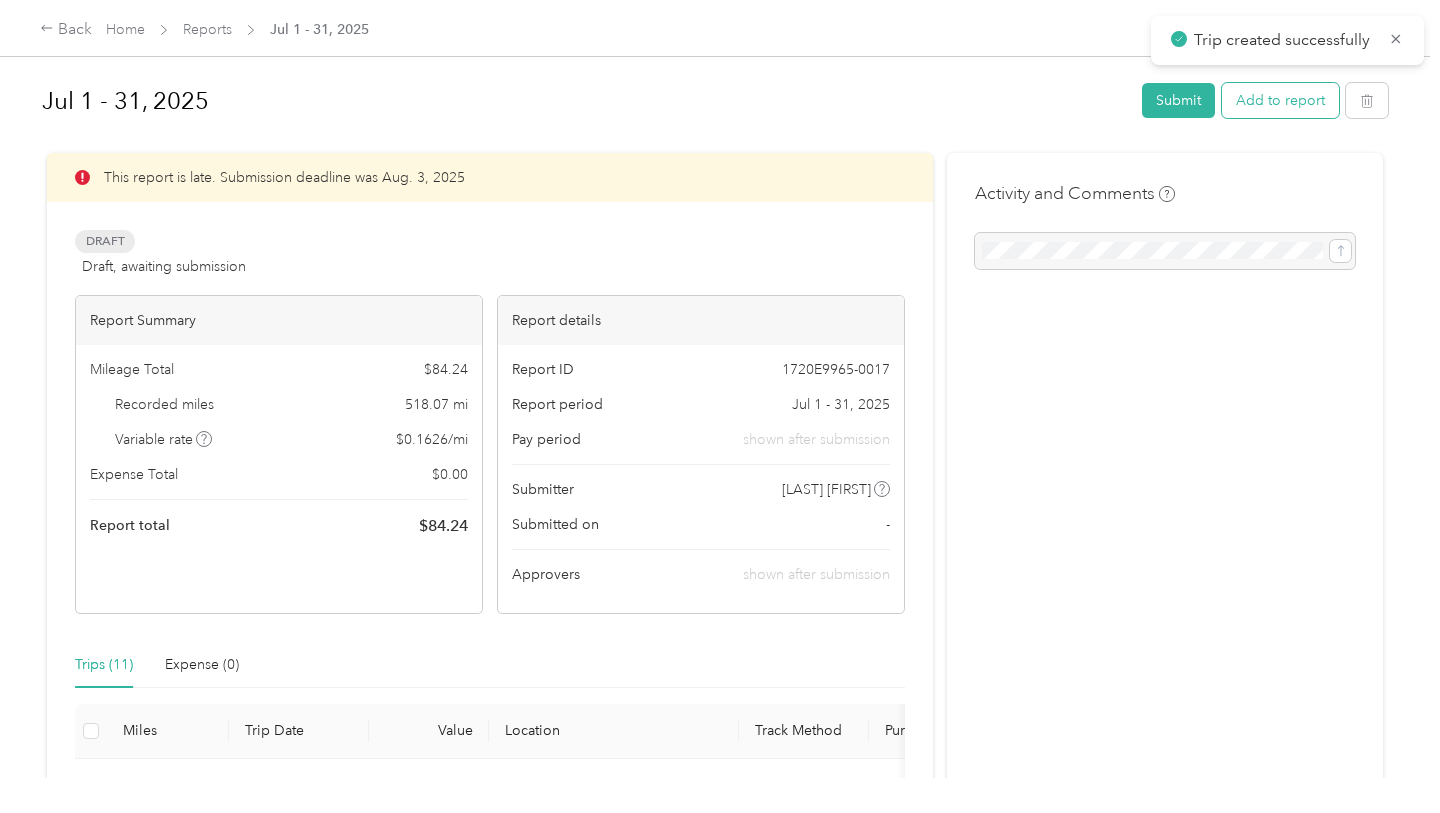 click on "Add to report" at bounding box center [1280, 100] 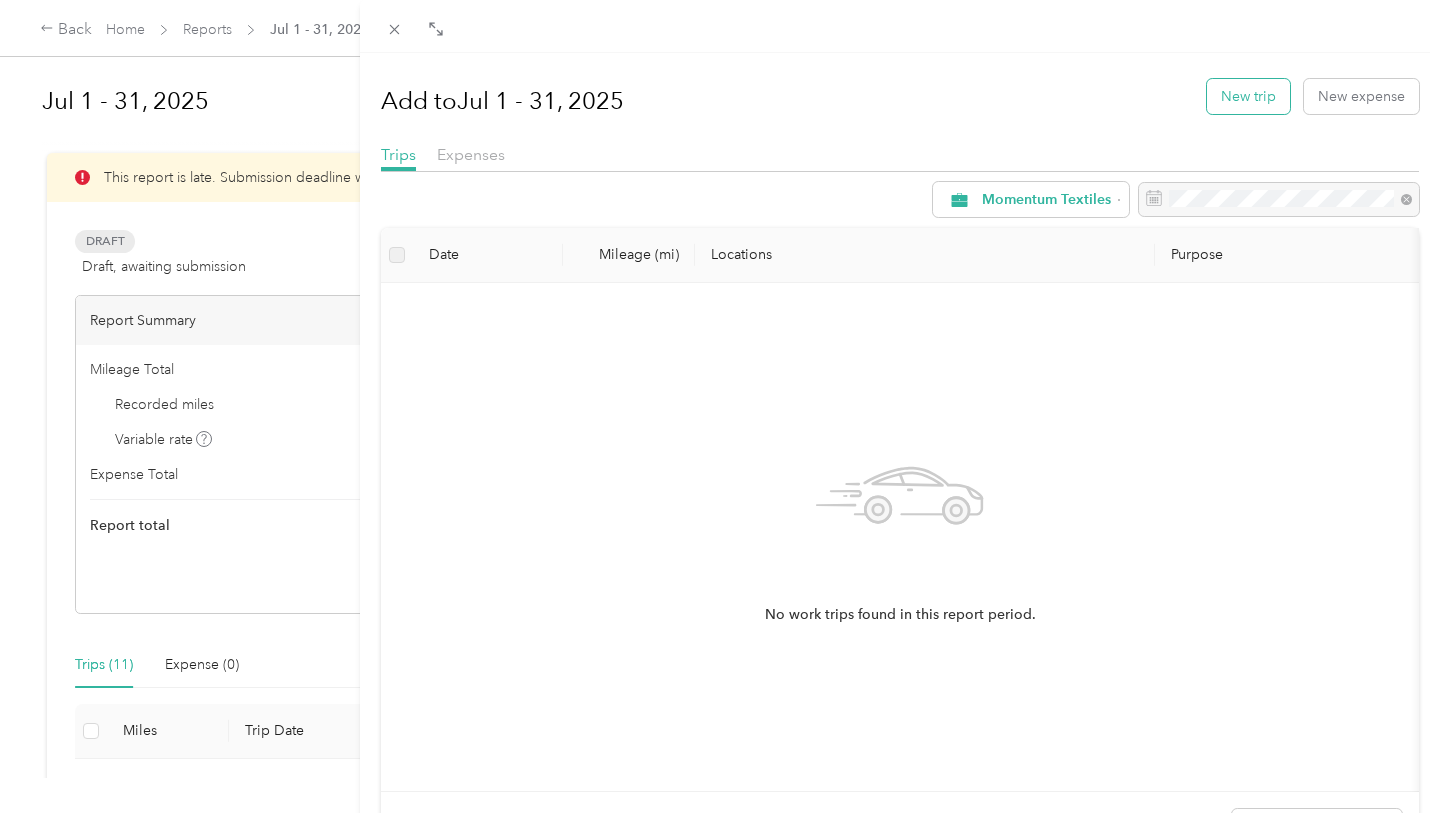 click on "New trip" at bounding box center [1248, 96] 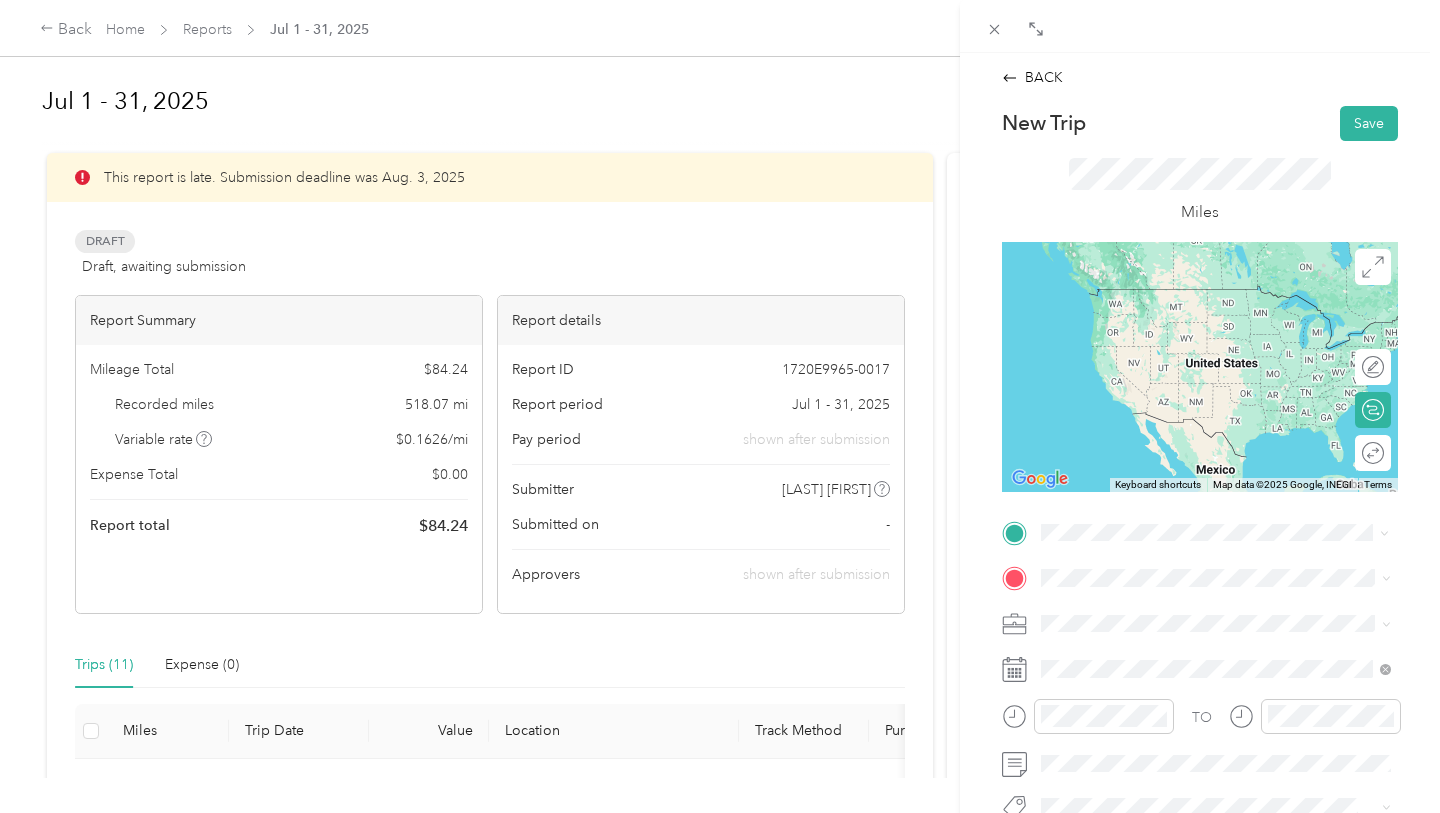 click on "[INITIALS] [BRAND] LLC" at bounding box center [1232, 615] 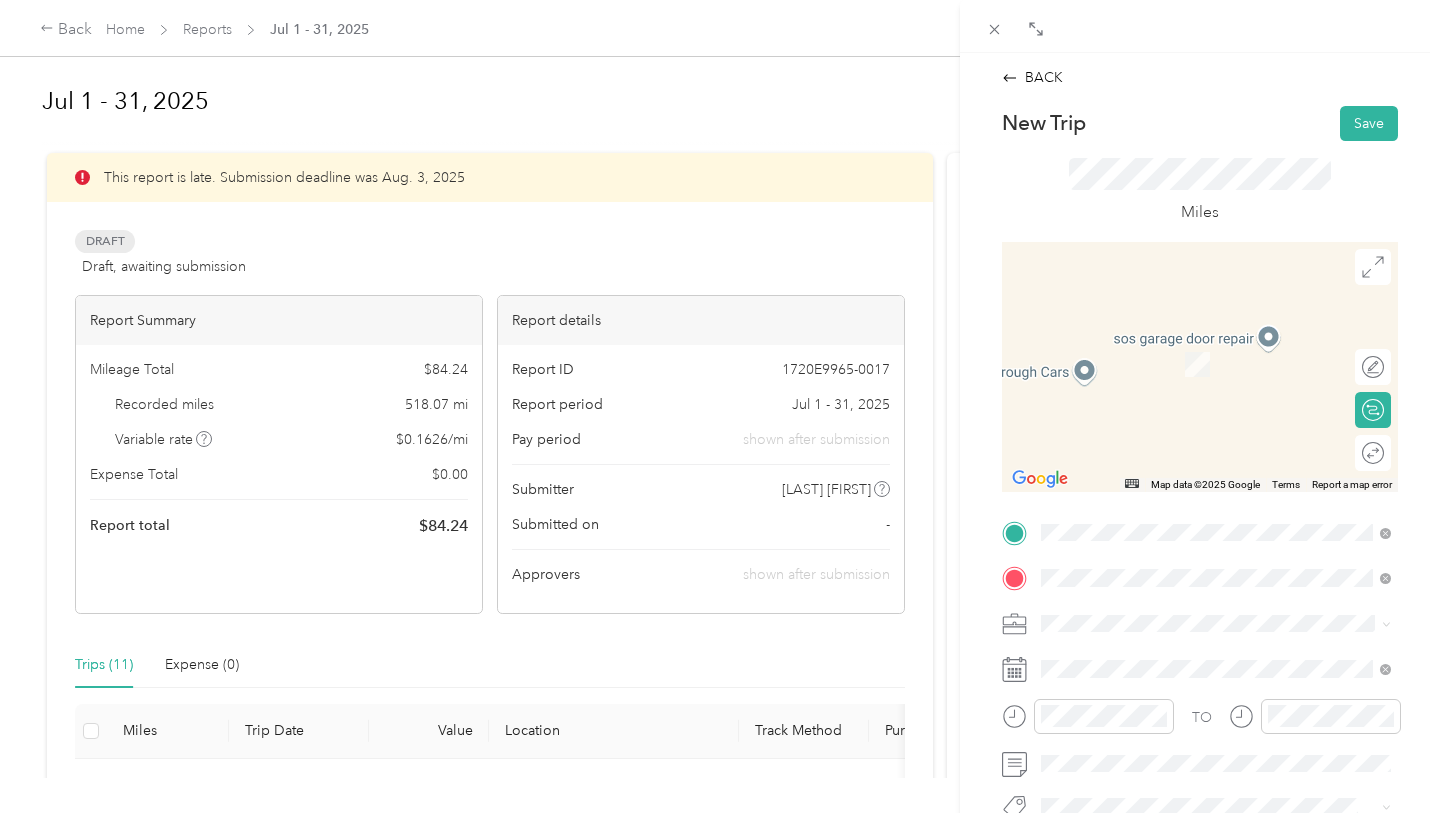 click on "MONTALTO - ALLIANCE PARTNERSHIPS" at bounding box center [1266, 441] 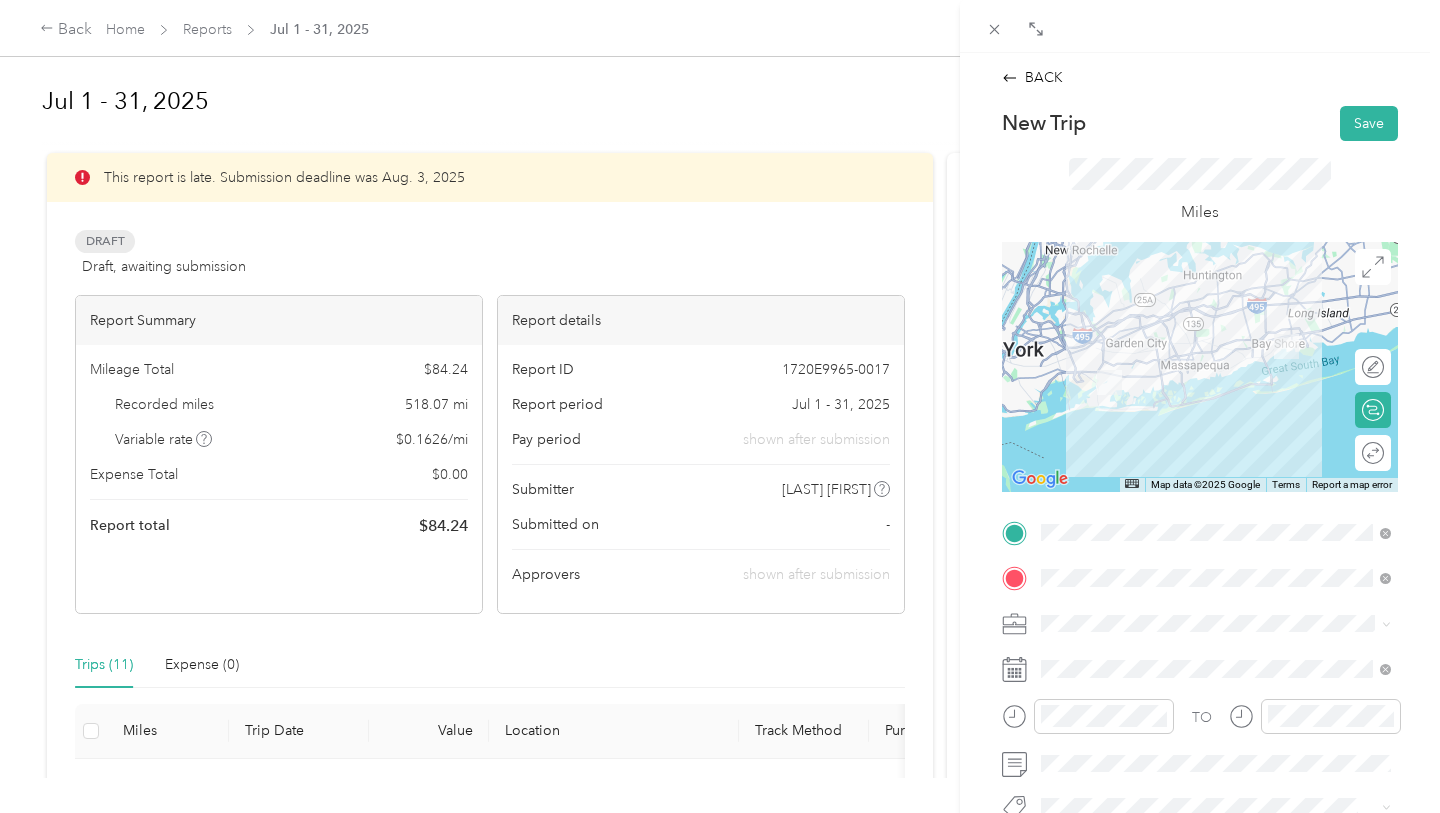 click at bounding box center (1200, 367) 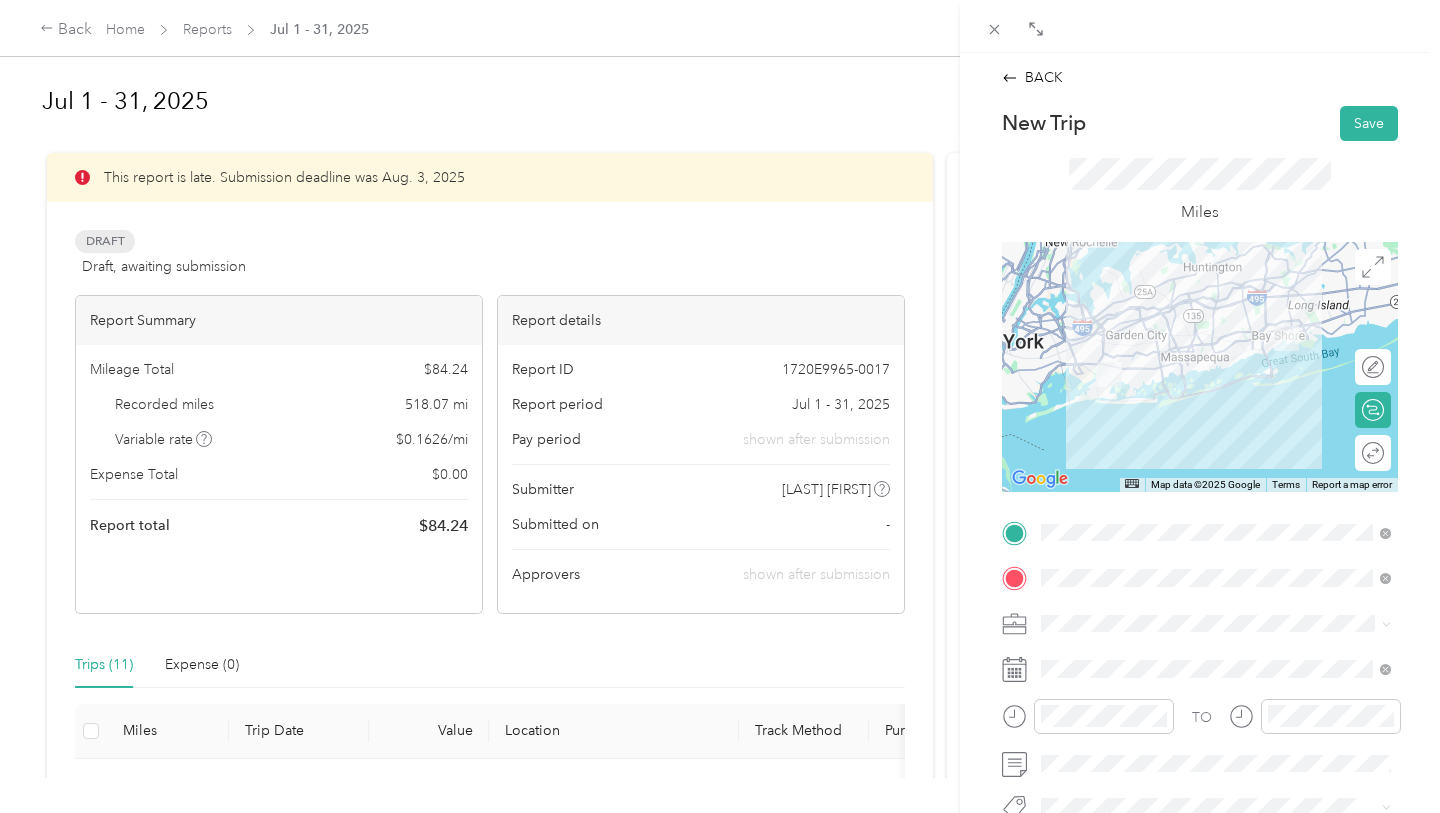 click 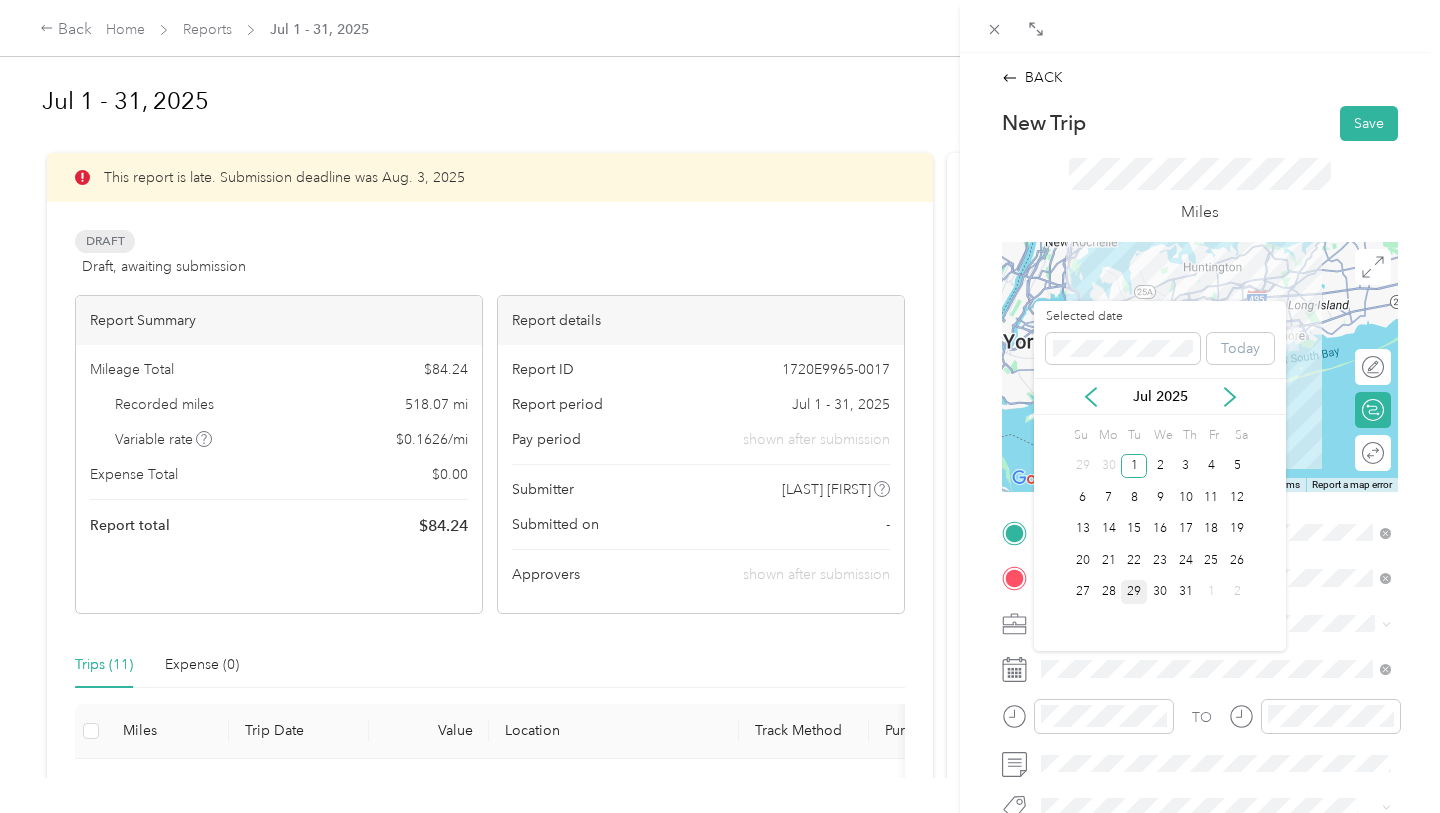 click on "29" at bounding box center [1134, 592] 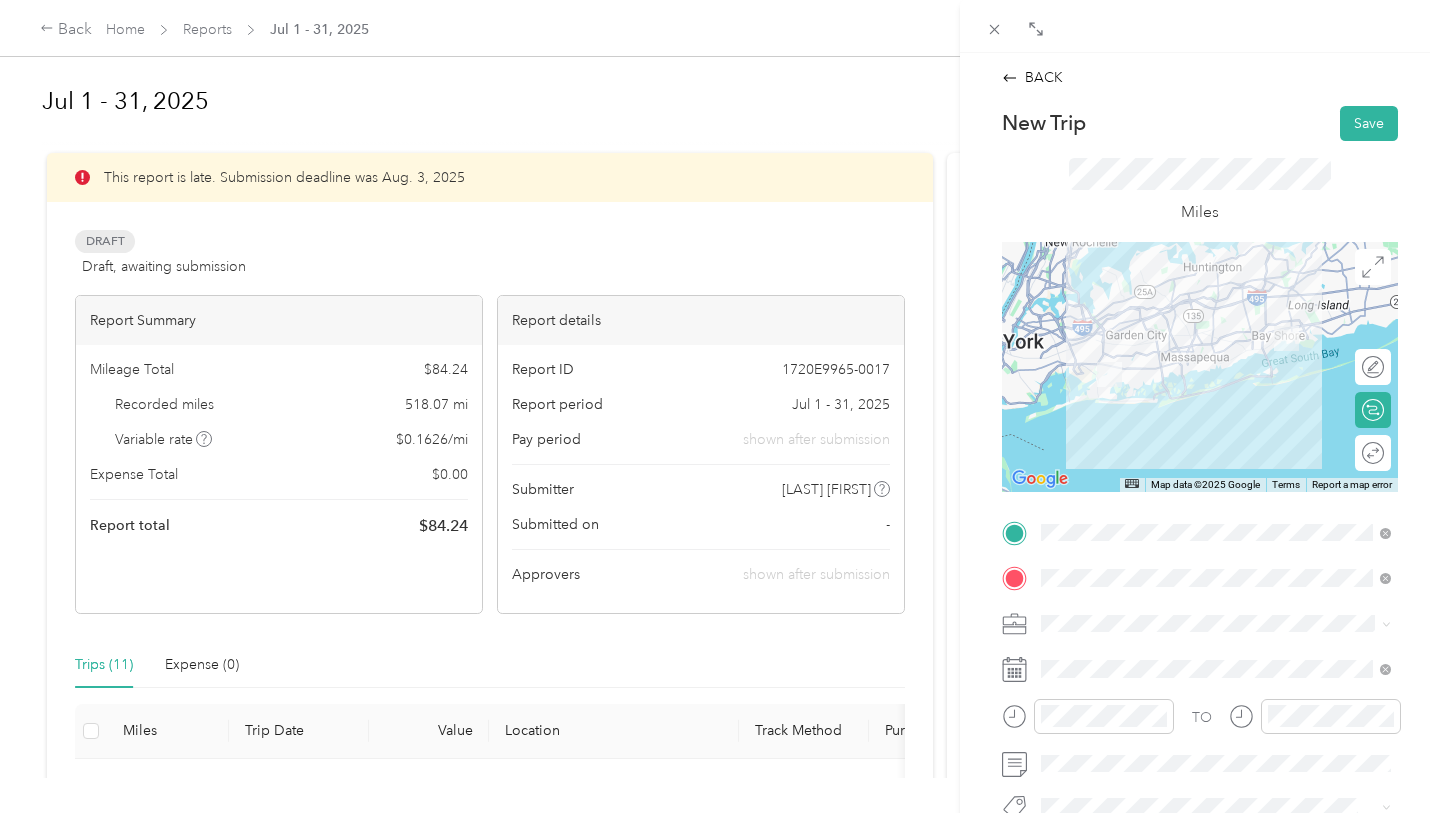 click on "BACK New Trip Save This trip cannot be edited because it is either under review, approved, or paid. Contact your Team Manager to edit it. Miles ← Move left → Move right ↑ Move up ↓ Move down + Zoom in - Zoom out Home Jump left by 75% End Jump right by 75% Page Up Jump up by 75% Page Down Jump down by 75% Map Data Map data ©2025 Google Map data ©2025 Google 10 km  Click to toggle between metric and imperial units Terms Report a map error Edit route Calculate route Round trip TO Add photo" at bounding box center (1200, 533) 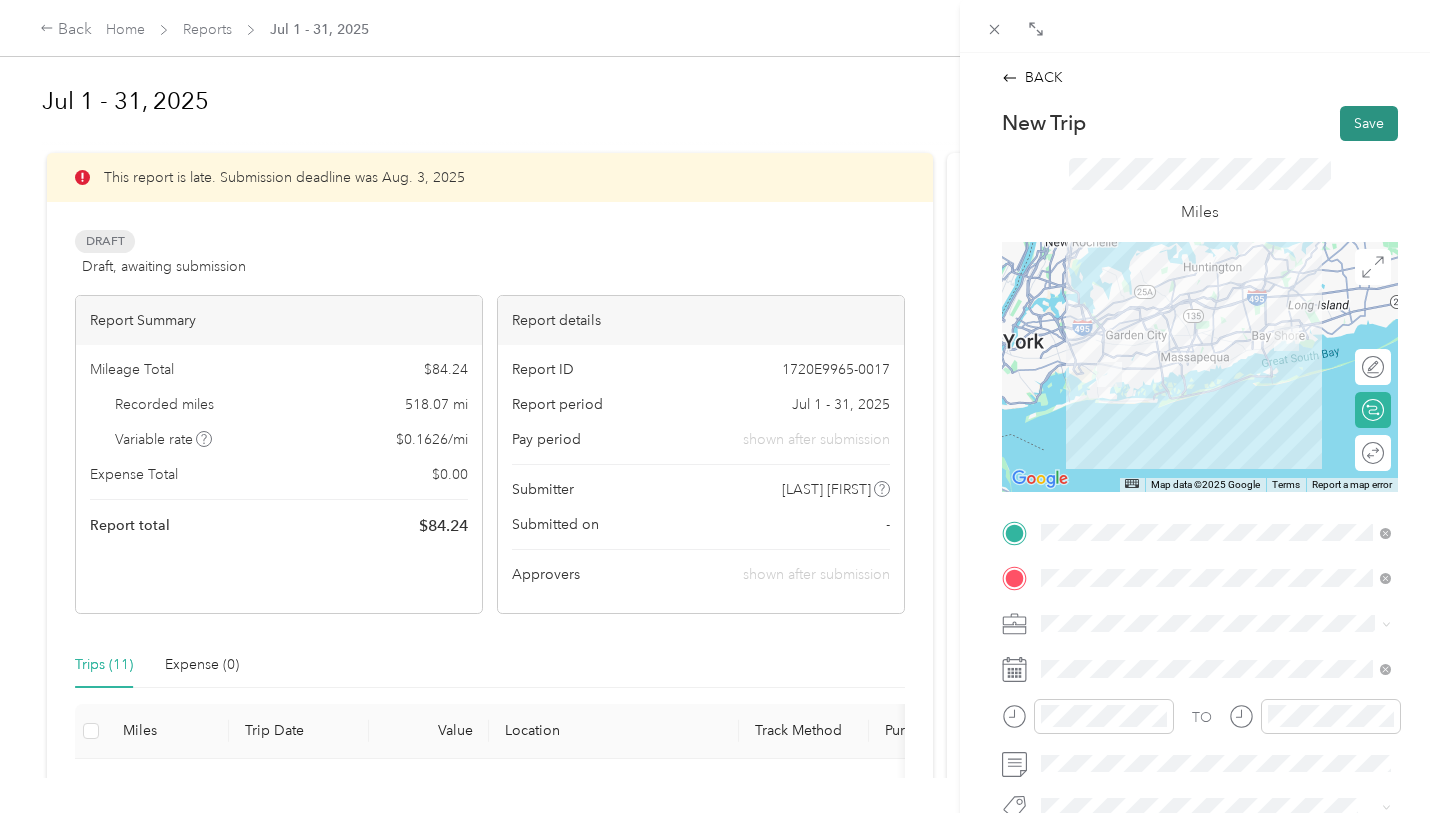 click on "Save" at bounding box center (1369, 123) 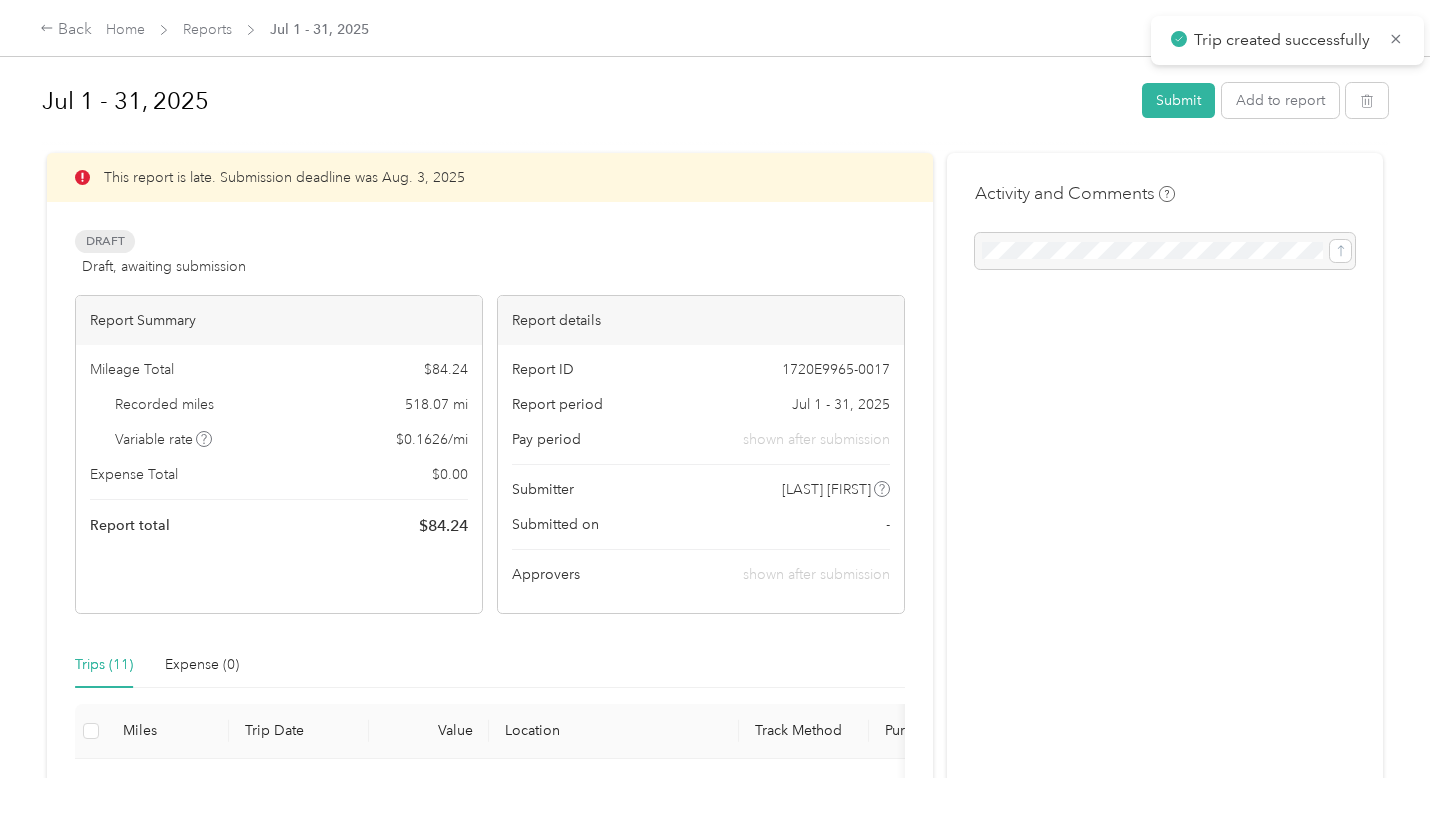 click at bounding box center [720, 406] 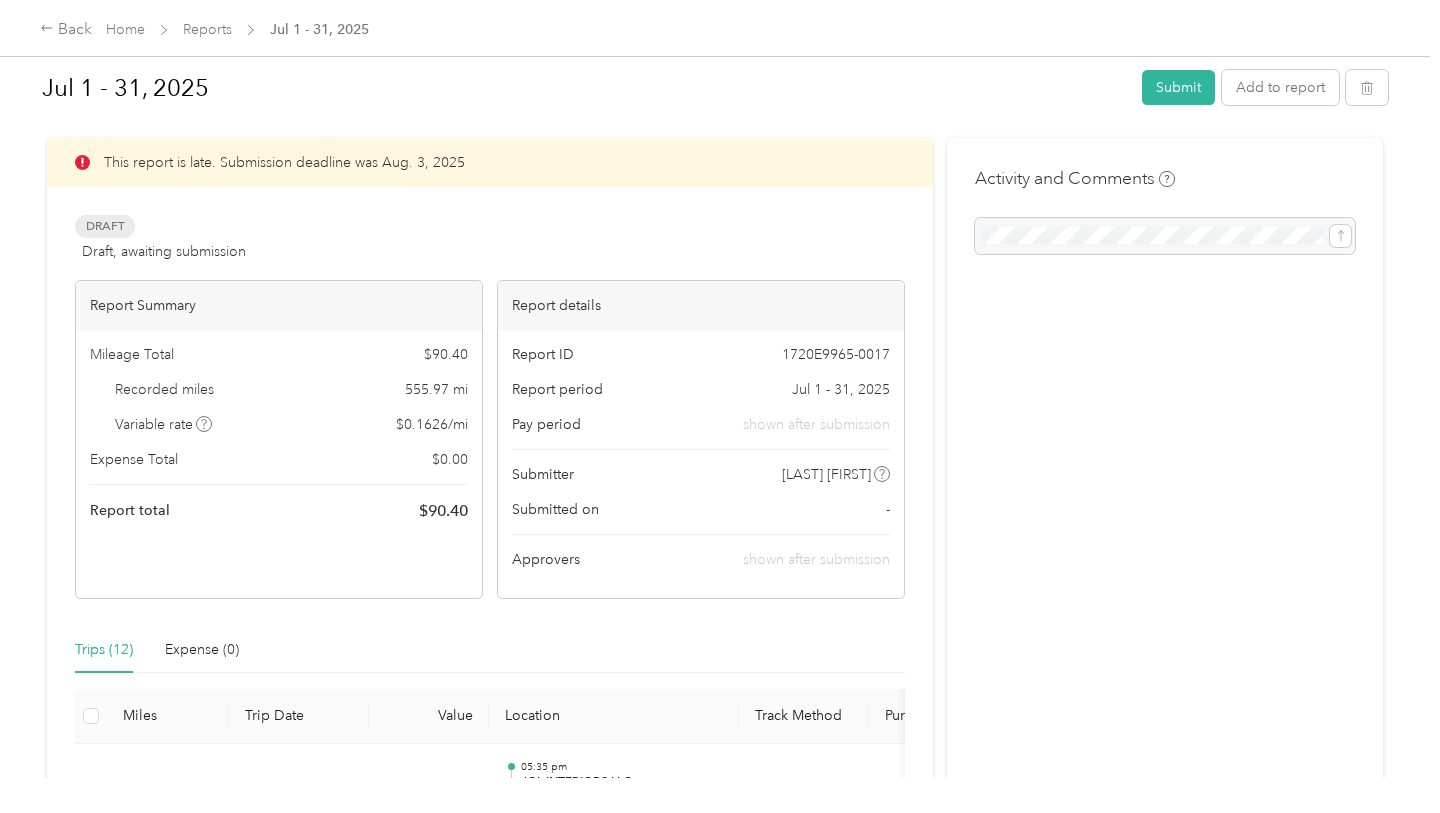 scroll, scrollTop: 11, scrollLeft: 0, axis: vertical 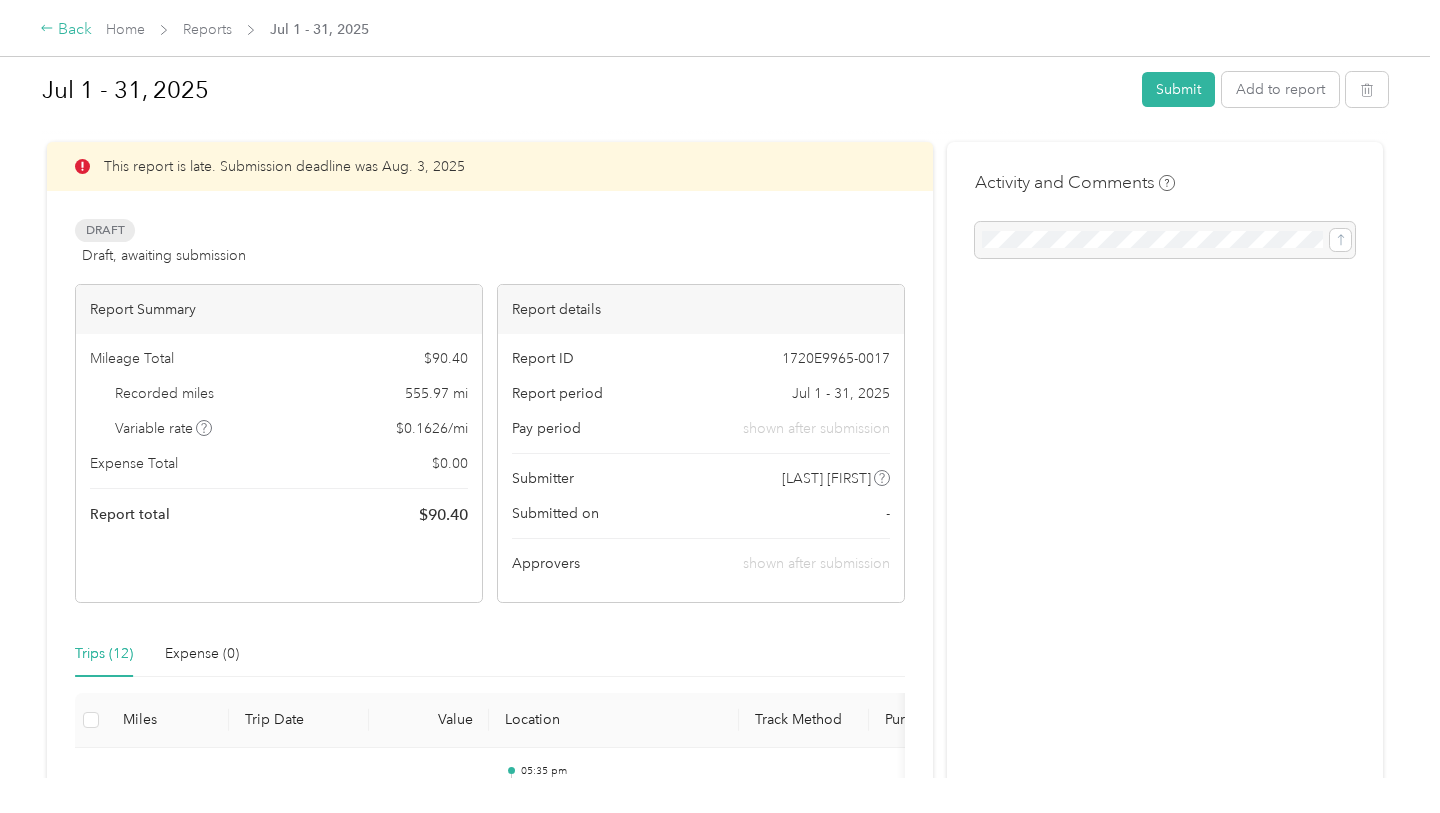 click on "Back" at bounding box center (66, 30) 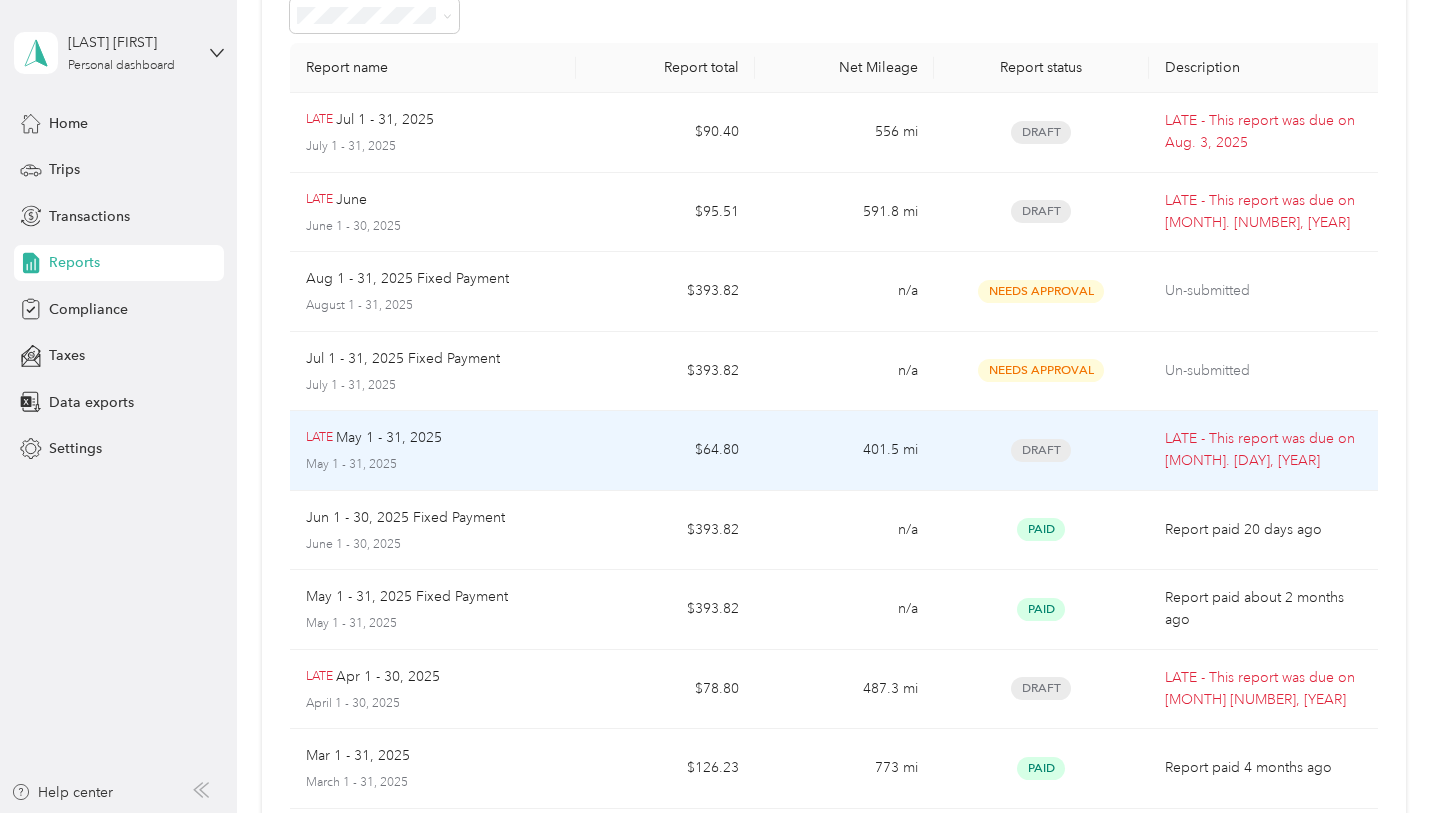 scroll, scrollTop: 0, scrollLeft: 0, axis: both 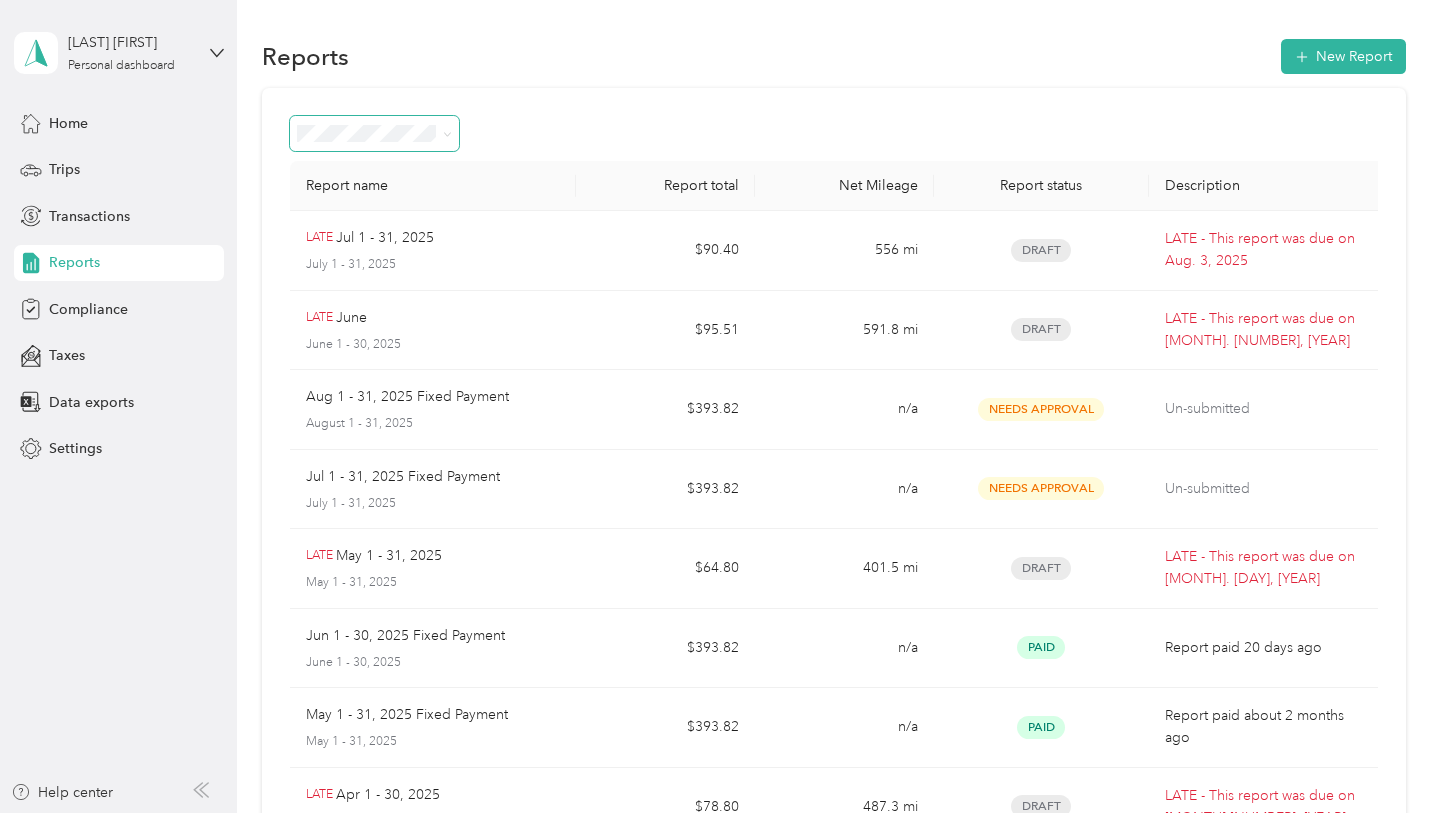 click at bounding box center [444, 133] 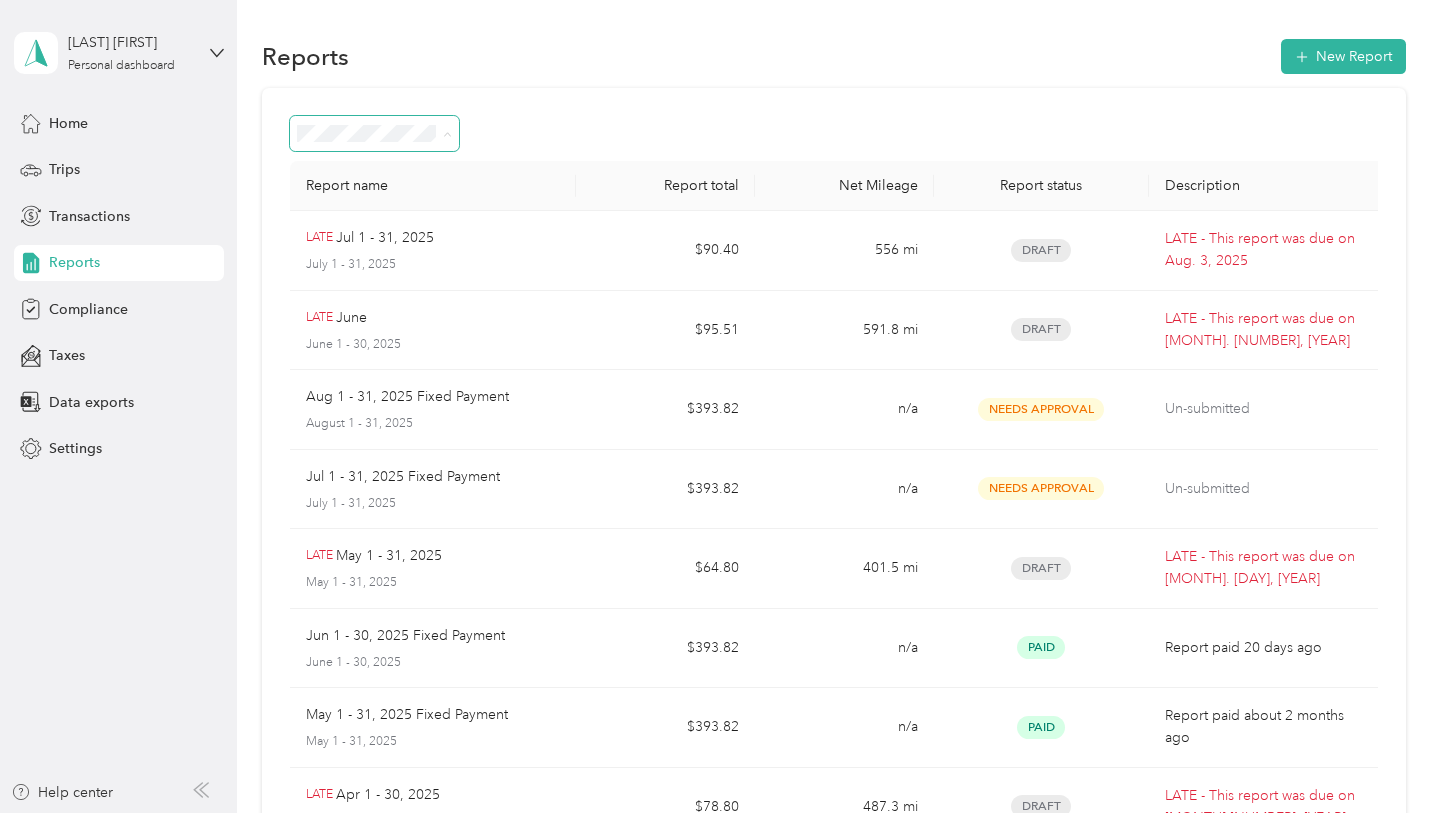 click on "Needs approval" at bounding box center (355, 240) 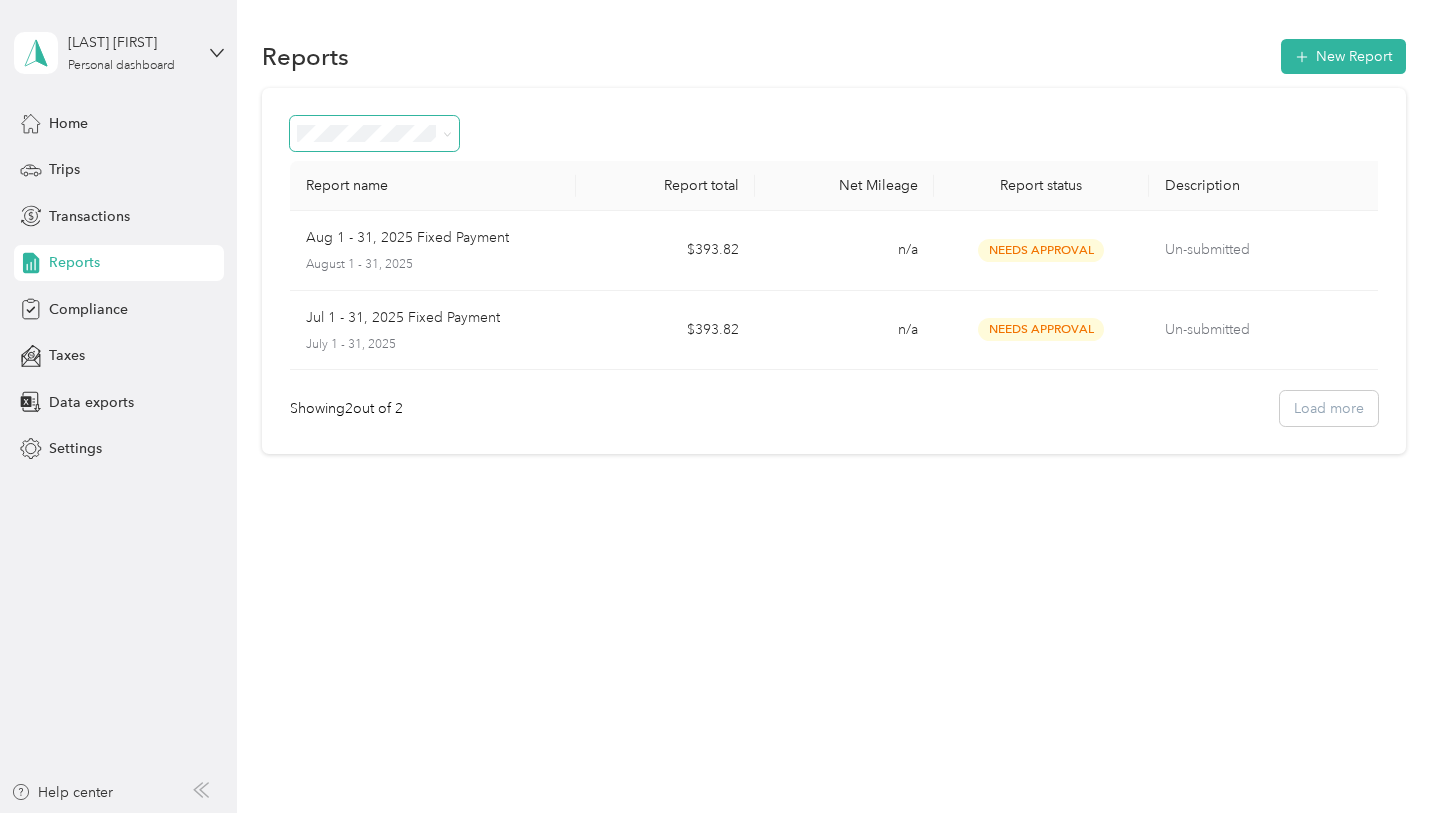 click on "Reports" at bounding box center (119, 263) 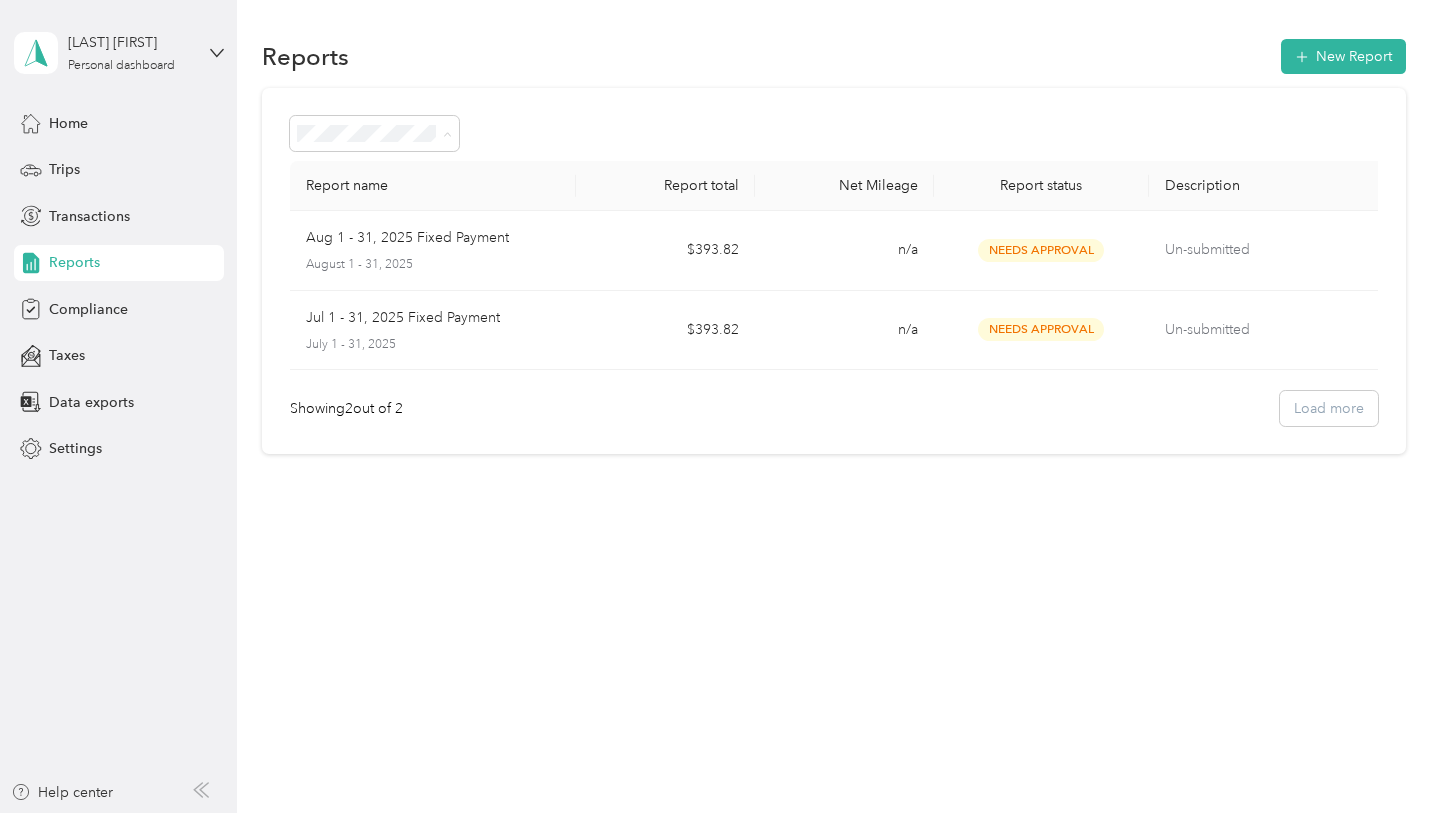 click on "Needs payment" at bounding box center (375, 275) 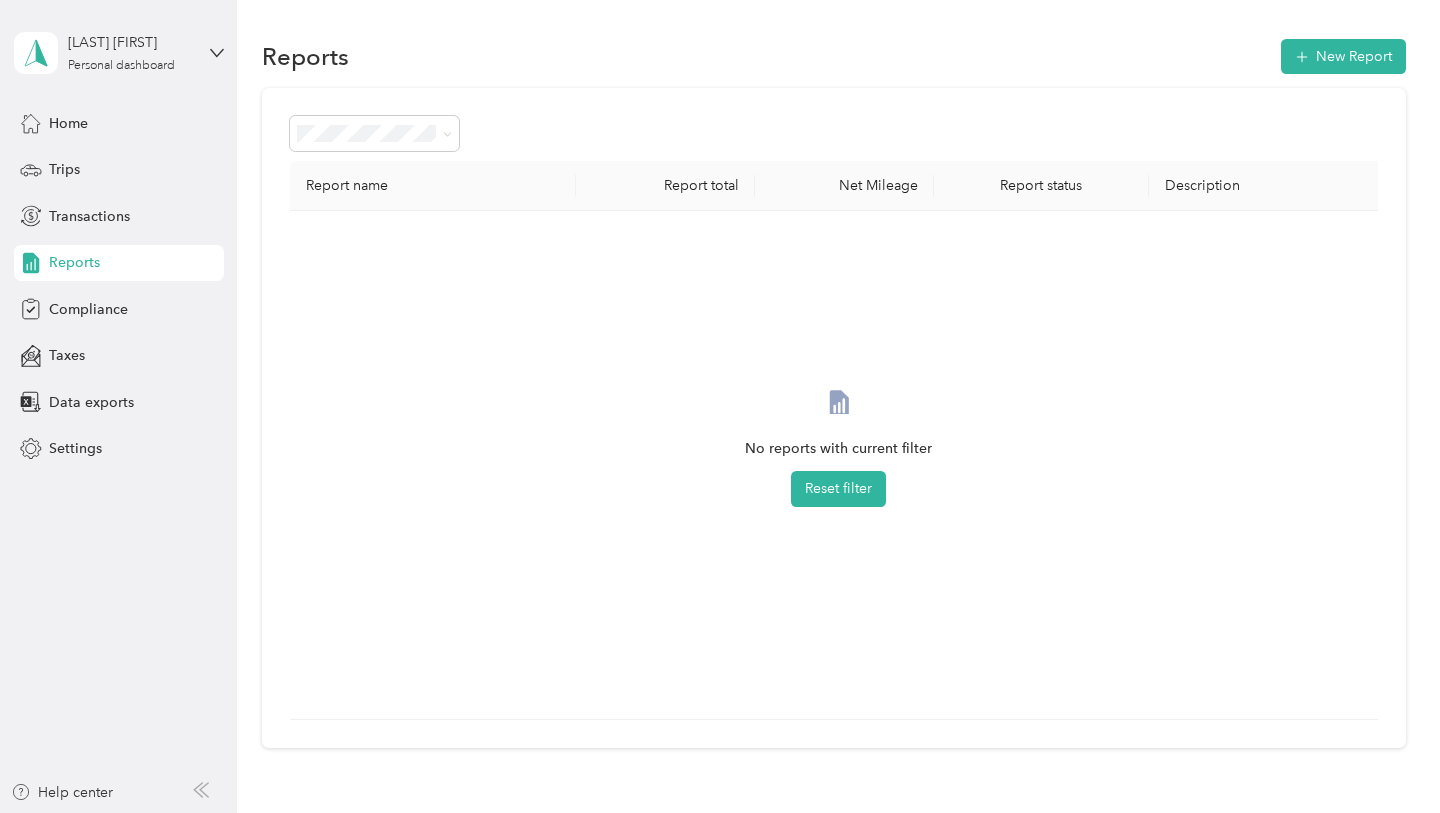 click 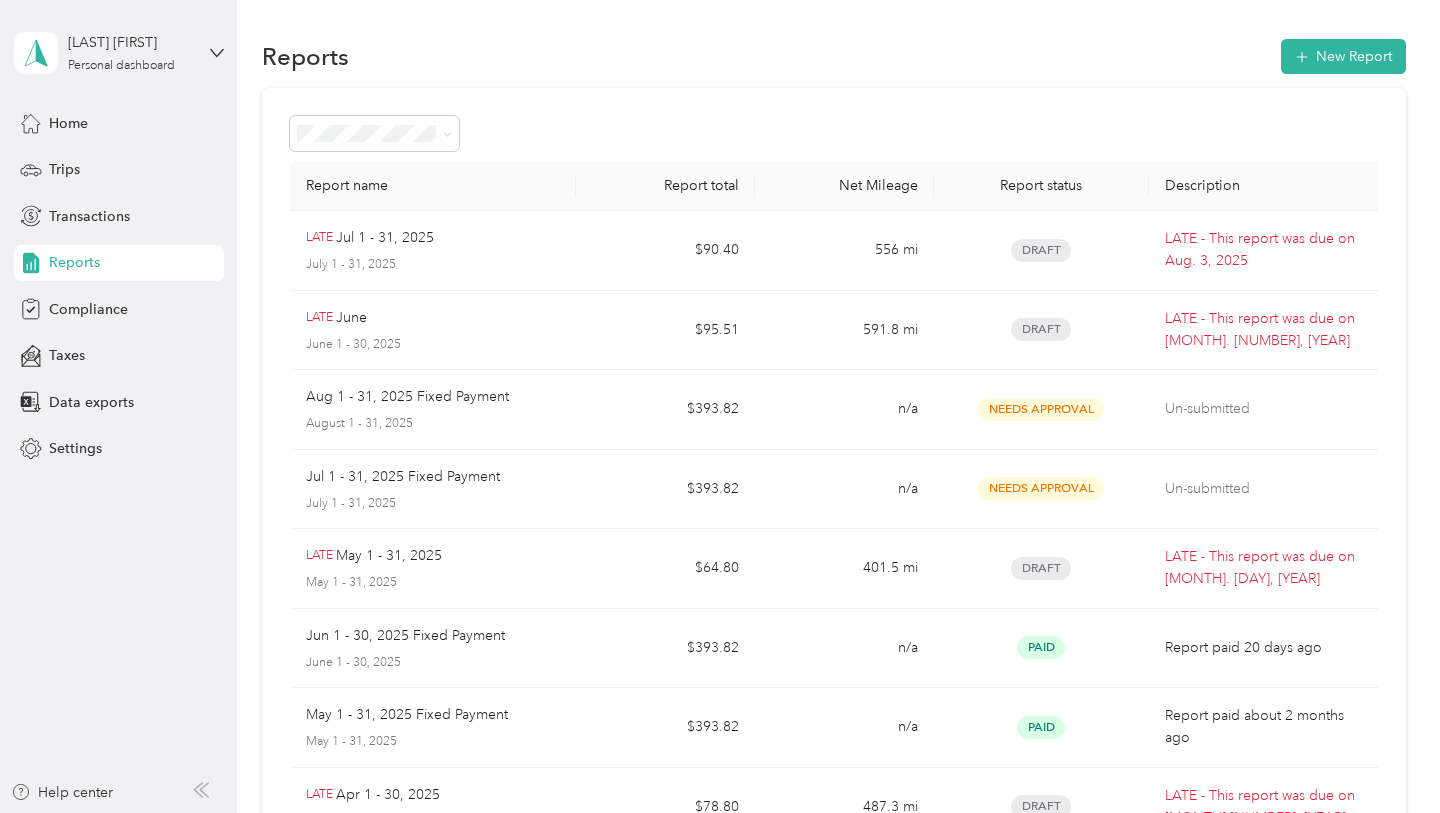 click on "Report name Report total Net Mileage Report status Description           LATE [MONTH] [MONTH] - [MONTH], [YEAR] [MONTH] [MONTH] - [MONTH], [YEAR] $[AMOUNT] [NUMBER] mi Draft LATE - This report was due on   [MONTH]. [NUMBER], [YEAR] LATE [MONTH]  [MONTH] - [MONTH], [YEAR] $[AMOUNT] [NUMBER] mi Draft LATE - This report was due on   [MONTH]. [NUMBER], [YEAR] [MONTH] [NUMBER] - [NUMBER], [YEAR] Fixed Payment [MONTH] [NUMBER] - [NUMBER], [YEAR] $[AMOUNT] n/a Needs Approval Un-submitted [MONTH] [NUMBER] - [MONTH], [YEAR] Fixed Payment [MONTH] [NUMBER] - [MONTH], [YEAR] $[AMOUNT] n/a Needs Approval Un-submitted LATE [MONTH] [NUMBER] - [MONTH], [YEAR] [MONTH] [NUMBER] - [MONTH], [YEAR] $[AMOUNT] [NUMBER] mi Draft LATE - This report was due on   [MONTH]. [NUMBER], [YEAR] [MONTH] [NUMBER] - [MONTH], [YEAR] Fixed Payment [MONTH] [NUMBER] - [MONTH], [YEAR] $[AMOUNT] n/a Paid Report paid [NUMBER] days ago [MONTH] [NUMBER] - [MONTH], [YEAR] Fixed Payment [MONTH] [NUMBER] - [MONTH], [YEAR] $[AMOUNT] n/a Paid Report paid about [NUMBER] months ago LATE [MONTH] [NUMBER] - [MONTH], [YEAR] [MONTH] [NUMBER] - [MONTH], [YEAR] $[AMOUNT] [NUMBER] mi Draft LATE - This report was due on   [MONTH]. [NUMBER], [YEAR] [MONTH] [NUMBER] - [MONTH], [YEAR] [MONTH] [NUMBER] - [MONTH], [YEAR] $[AMOUNT] [NUMBER] mi Paid Report paid [NUMBER] months ago LATE [MONTH] [NUMBER] - [MONTH], [YEAR] [MONTH] [NUMBER] - [MONTH], [YEAR] $[AMOUNT] [NUMBER] mi Paid Showing  [NUMBER]  out of" at bounding box center (834, 589) 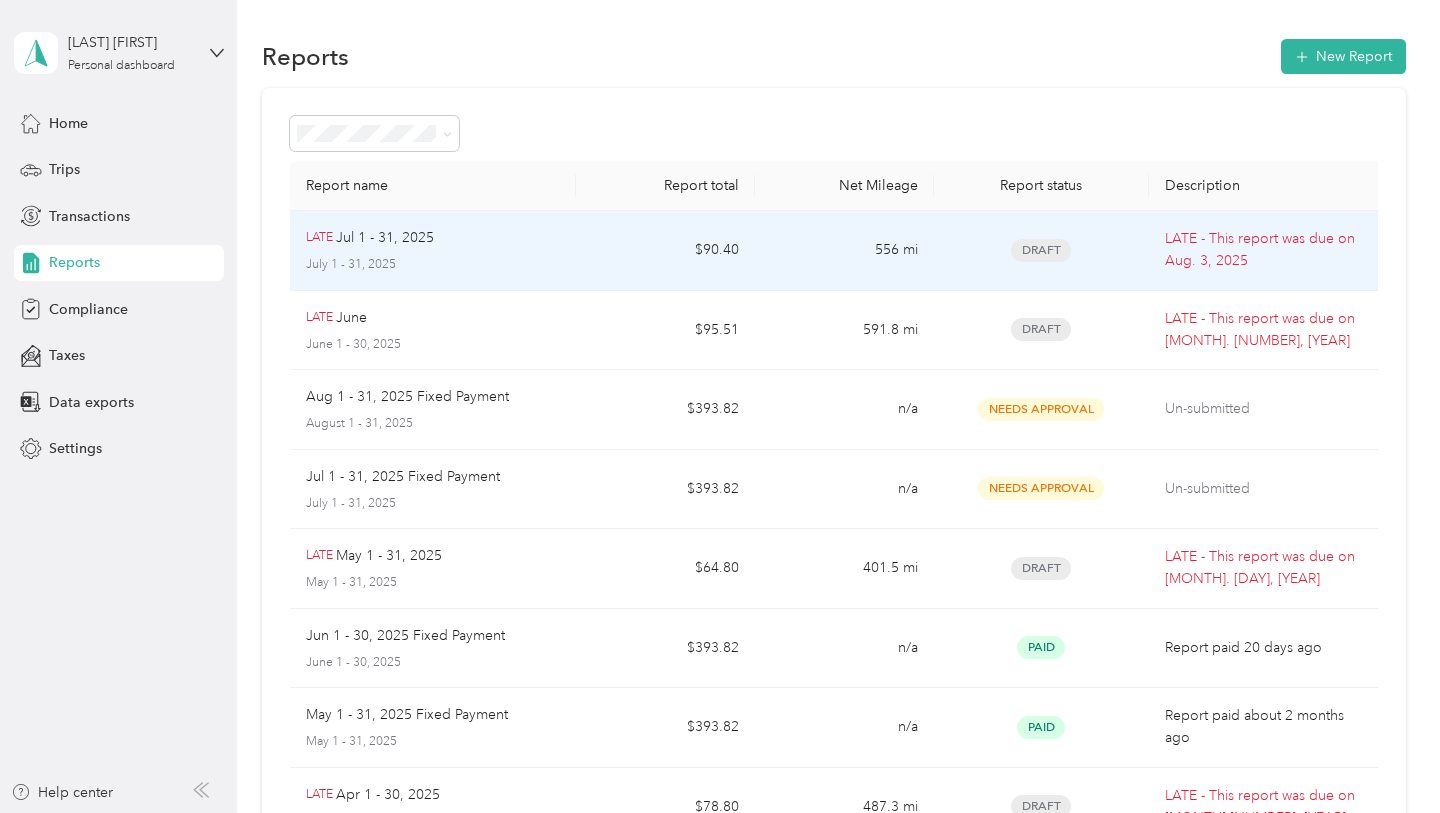 click on "Jul 1 - 31, 2025" at bounding box center [385, 238] 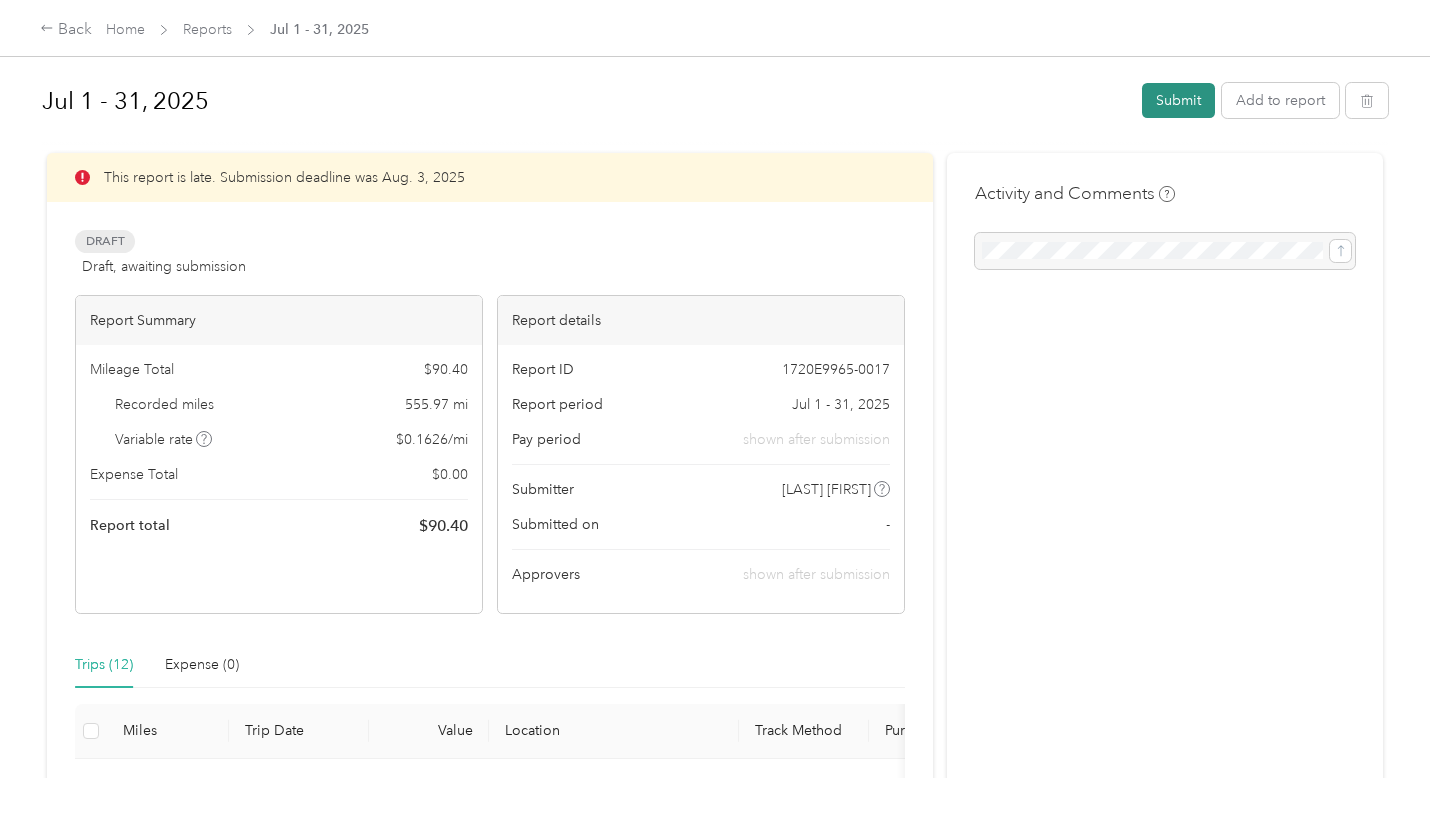 click on "Submit" at bounding box center [1178, 100] 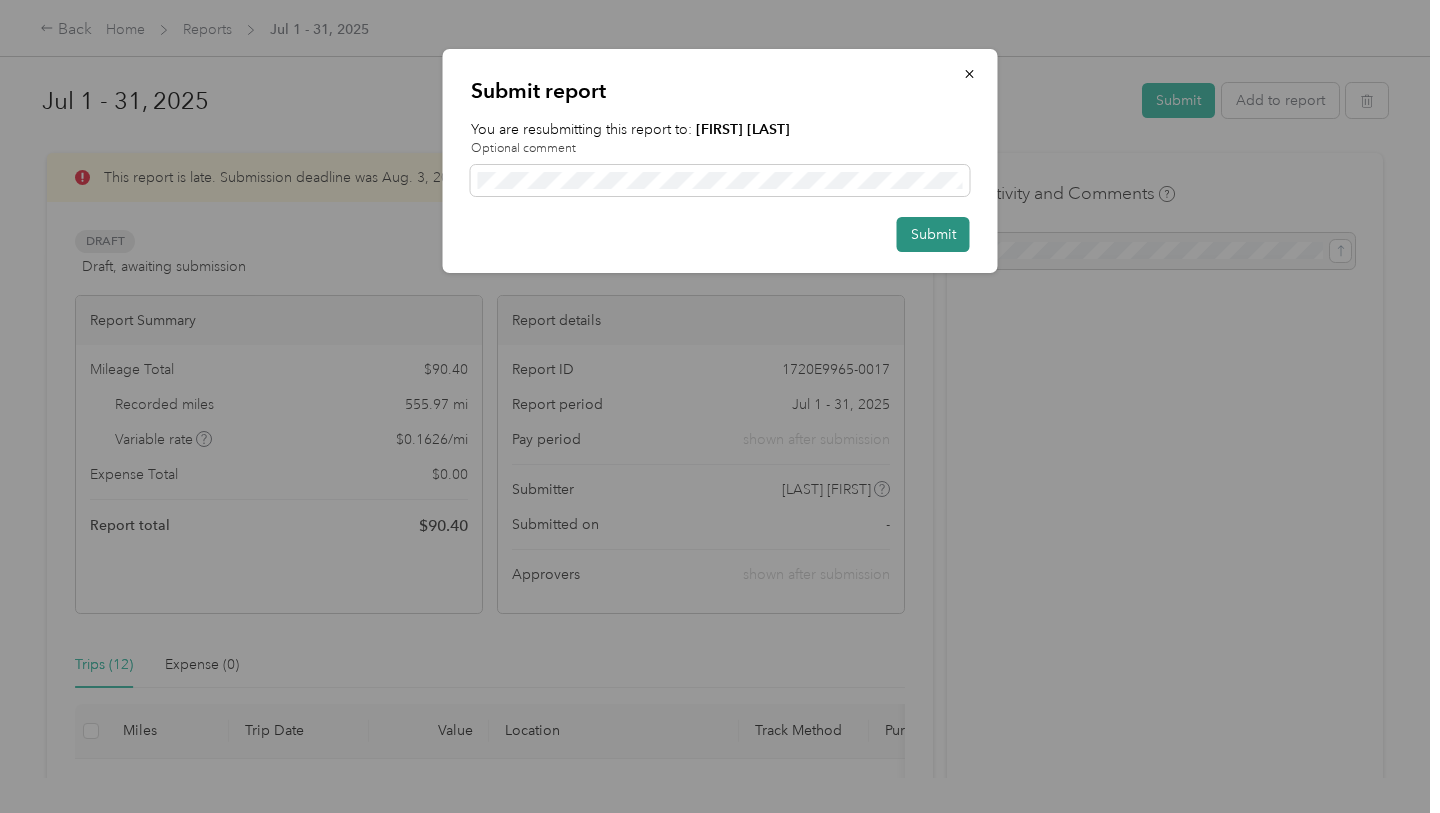 click on "Submit" at bounding box center [933, 234] 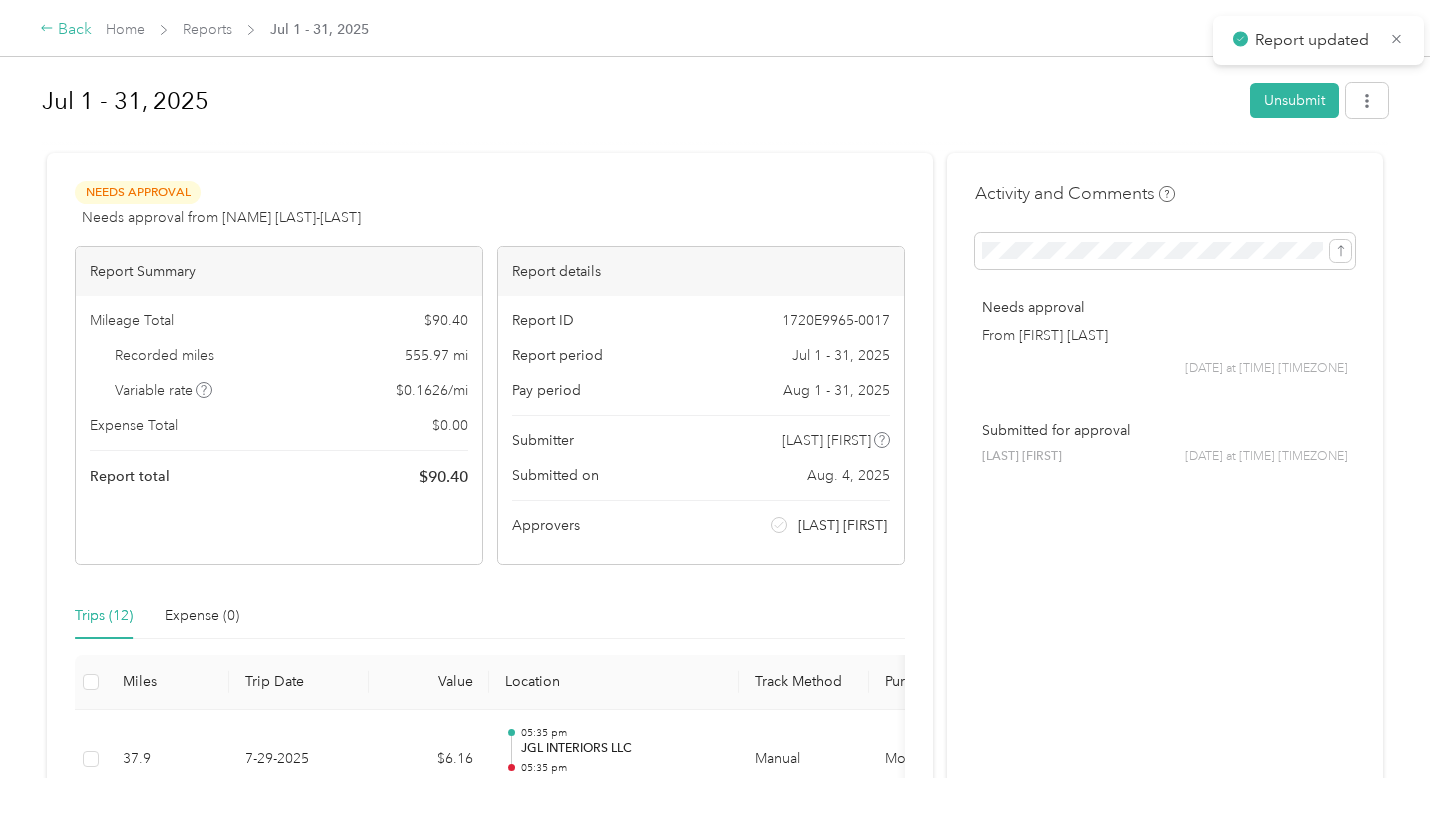 click on "Back" at bounding box center [66, 30] 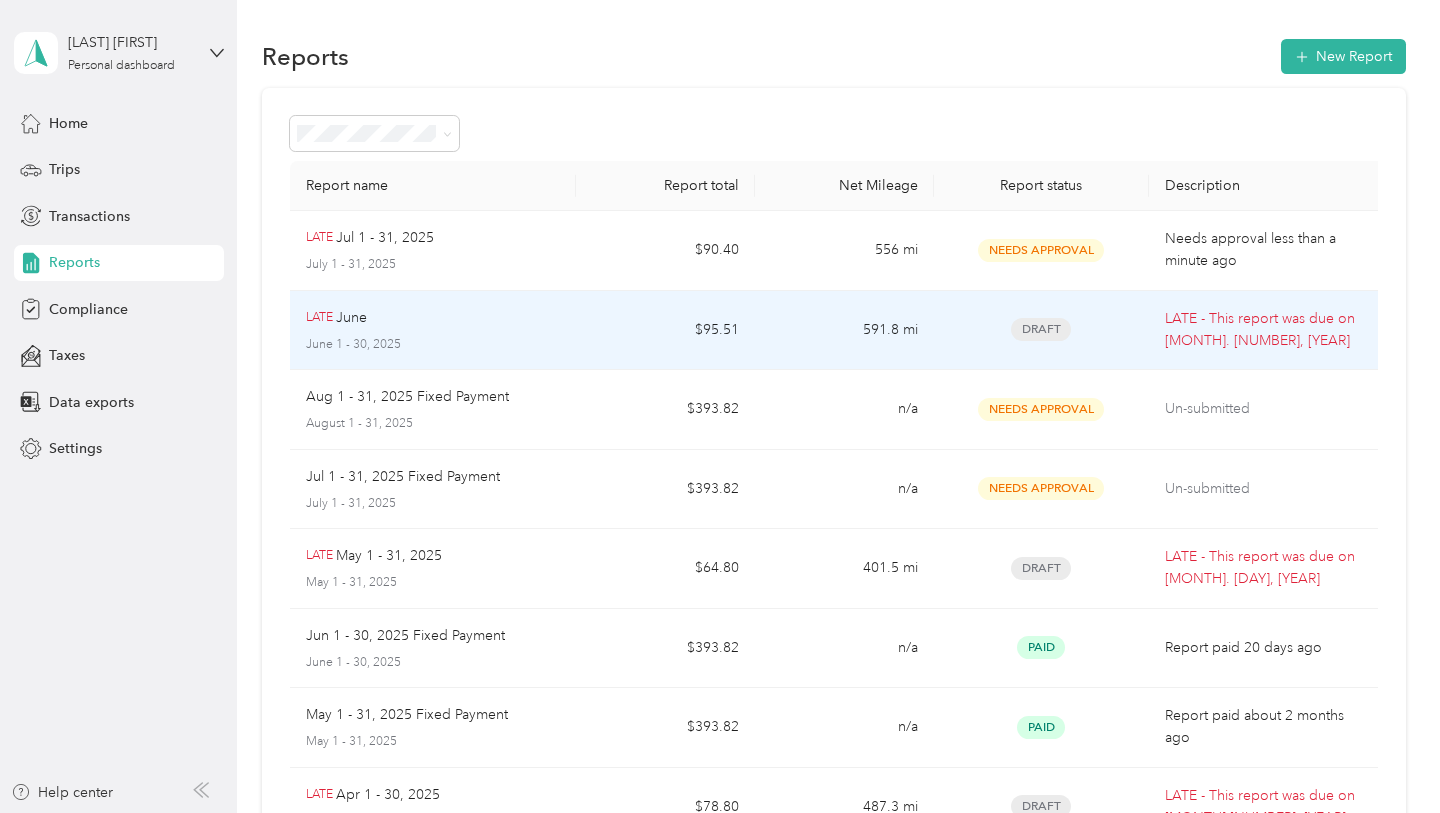 click on "[DATE] [MONTH] [MONTH] - [MONTH], [YEAR]" at bounding box center (433, 330) 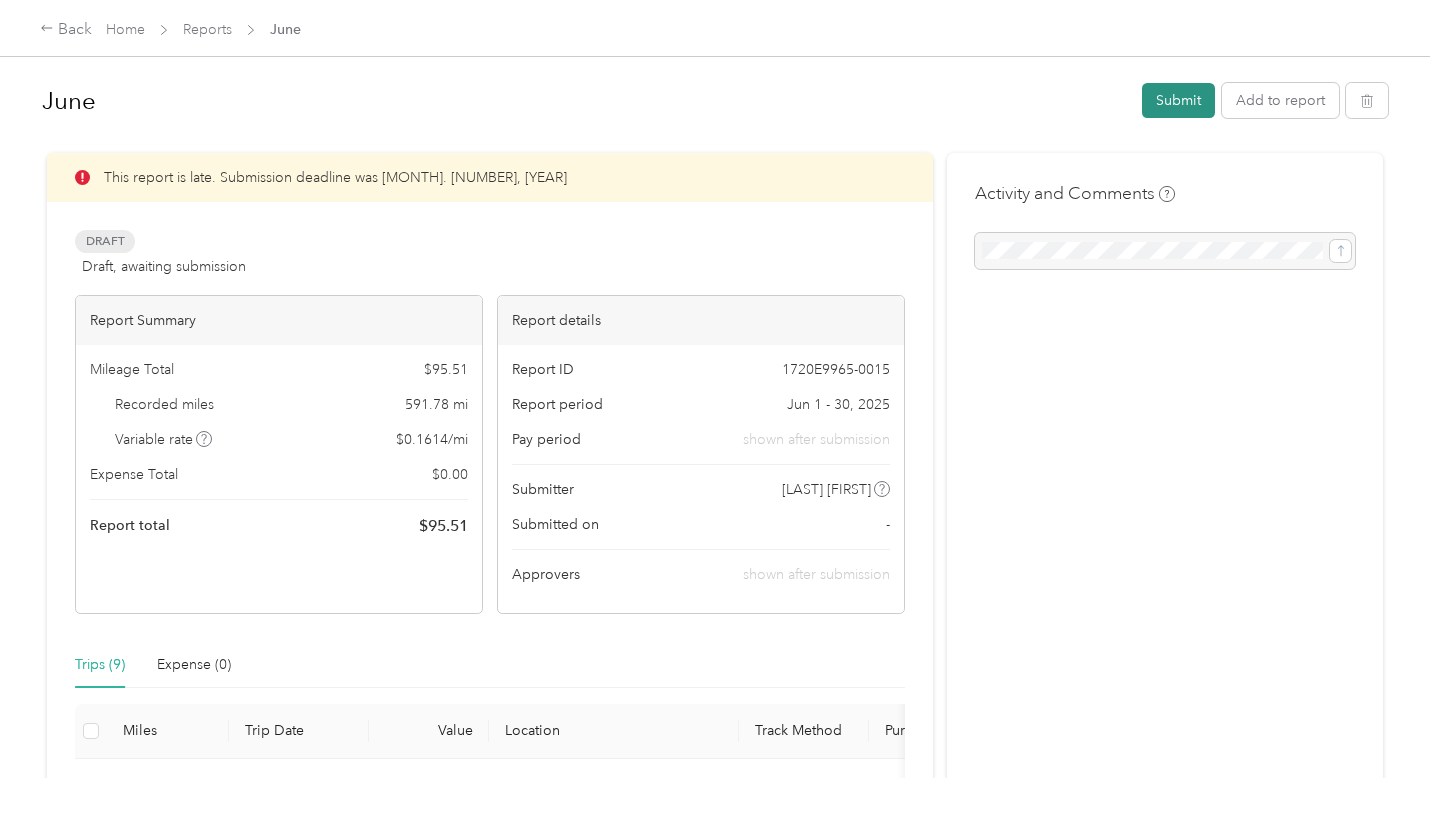 click on "Submit" at bounding box center [1178, 100] 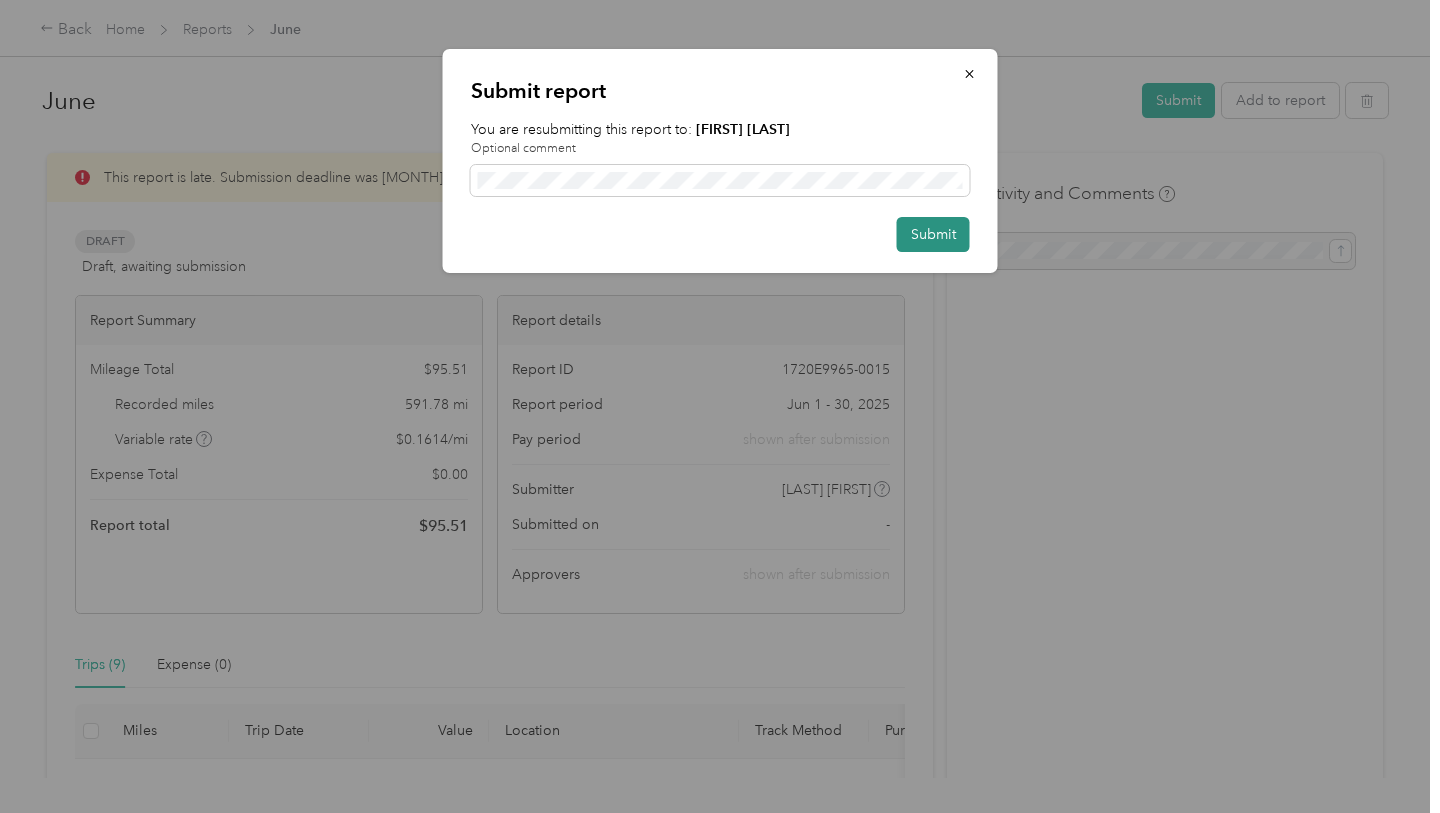 click on "Submit" at bounding box center [933, 234] 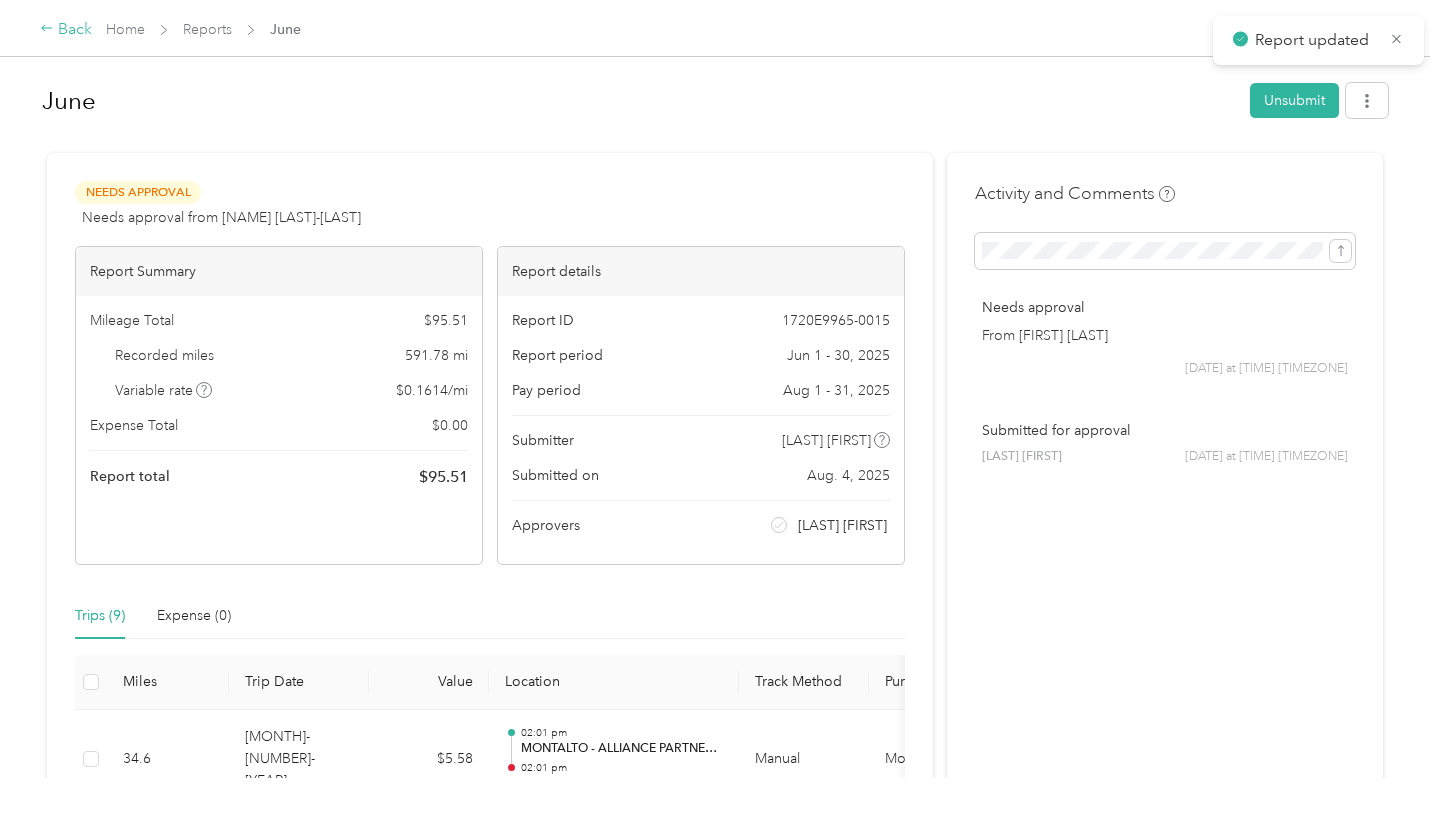 click on "Back" at bounding box center (66, 30) 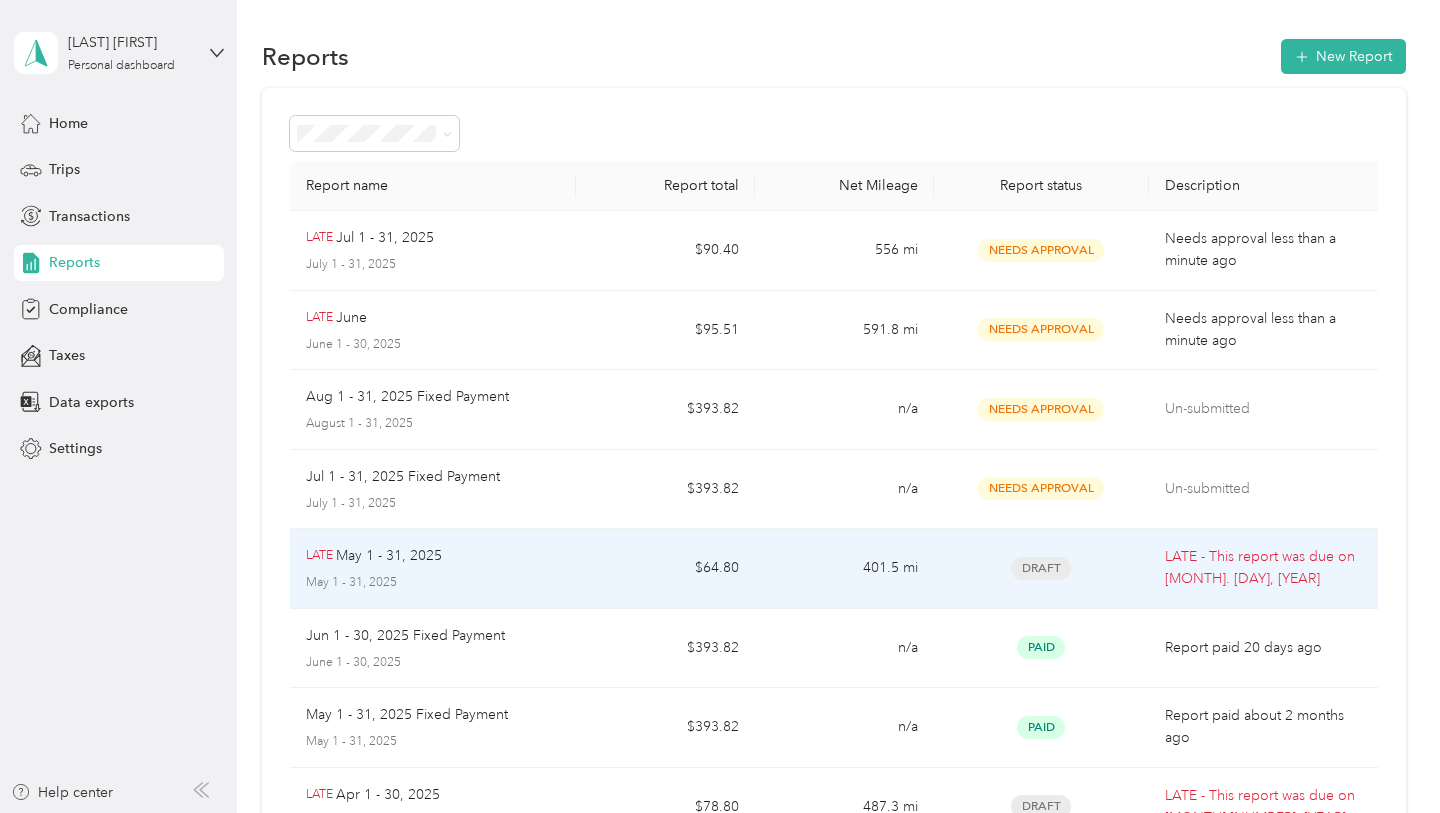 click on "May 1 - 31, 2025" at bounding box center (389, 556) 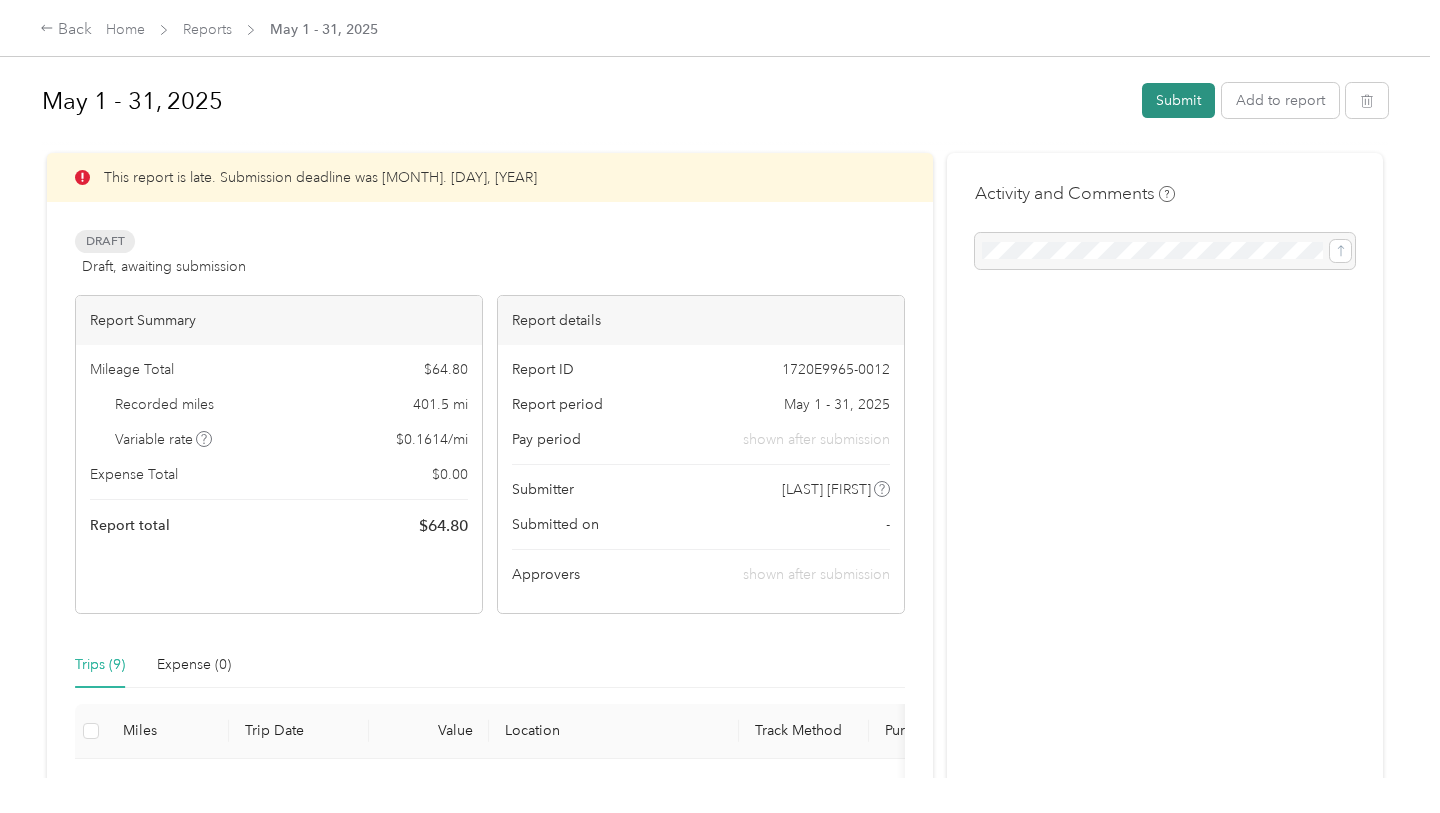 click on "Submit" at bounding box center [1178, 100] 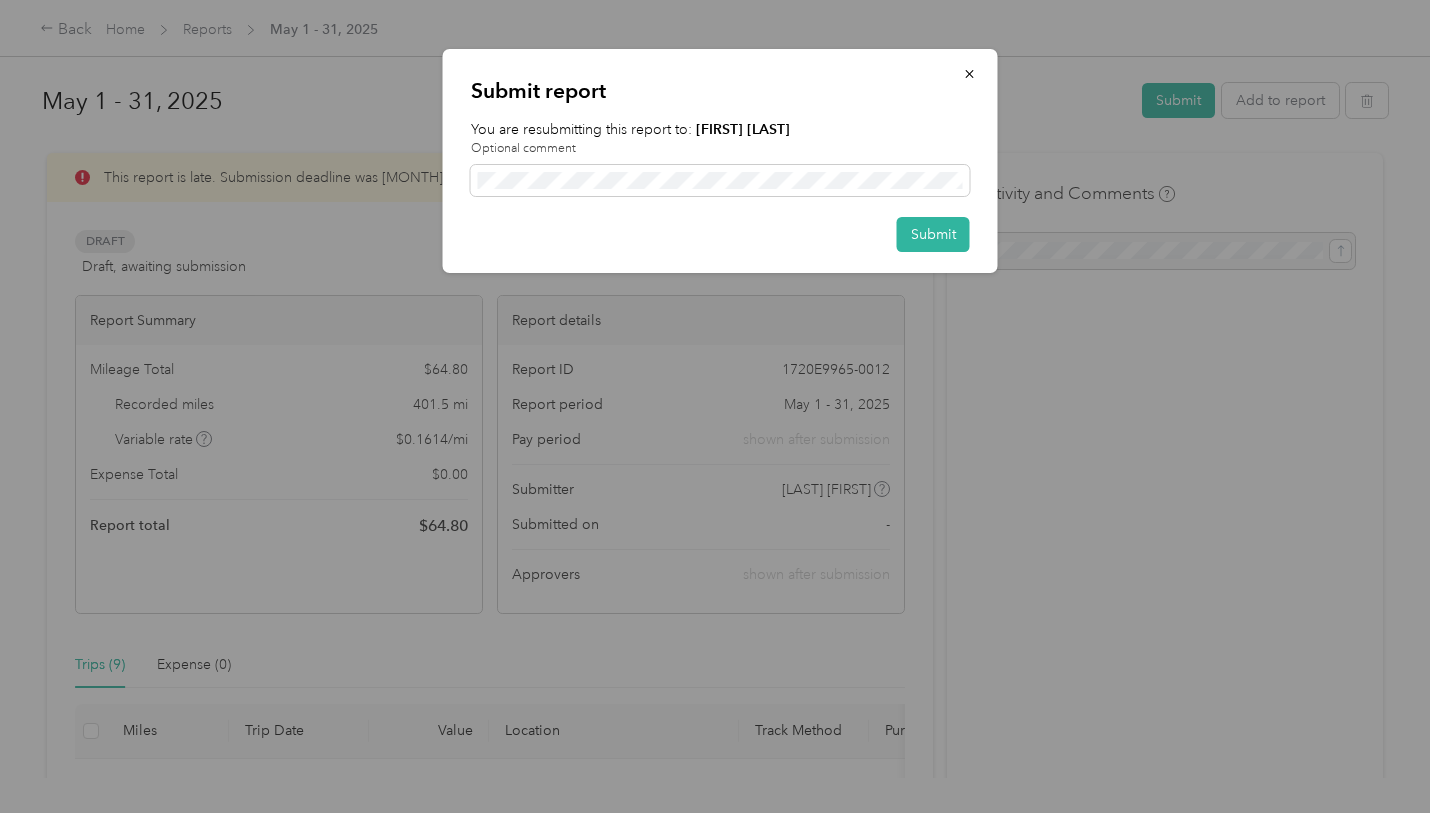 click on "Submit" at bounding box center [720, 234] 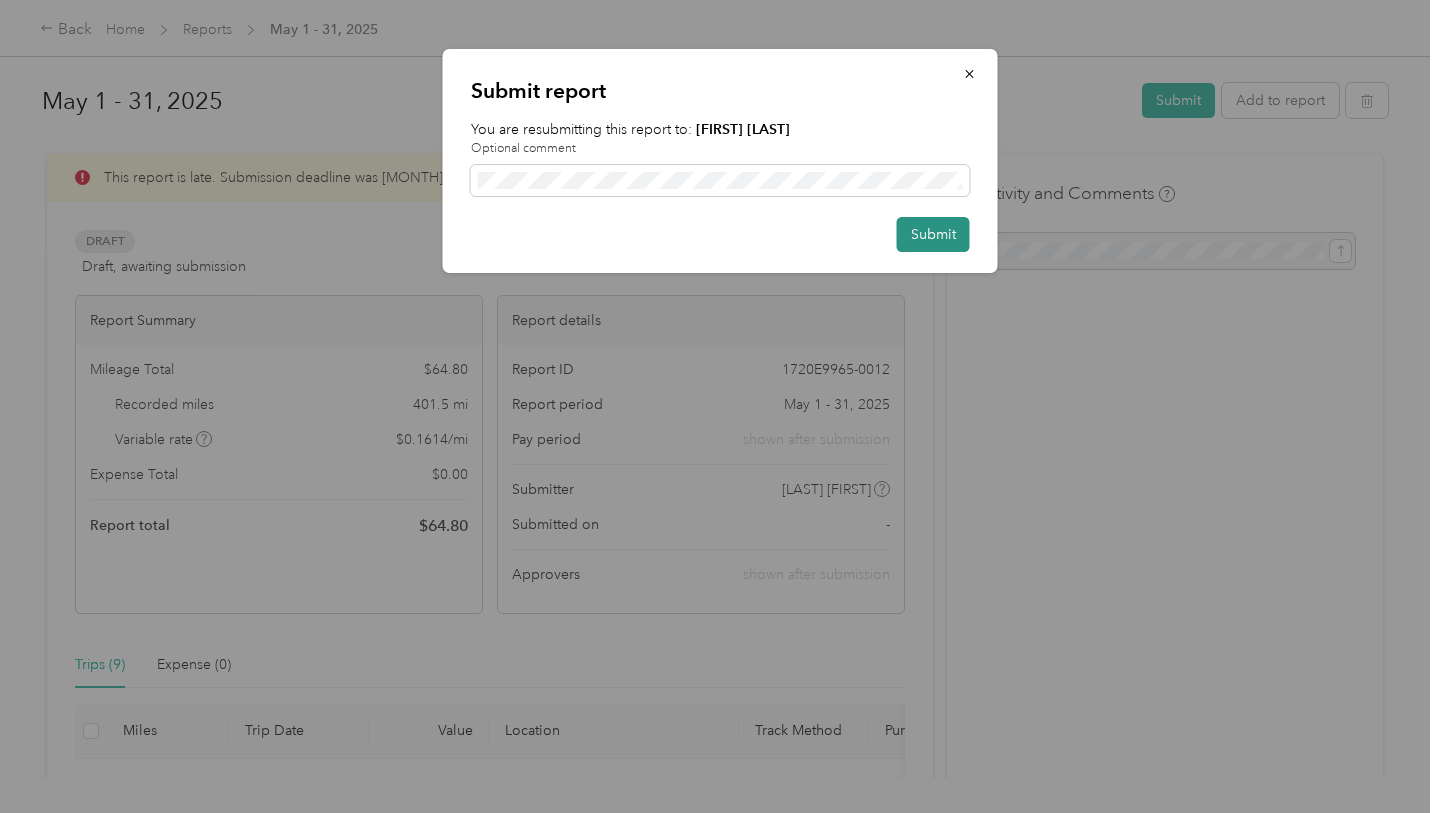 click on "Submit" at bounding box center [933, 234] 